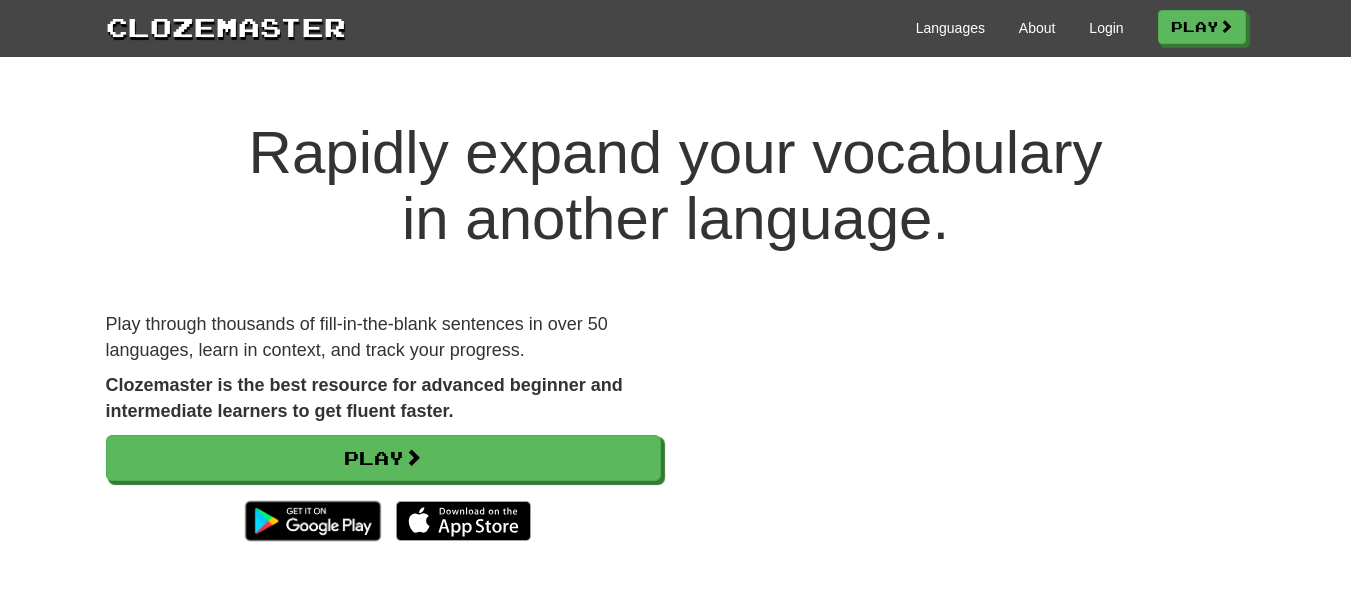 scroll, scrollTop: 0, scrollLeft: 0, axis: both 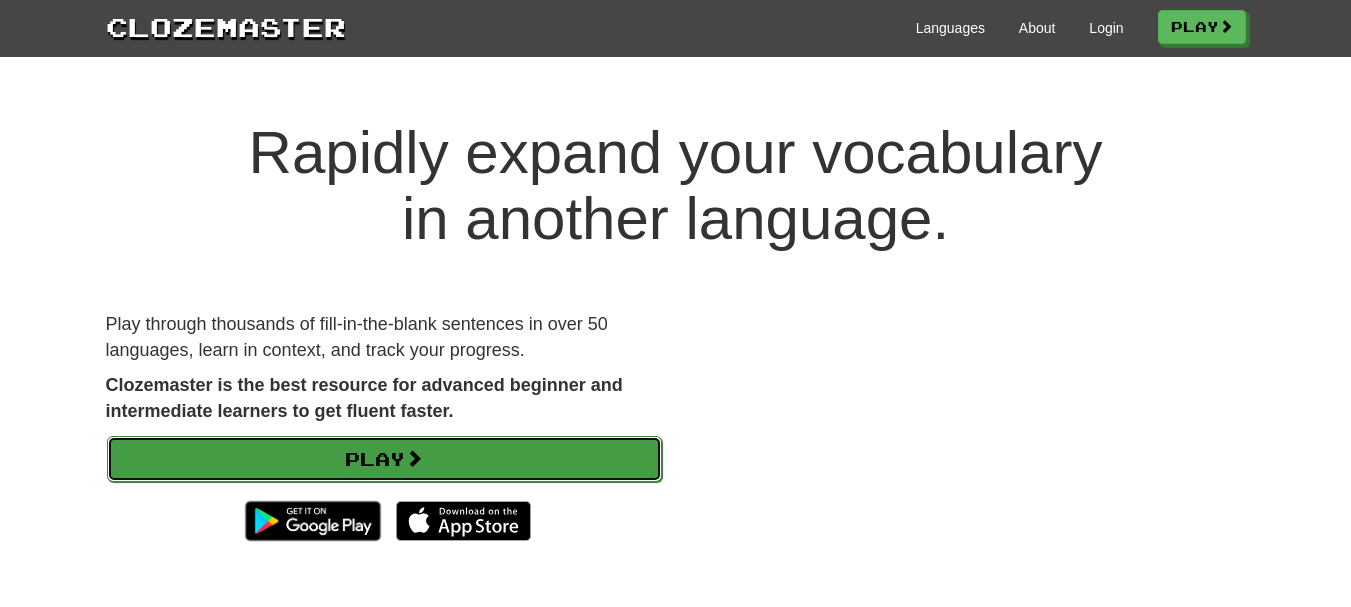 click on "Play" at bounding box center [384, 459] 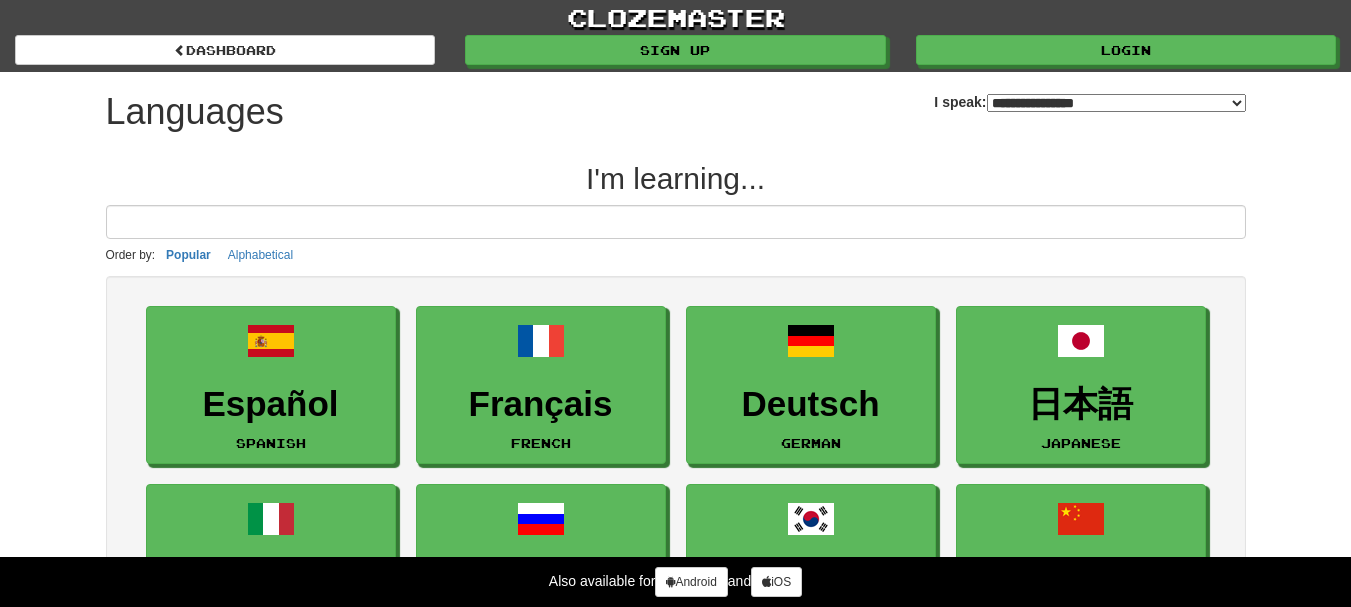 select on "*******" 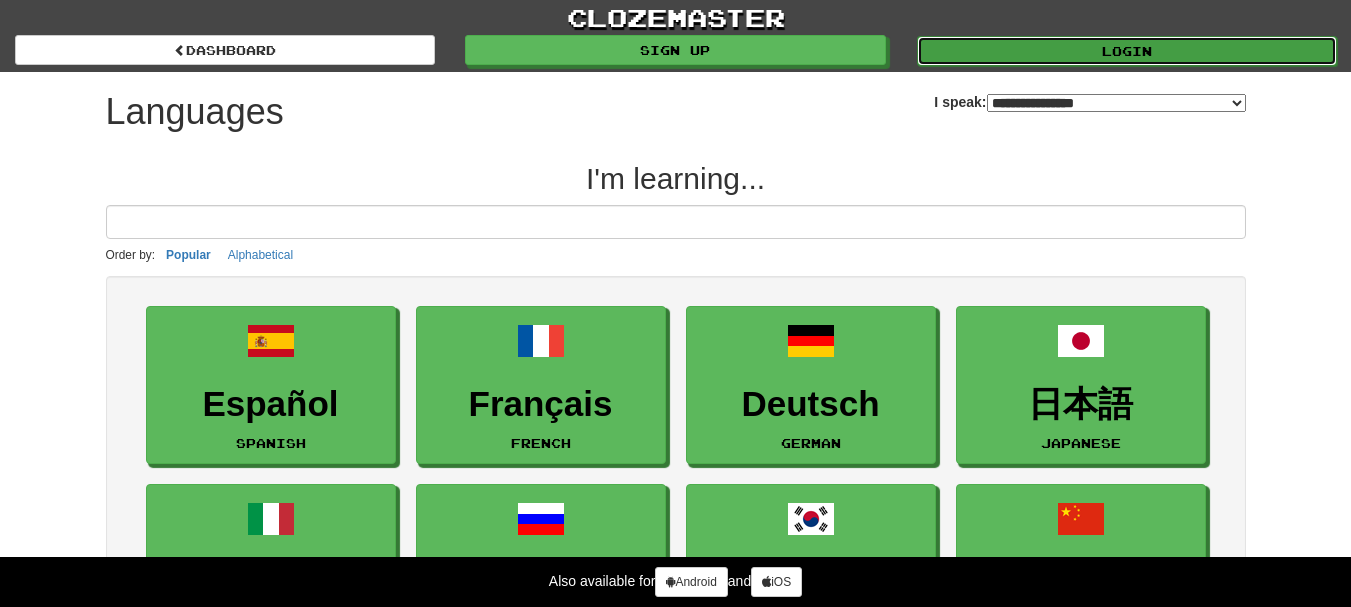 click on "Login" at bounding box center [1127, 51] 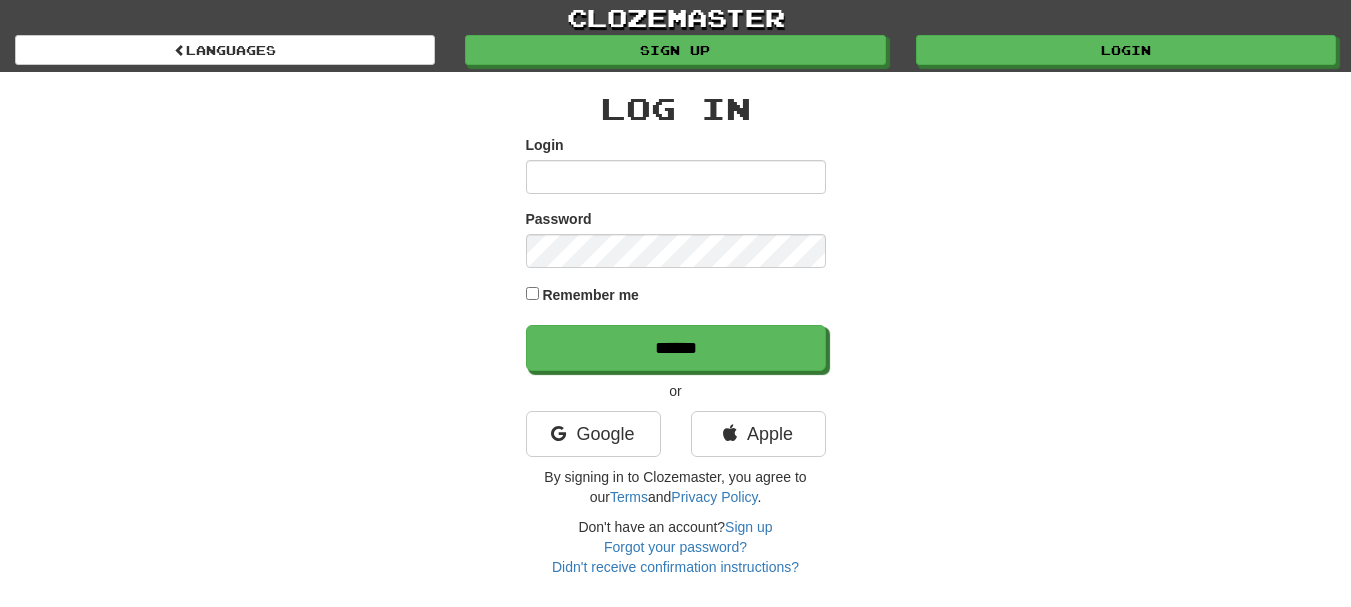 scroll, scrollTop: 0, scrollLeft: 0, axis: both 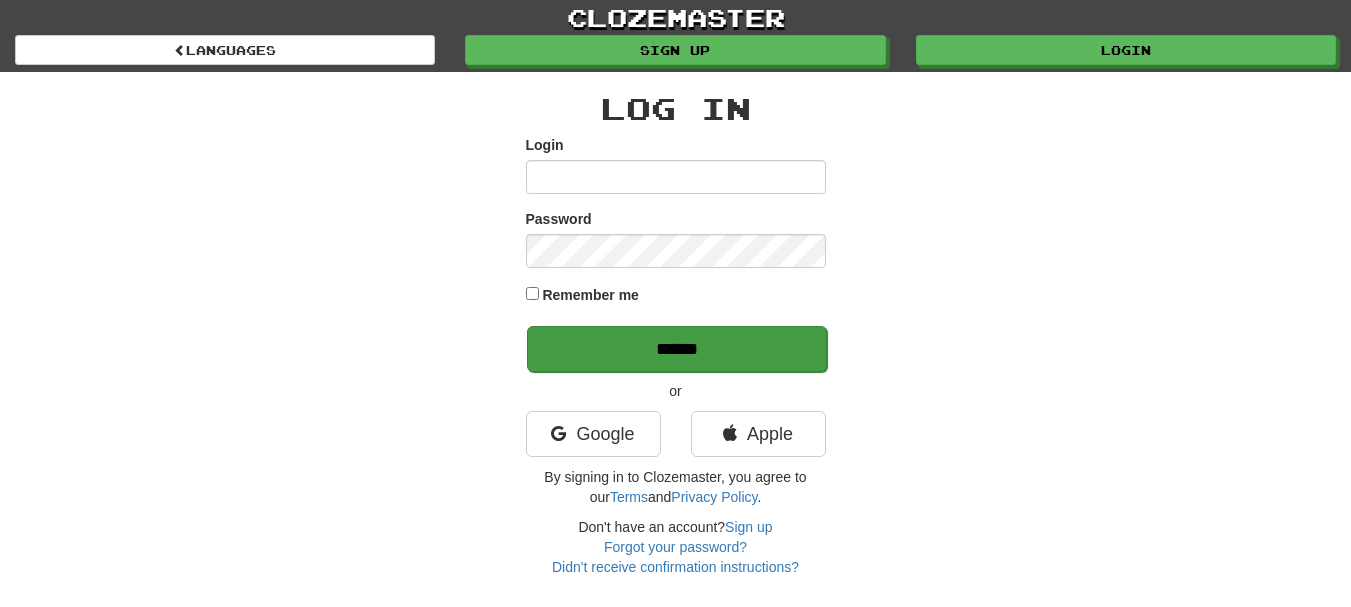 type on "**********" 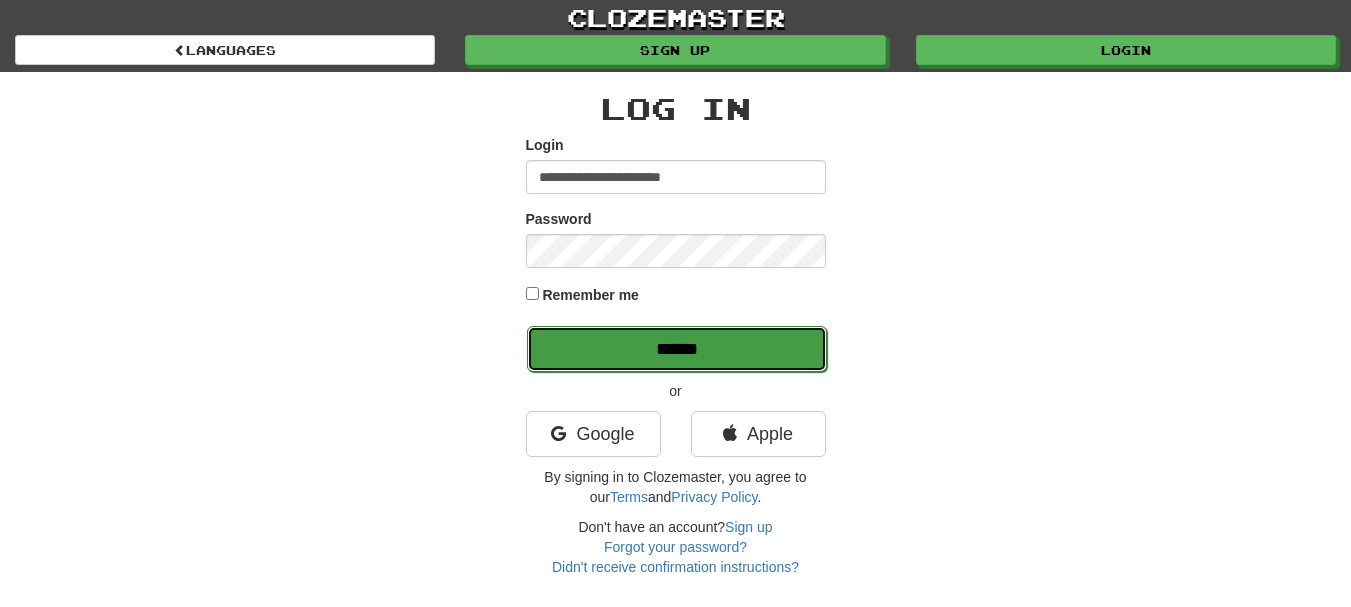 click on "******" at bounding box center [677, 349] 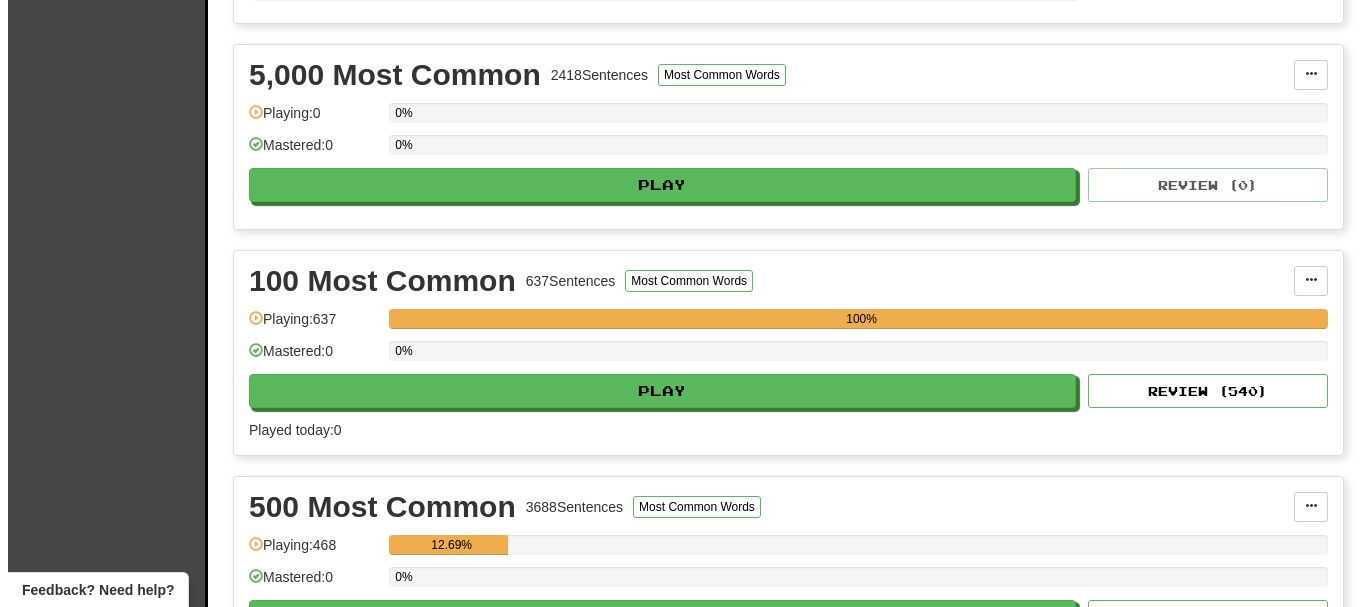 scroll, scrollTop: 1100, scrollLeft: 0, axis: vertical 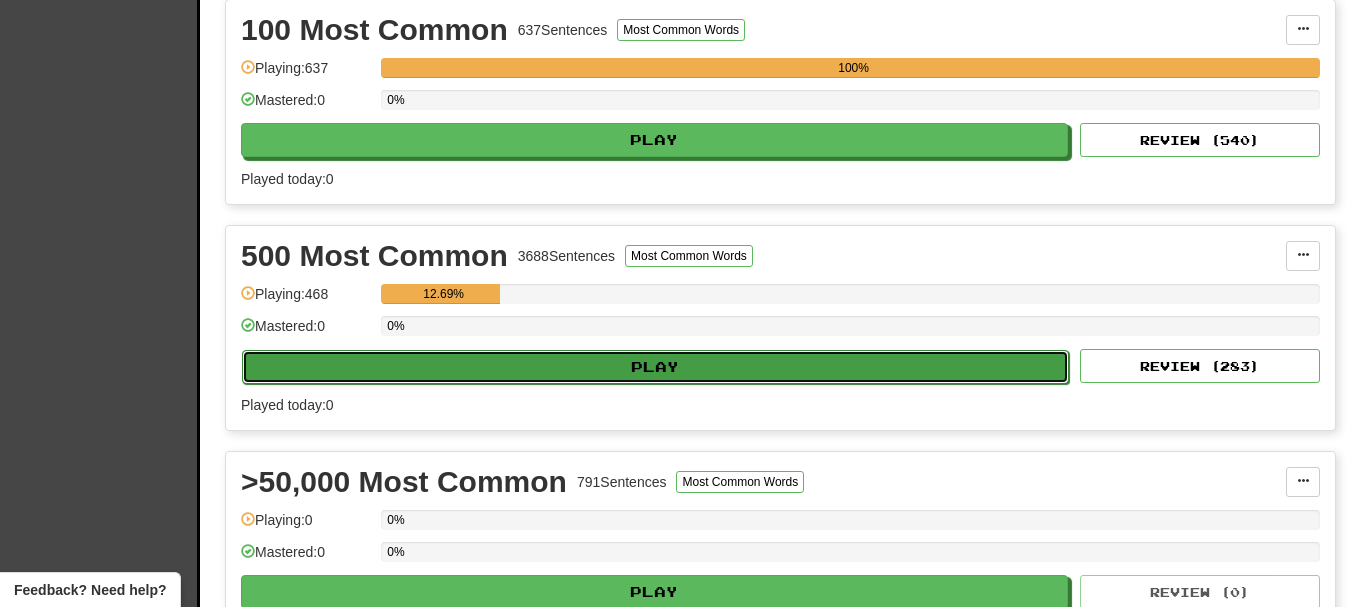 click on "Play" at bounding box center (655, 367) 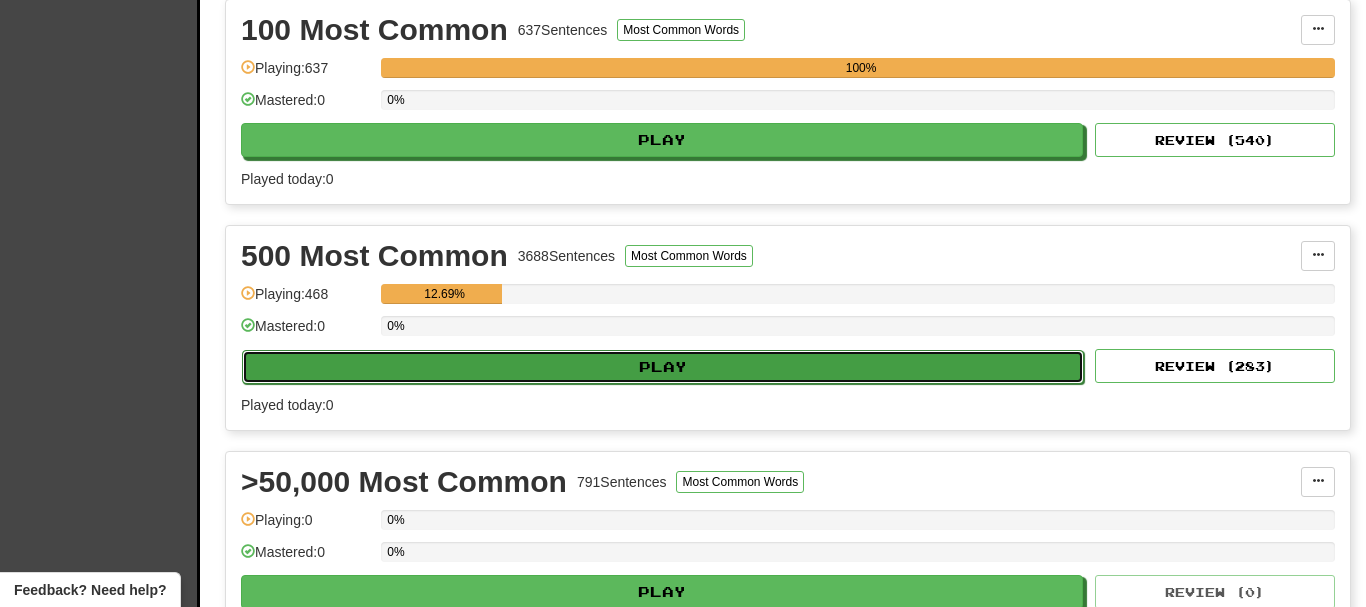 select on "**" 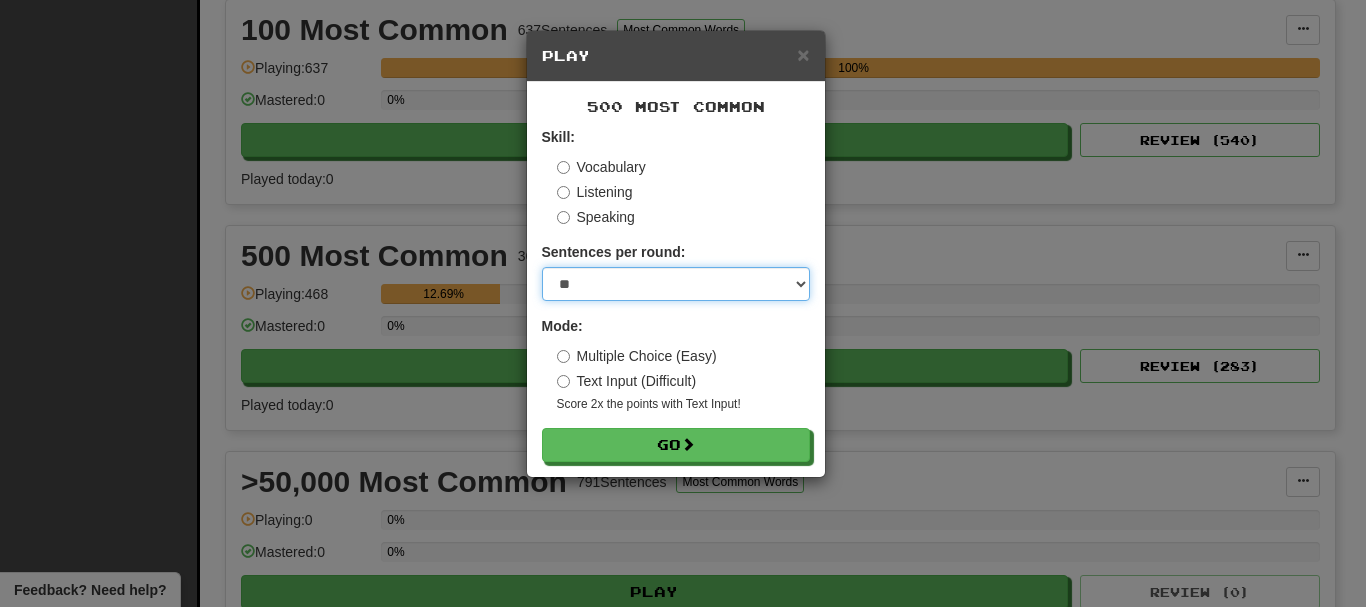 click on "* ** ** ** ** ** *** ********" at bounding box center [676, 284] 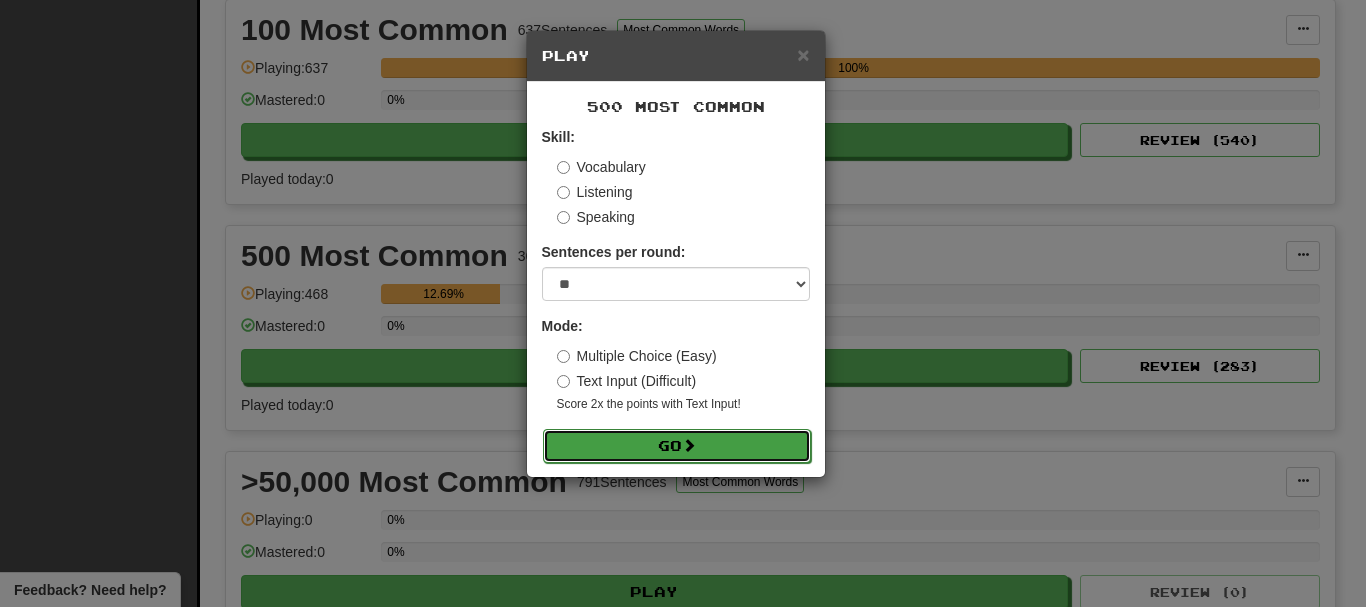 click on "Go" at bounding box center (677, 446) 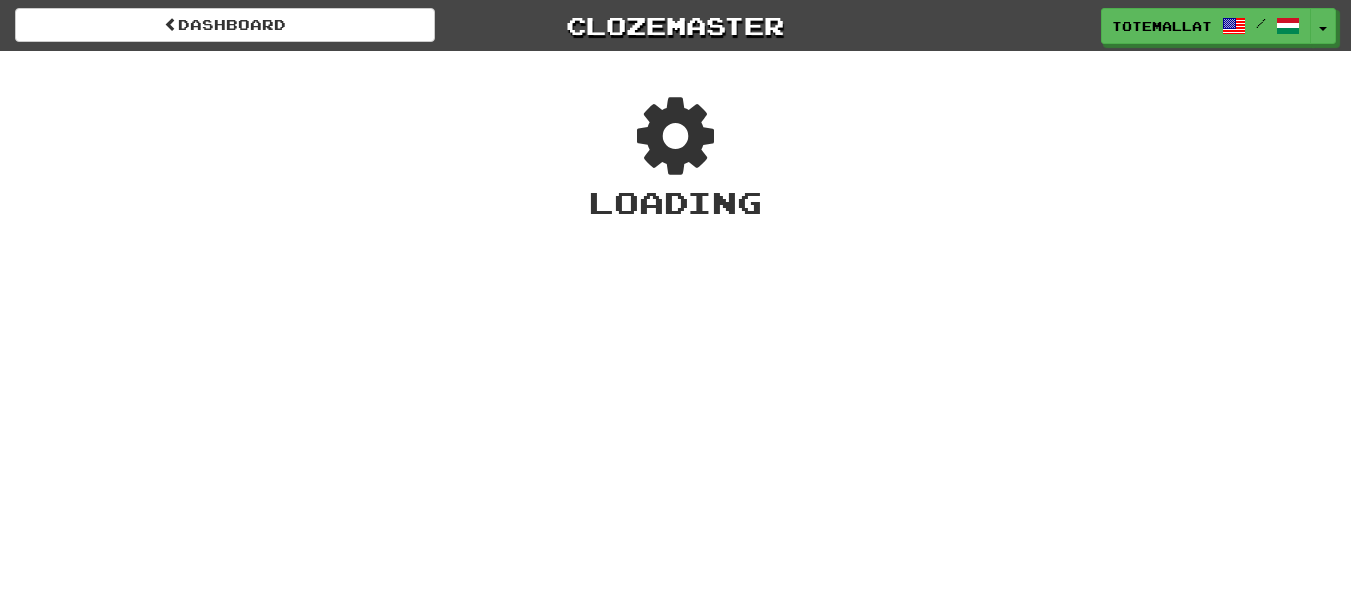 scroll, scrollTop: 0, scrollLeft: 0, axis: both 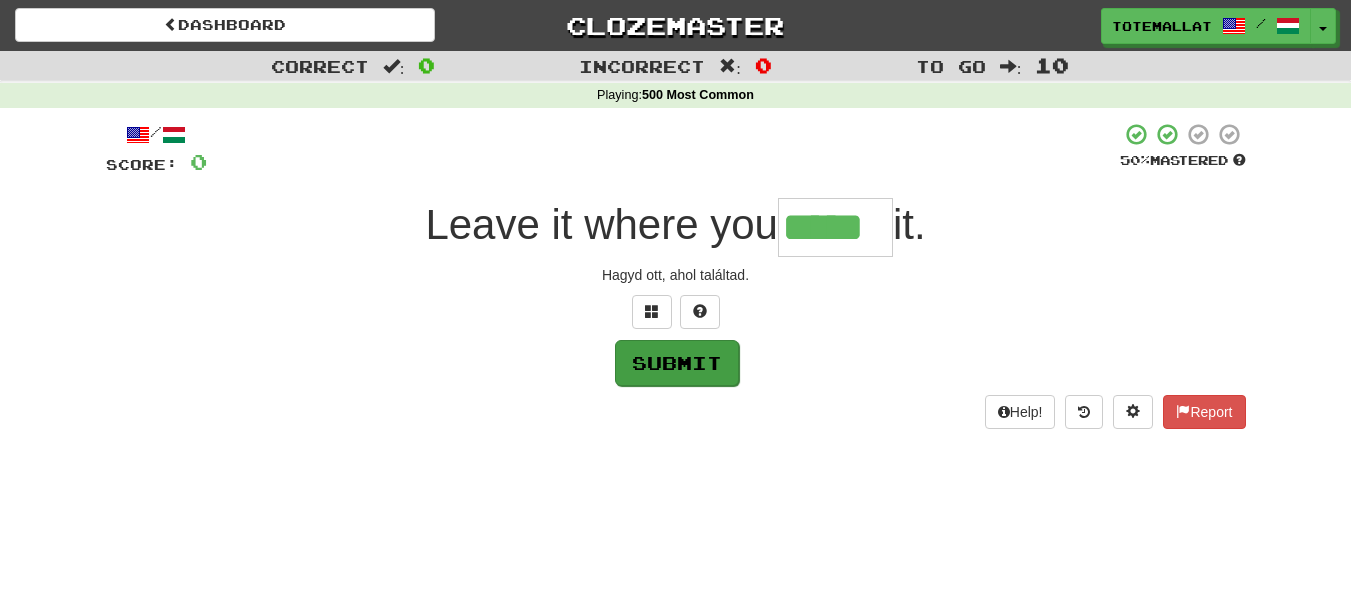 type on "*****" 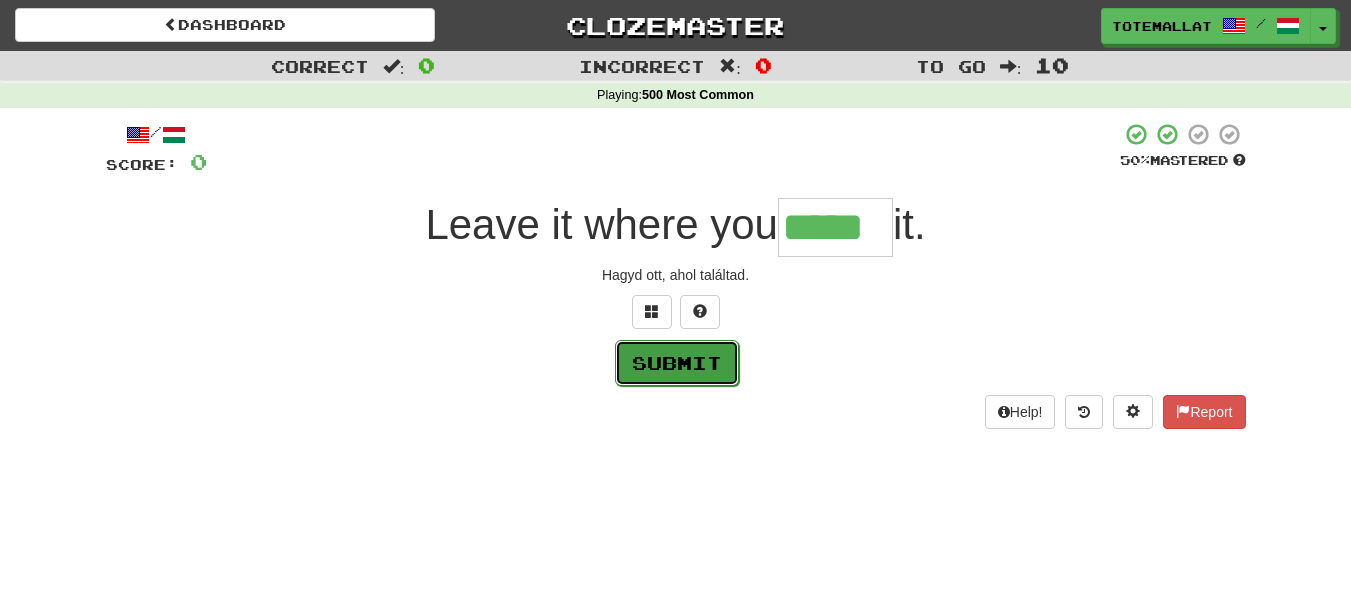 click on "Submit" at bounding box center [677, 363] 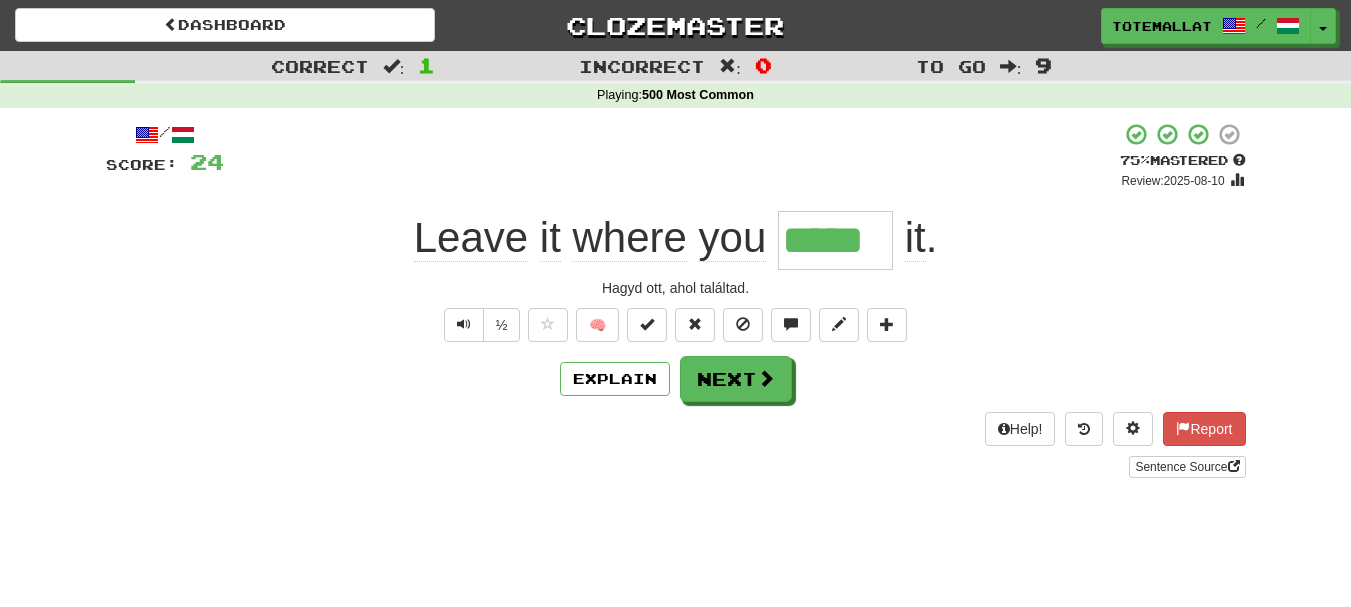 click on "/  Score:   24 + 24 75 %  Mastered Review:  2025-08-10 Leave   it   where   you   *****   it . Hagyd ott, ahol találtad. ½ 🧠 Explain Next  Help!  Report Sentence Source" at bounding box center (676, 300) 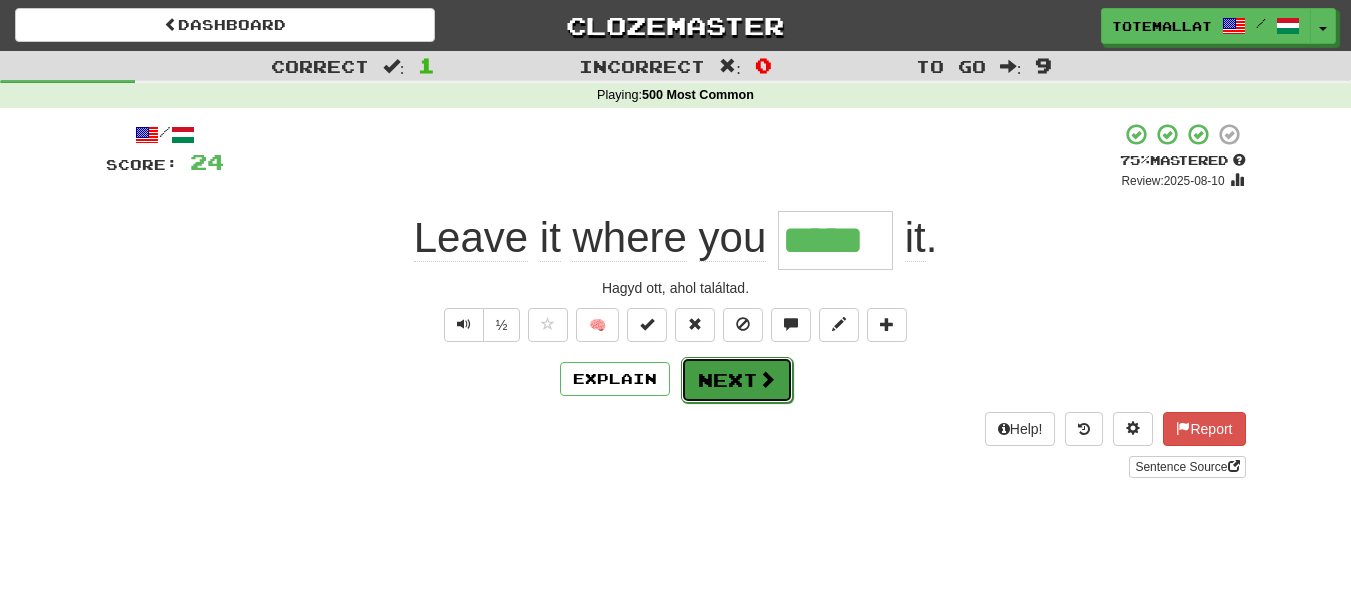 click on "Next" at bounding box center [737, 380] 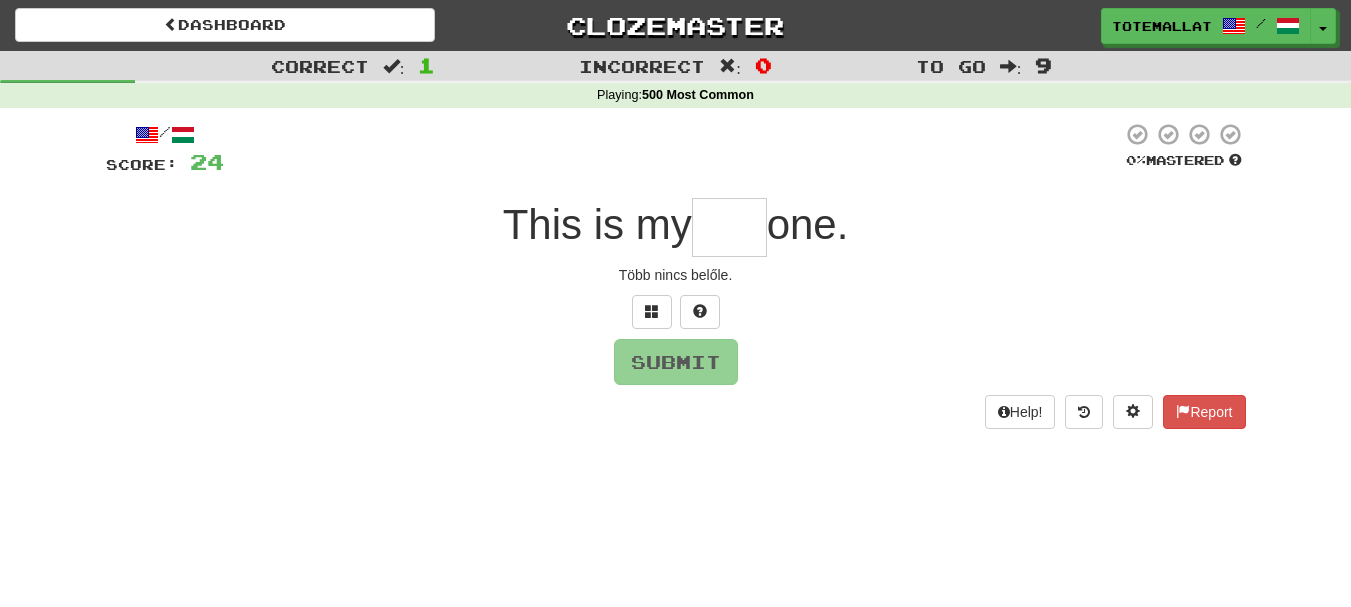 type on "*" 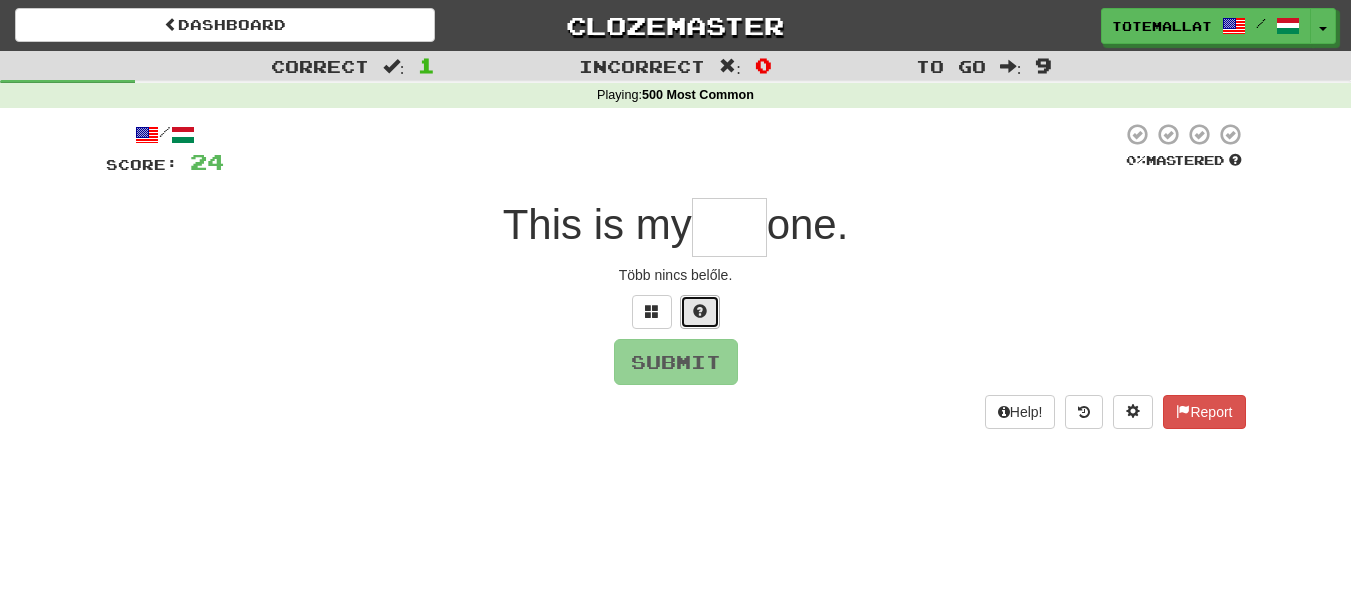 click at bounding box center [700, 311] 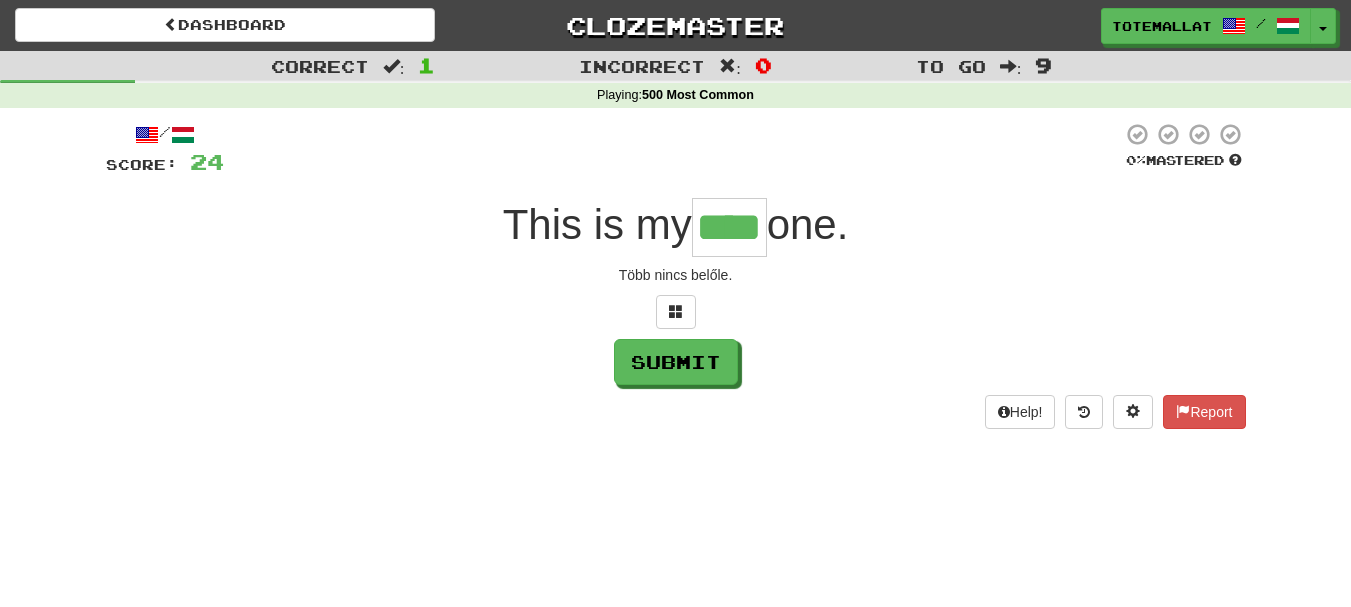 type on "****" 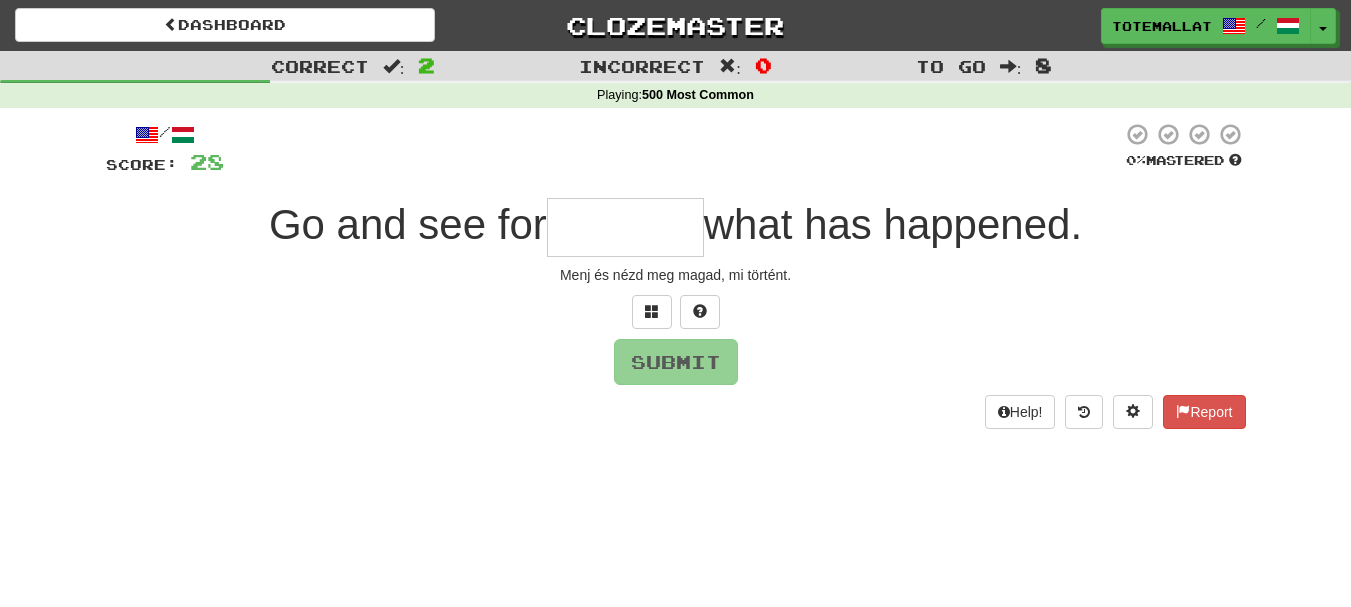 click on "Correct   :   2 Incorrect   :   0 To go   :   8 Playing :  500 Most Common  /  Score:   28 0 %  Mastered Go and see for   what has happened. Menj és nézd meg magad, mi történt. Submit  Help!  Report" at bounding box center [675, 254] 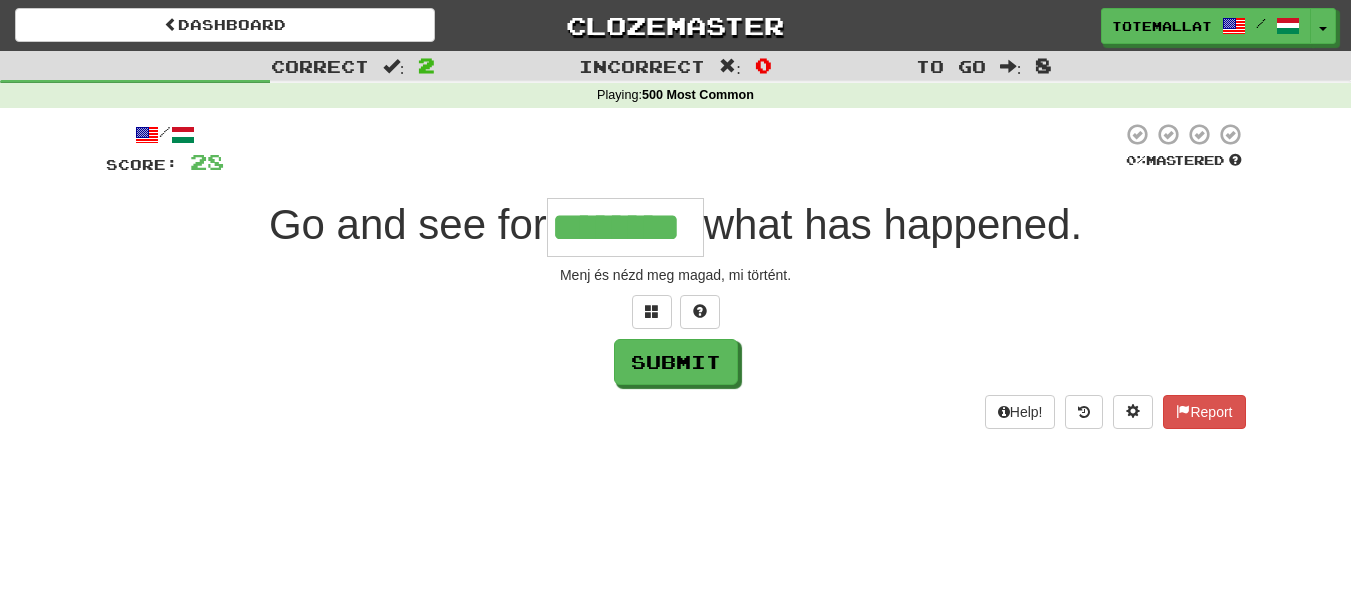 type on "********" 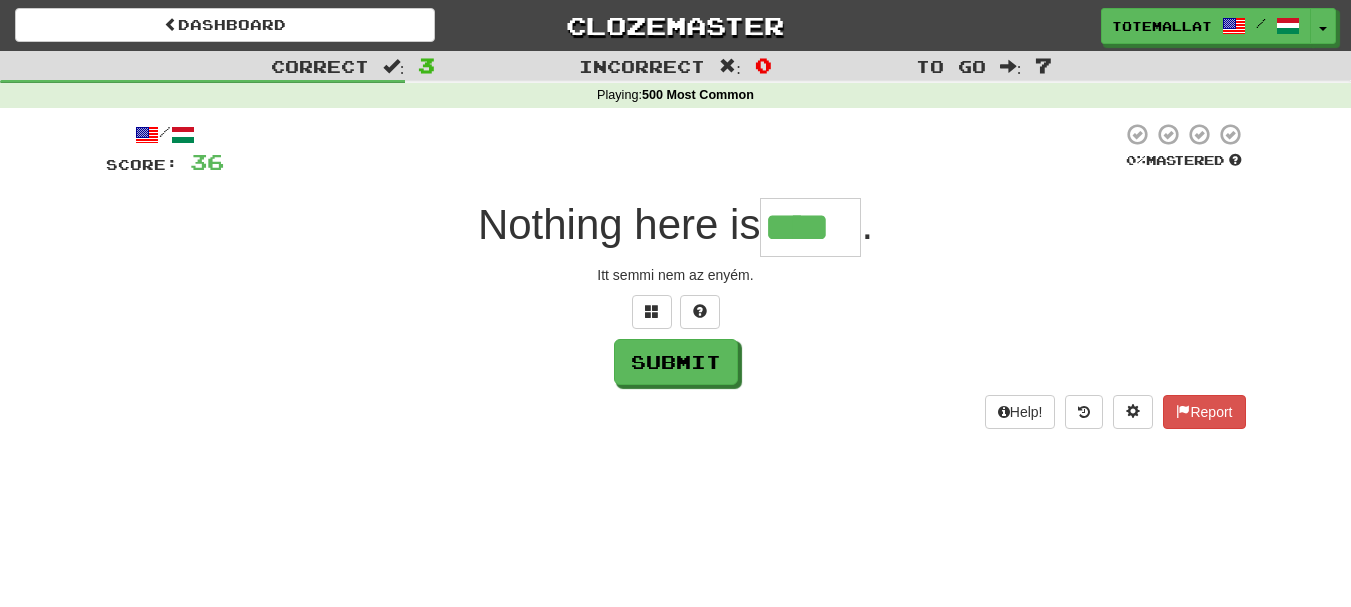 type on "****" 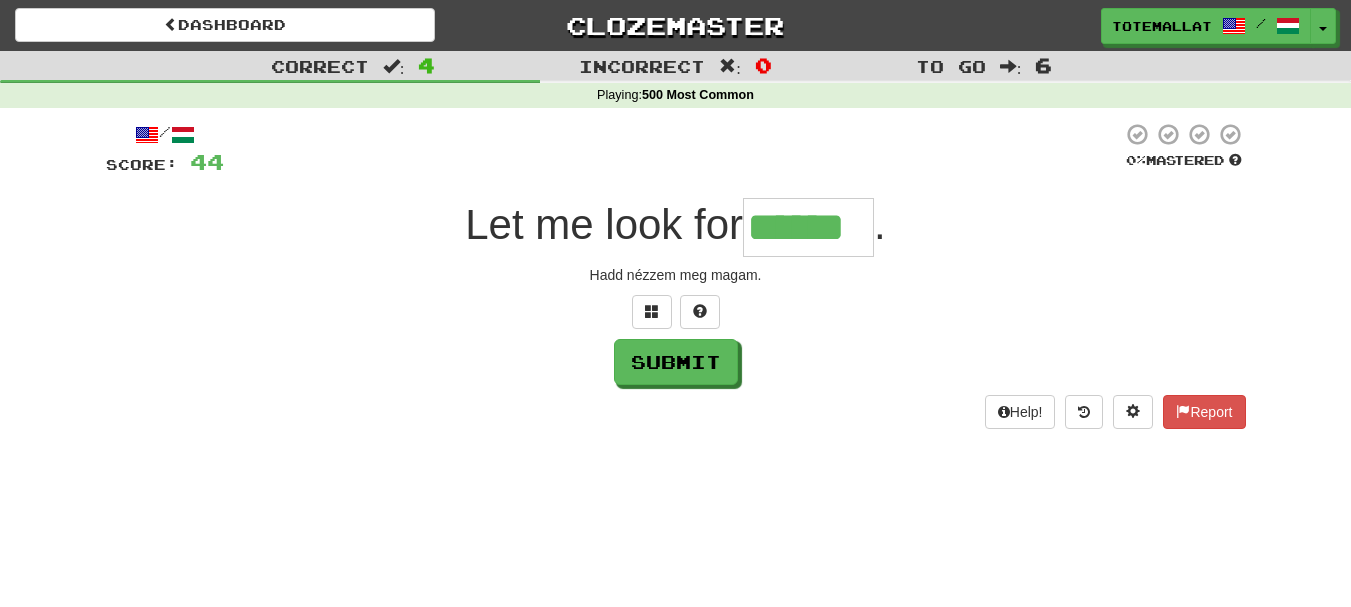 type on "******" 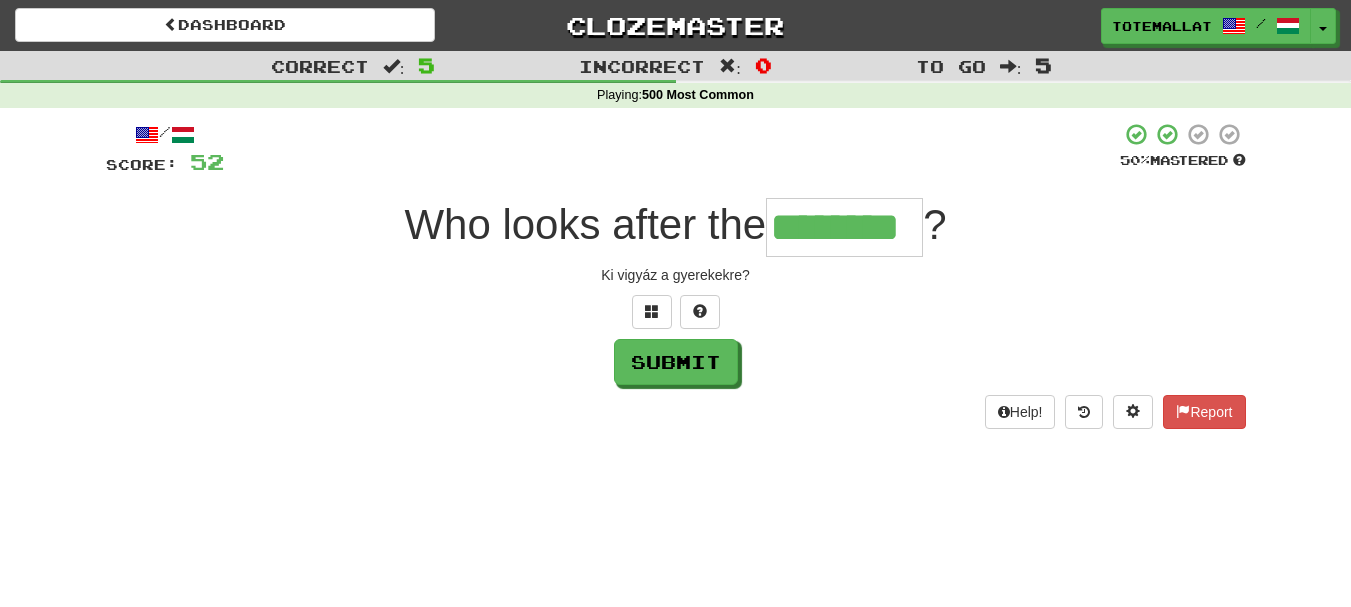 type on "********" 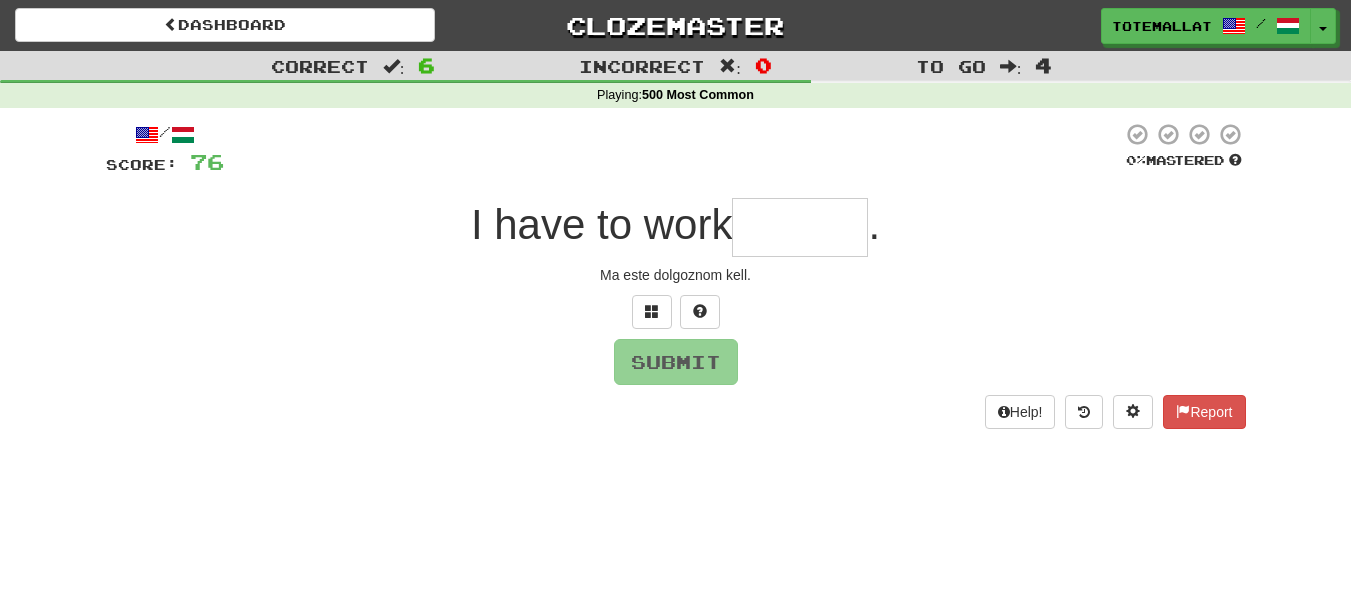 type on "*" 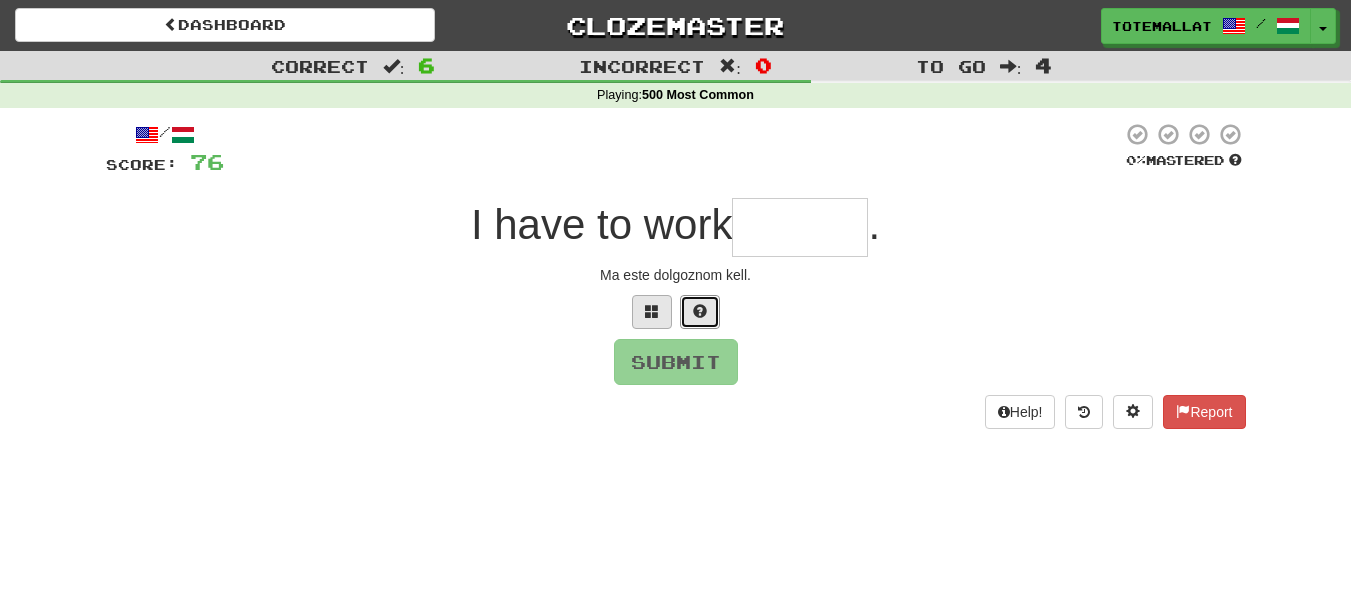 click at bounding box center (700, 312) 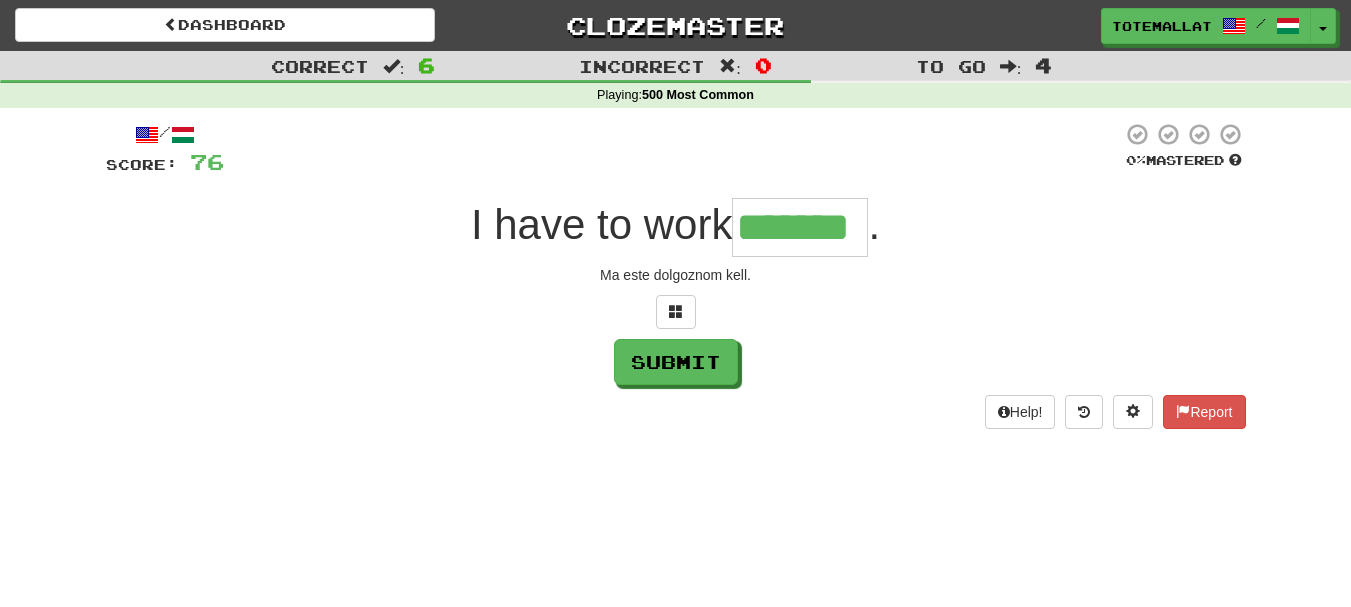 type on "*******" 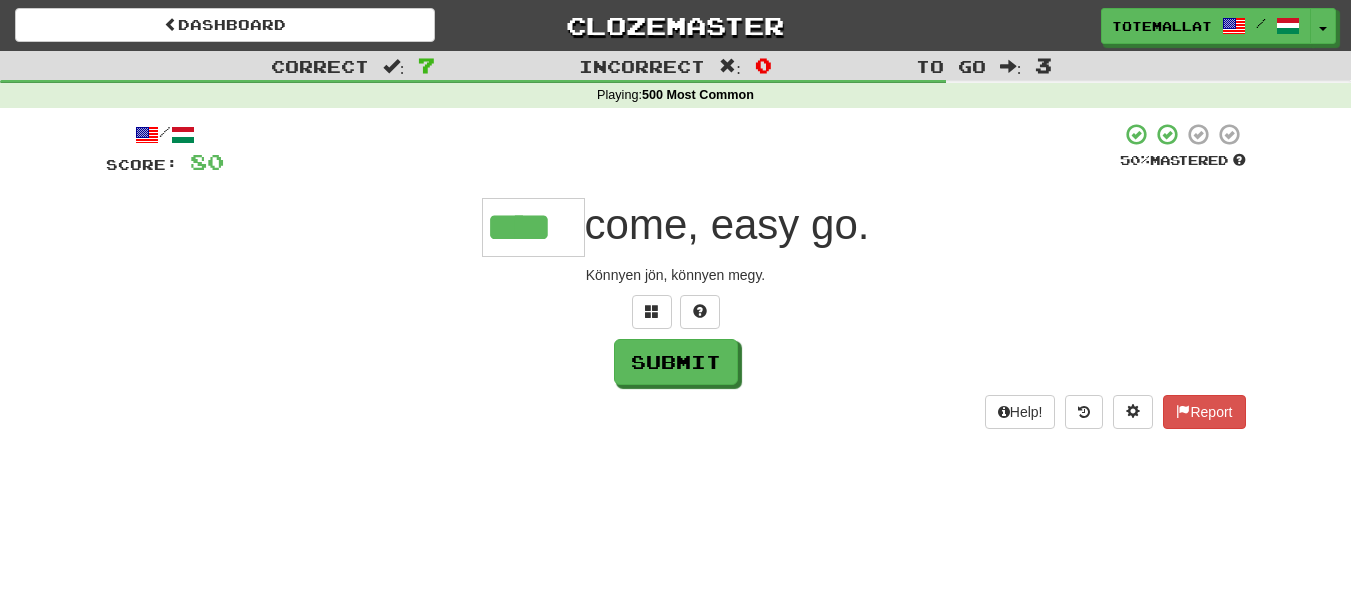 type on "****" 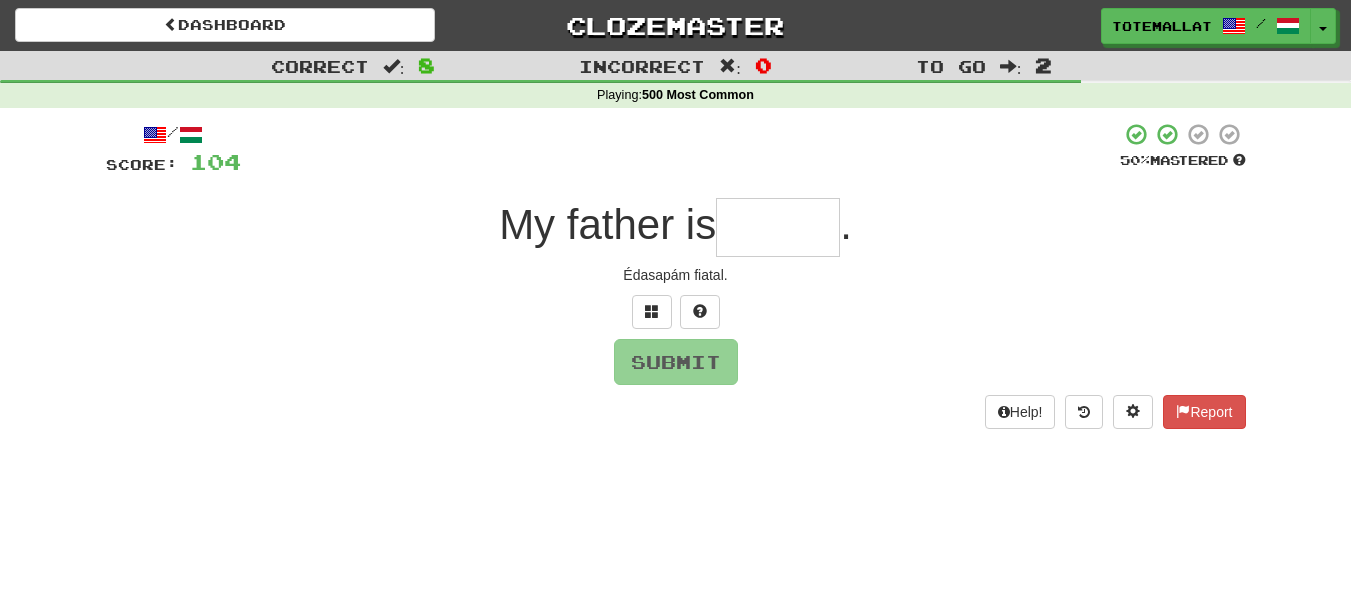 type on "*" 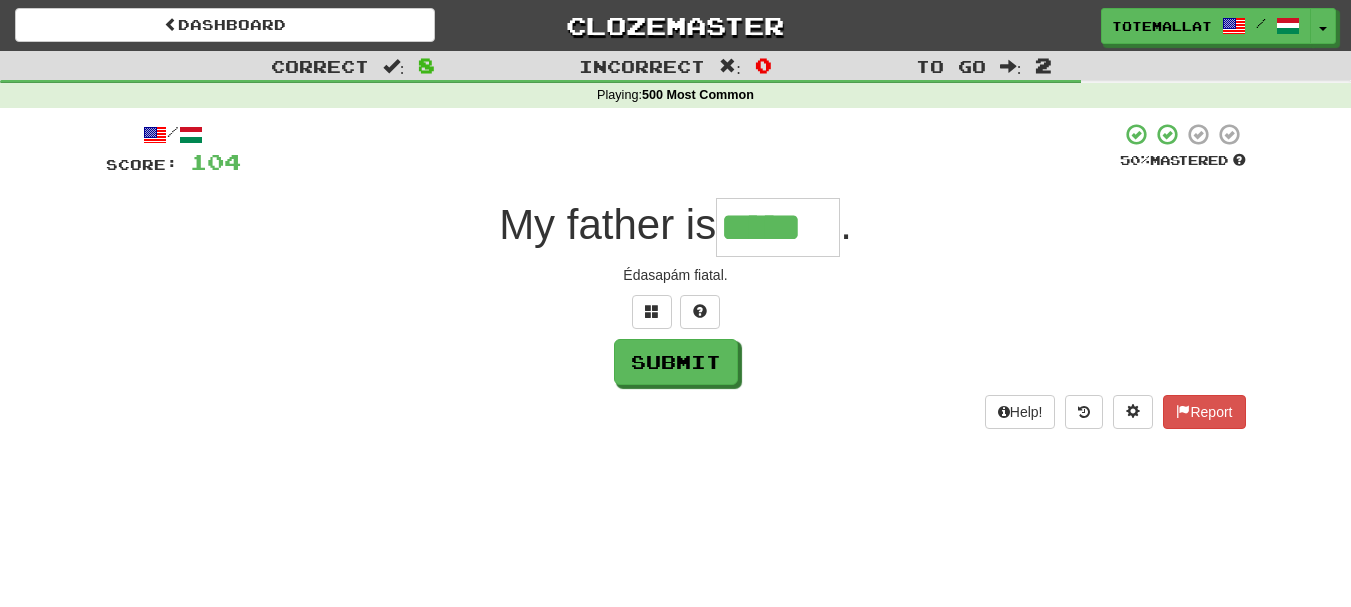 type on "*****" 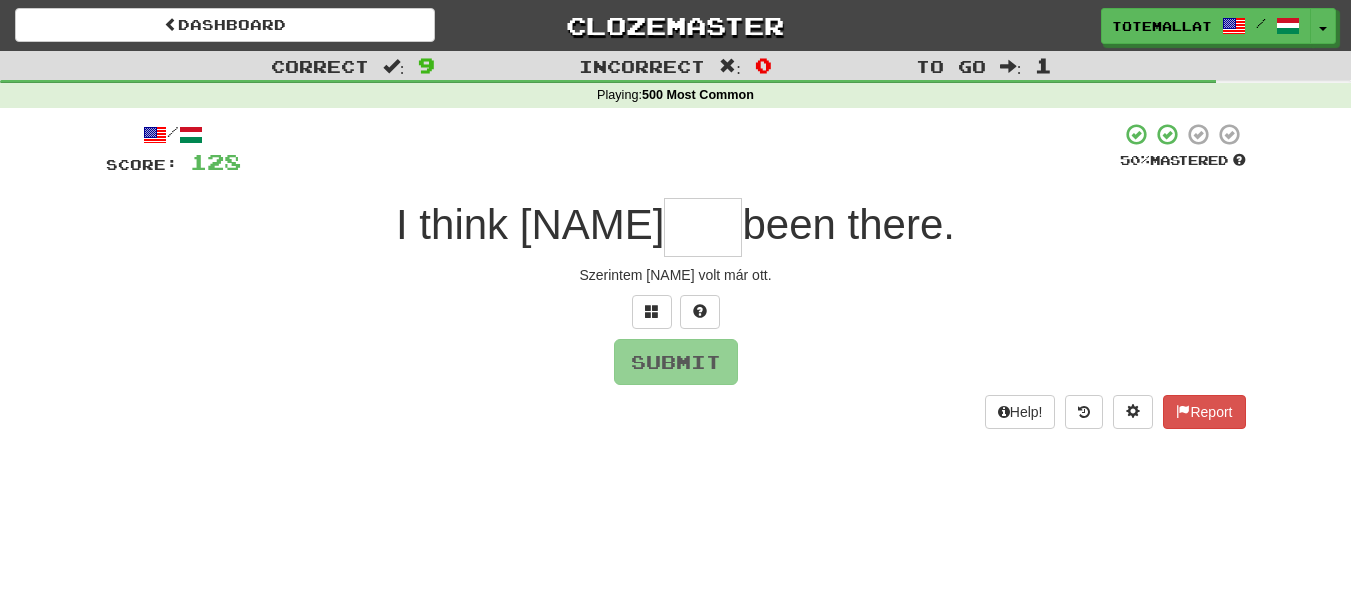 type on "*" 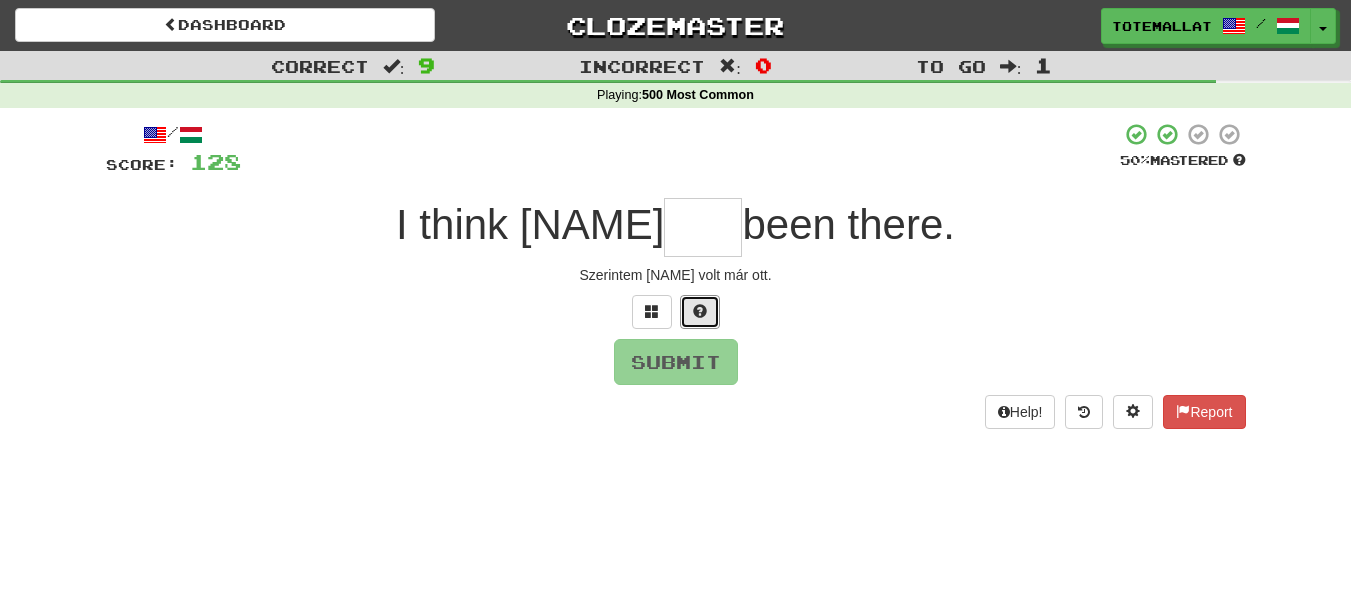 drag, startPoint x: 705, startPoint y: 301, endPoint x: 715, endPoint y: 297, distance: 10.770329 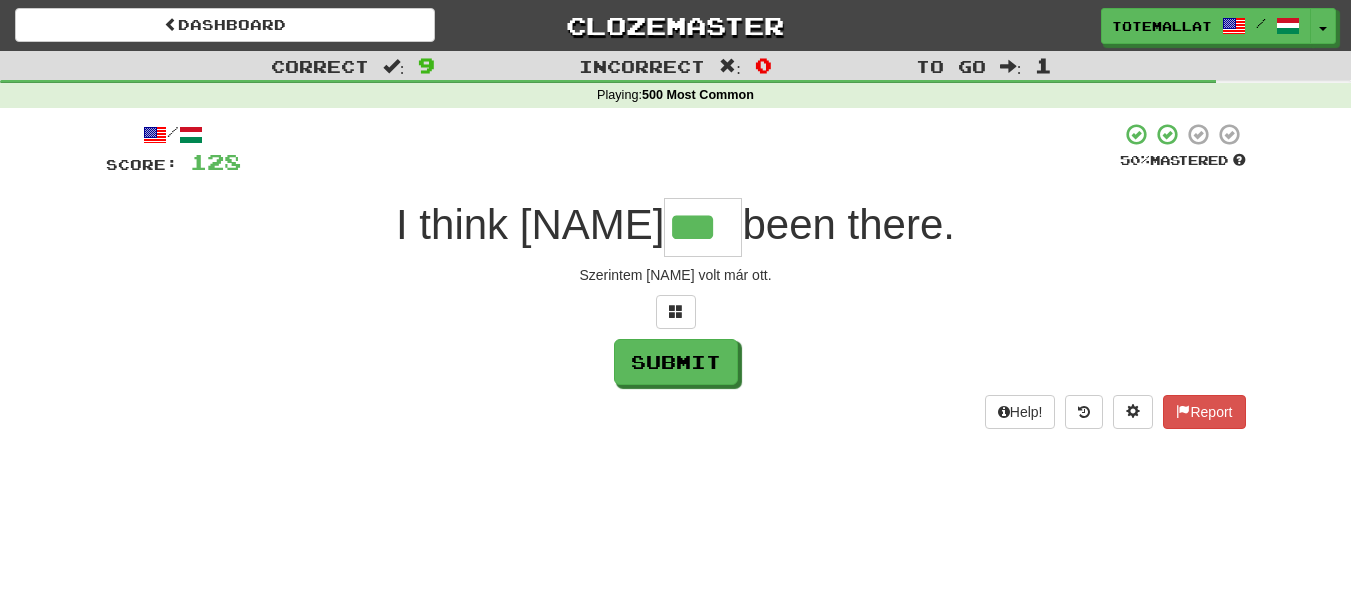 type on "***" 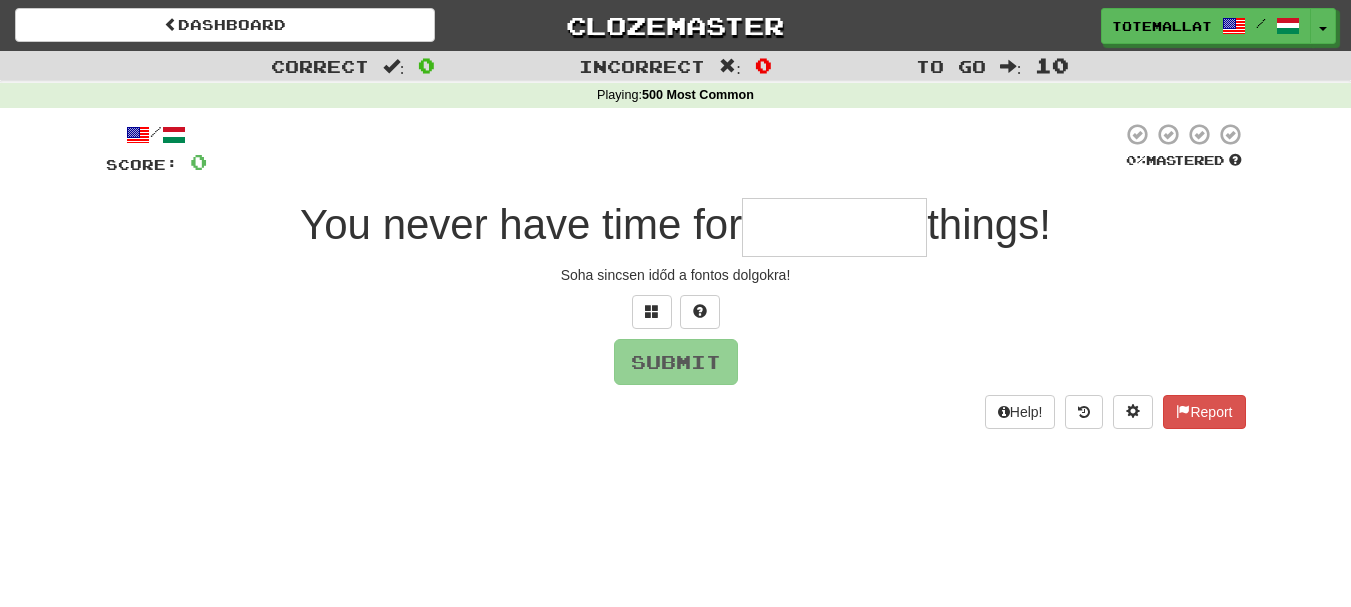 type on "*" 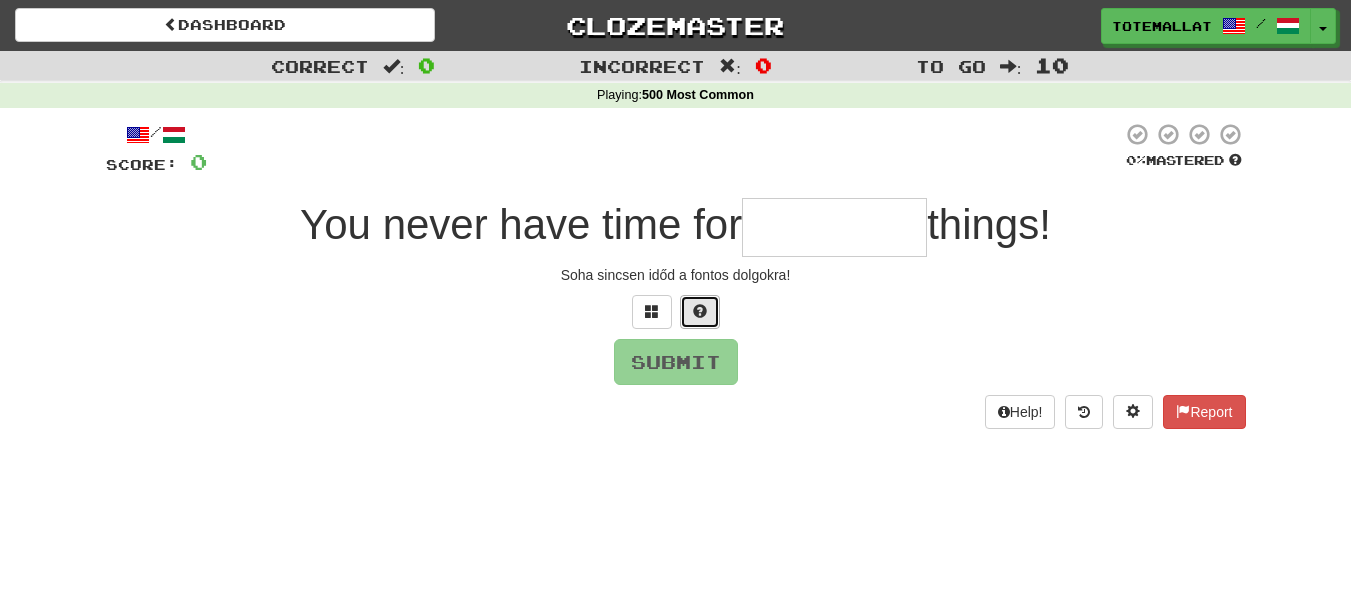 click at bounding box center (700, 312) 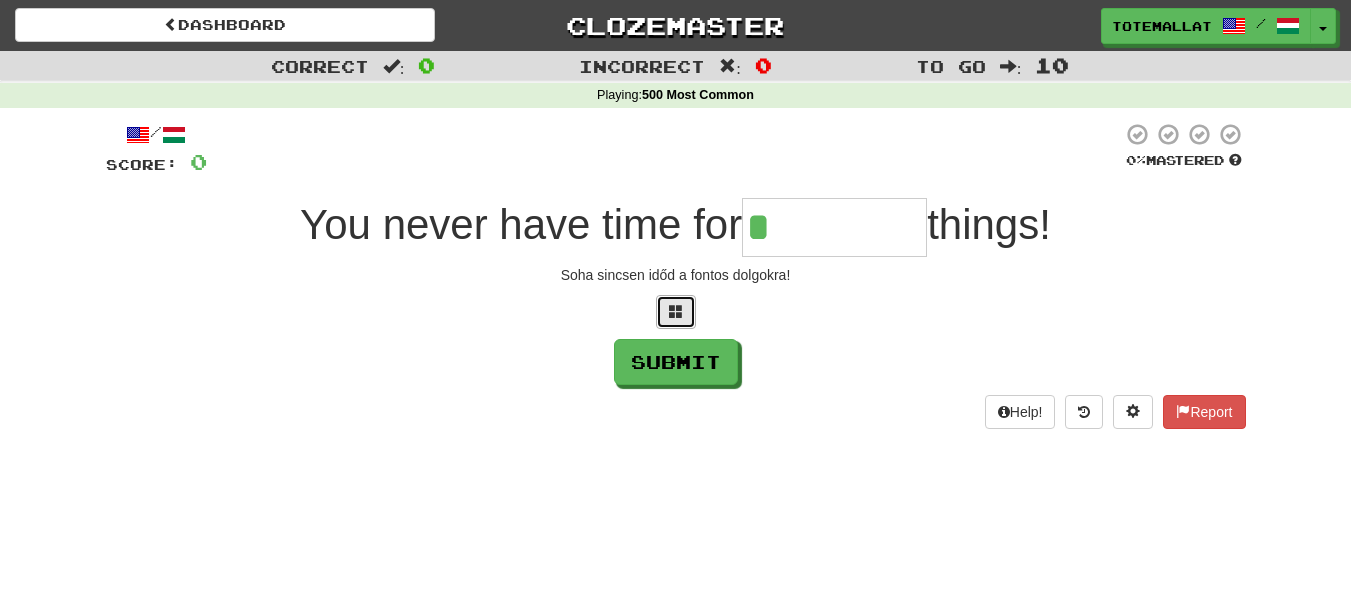 click at bounding box center [676, 311] 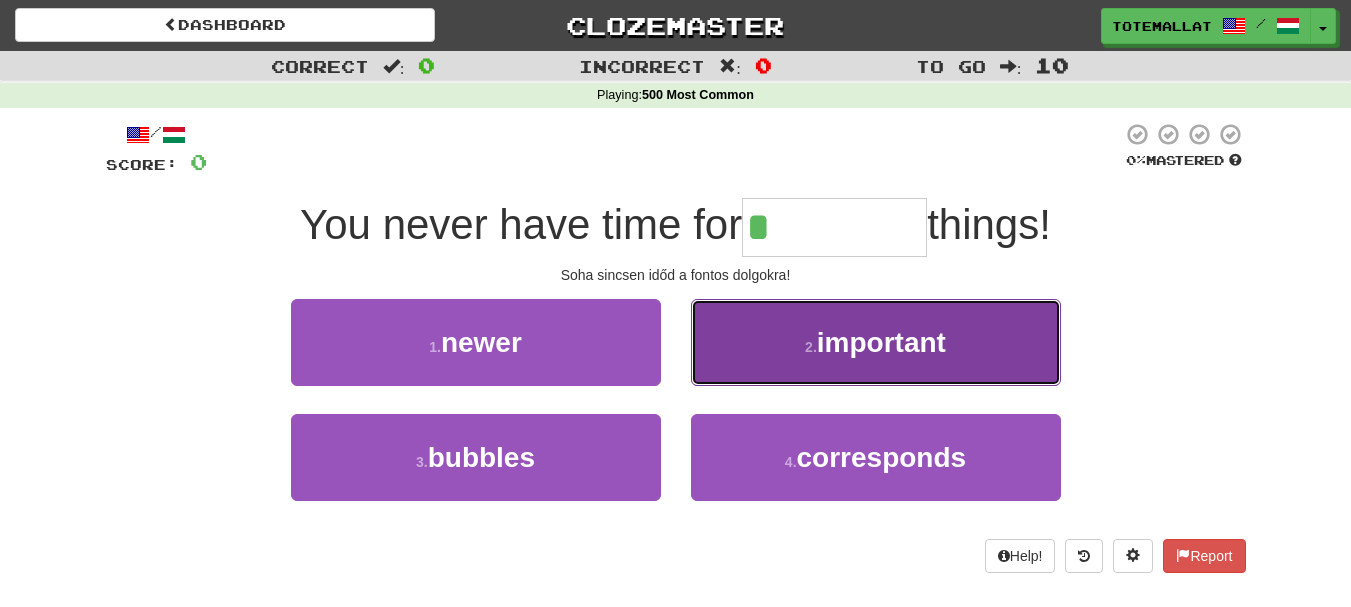 click on "2 .  important" at bounding box center (876, 342) 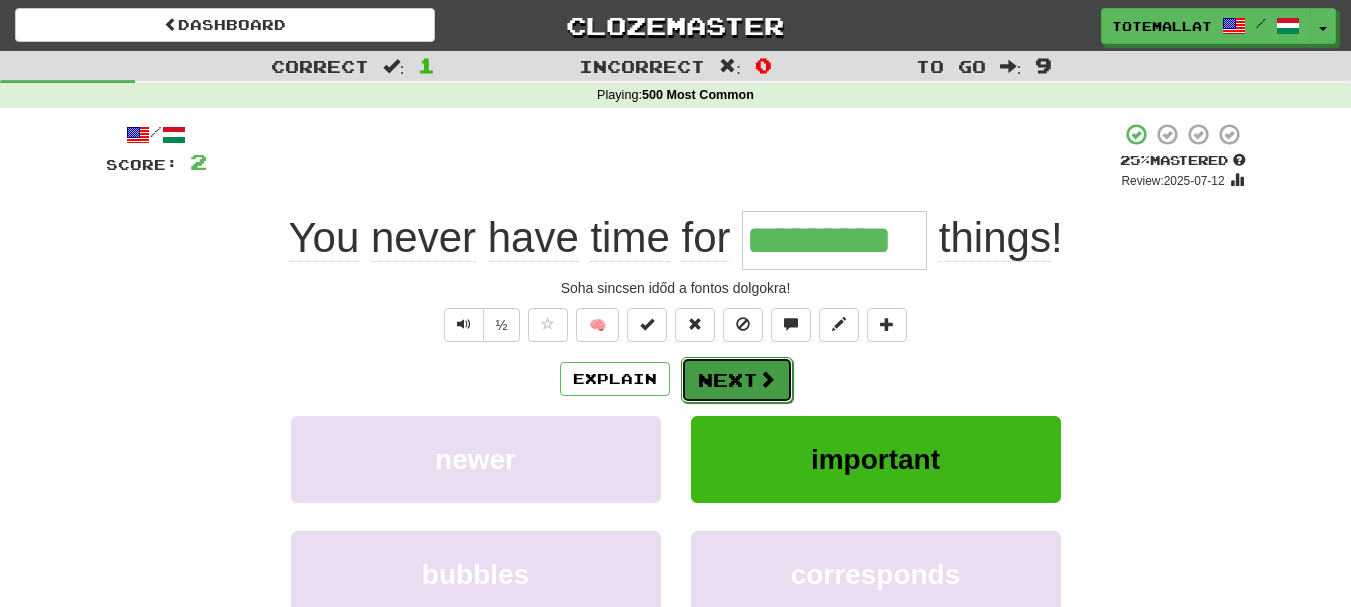 click at bounding box center [767, 379] 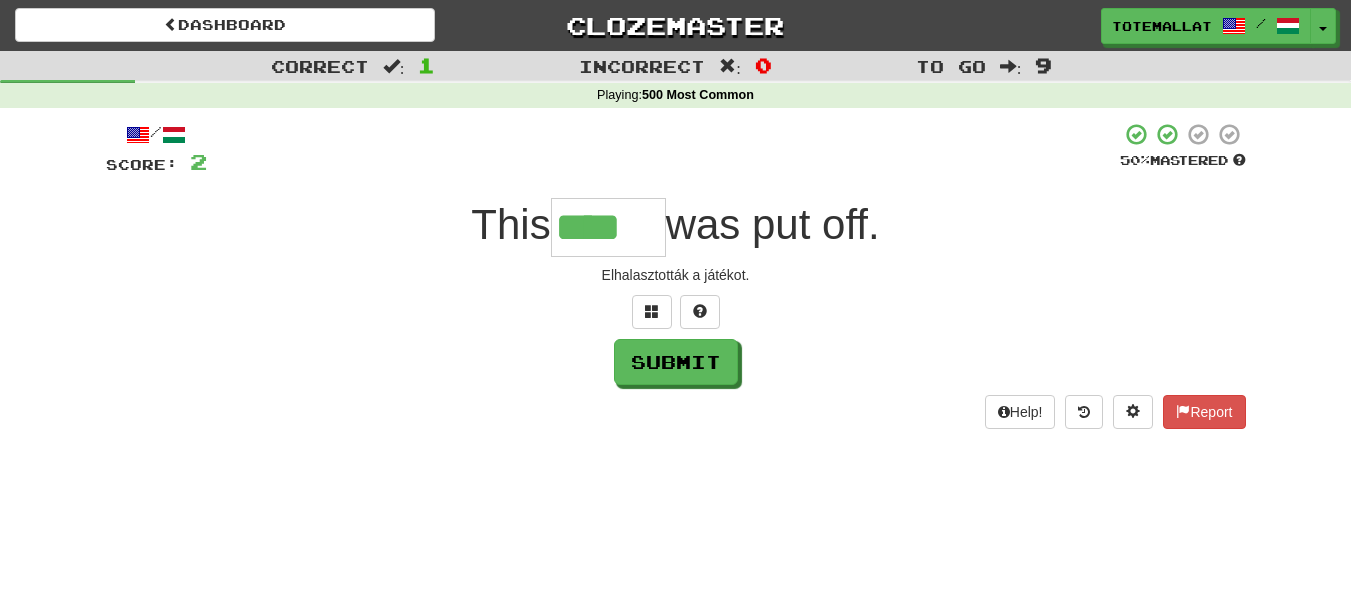 type on "****" 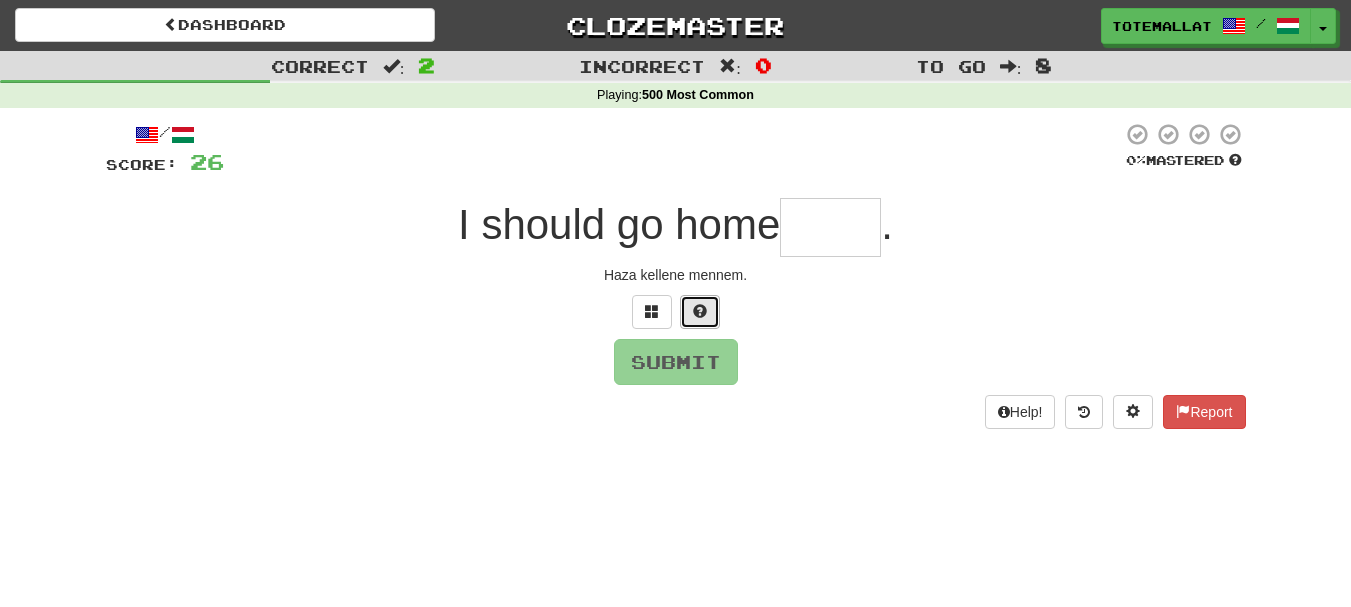 click at bounding box center [700, 311] 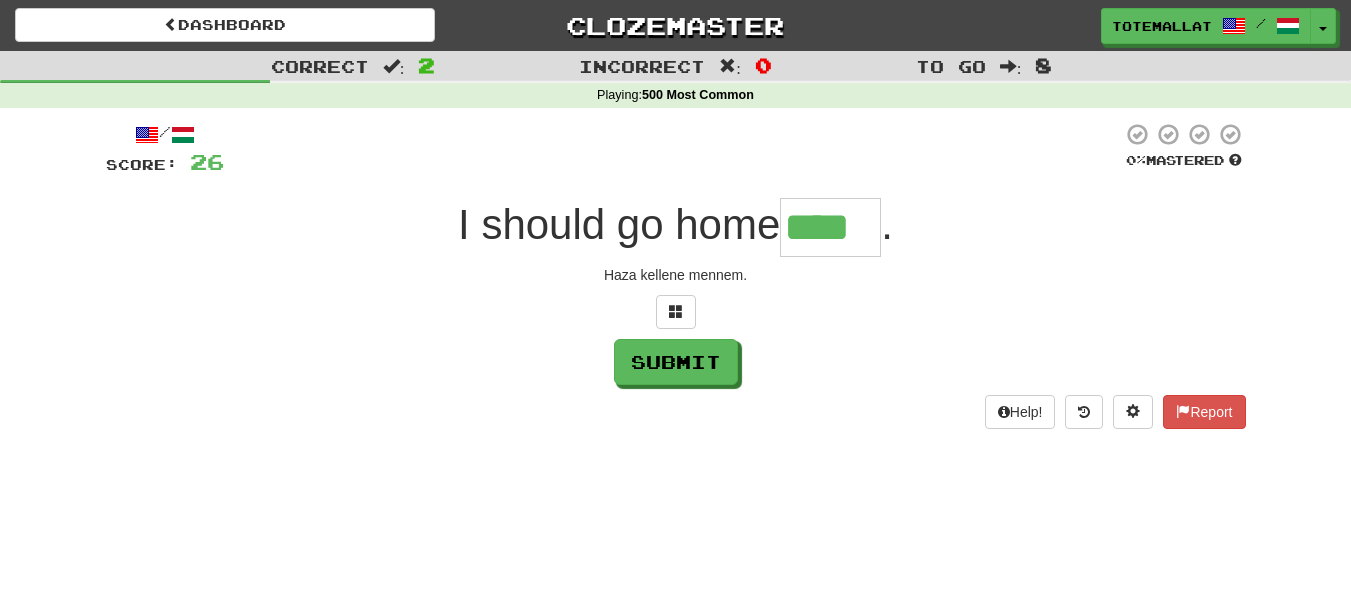 type on "****" 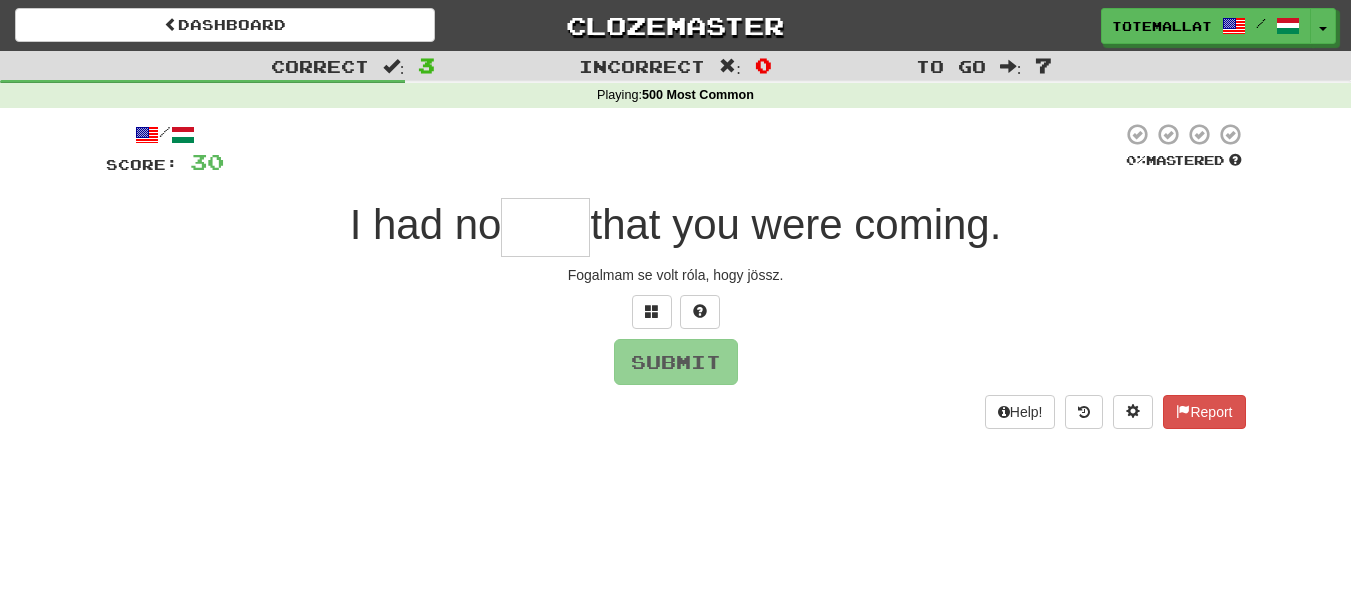 type on "*" 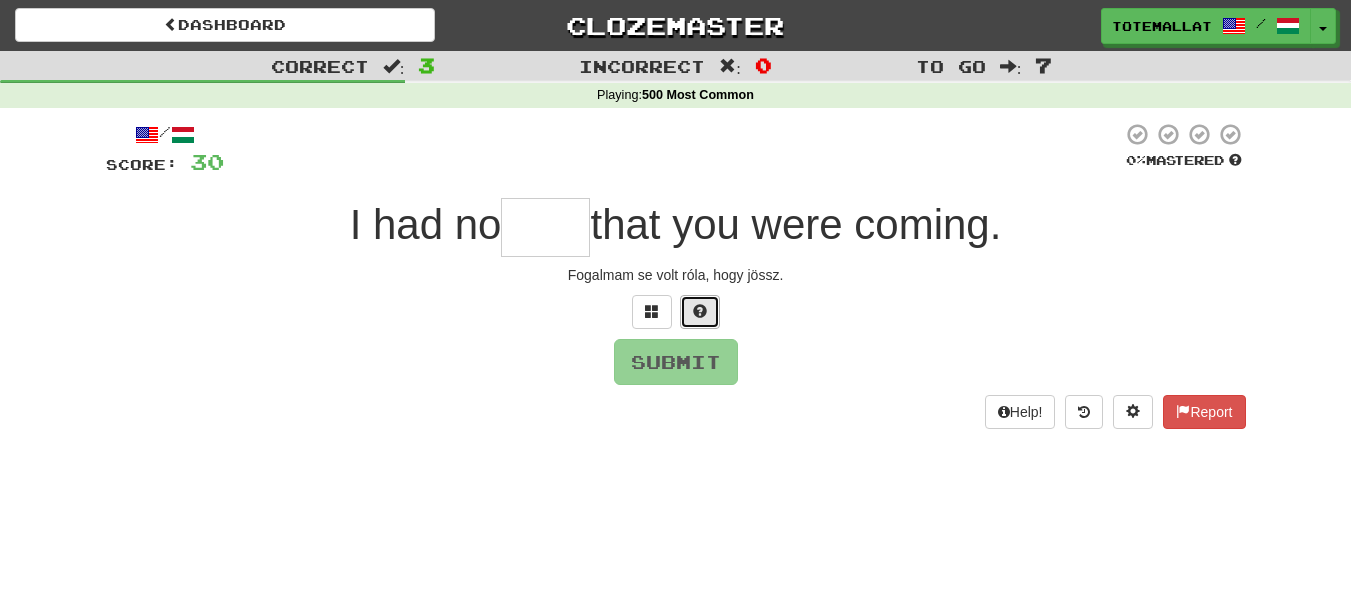 click at bounding box center [700, 312] 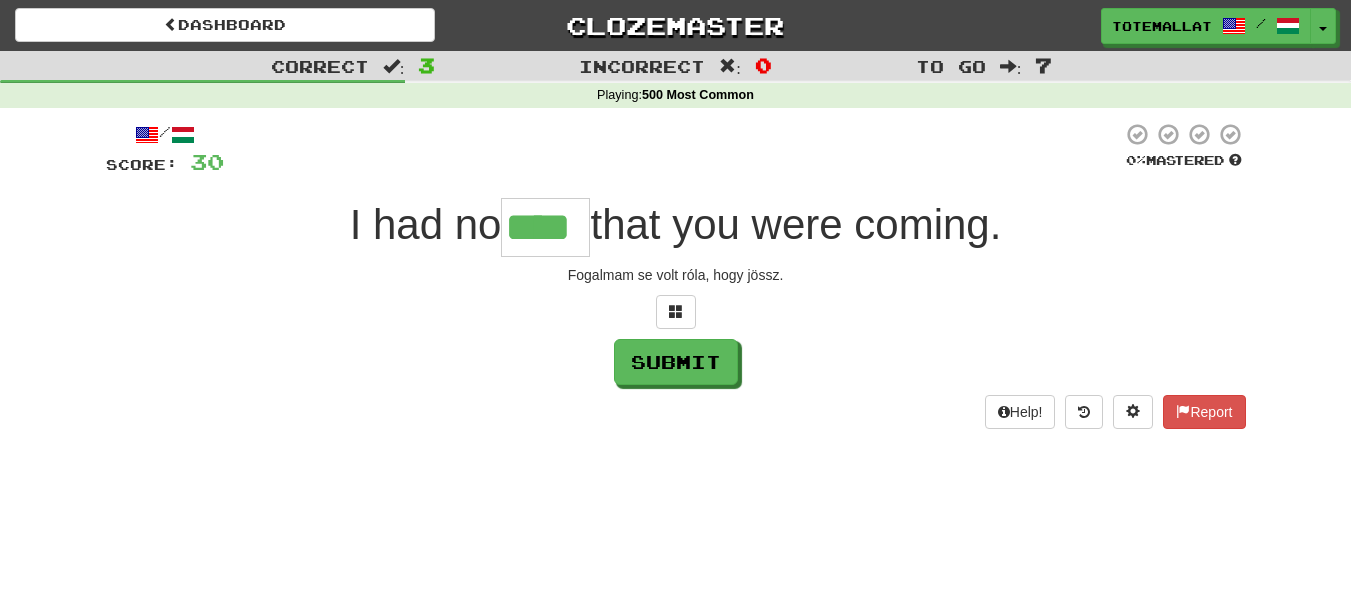 type on "****" 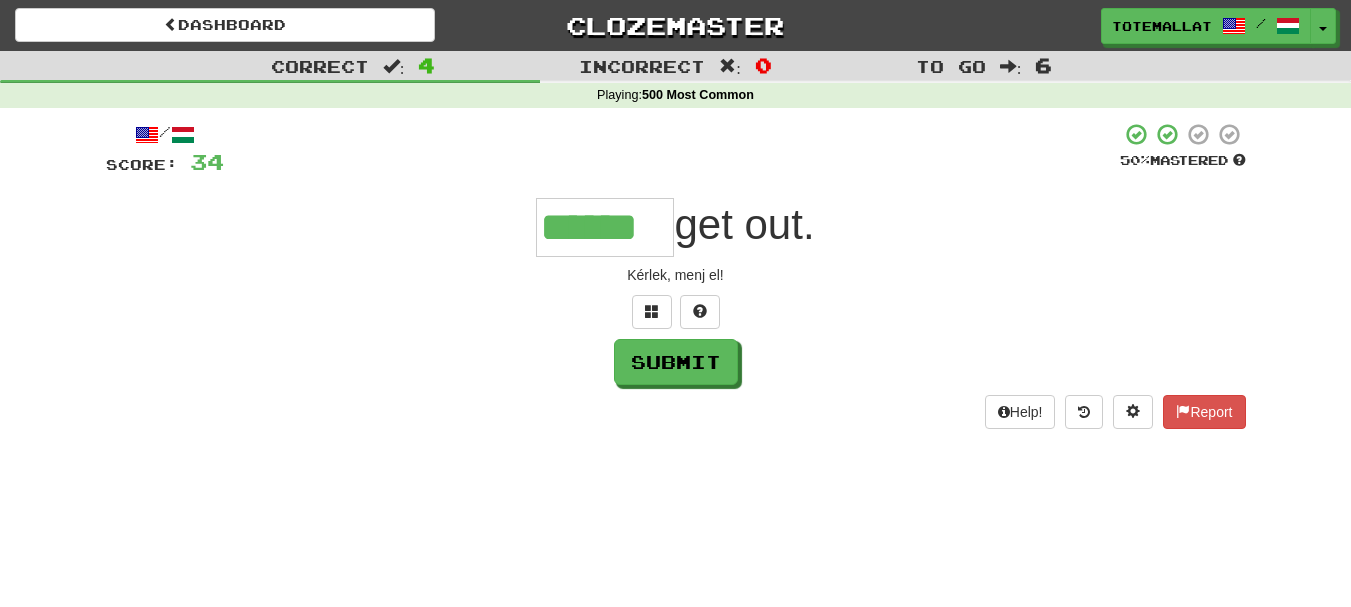 type on "******" 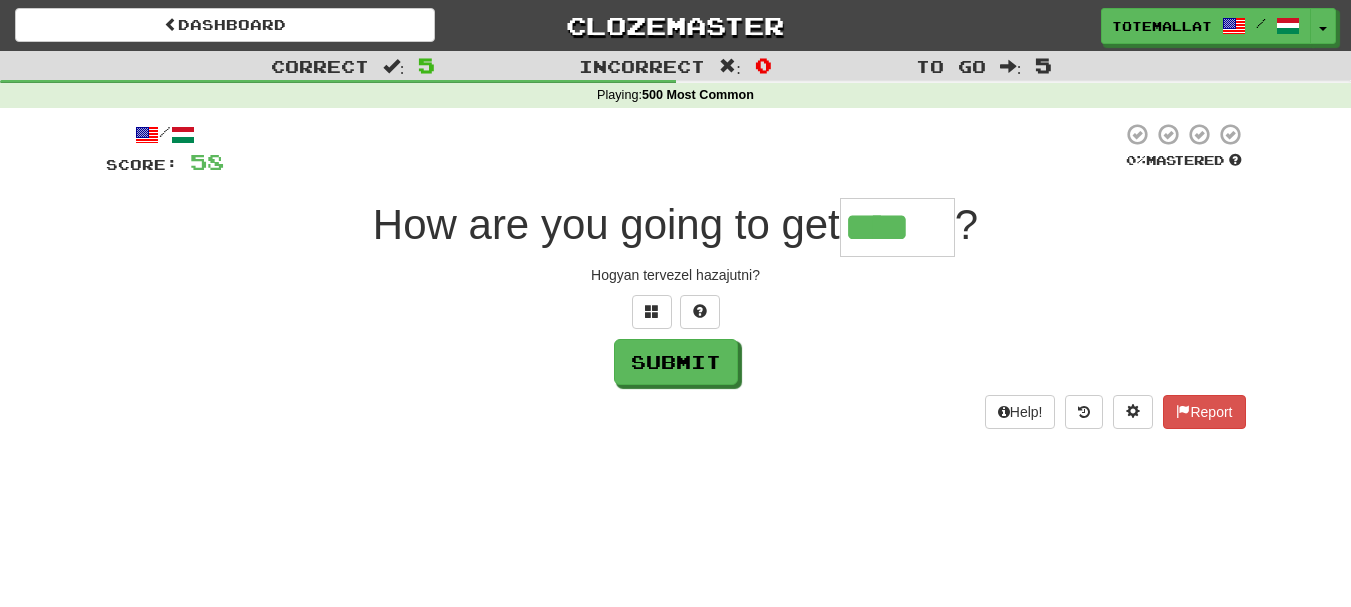 type on "****" 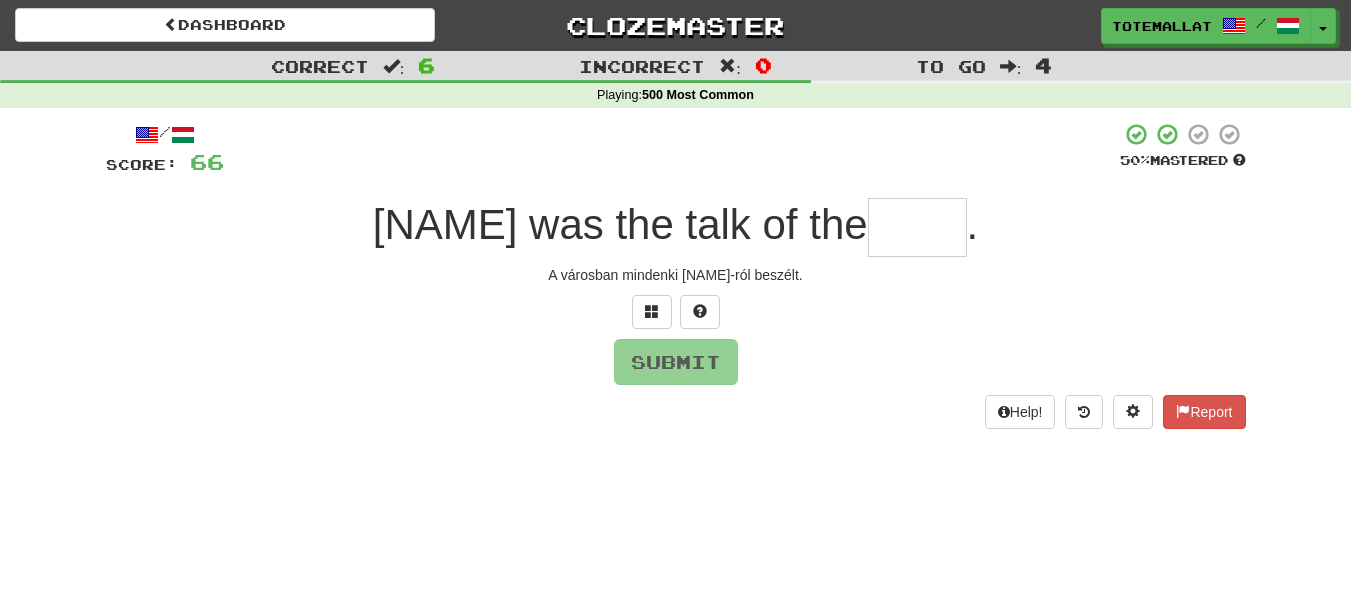type on "*" 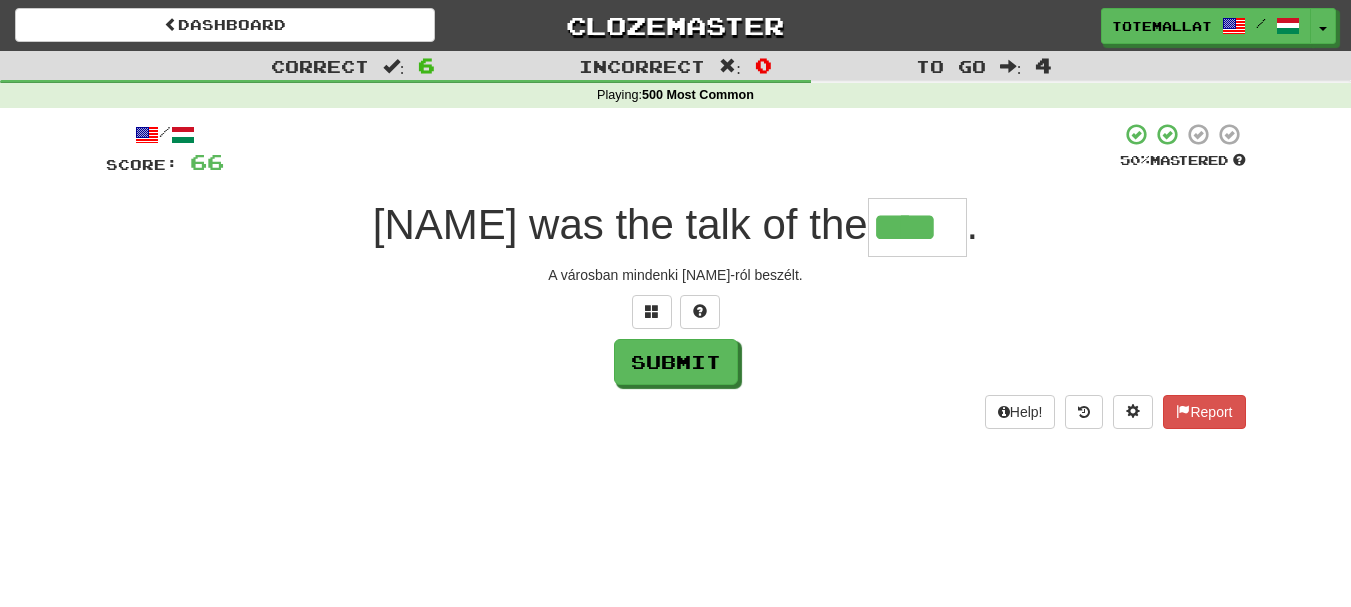 type on "****" 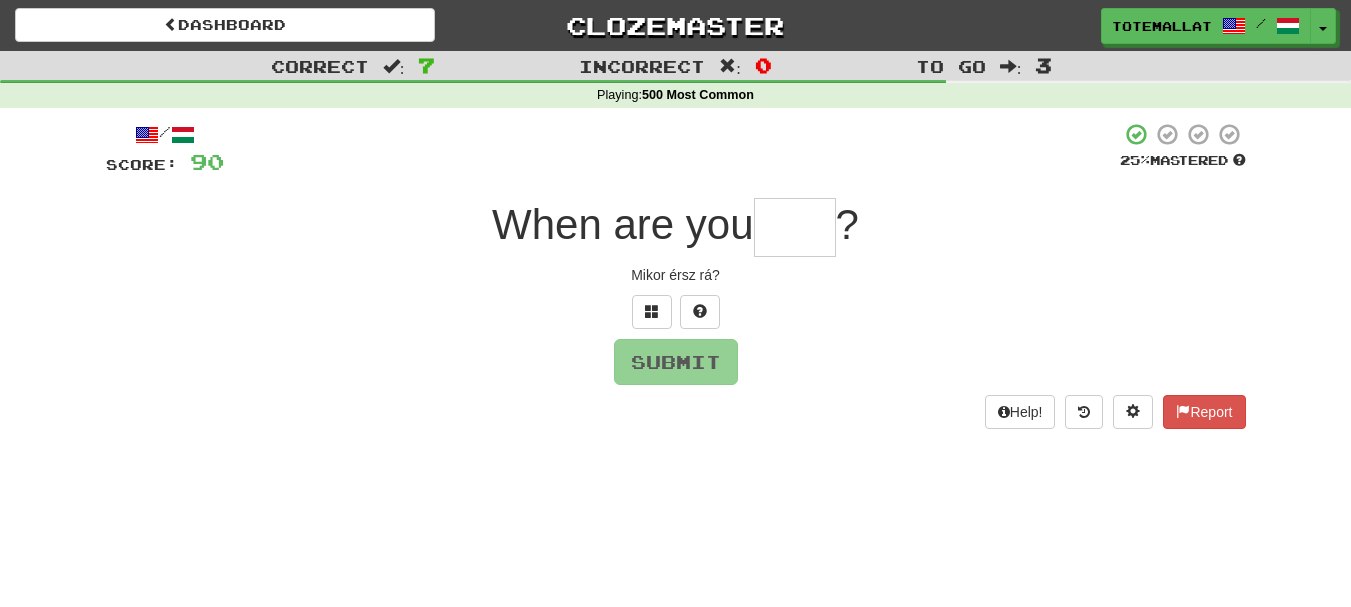 type on "*" 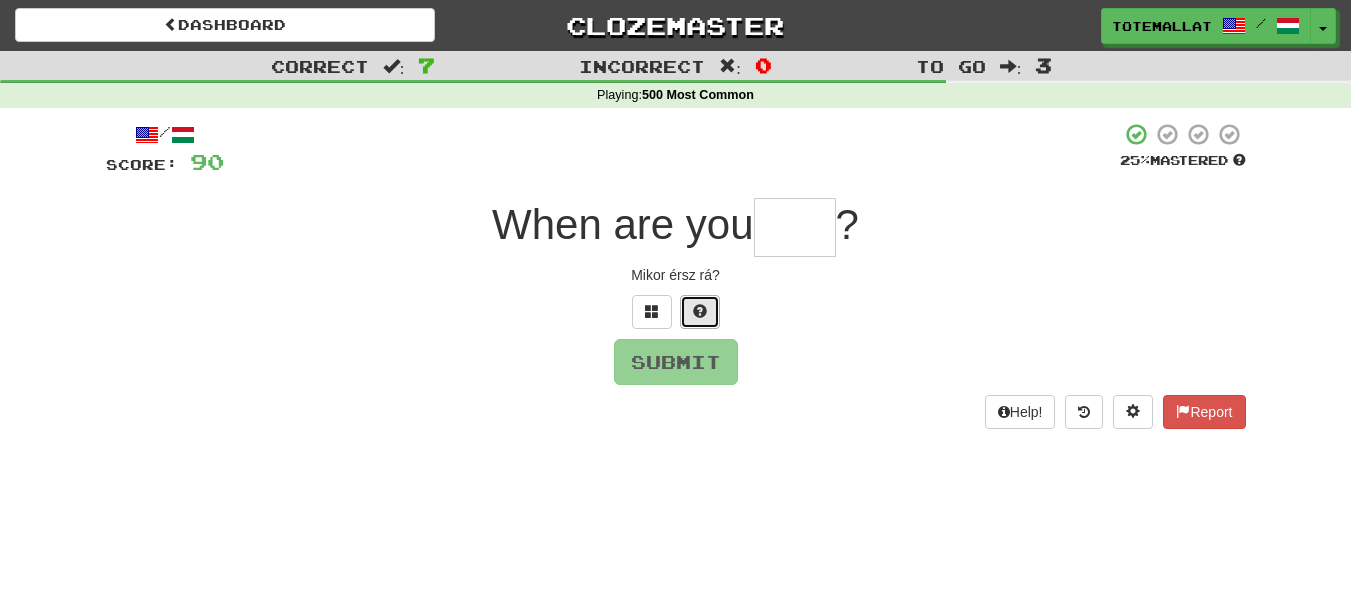 click at bounding box center [700, 311] 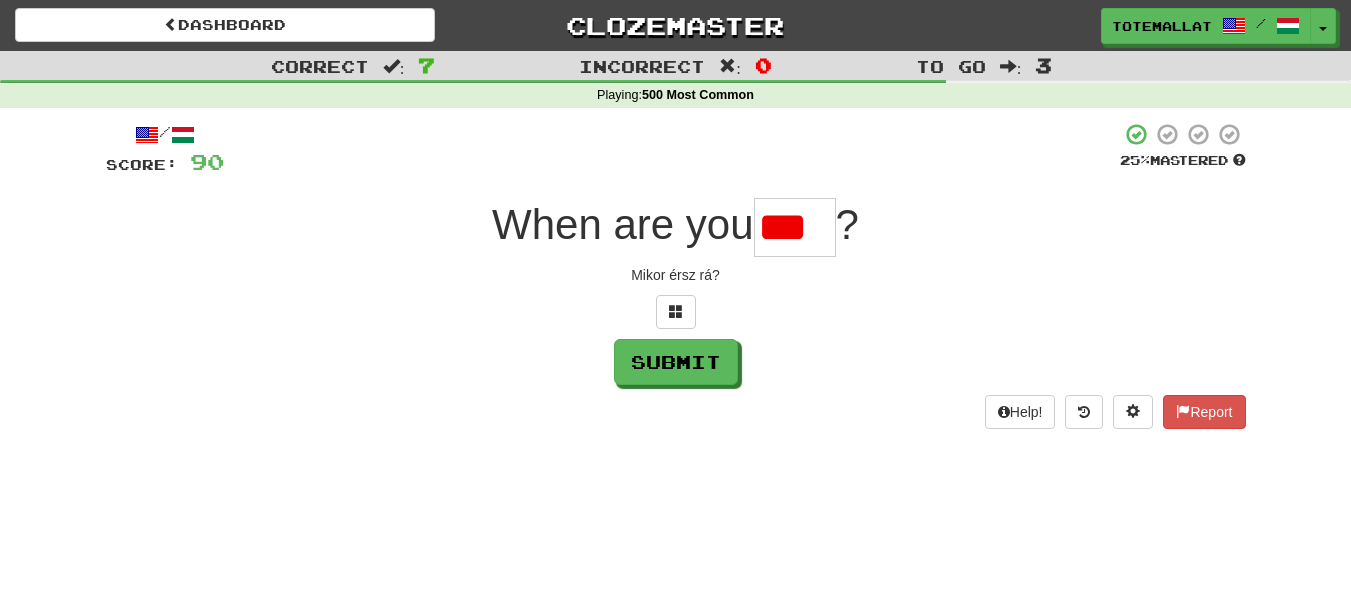 scroll, scrollTop: 0, scrollLeft: 0, axis: both 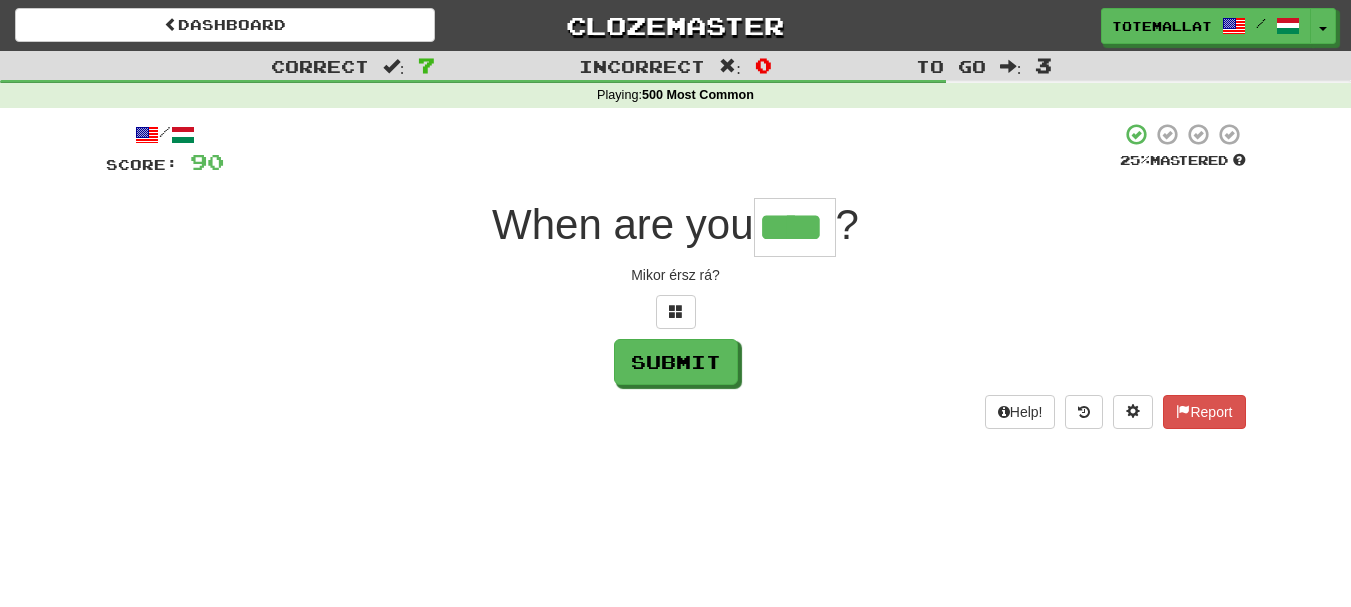 type on "****" 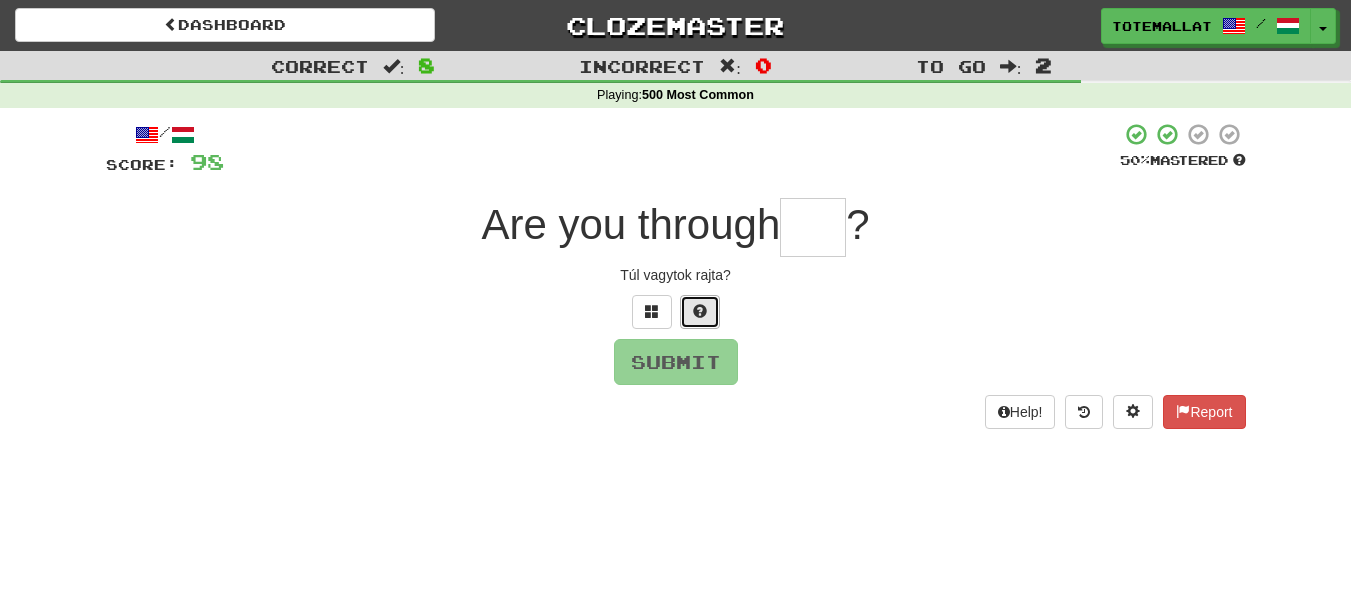 click at bounding box center [700, 312] 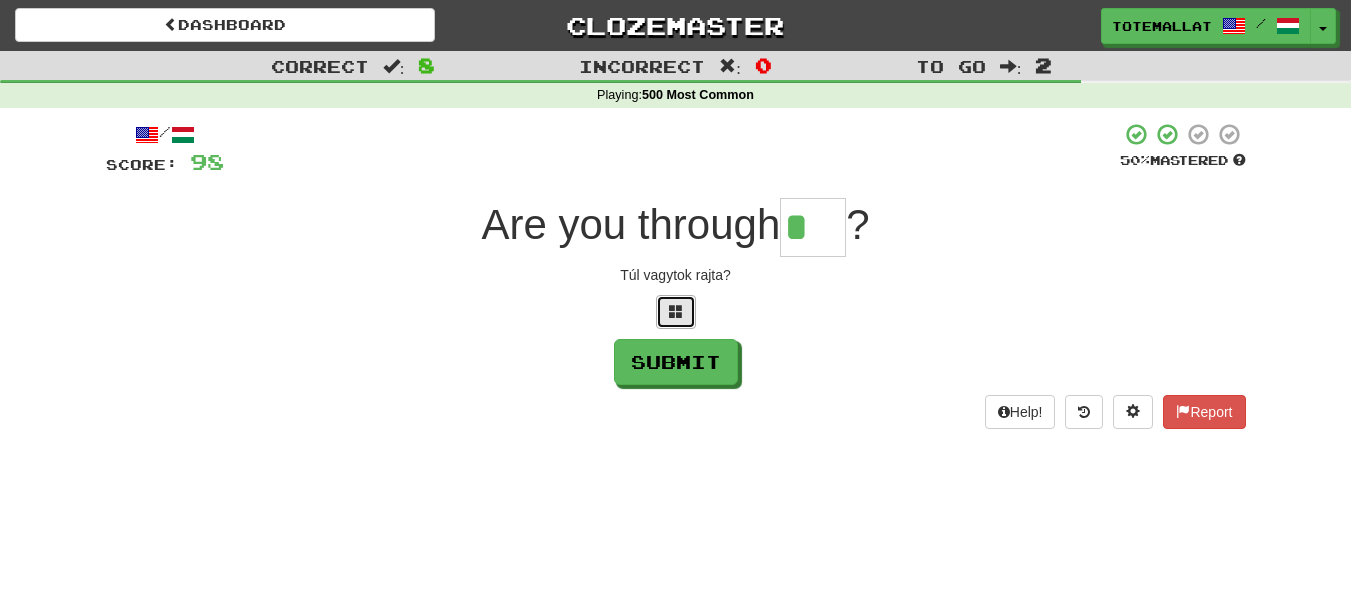 click at bounding box center (676, 311) 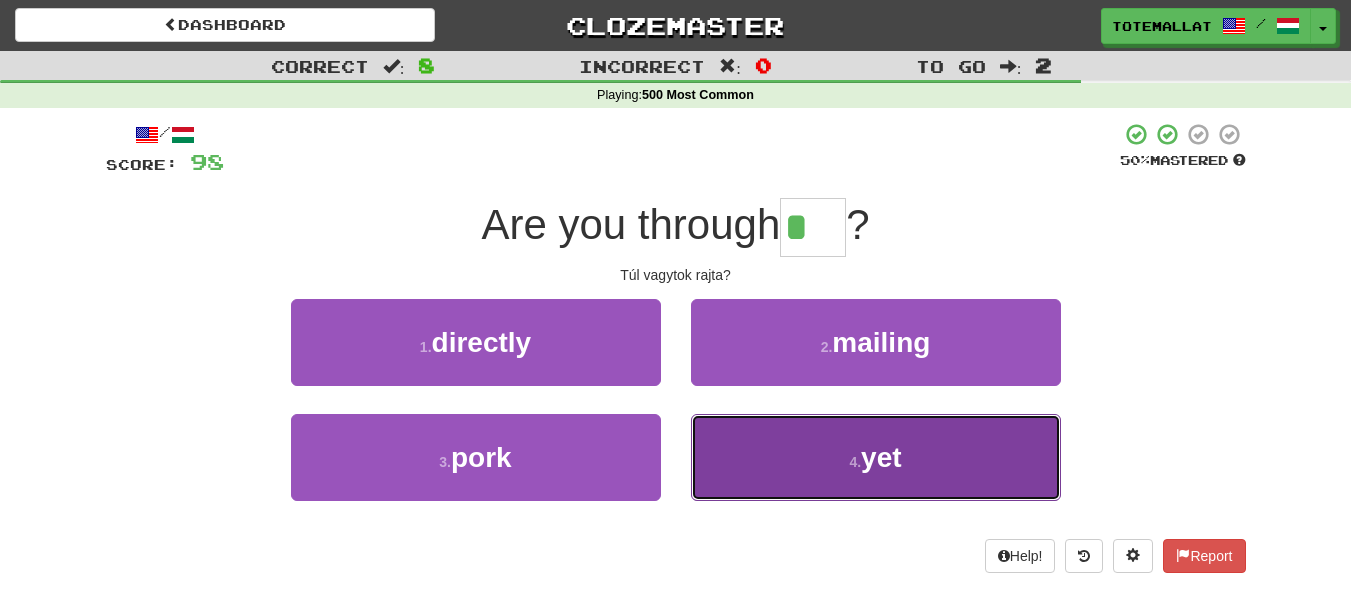 click on "yet" at bounding box center (881, 457) 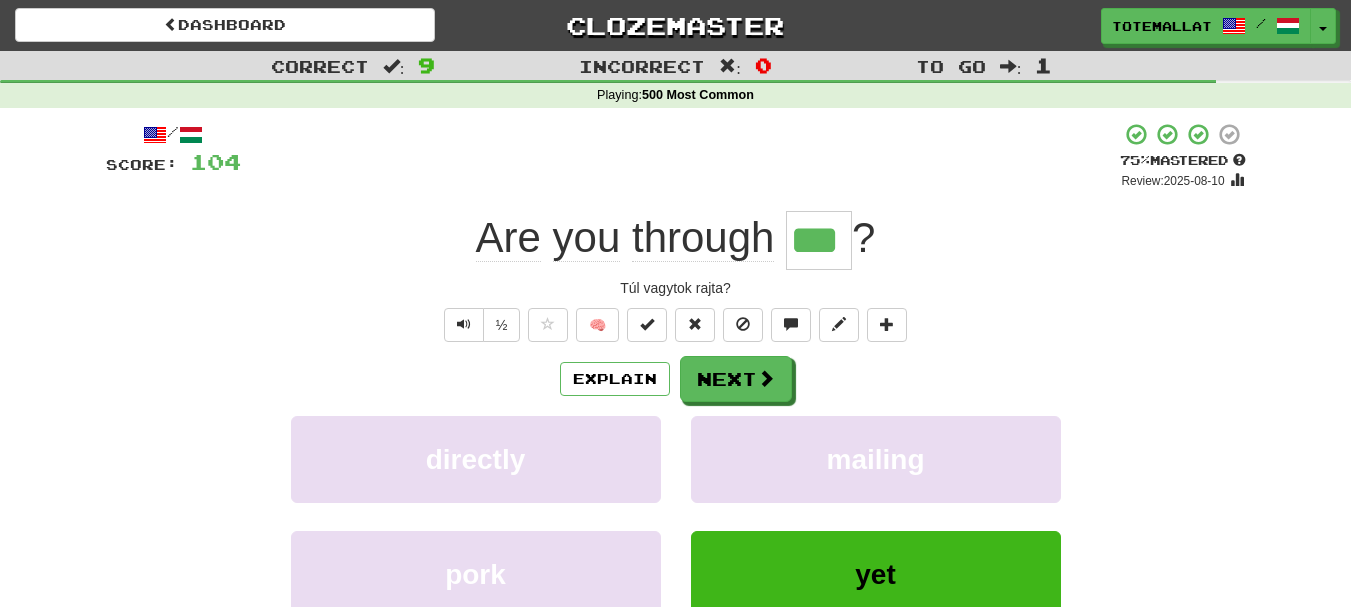 click on "Explain Next" at bounding box center [676, 379] 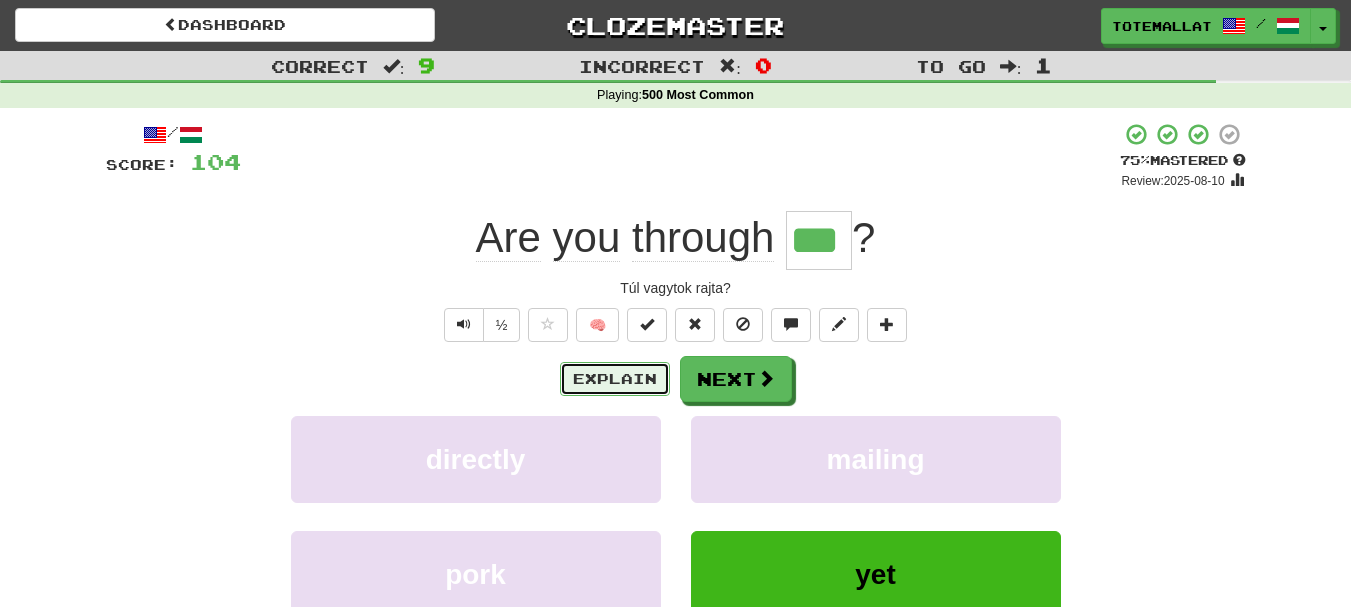 click on "Explain" at bounding box center (615, 379) 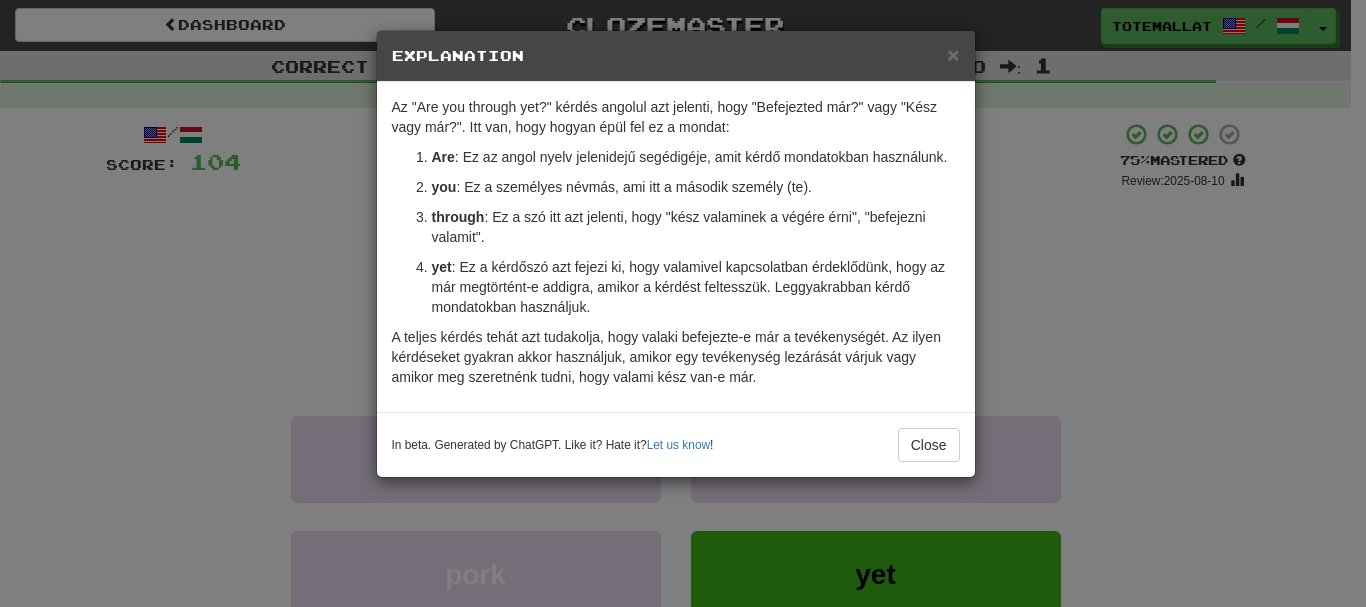 click on "× Explanation Az "Are you through yet?" kérdés angolul azt jelenti, hogy "Befejezted már?" vagy "Kész vagy már?". Itt van, hogy hogyan épül fel ez a mondat:
Are : Ez az angol nyelv jelenidejű segédigéje, amit kérdő mondatokban használunk.
you : Ez a személyes névmás, ami itt a második személy (te).
through : Ez a szó itt azt jelenti, hogy "kész valaminek a végére érni", "befejezni valamit".
yet : Ez a kérdőszó azt fejezi ki, hogy valamivel kapcsolatban érdeklődünk, hogy az már megtörtént-e addigra, amikor a kérdést feltesszük. Leggyakrabban kérdő mondatokban használjuk.
A teljes kérdés tehát azt tudakolja, hogy valaki befejezte-e már a tevékenységét. Az ilyen kérdéseket gyakran akkor használjuk, amikor egy tevékenység lezárását várjuk vagy amikor meg szeretnénk tudni, hogy valami kész van-e már. In beta. Generated by ChatGPT. Like it? Hate it?  Let us know ! Close" at bounding box center (683, 303) 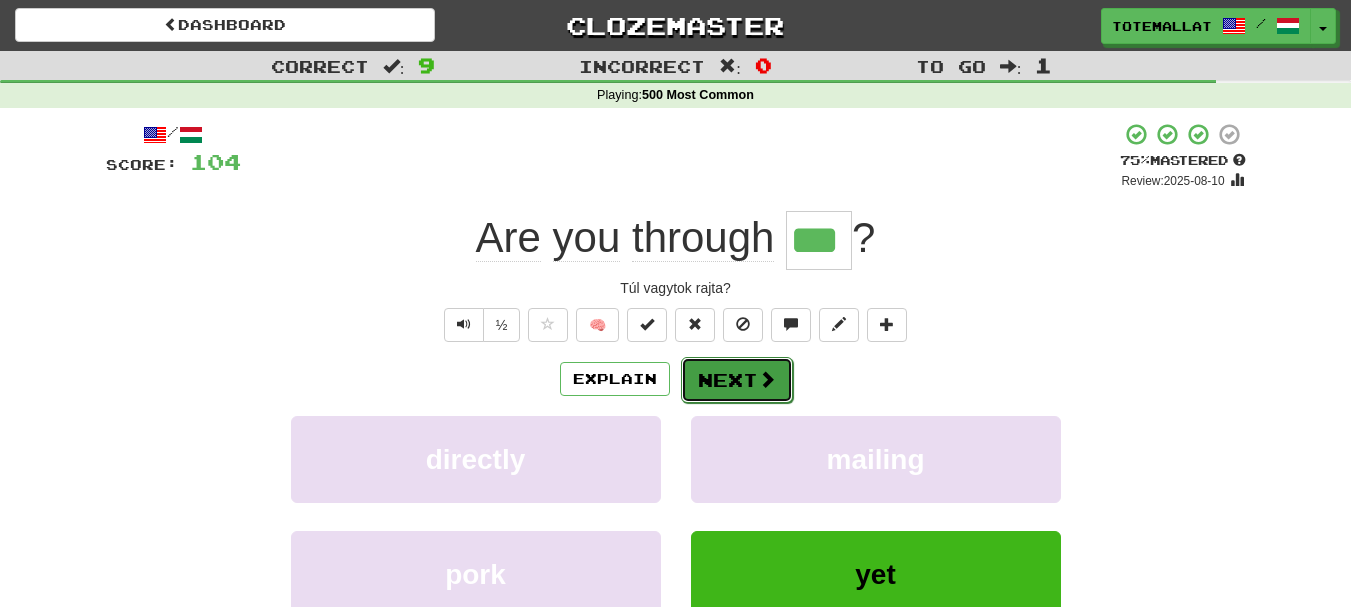 click at bounding box center (767, 379) 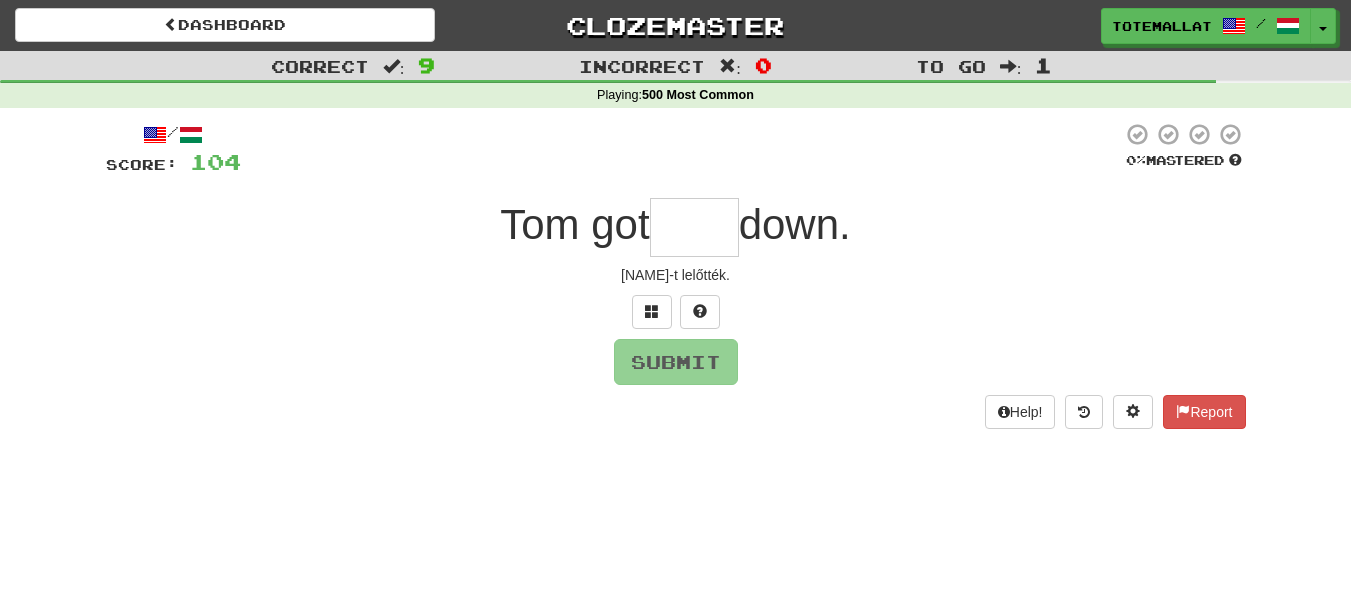type on "*" 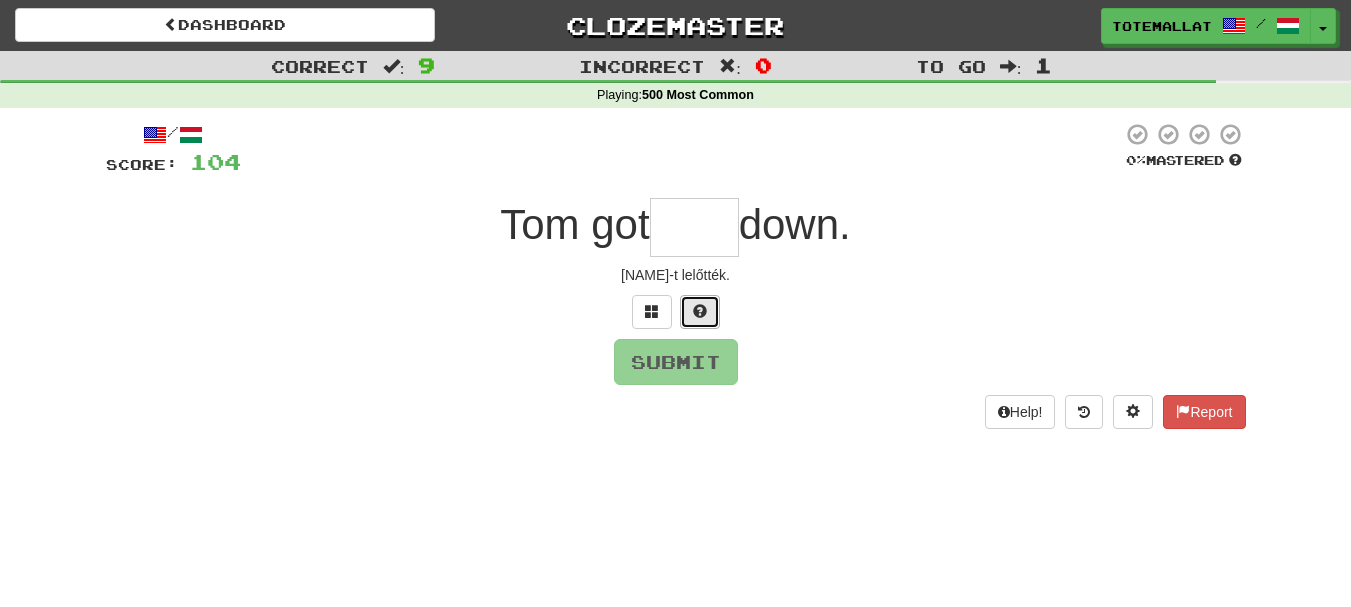 click at bounding box center (700, 311) 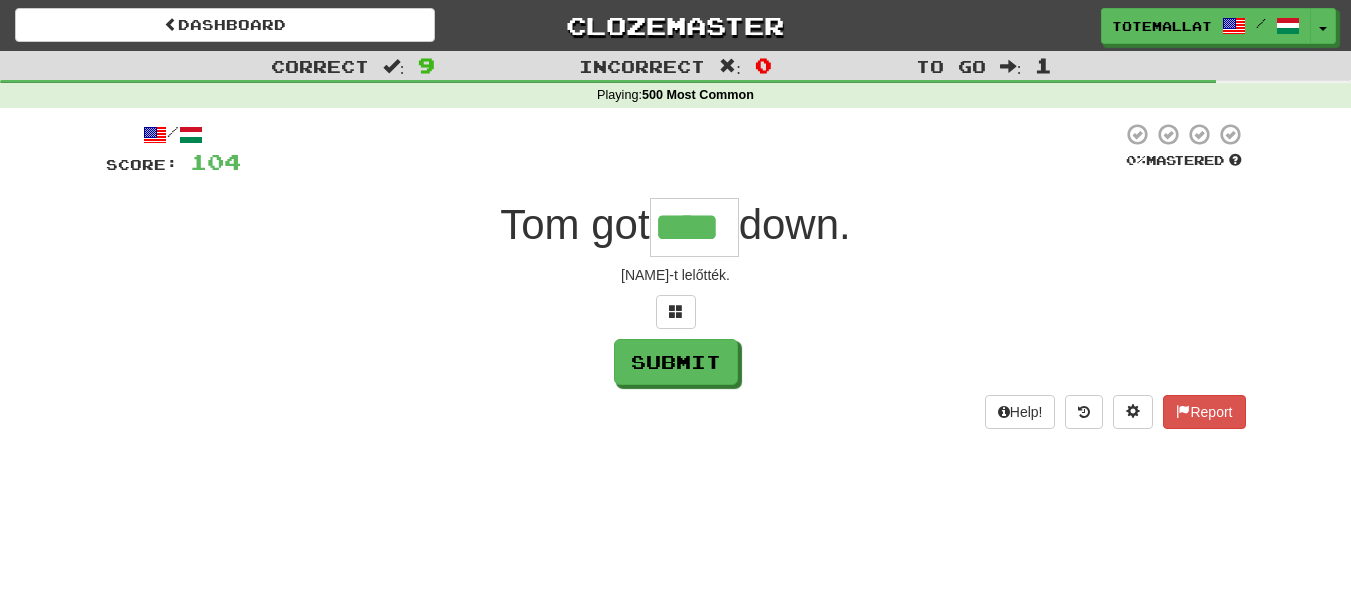 type on "****" 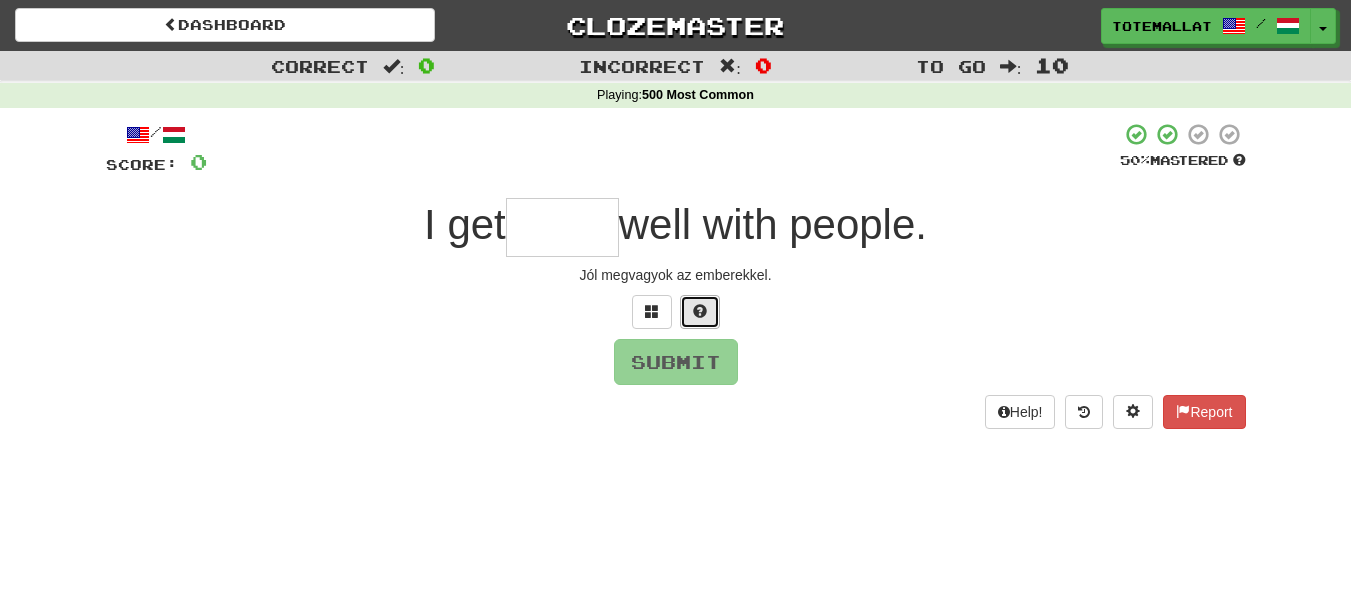 click at bounding box center [700, 312] 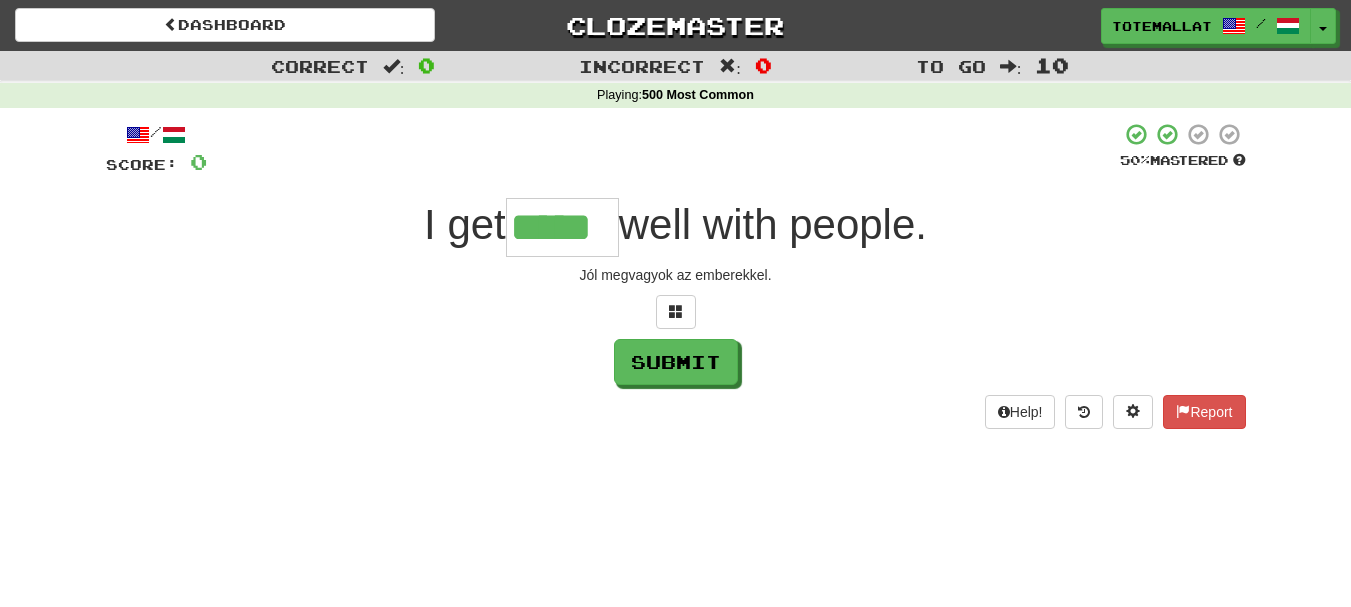 type on "*****" 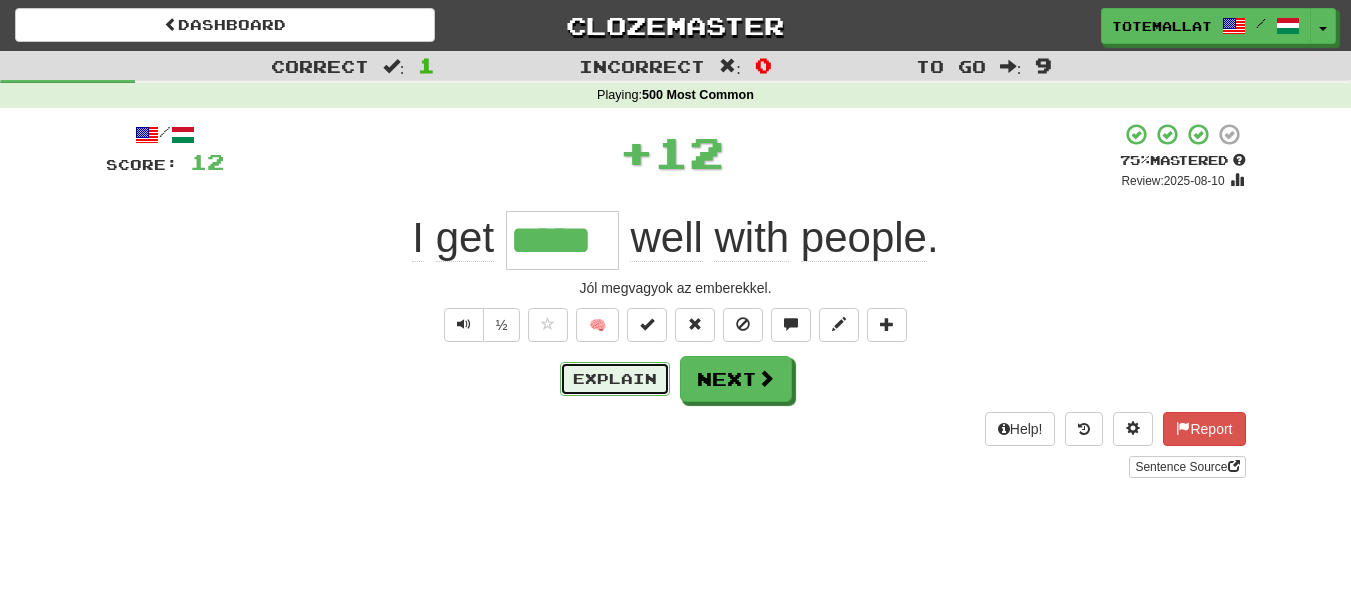 click on "Explain" at bounding box center (615, 379) 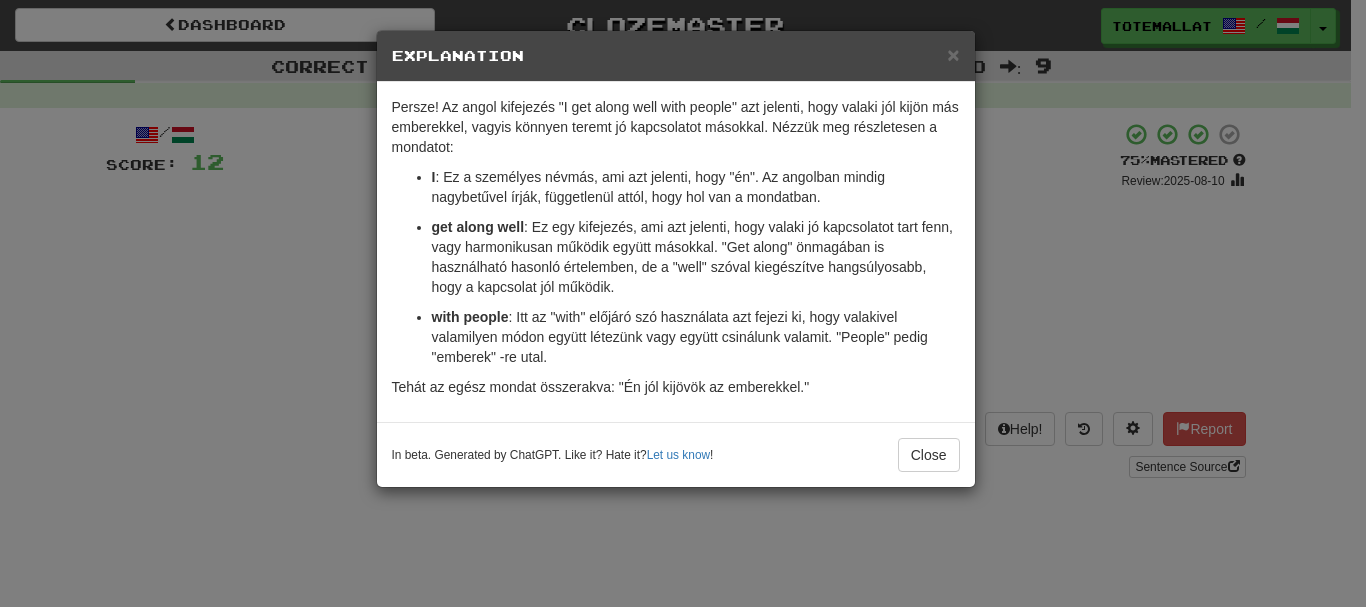 click on "× Explanation Persze! Az angol kifejezés "I get along well with people" azt jelenti, hogy valaki jól kijön más emberekkel, vagyis könnyen teremt jó kapcsolatot másokkal. Nézzük meg részletesen a mondatot:
I : Ez a személyes névmás, ami azt jelenti, hogy "én". Az angolban mindig nagybetűvel írják, függetlenül attól, hogy hol van a mondatban.
get along well : Ez egy kifejezés, ami azt jelenti, hogy valaki jó kapcsolatot tart fenn, vagy harmonikusan működik együtt másokkal. "Get along" önmagában is használható hasonló értelemben, de a "well" szóval kiegészítve hangsúlyosabb, hogy a kapcsolat jól működik.
with people : Itt az "with" előjáró szó használata azt fejezi ki, hogy valakivel valamilyen módon együtt létezünk vagy együtt csinálunk valamit. "People" pedig "emberek" -re utal.
Tehát az egész mondat összerakva: "Én jól kijövök az emberekkel." In beta. Generated by ChatGPT. Like it? Hate it?  Let us know ! Close" at bounding box center [683, 303] 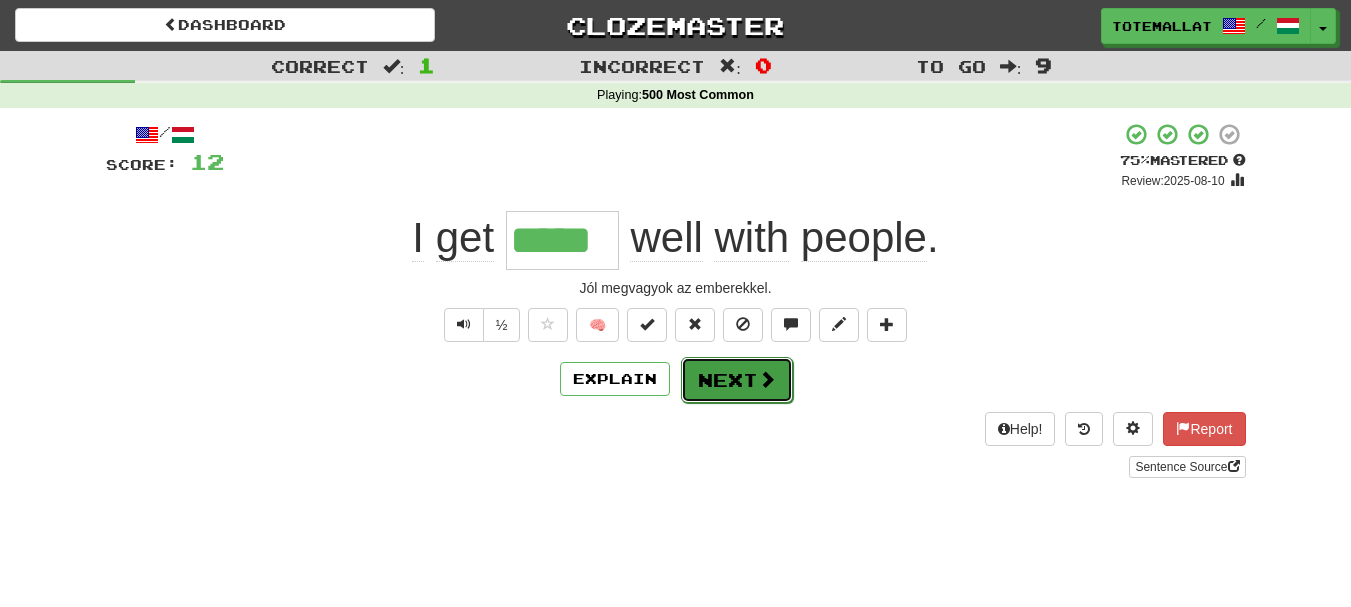 click on "Next" at bounding box center [737, 380] 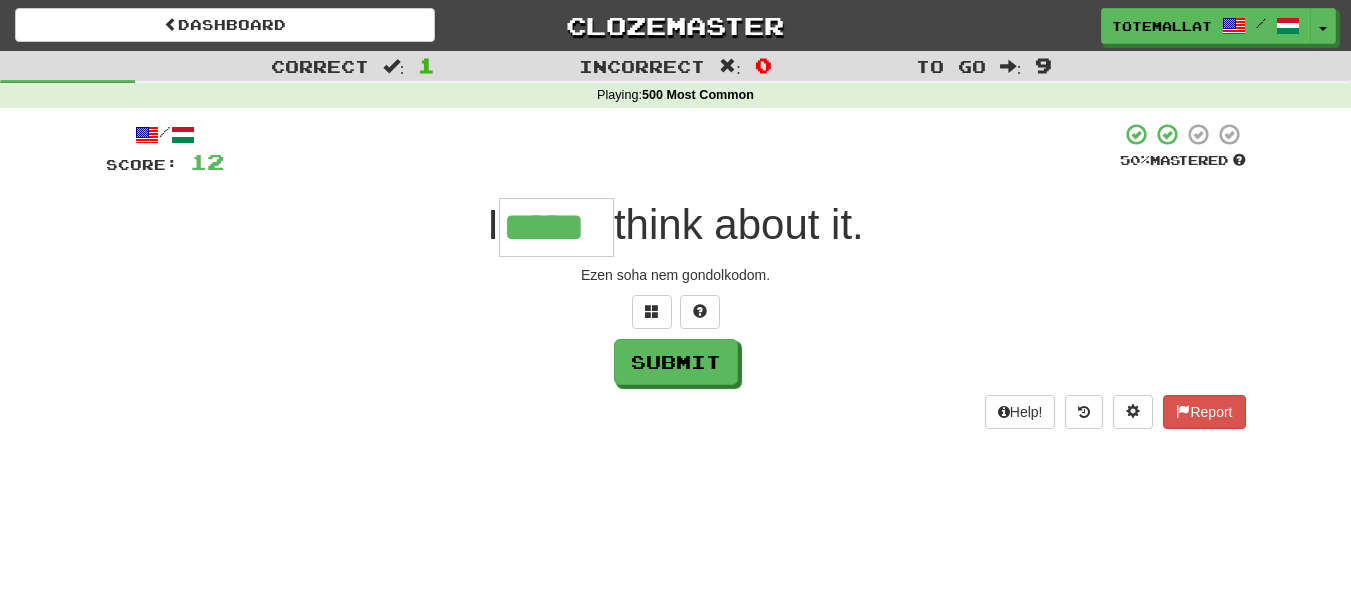 type on "*****" 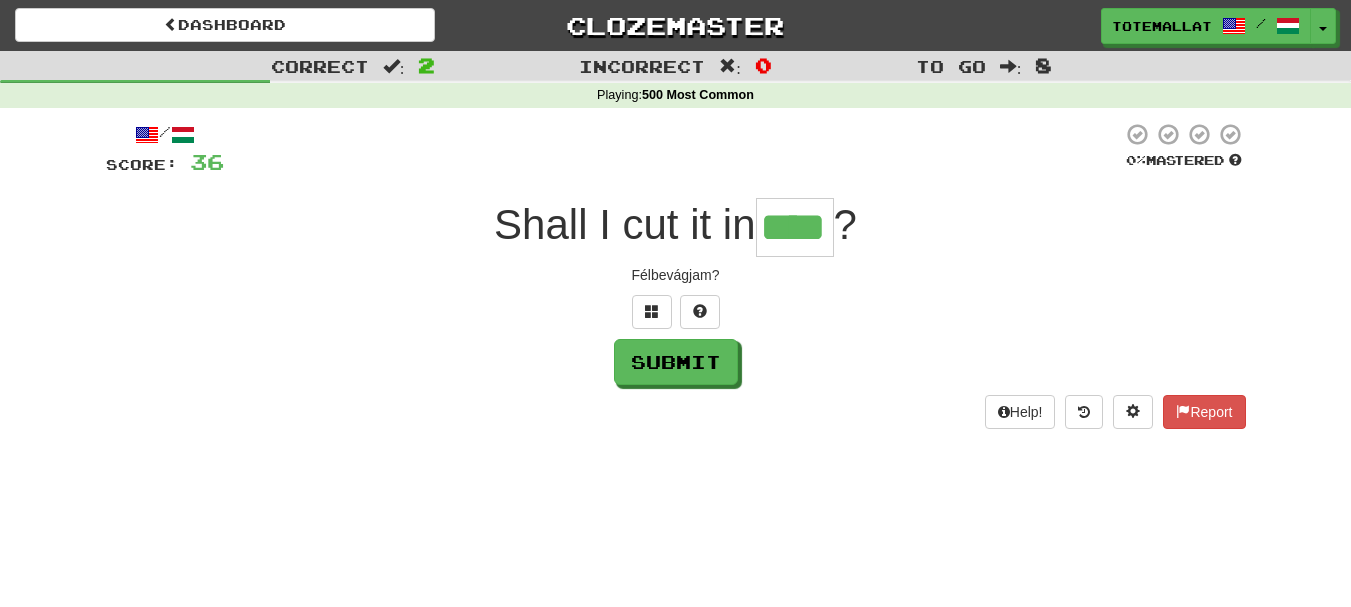 type on "****" 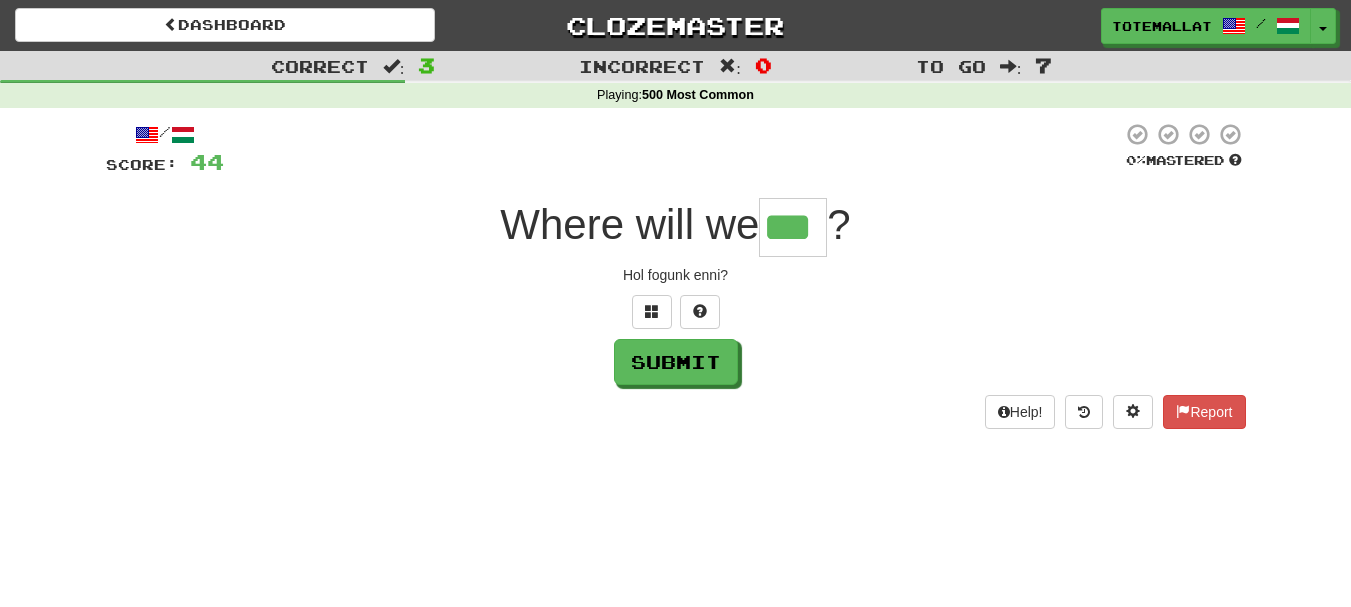 type on "***" 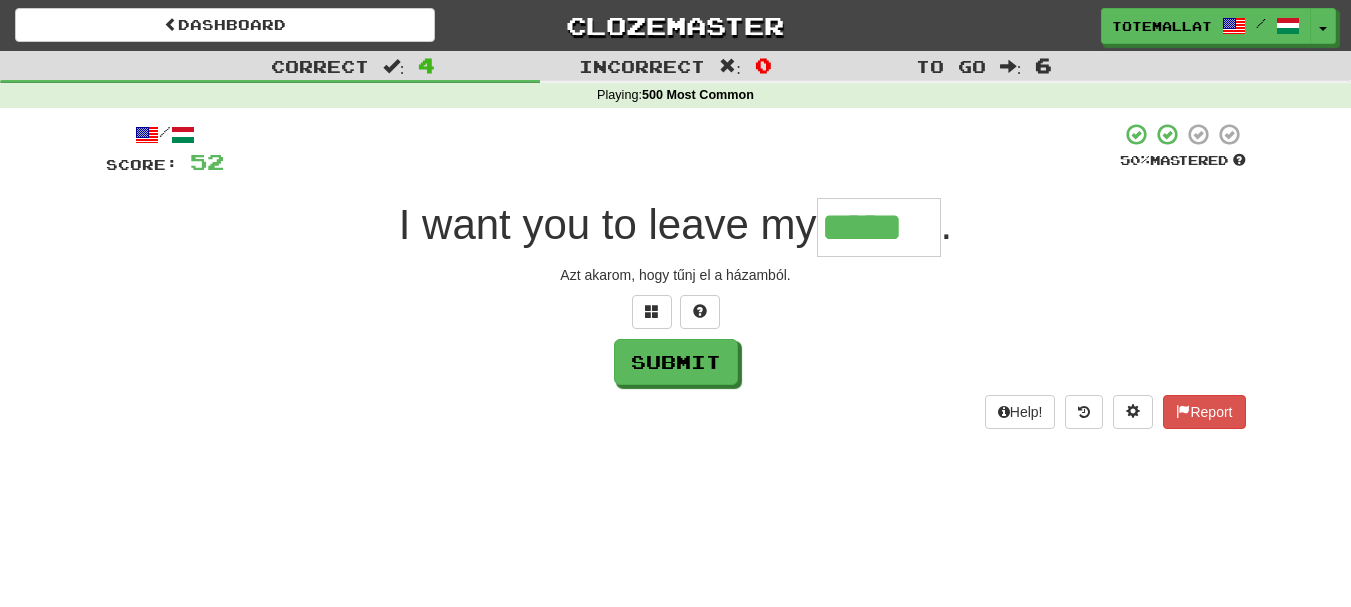 type on "*****" 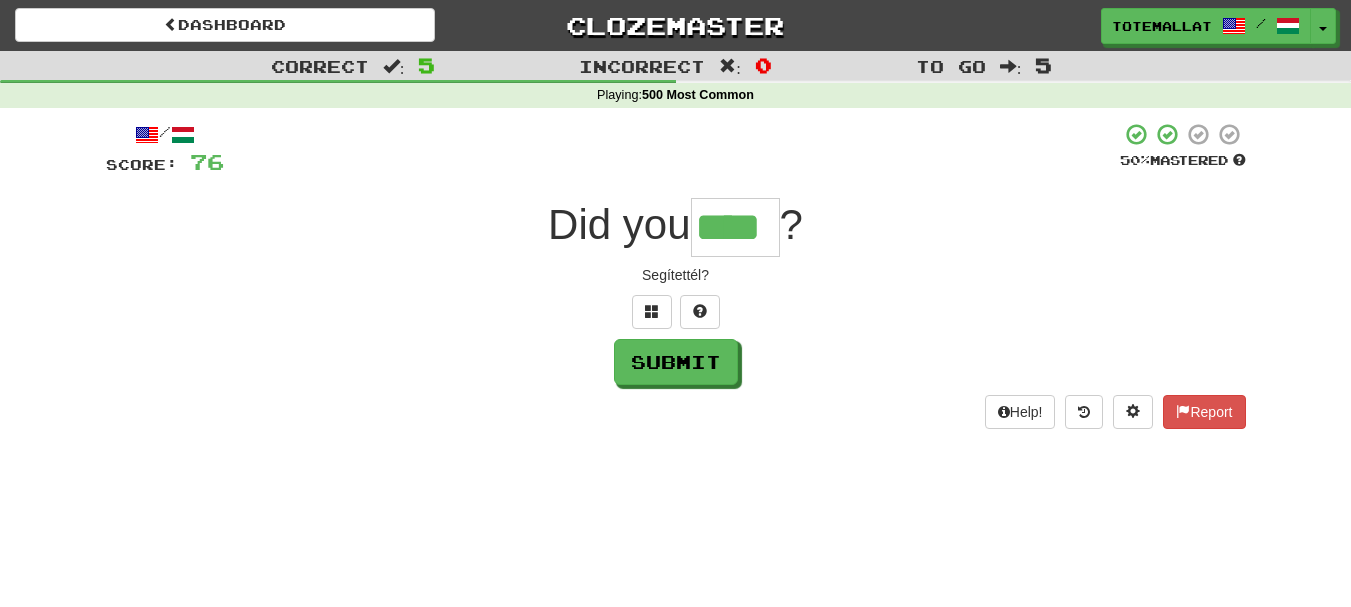 type on "****" 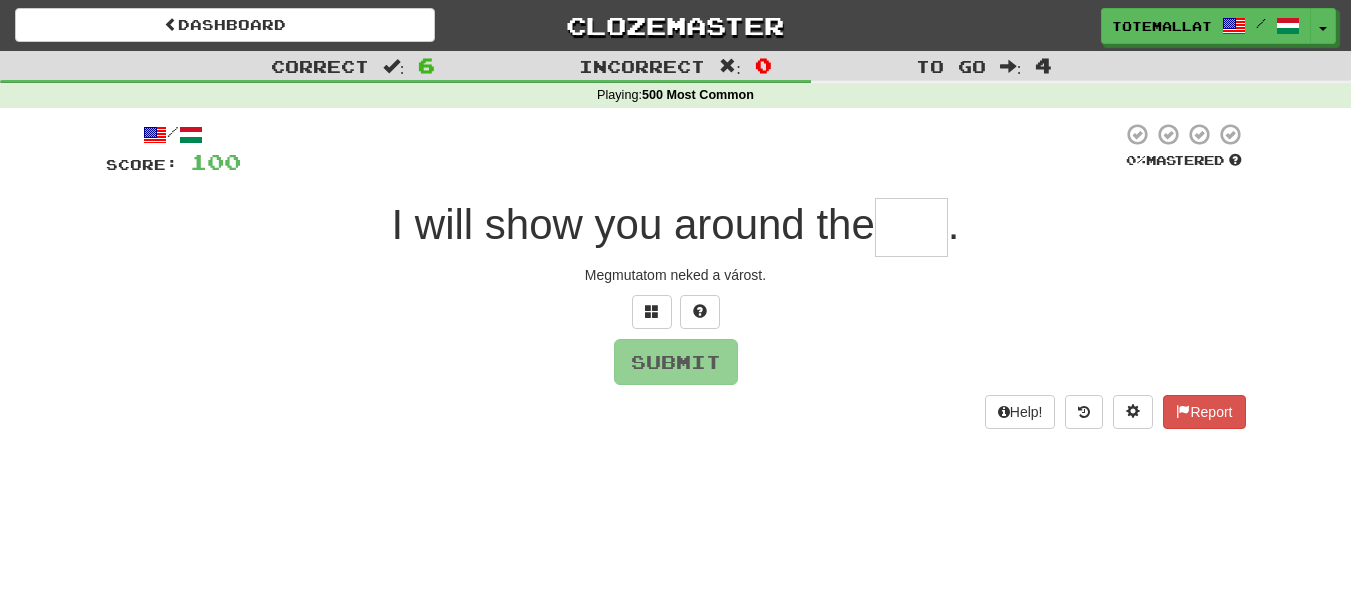 type on "*" 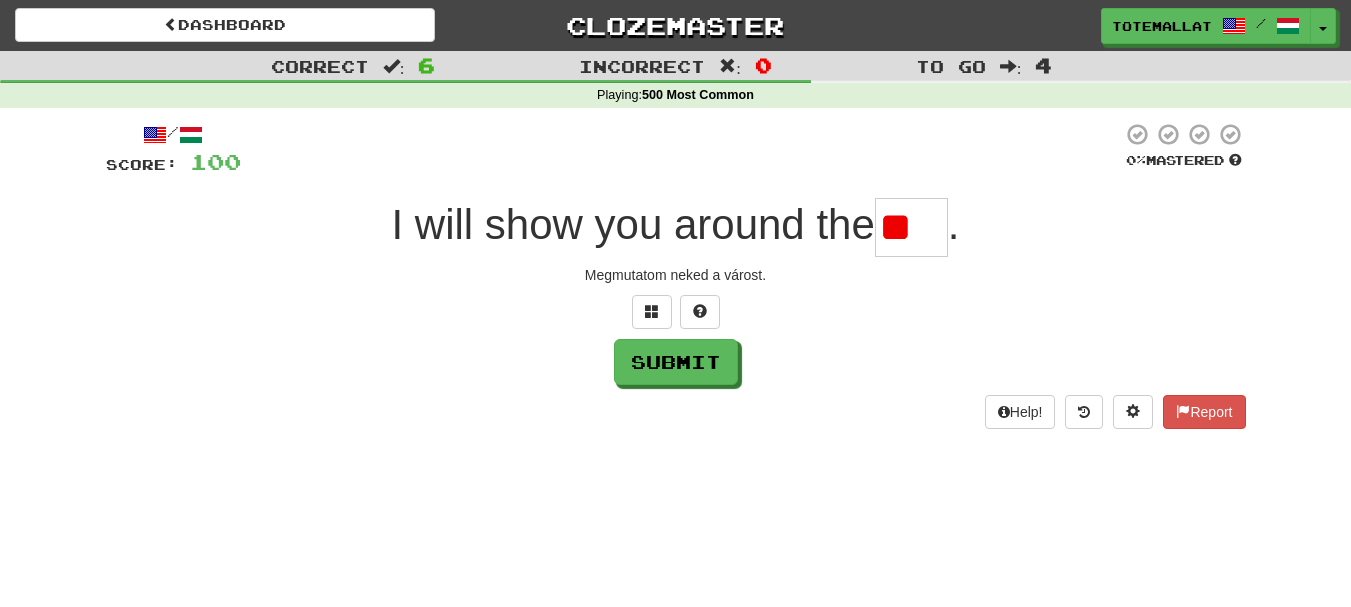 type on "*" 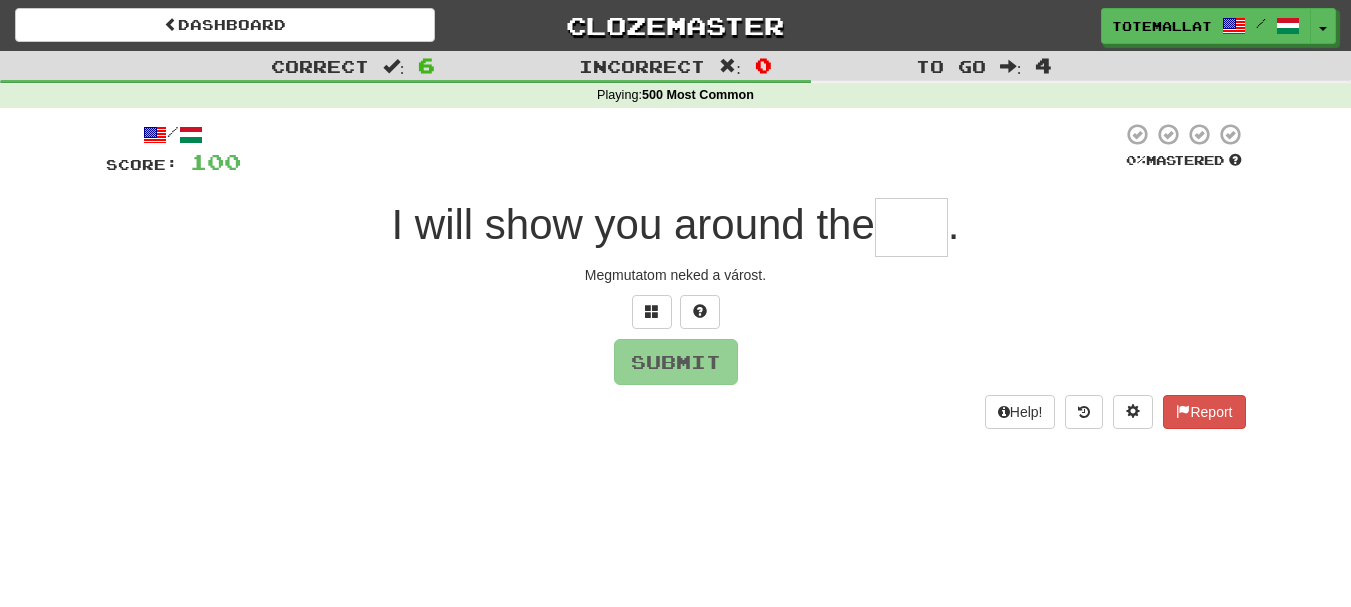 type on "*" 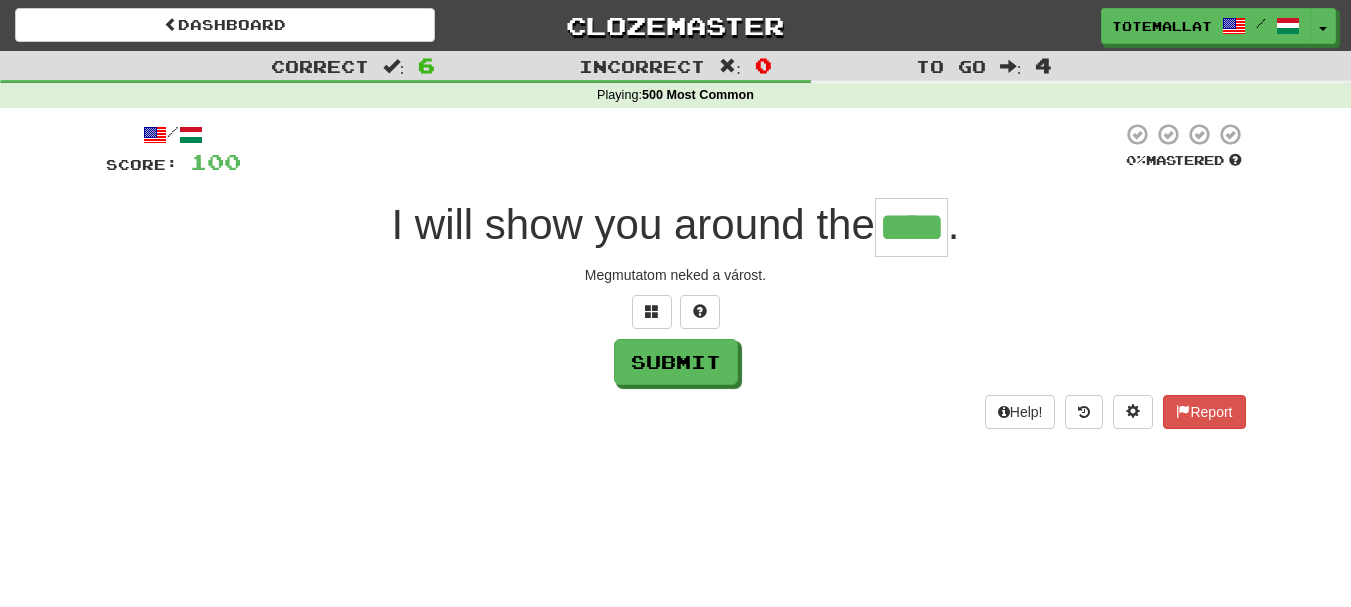 type on "****" 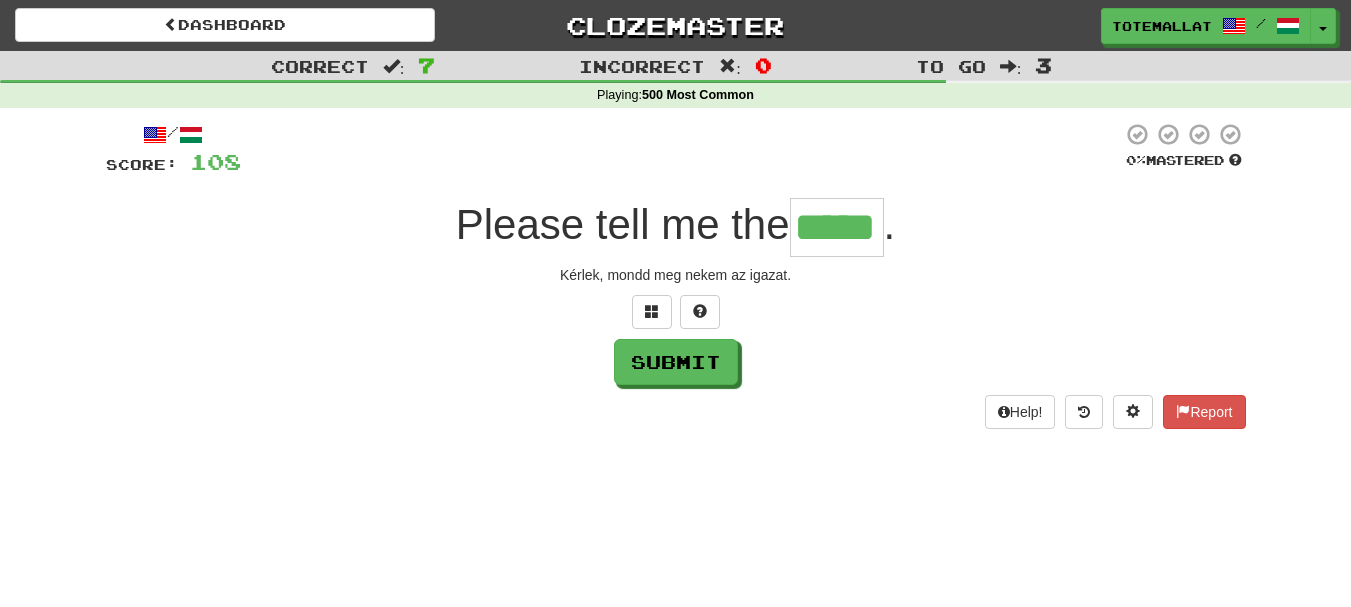 type on "*****" 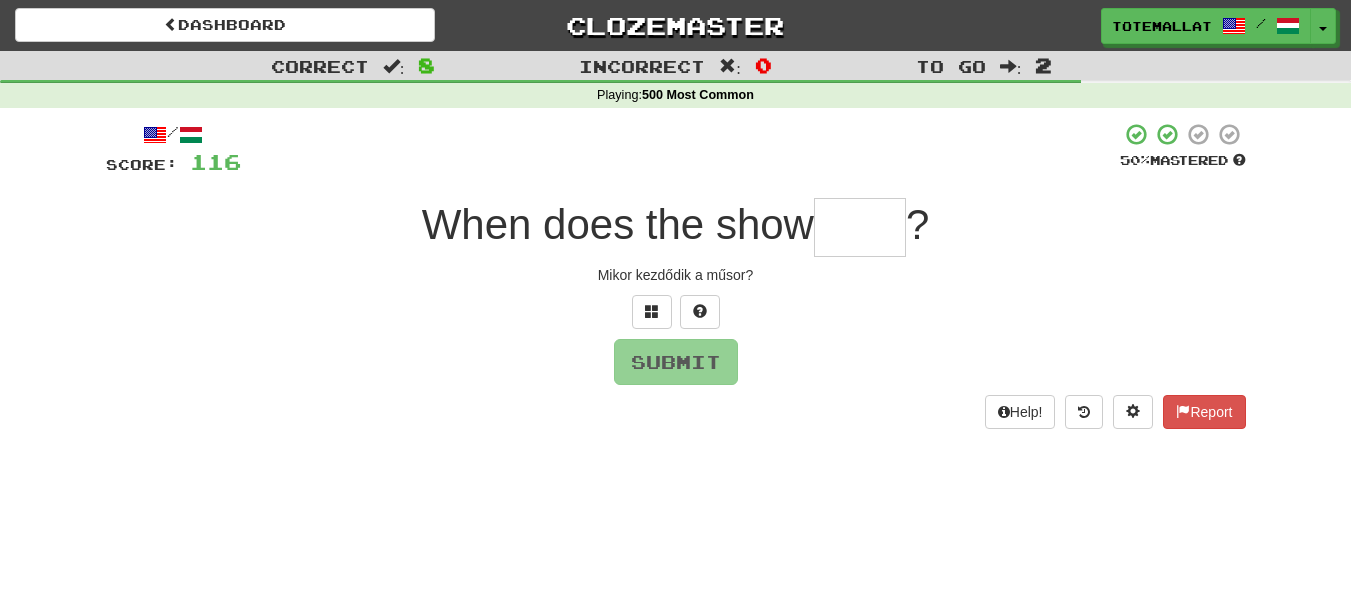 type on "*" 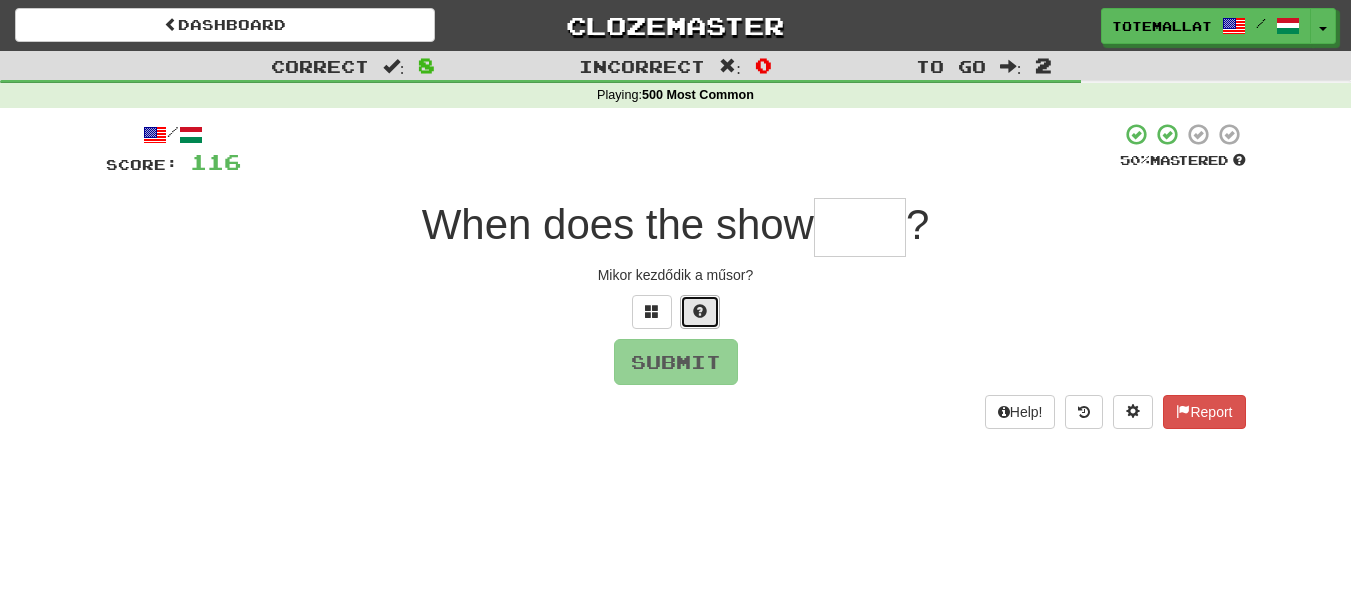 click at bounding box center [700, 312] 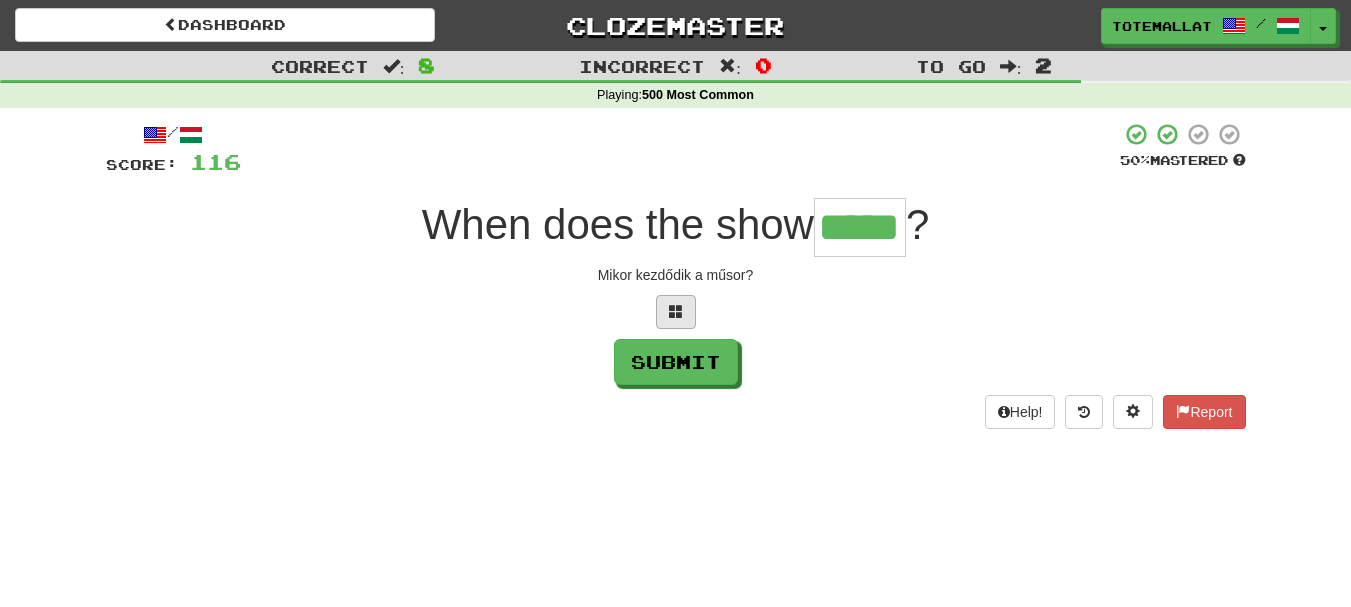 type on "*****" 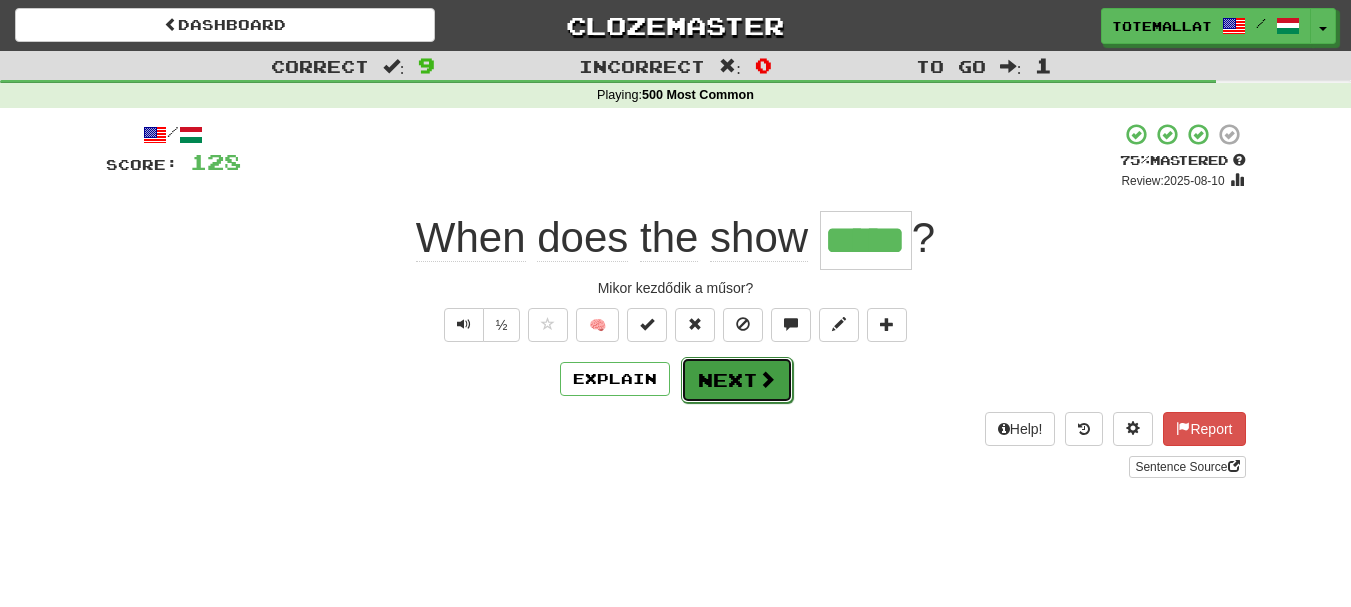 click on "Next" at bounding box center [737, 380] 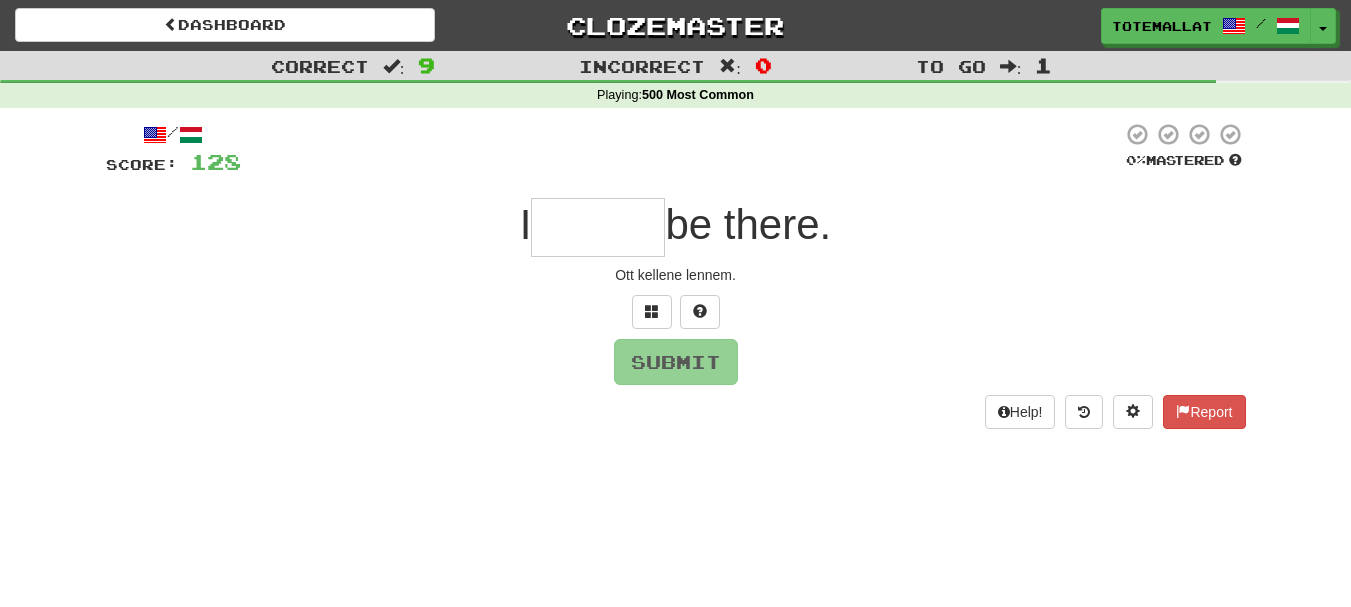 type on "*" 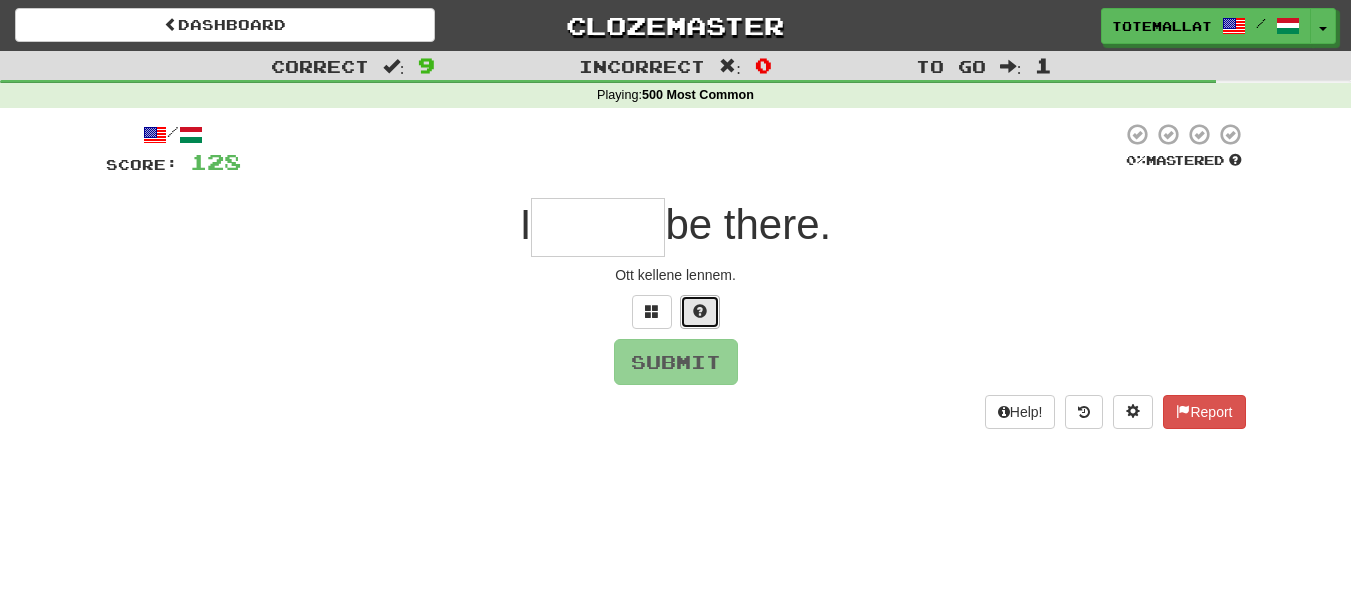 click at bounding box center (700, 312) 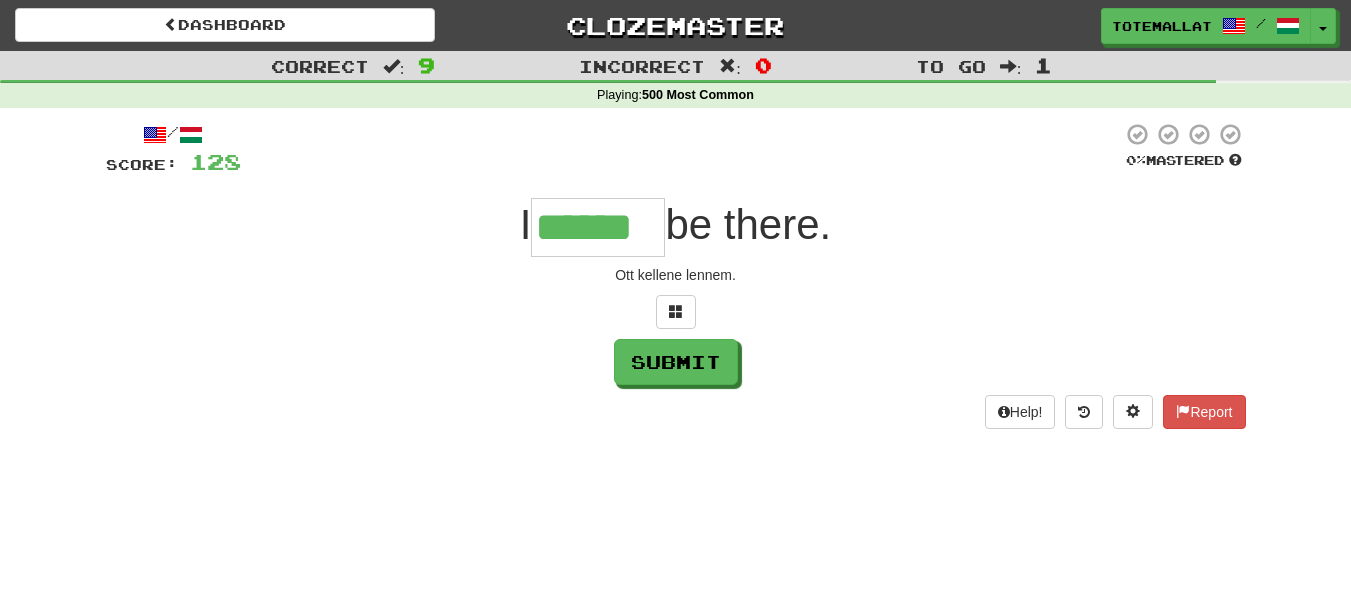 type on "******" 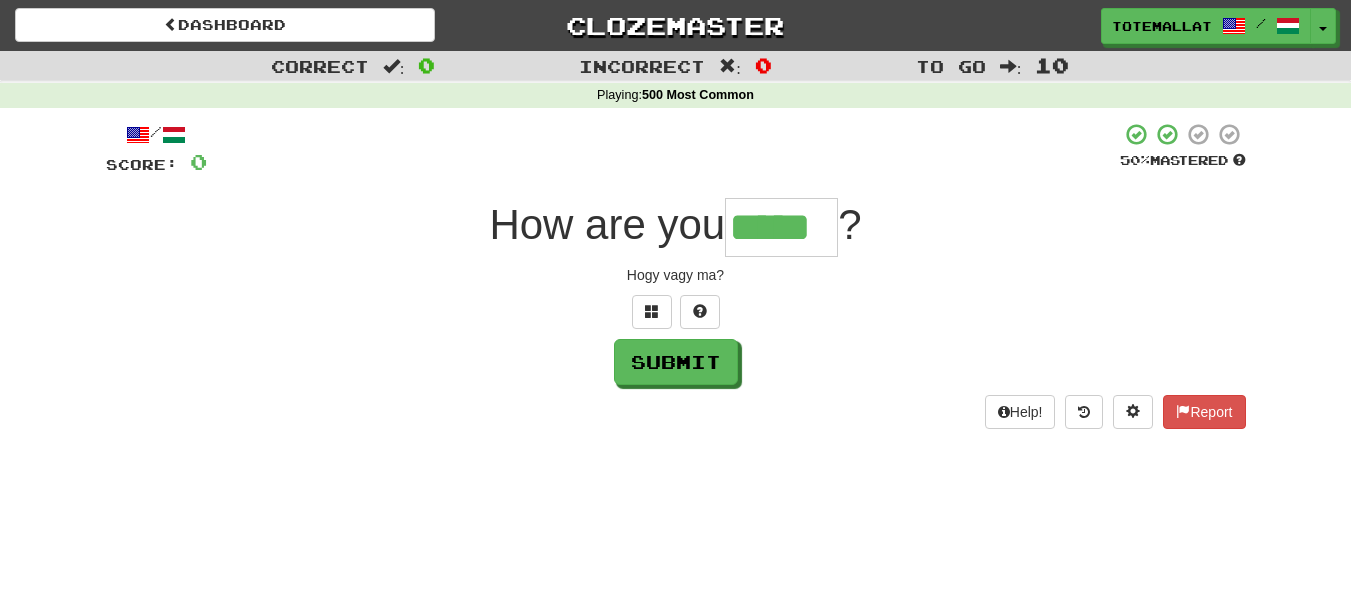 type on "*****" 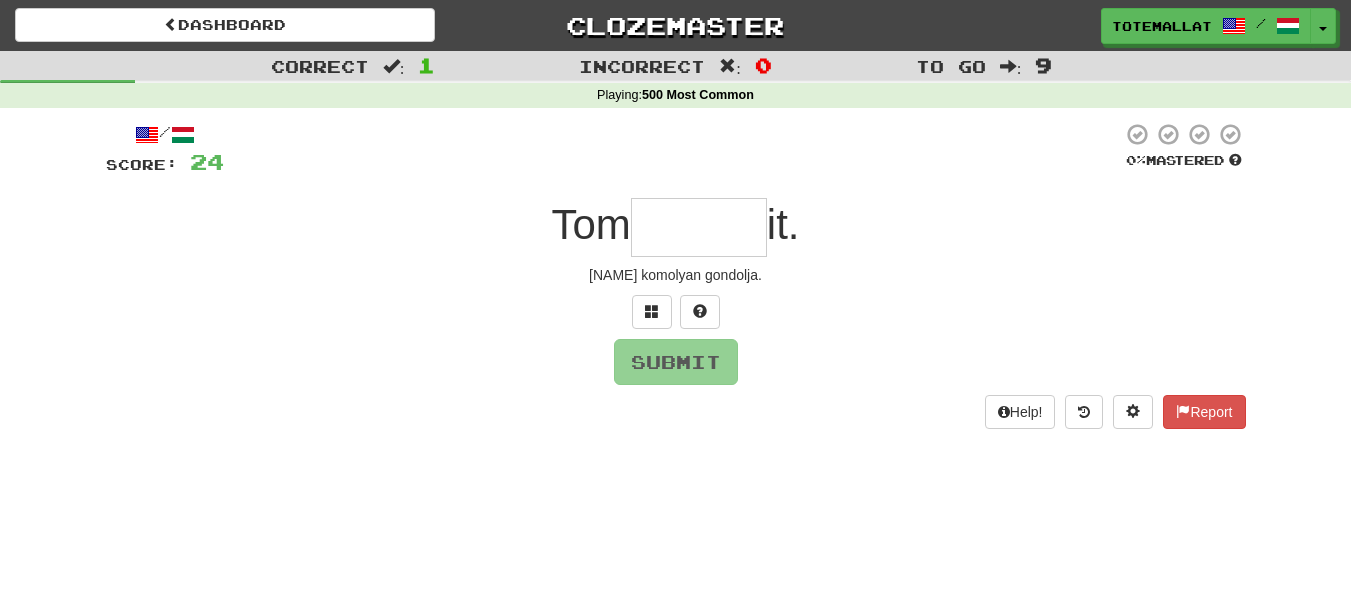 type on "*" 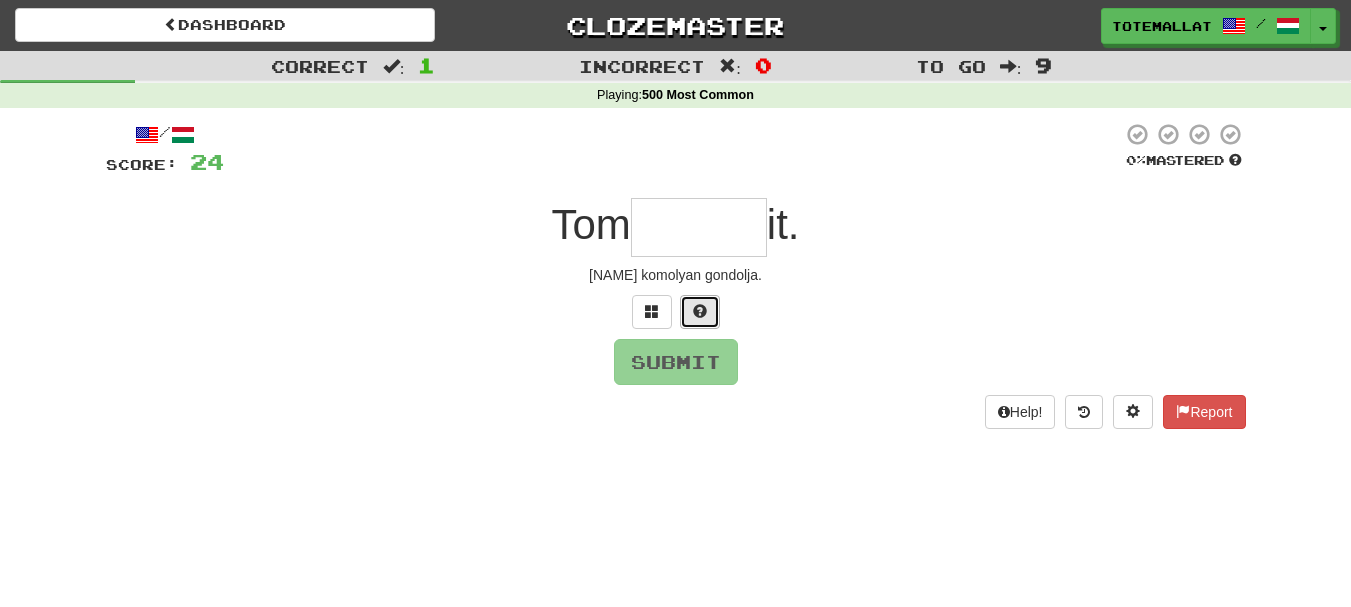 click at bounding box center (700, 312) 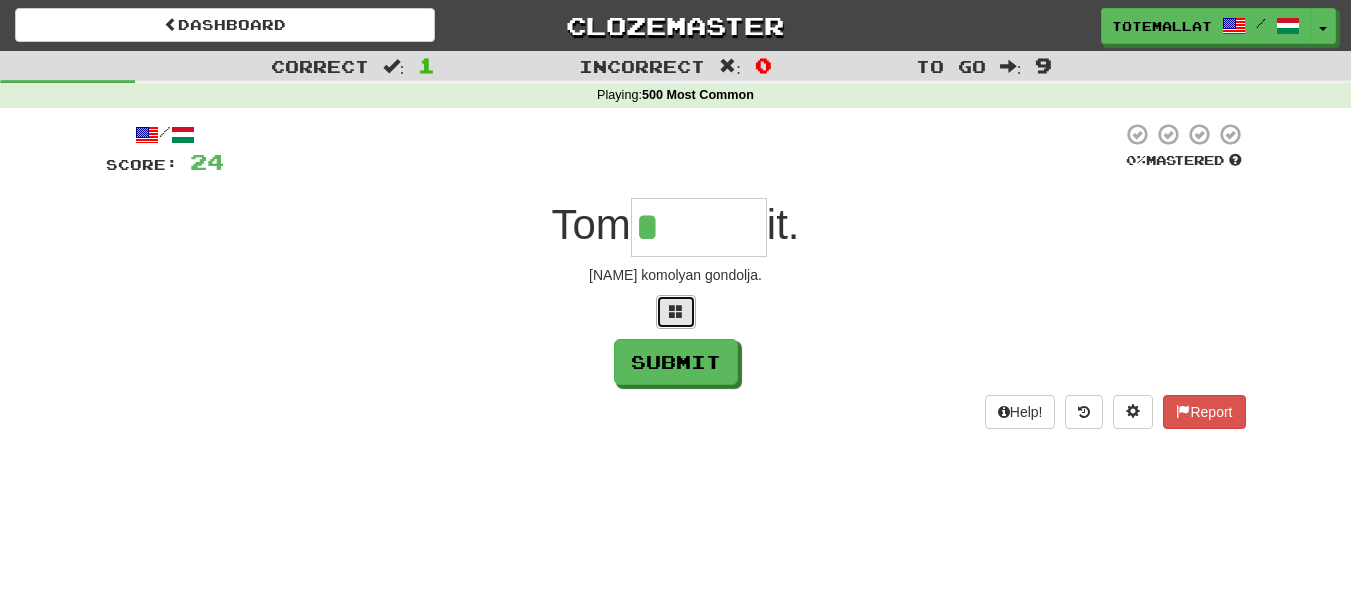 click at bounding box center (676, 312) 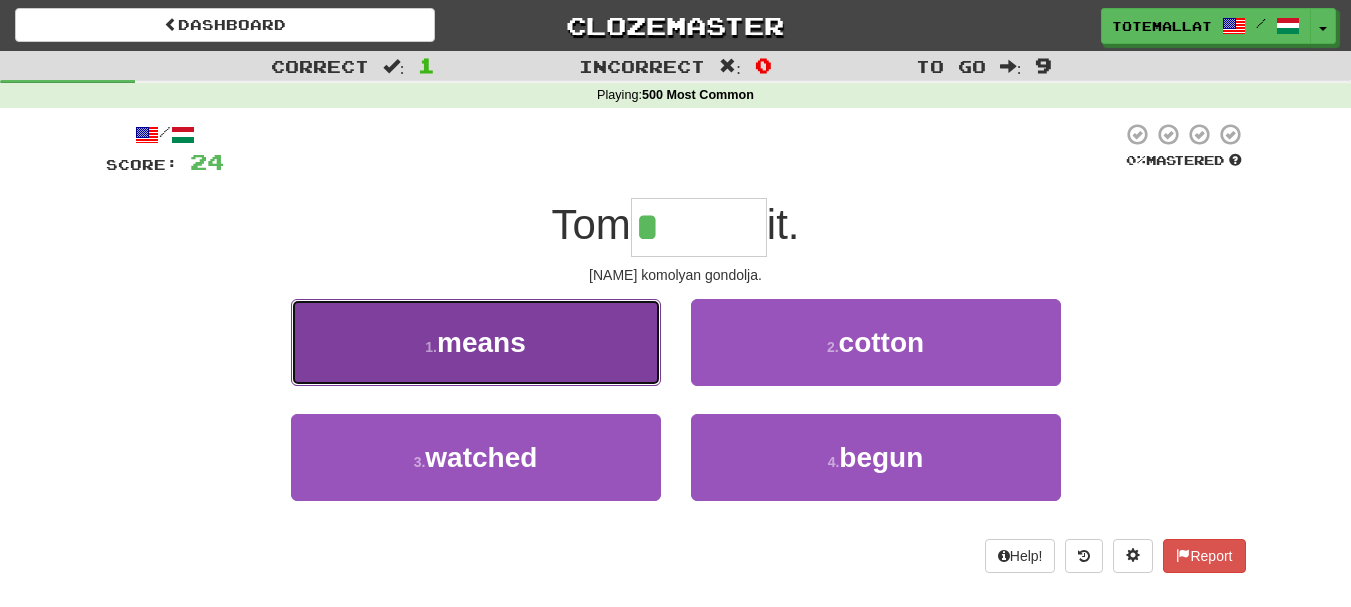 click on "1 .  means" at bounding box center (476, 342) 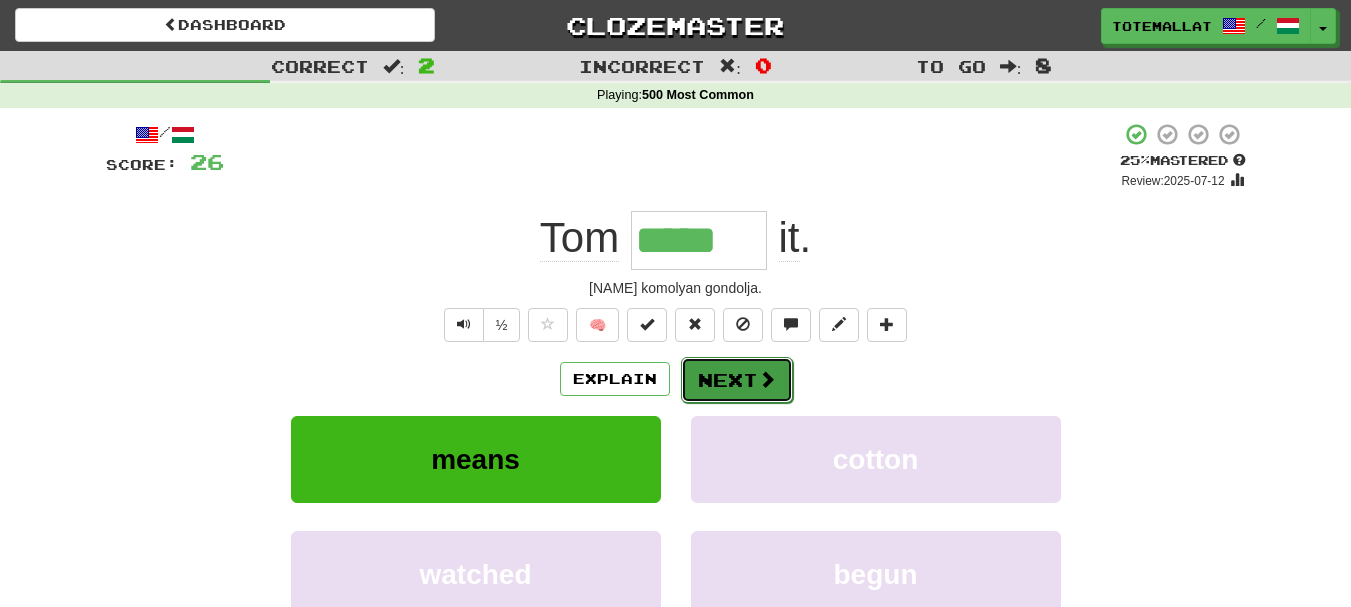 click on "Next" at bounding box center (737, 380) 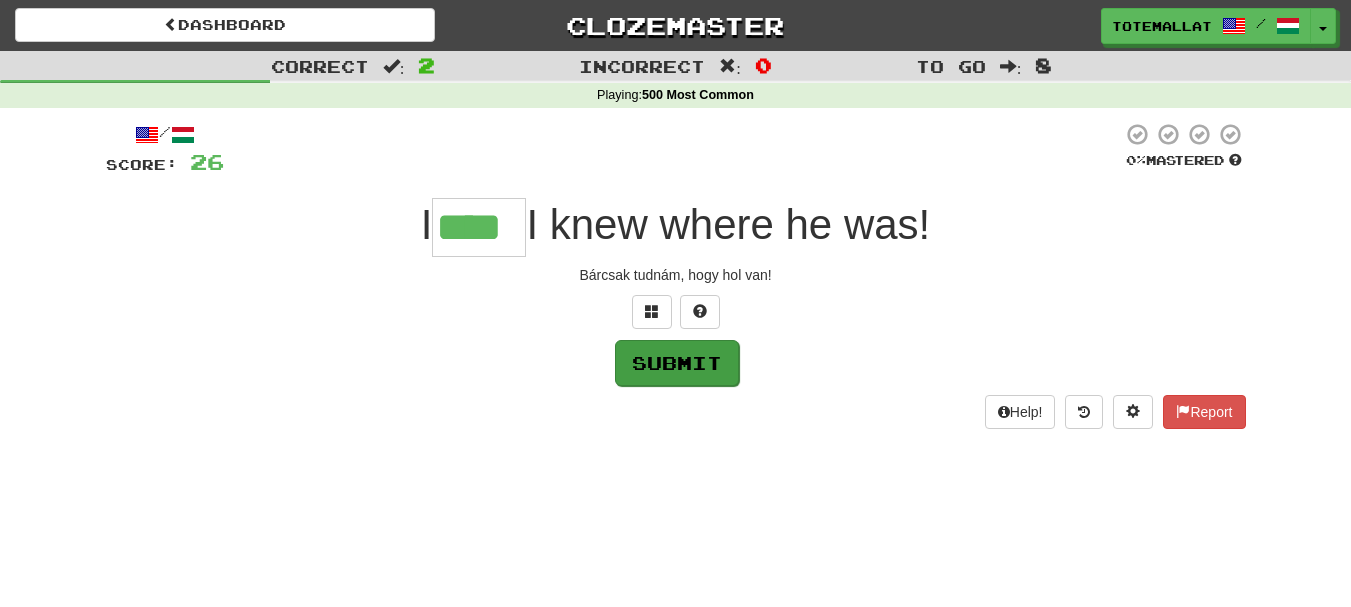 type on "****" 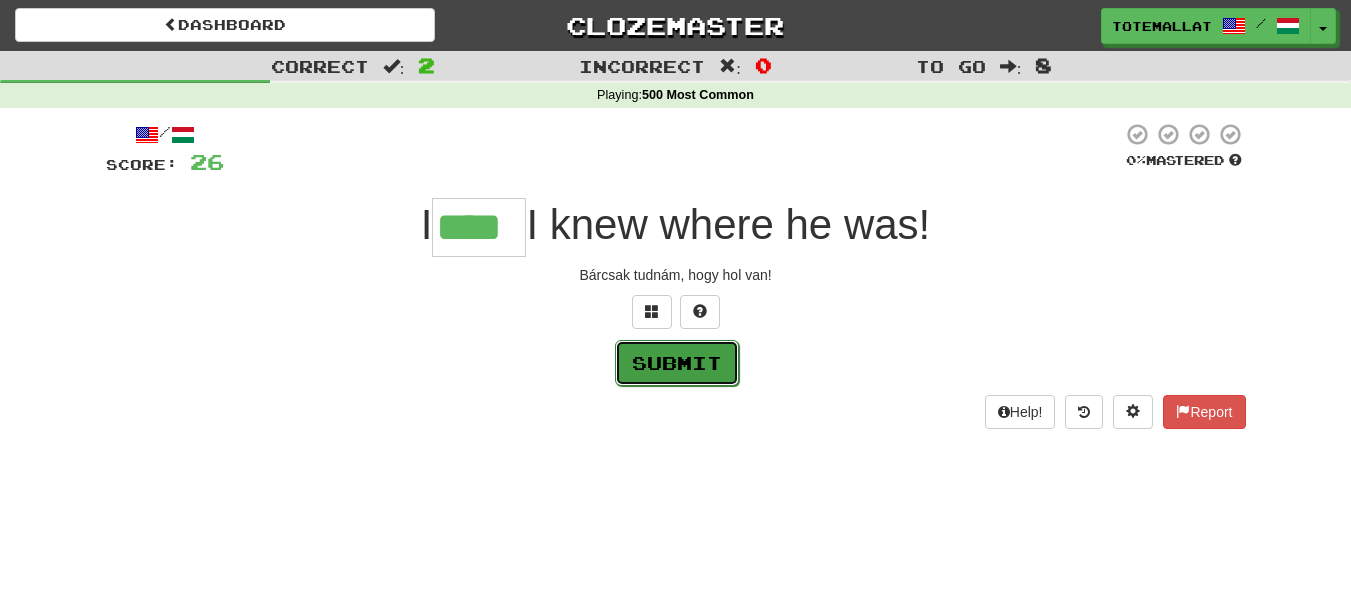 click on "Submit" at bounding box center (677, 363) 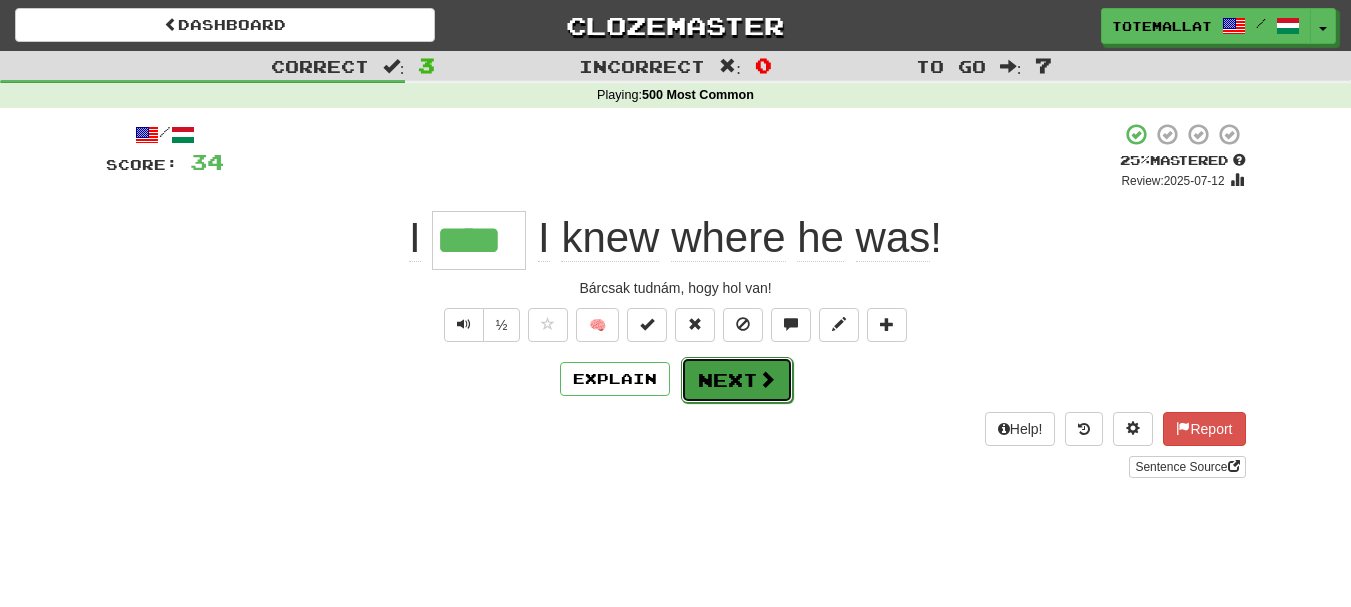 click at bounding box center (767, 379) 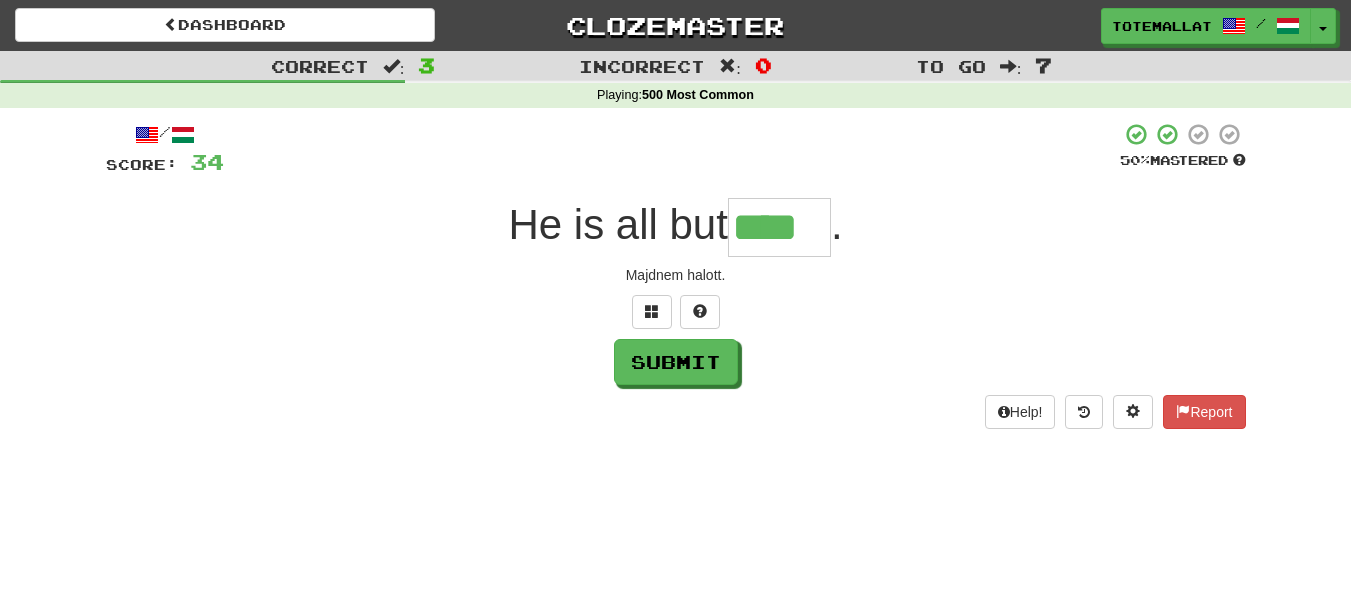 type on "****" 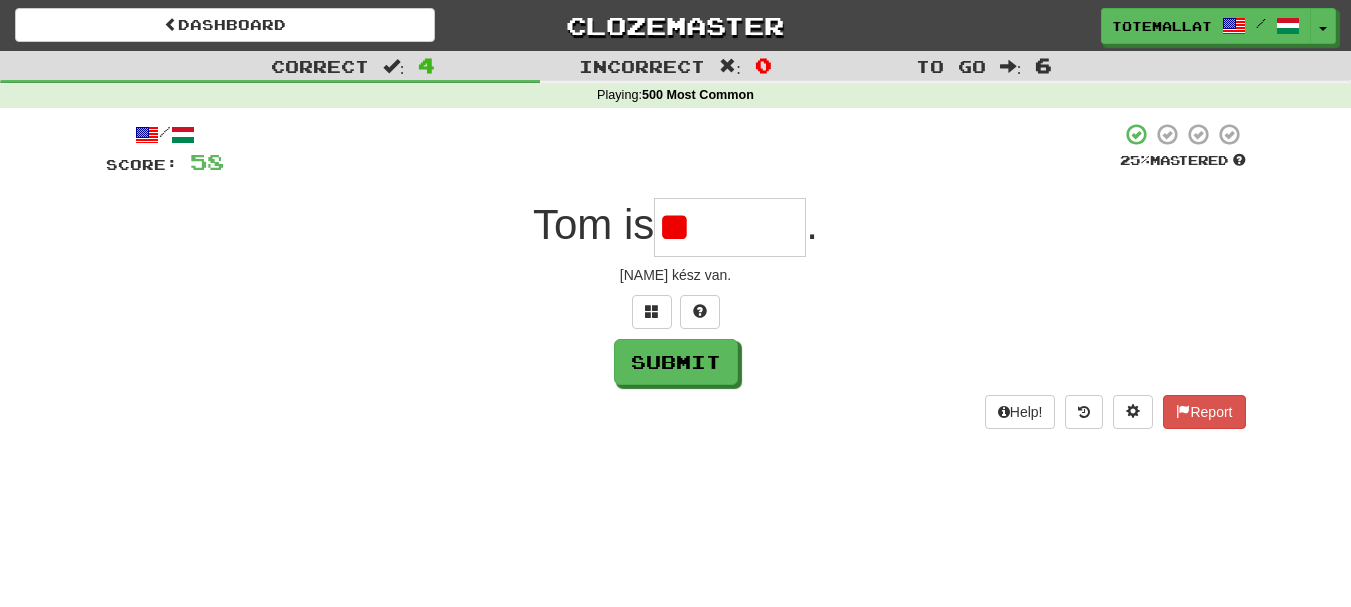 type on "*" 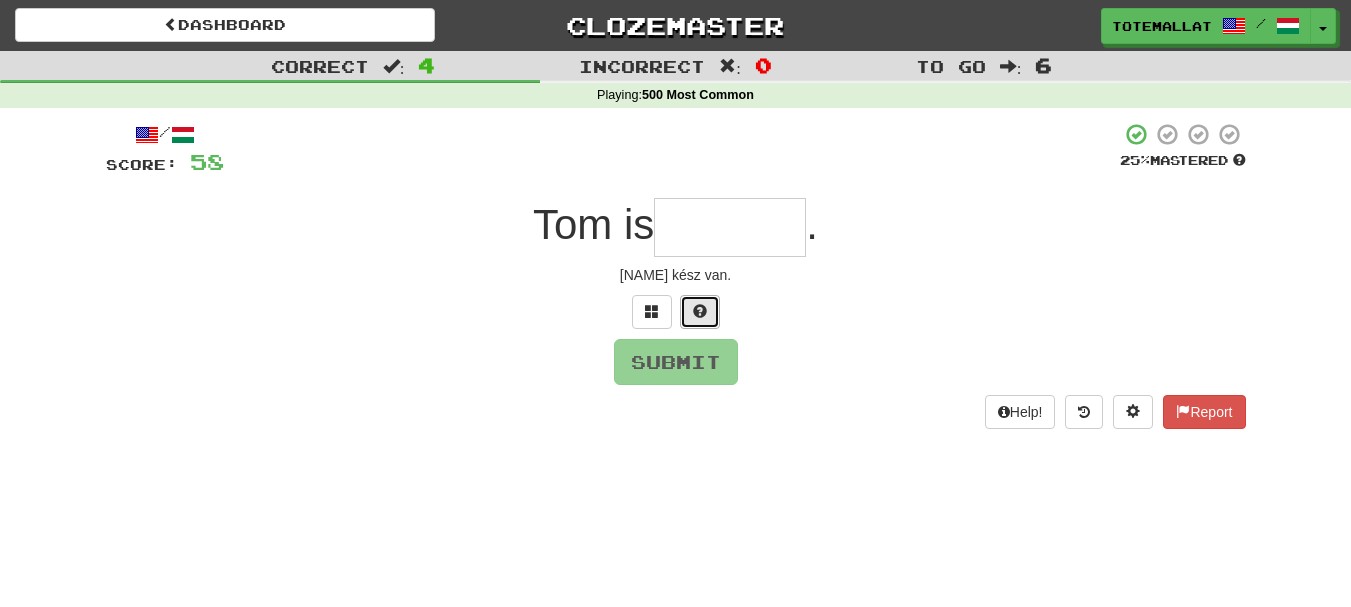 click at bounding box center [700, 311] 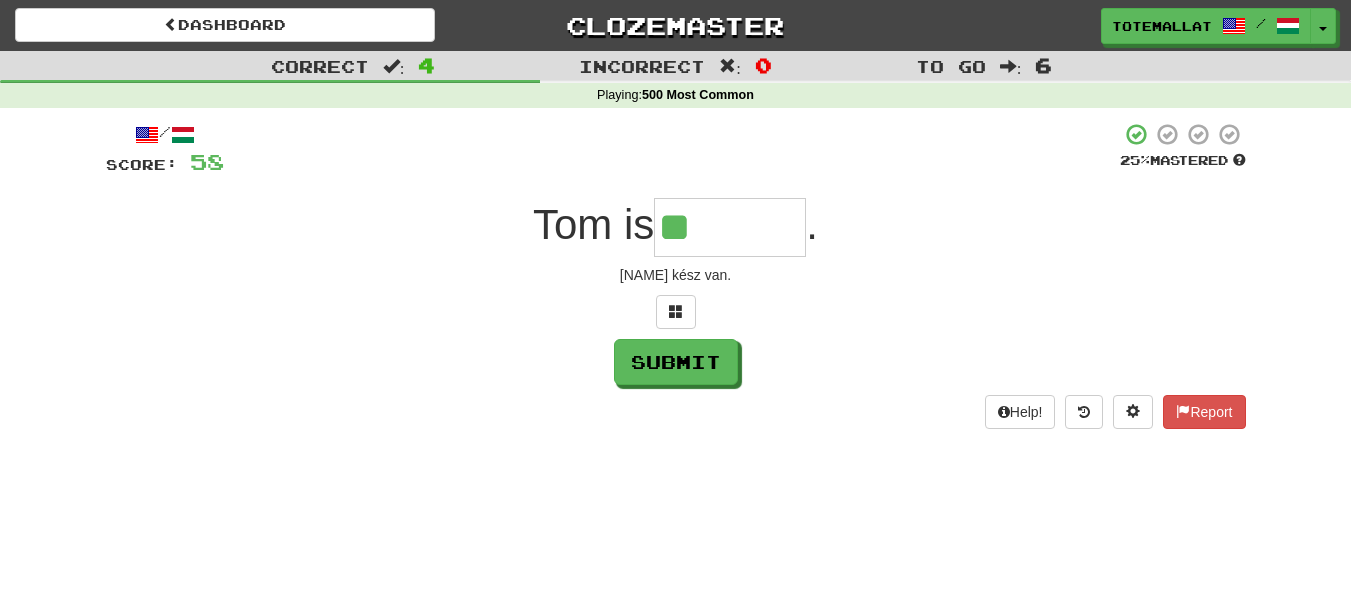 click at bounding box center (676, 312) 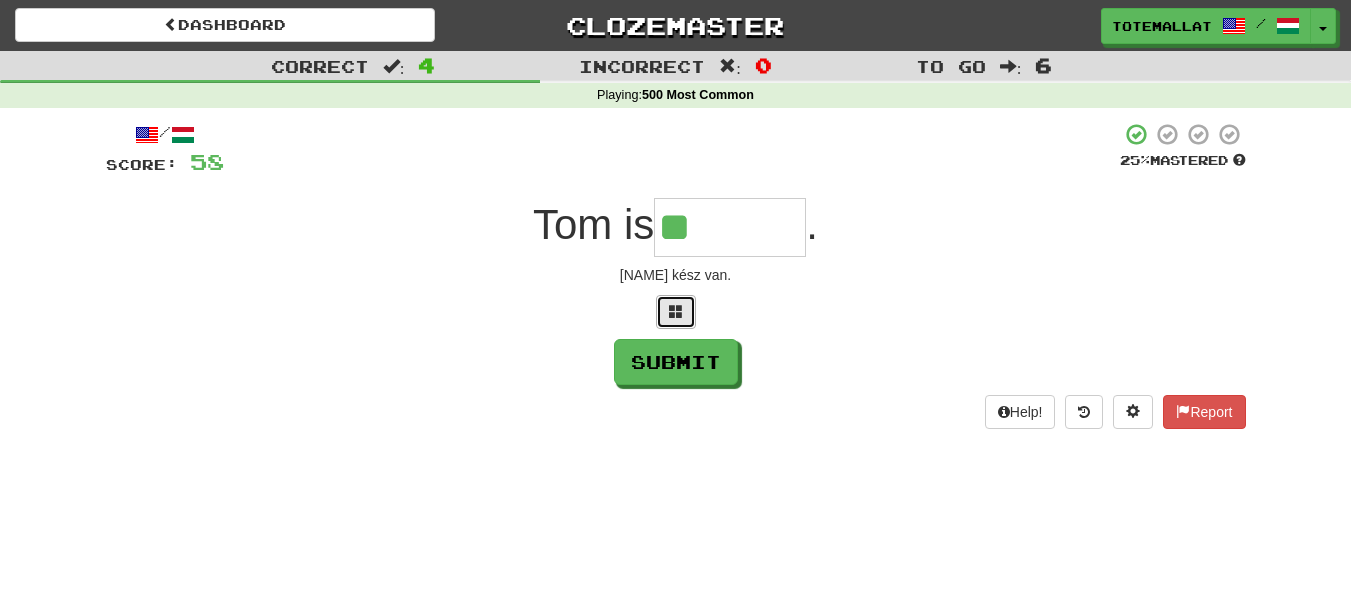 click at bounding box center (676, 312) 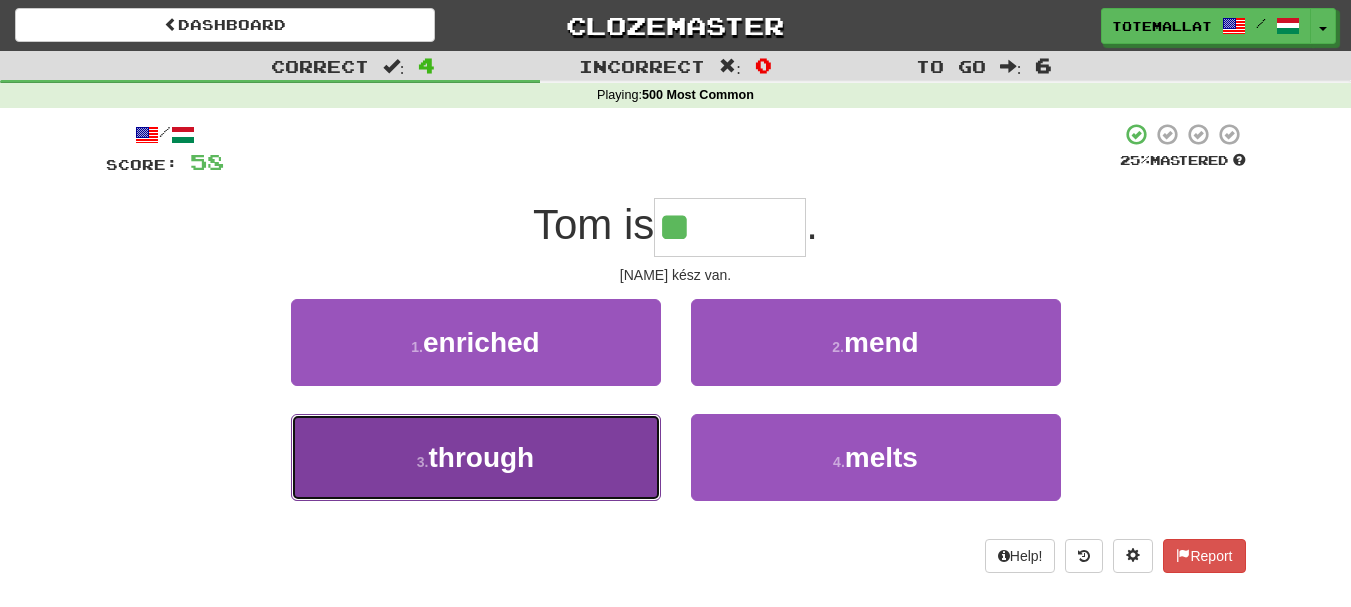 click on "through" at bounding box center (481, 457) 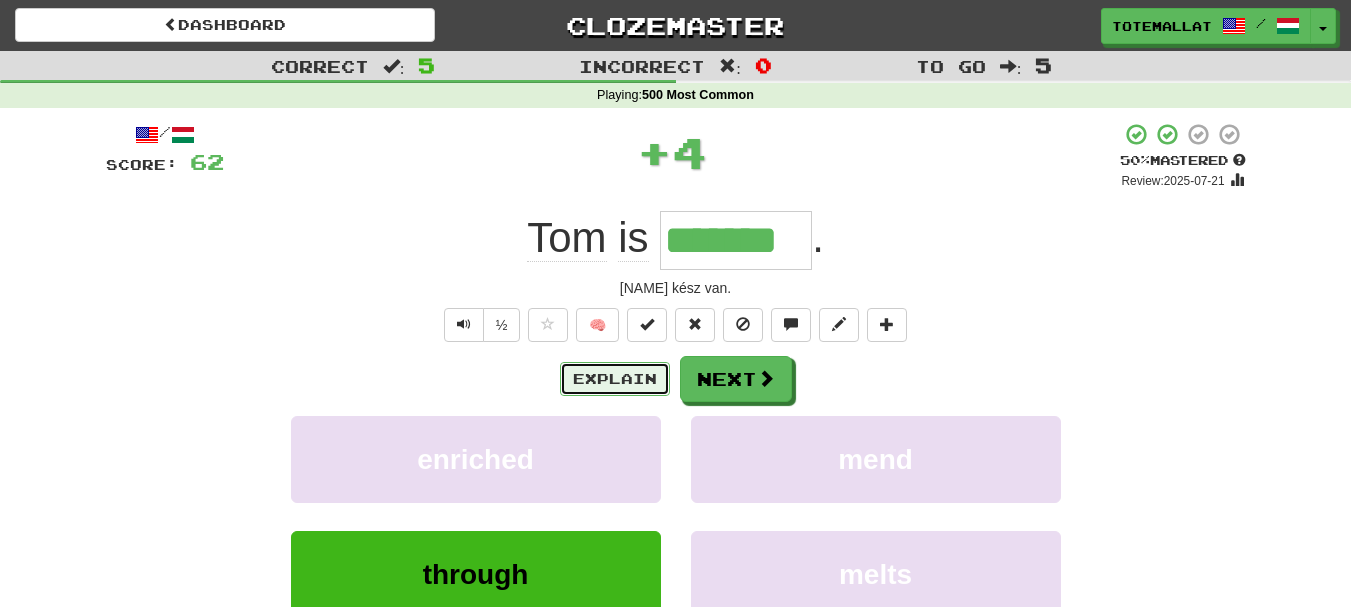 click on "Explain" at bounding box center [615, 379] 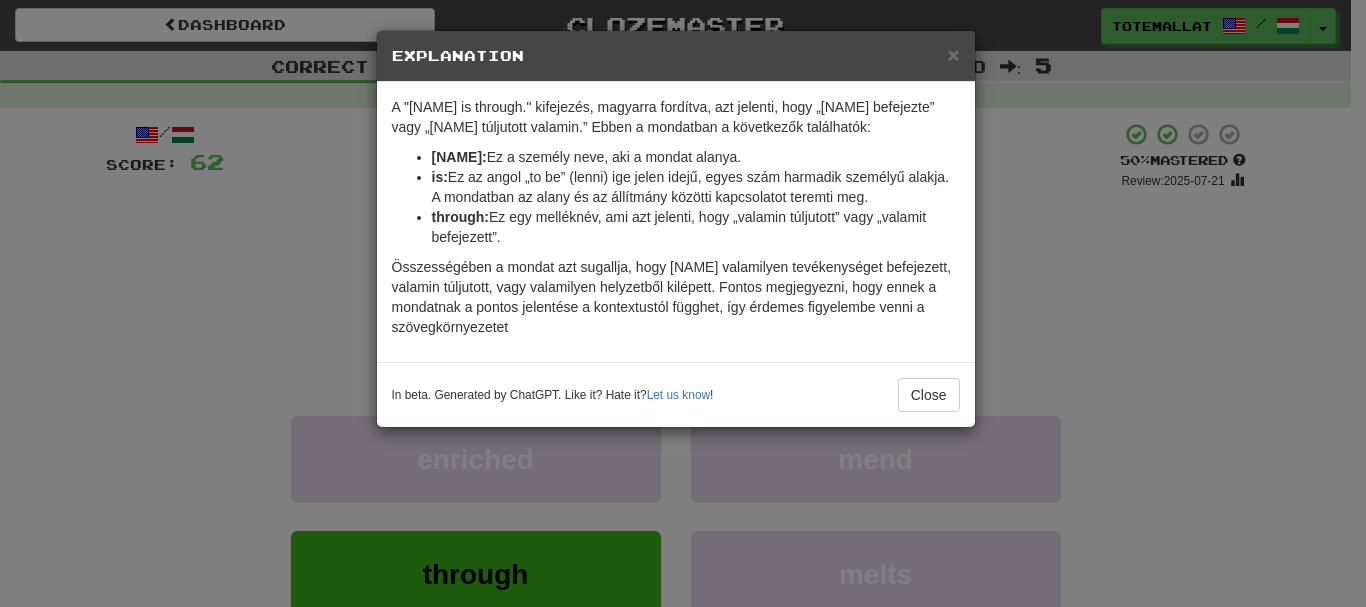 click on "× Explanation A "[NAME] is through." kifejezés, magyarra fordítva, azt jelenti, hogy „[NAME] befejezte” vagy „[NAME] túljutott valamin.” Ebben a mondatban a következők találhatók:
[NAME]:  Ez a személy neve, aki a mondat alanya.
is:  Ez az angol „to be” (lenni) ige jelen idejű, egyes szám harmadik személyű alakja. A mondatban az alany és az állítmány közötti kapcsolatot teremti meg.
through:  Ez egy melléknév, ami azt jelenti, hogy „valamin túljutott” vagy „valamit befejezett”.
Összességében a mondat azt sugallja, hogy [NAME] valamilyen tevékenységet befejezett, valamin túljutott, vagy valamilyen helyzetből kilépett. Fontos megjegyezni, hogy ennek a mondatnak a pontos jelentése a kontextustól függhet, így érdemes figyelembe venni a szövegkörnyezetet In beta. Generated by ChatGPT. Like it? Hate it?  Let us know ! Close" at bounding box center (683, 303) 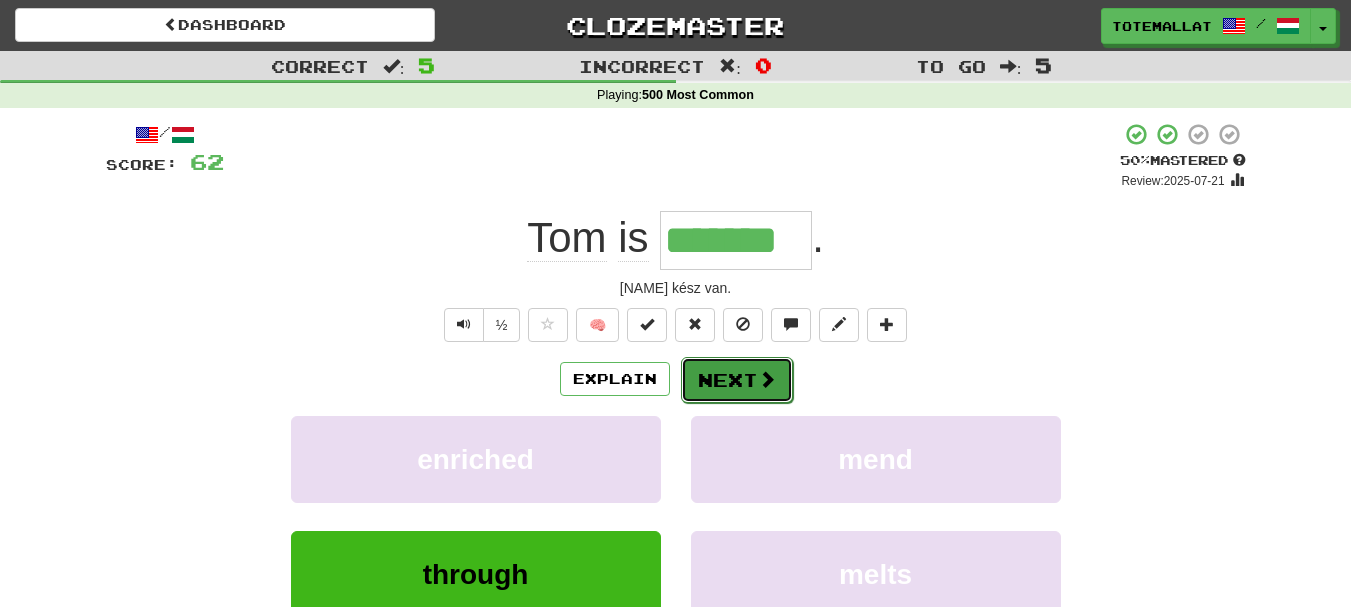 click on "Next" at bounding box center [737, 380] 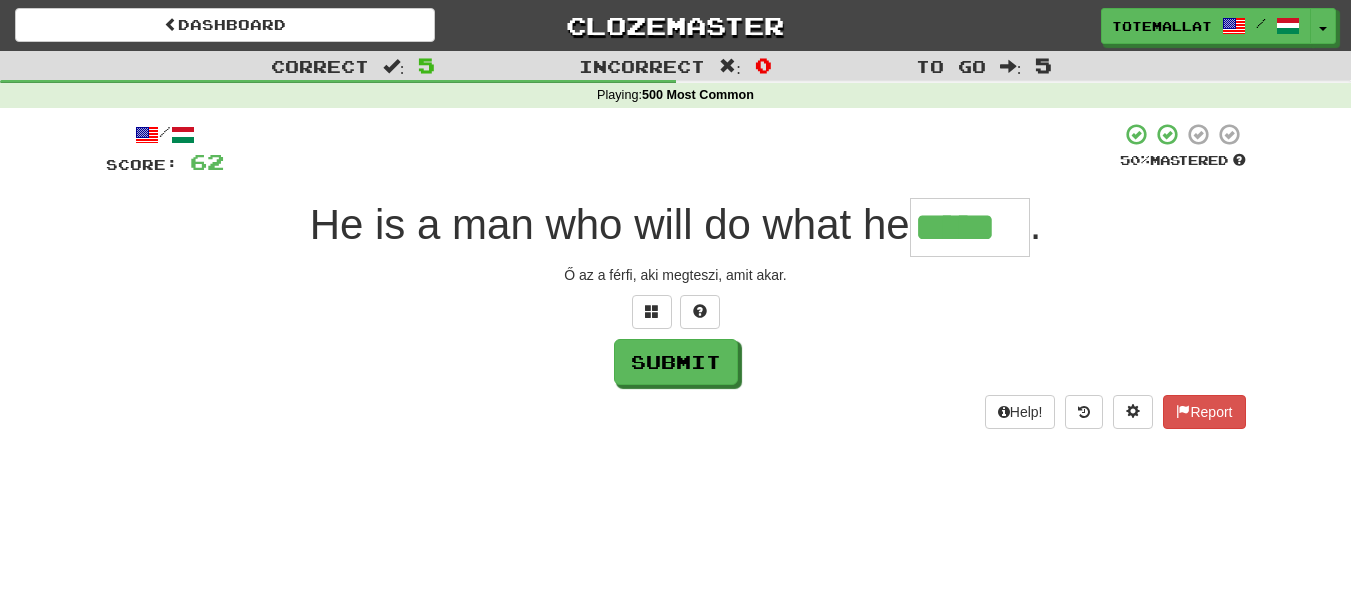 type on "*****" 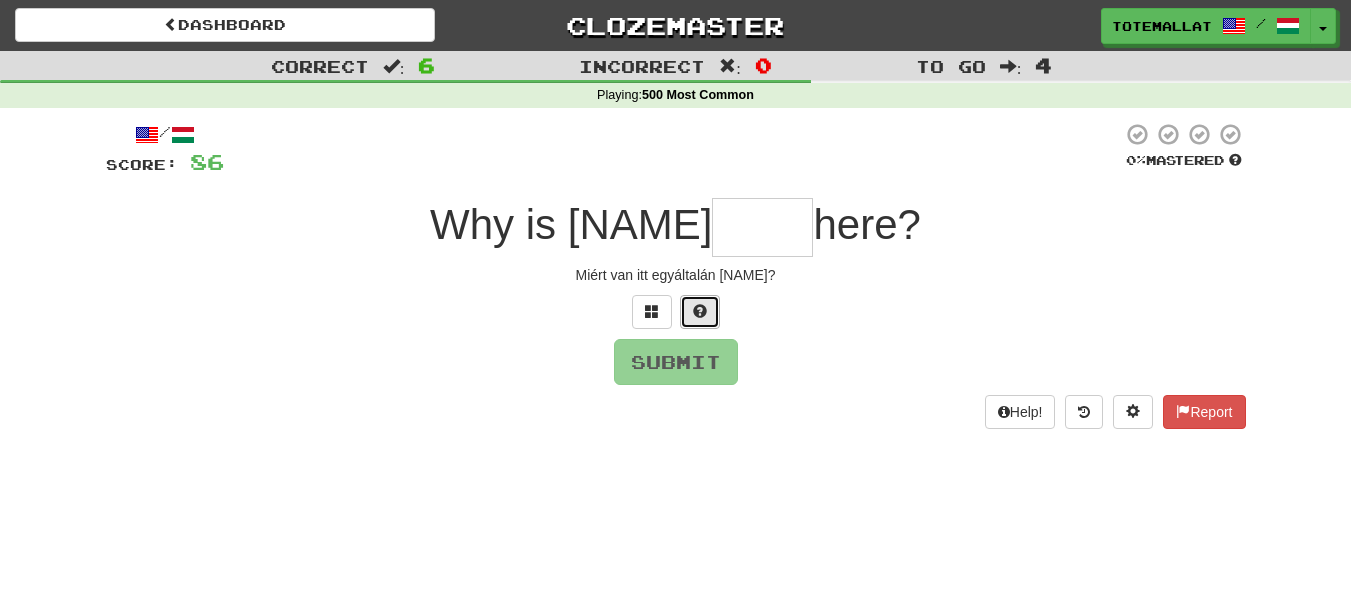 click at bounding box center (700, 311) 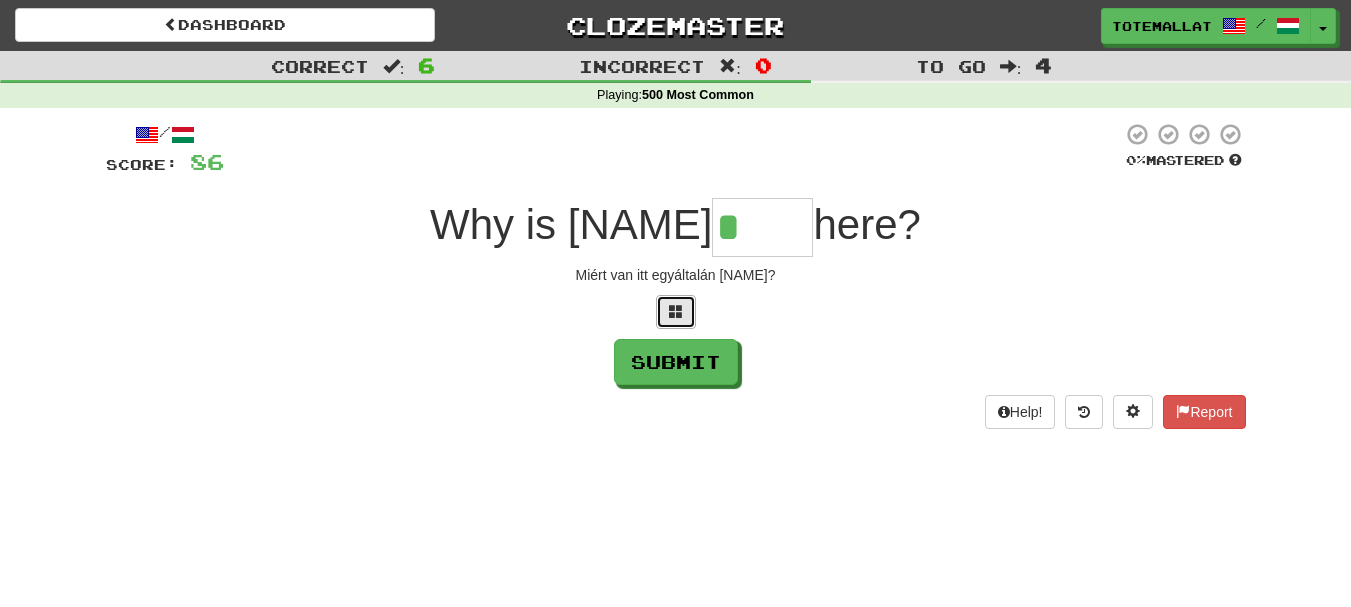 click at bounding box center [676, 312] 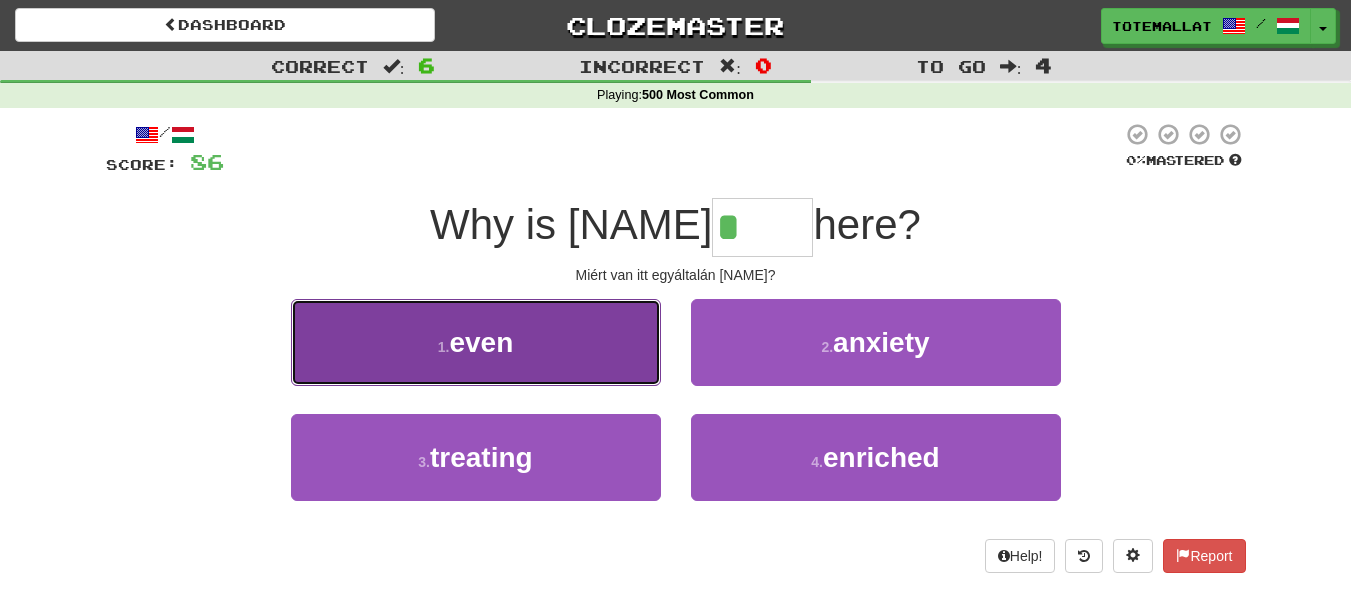 click on "1 .  even" at bounding box center (476, 342) 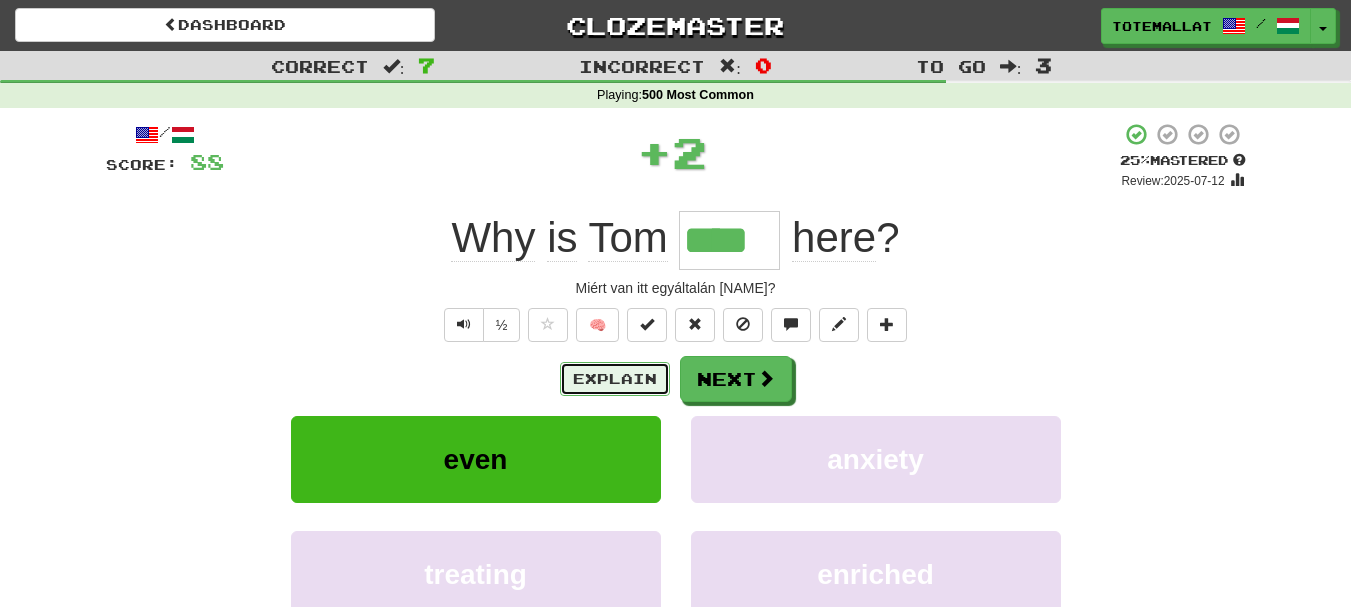 click on "Explain" at bounding box center (615, 379) 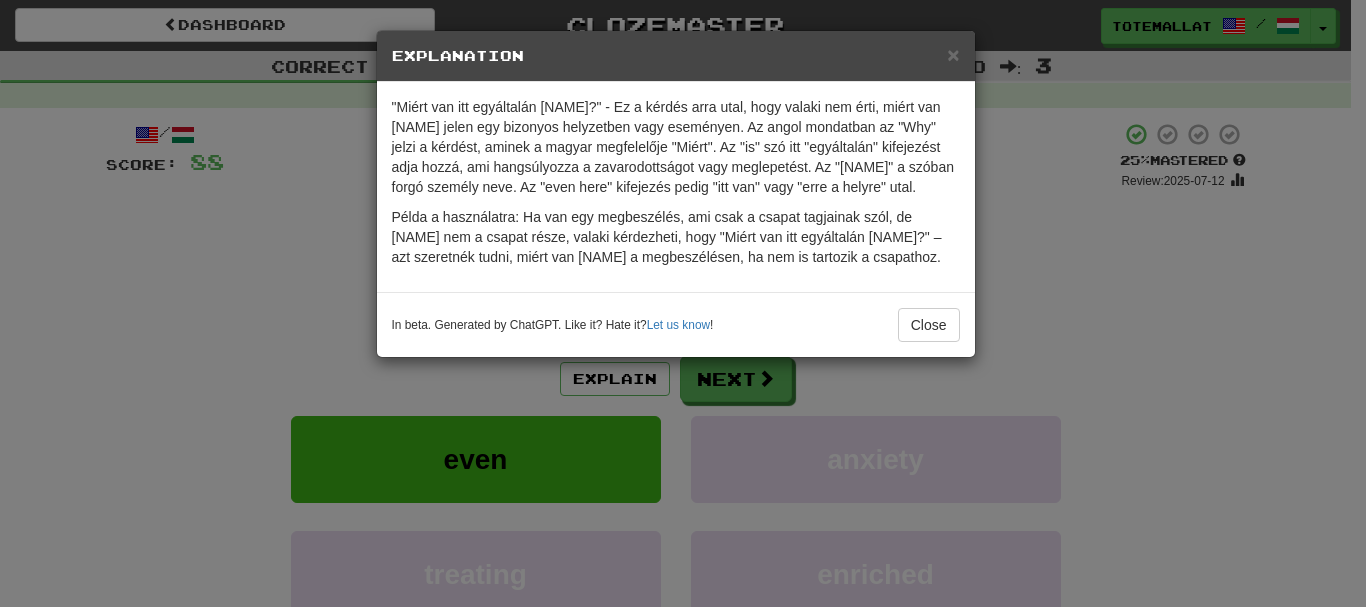 click on "× Explanation "Miért van itt egyáltalán [NAME]?" - Ez a kérdés arra utal, hogy valaki nem érti, miért van [NAME] jelen egy bizonyos helyzetben vagy eseményen. Az angol mondatban az "Why" jelzi a kérdést, aminek a magyar megfelelője "Miért". Az "is" szó itt "egyáltalán" kifejezést adja hozzá, ami hangsúlyozza a zavarodottságot vagy meglepetést. Az "[NAME]" a szóban forgó személy neve. Az "even here" kifejezés pedig "itt van" vagy "erre a helyre" utal.
Példa a használatra: Ha van egy megbeszélés, ami csak a csapat tagjainak szól, de [NAME] nem a csapat része, valaki kérdezheti, hogy "Miért van itt egyáltalán [NAME]?" – azt szeretnék tudni, miért van [NAME] a megbeszélésen, ha nem is tartozik a csapathoz. In beta. Generated by ChatGPT. Like it? Hate it?  Let us know ! Close" at bounding box center [683, 303] 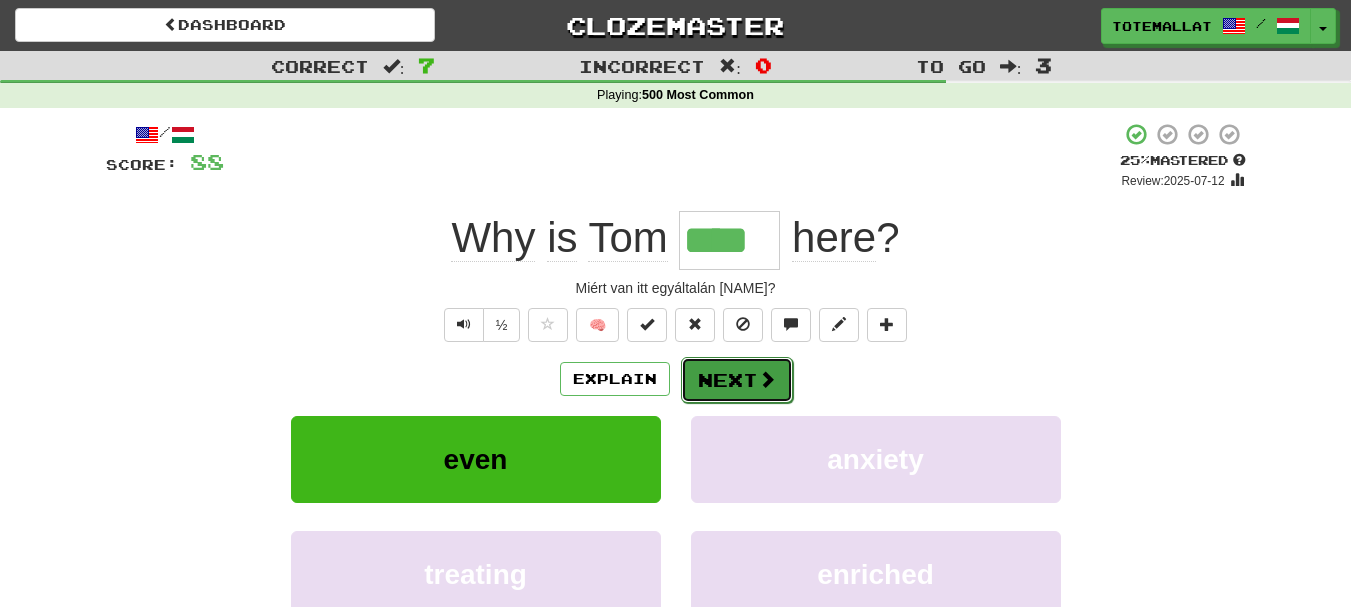 click at bounding box center [767, 379] 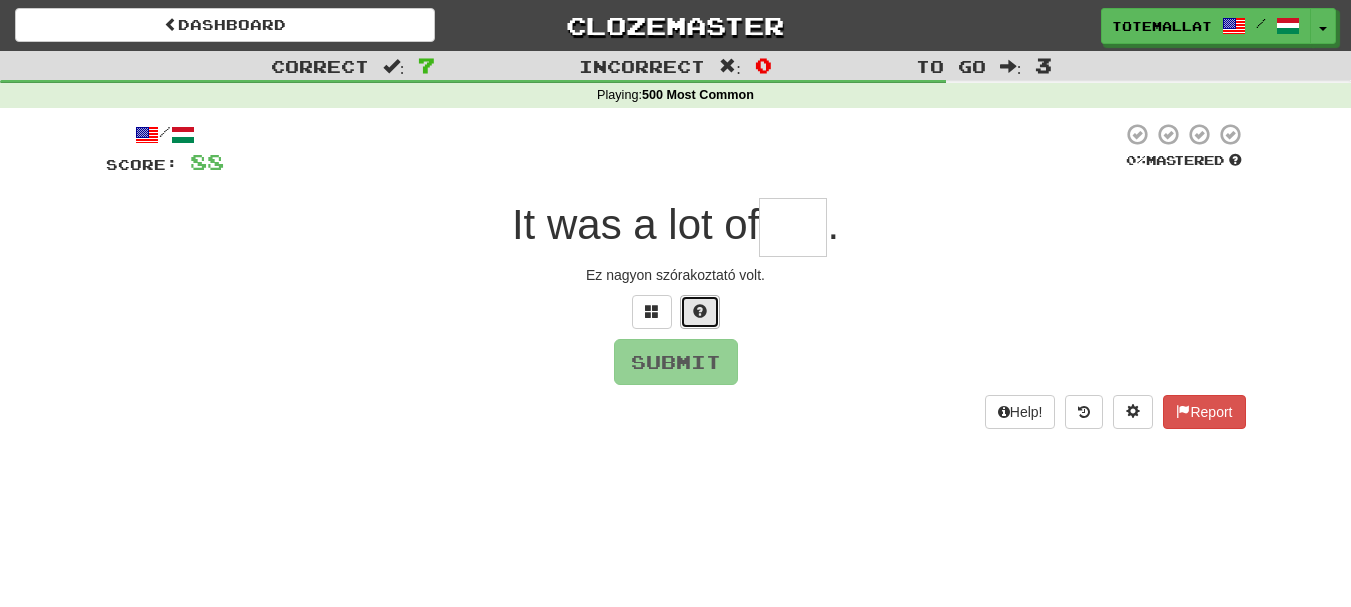 click at bounding box center (700, 311) 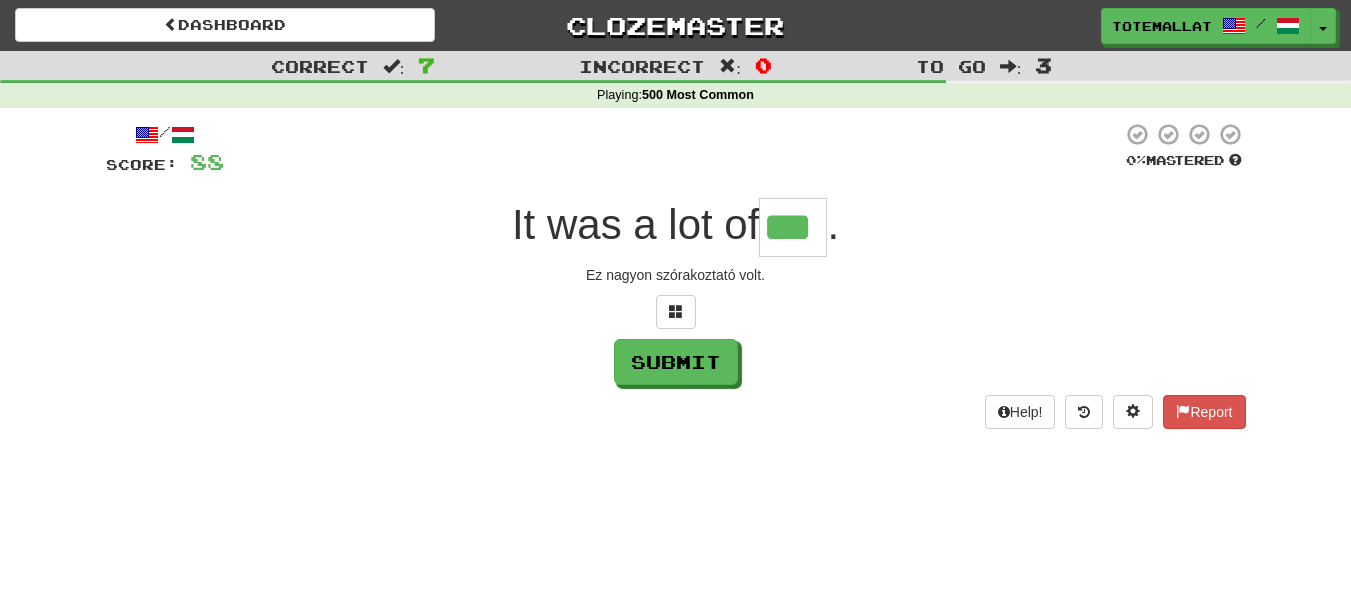 type on "***" 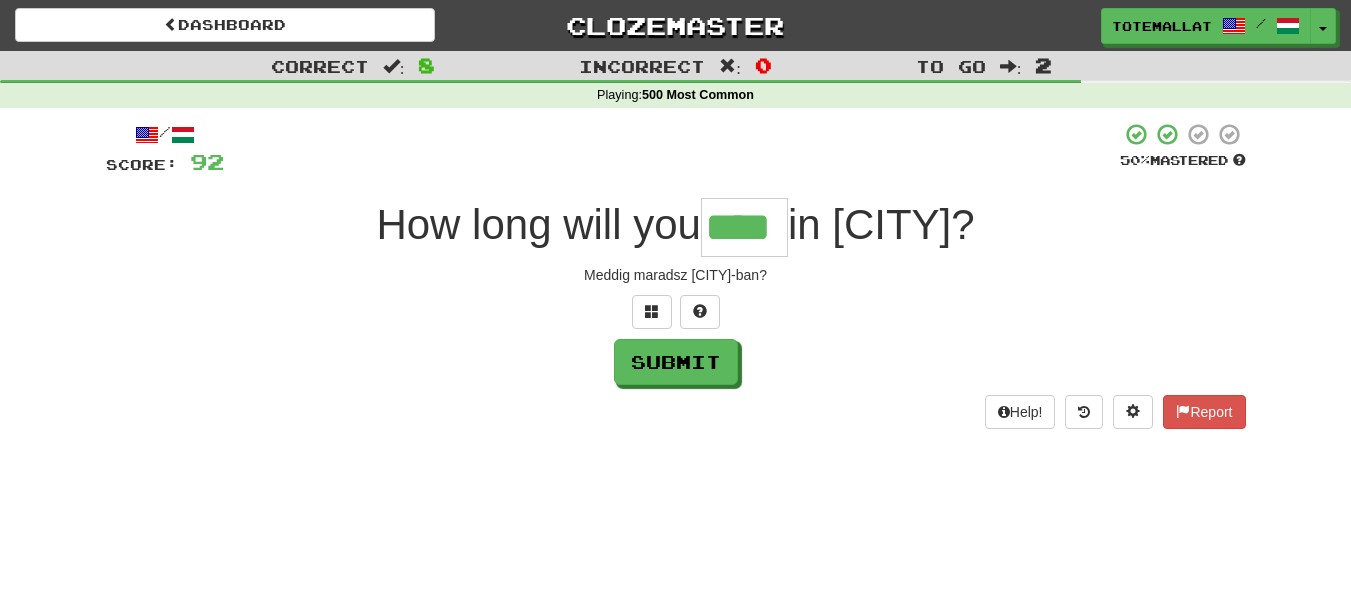 type on "****" 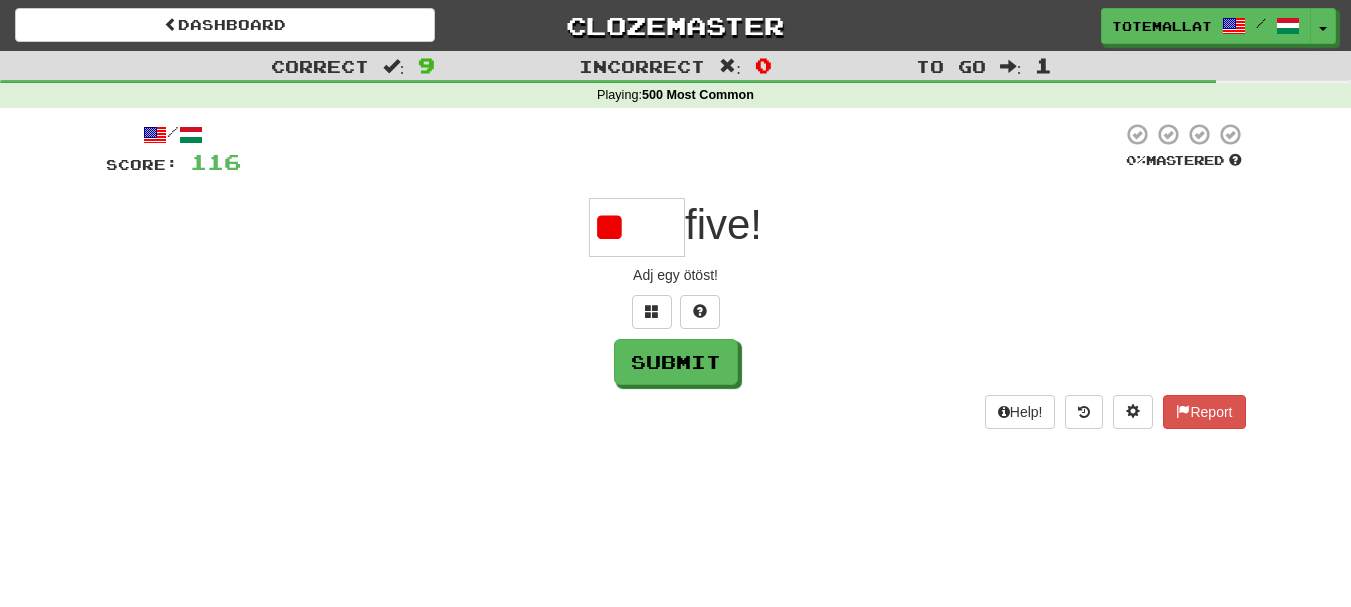 type on "*" 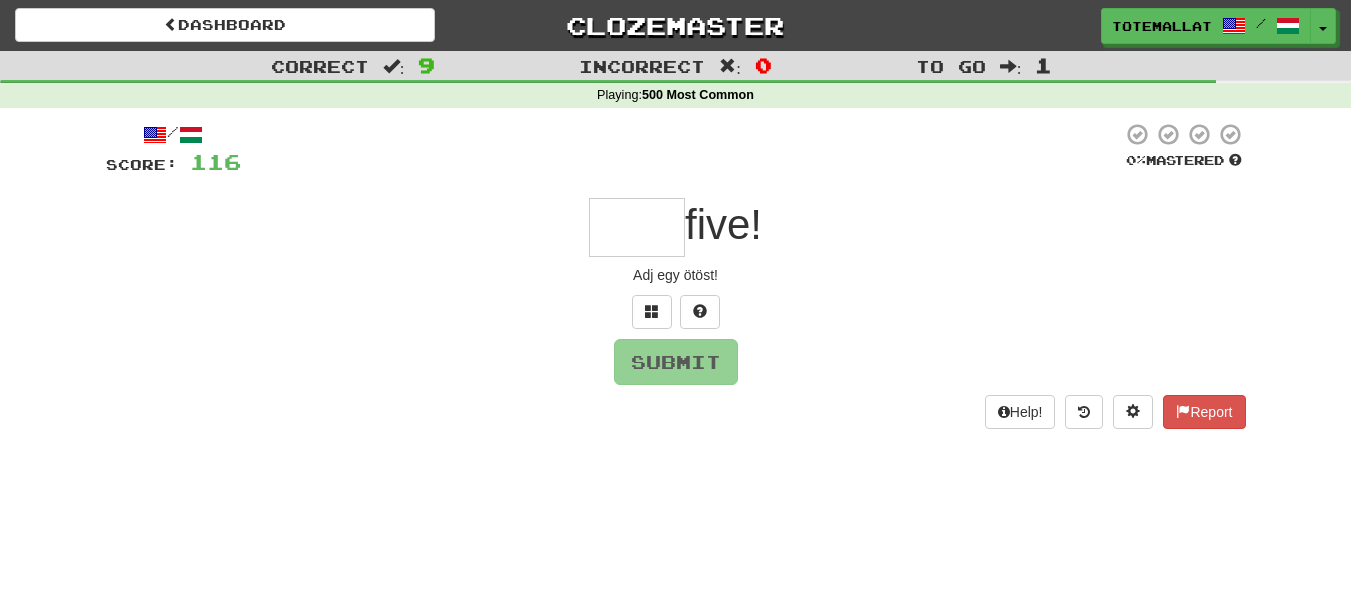 type on "*" 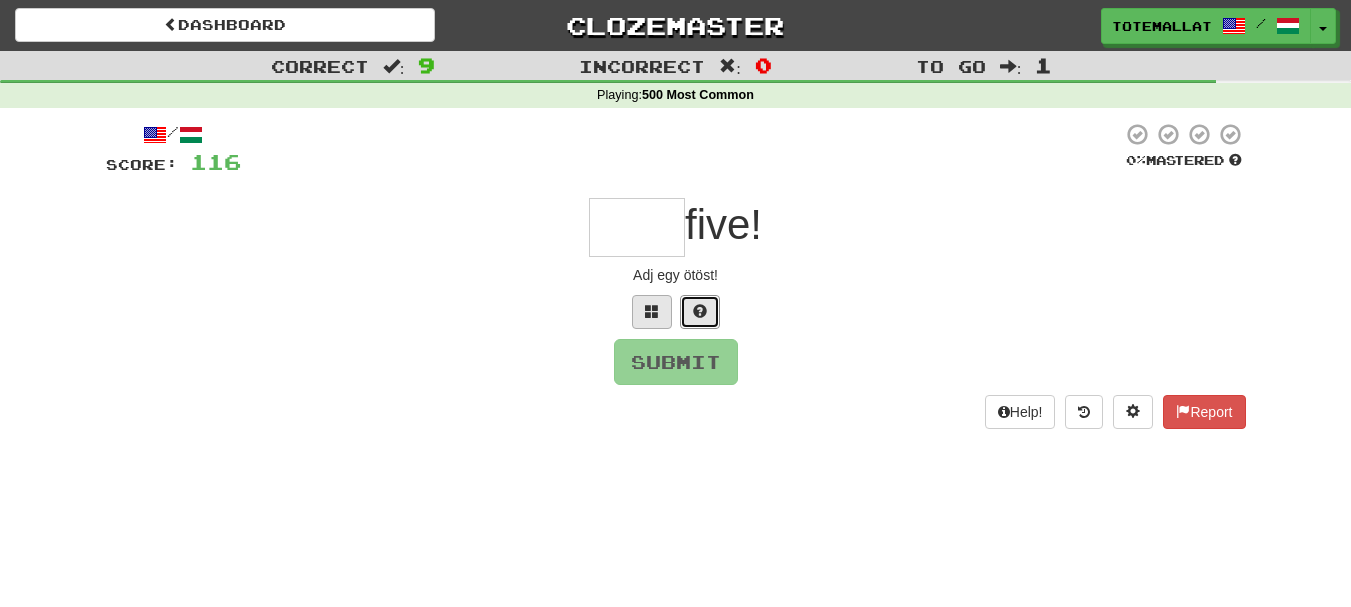 click at bounding box center [700, 312] 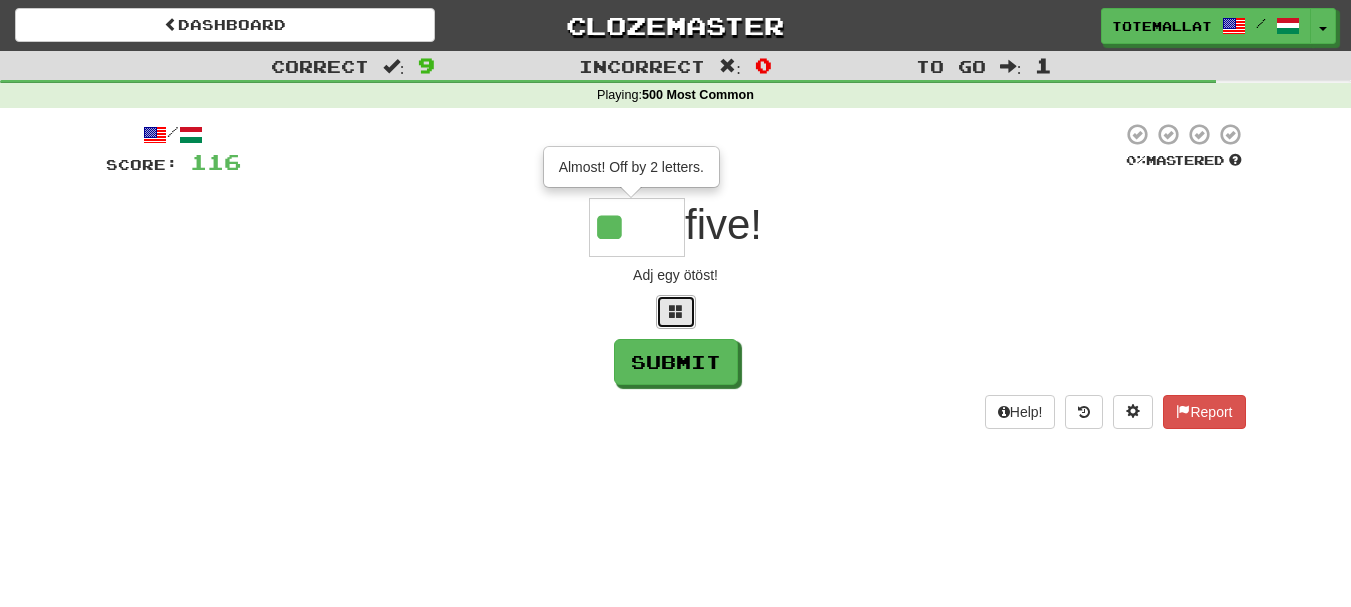 click at bounding box center (676, 311) 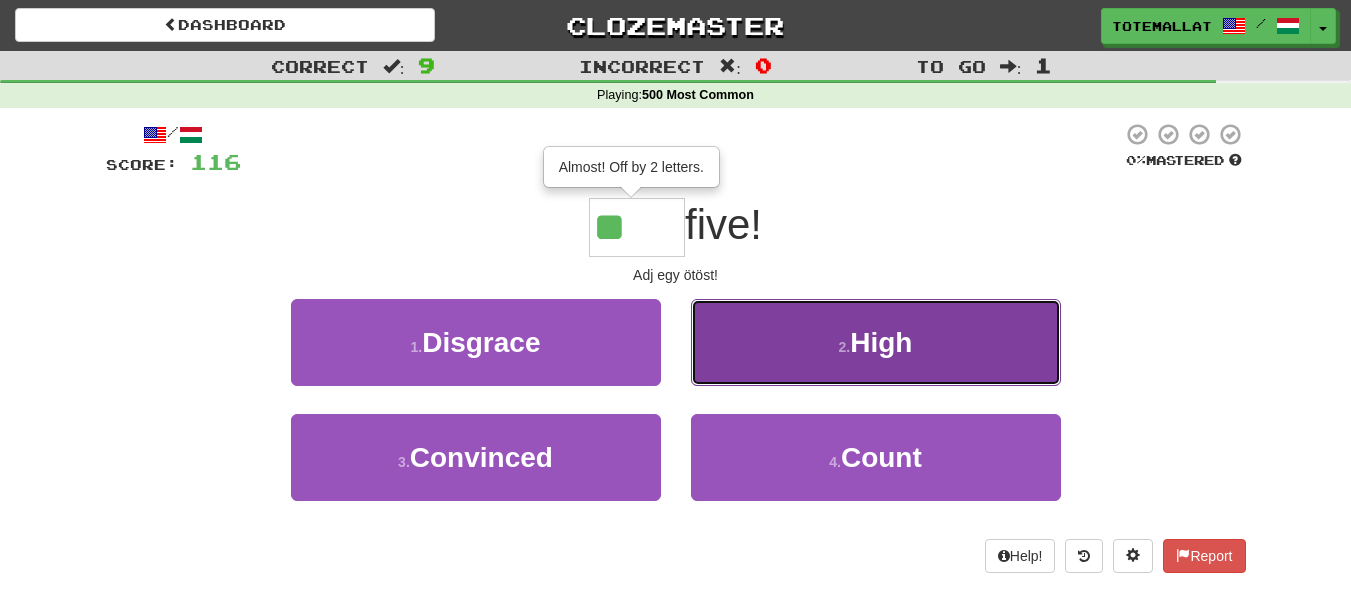 click on "2 .  High" at bounding box center (876, 342) 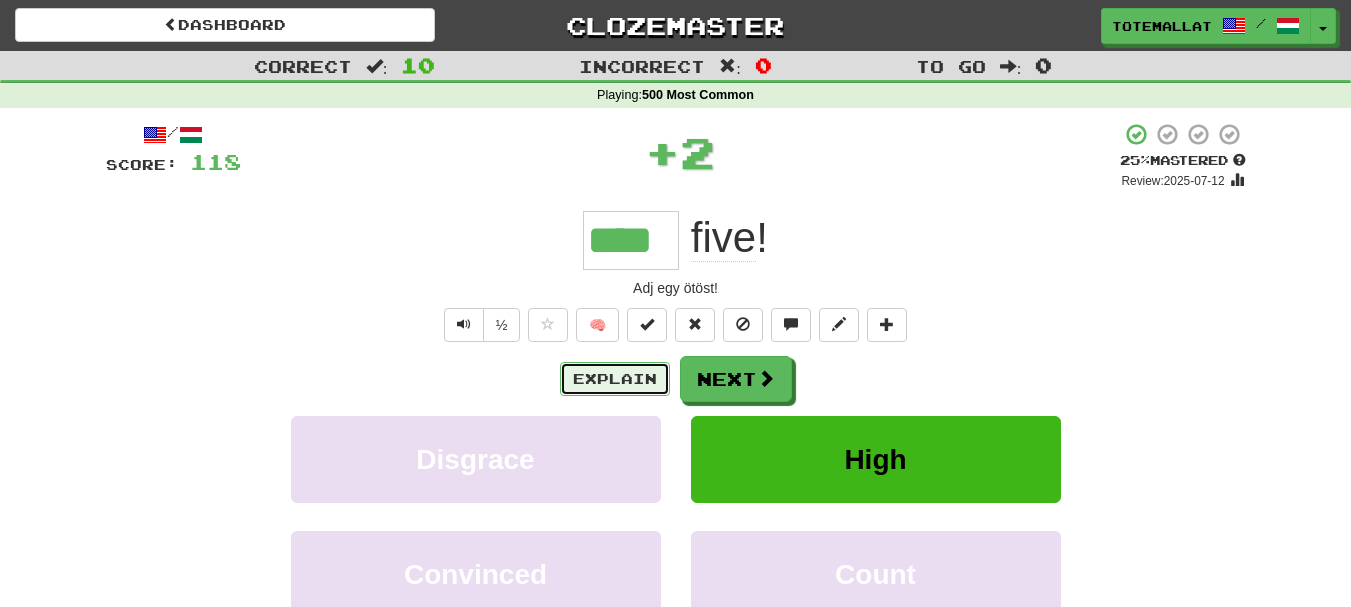 click on "Explain" at bounding box center [615, 379] 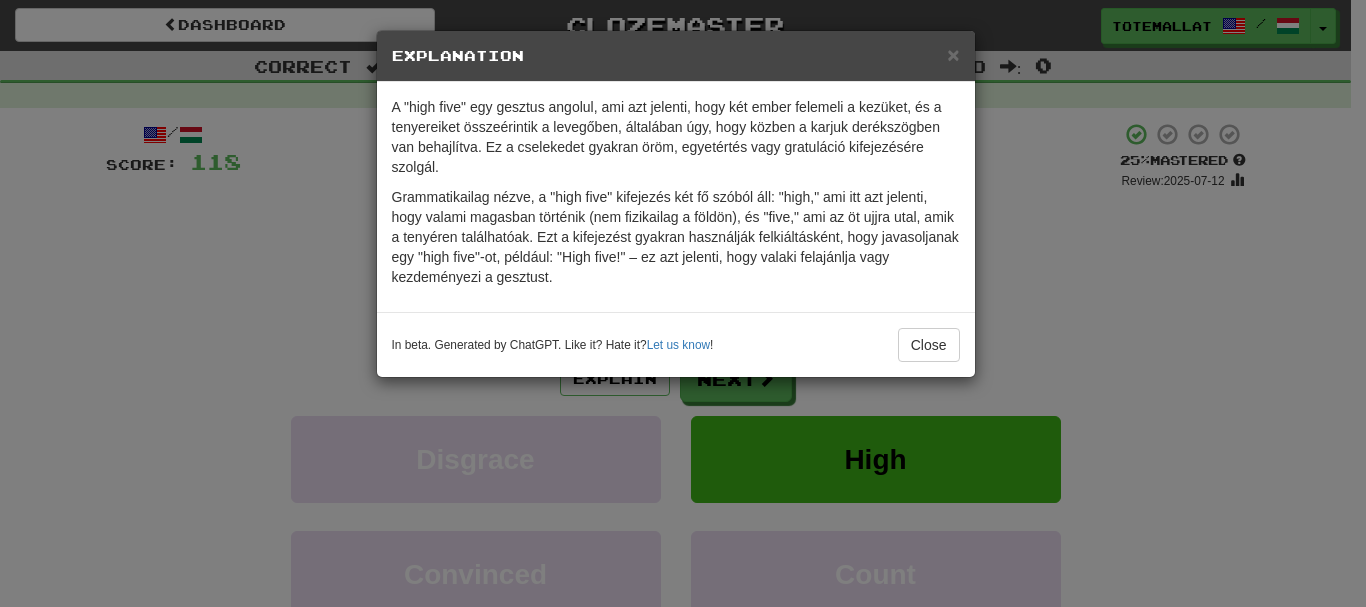 click on "× Explanation A "high five" egy gesztus angolul, ami azt jelenti, hogy két ember felemeli a kezüket, és a tenyereiket összeérintik a levegőben, általában úgy, hogy közben a karjuk derékszögben van behajlítva. Ez a cselekedet gyakran öröm, egyetértés vagy gratuláció kifejezésére szolgál.
Grammatikailag nézve, a "high five" kifejezés két fő szóból áll: "high," ami itt azt jelenti, hogy valami magasban történik (nem fizikailag a földön), és "five," ami az öt ujjra utal, amik a tenyéren találhatóak. Ezt a kifejezést gyakran használják felkiáltásként, hogy javasoljanak egy "high five"-ot, például: "High five!" – ez azt jelenti, hogy valaki felajánlja vagy kezdeményezi a gesztust. In beta. Generated by ChatGPT. Like it? Hate it?  Let us know ! Close" at bounding box center [683, 303] 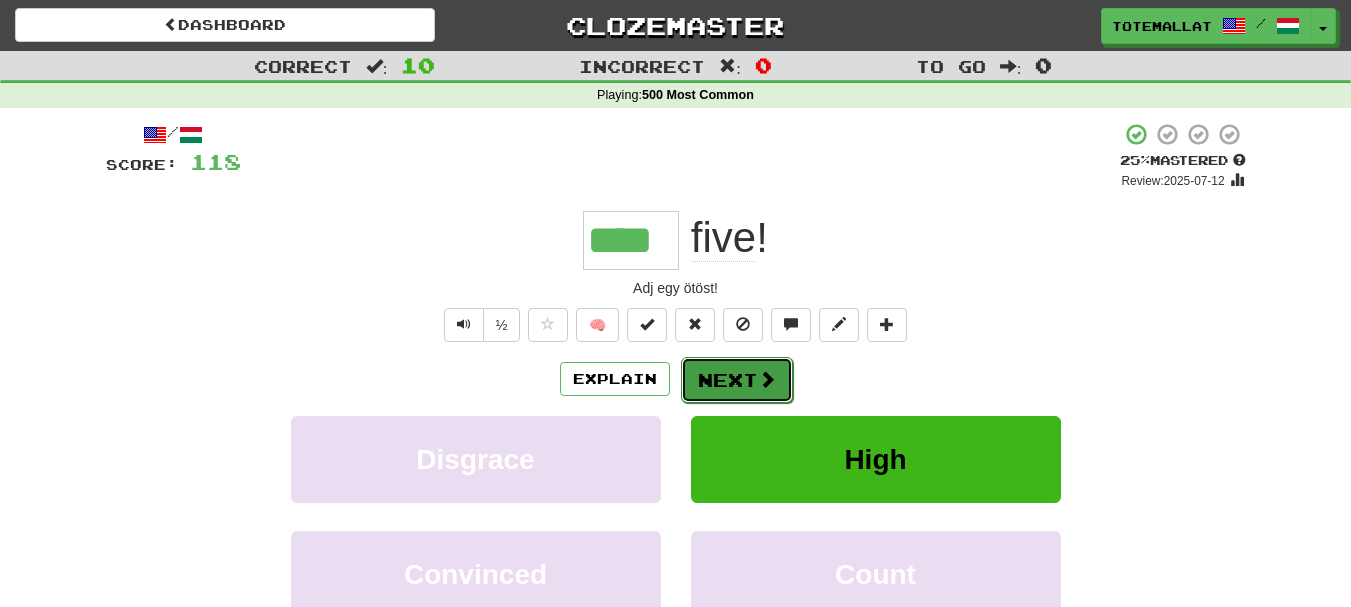 click on "Next" at bounding box center (737, 380) 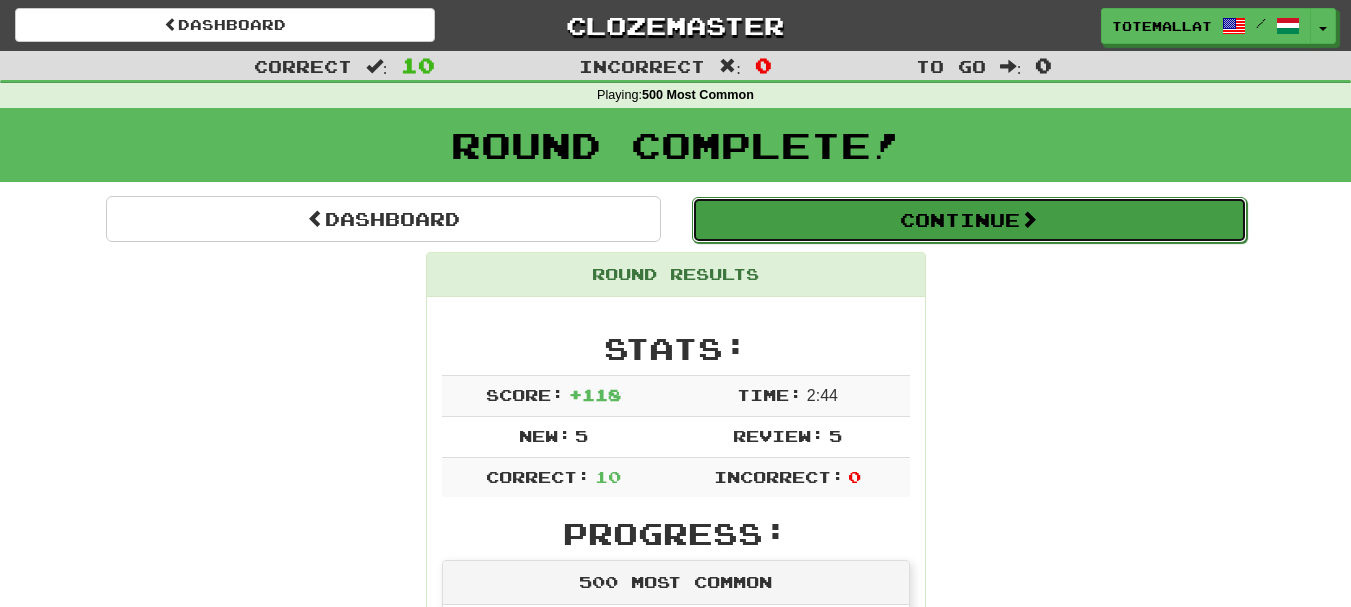 click on "Continue" at bounding box center [969, 220] 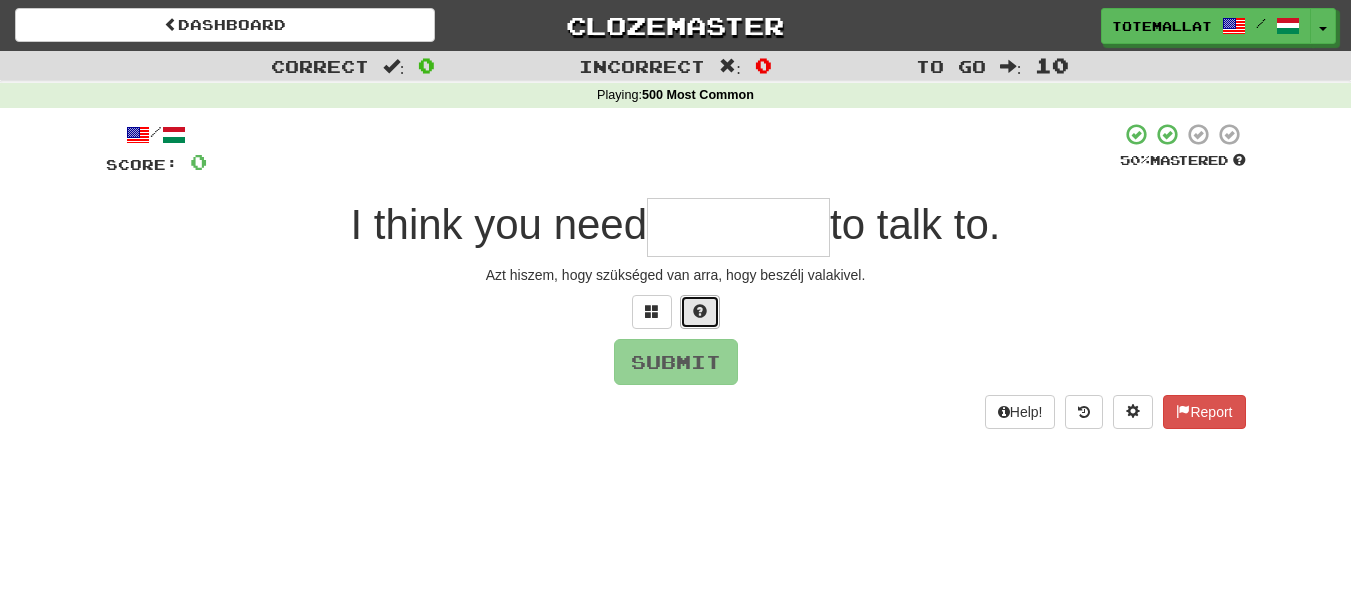 click at bounding box center (700, 311) 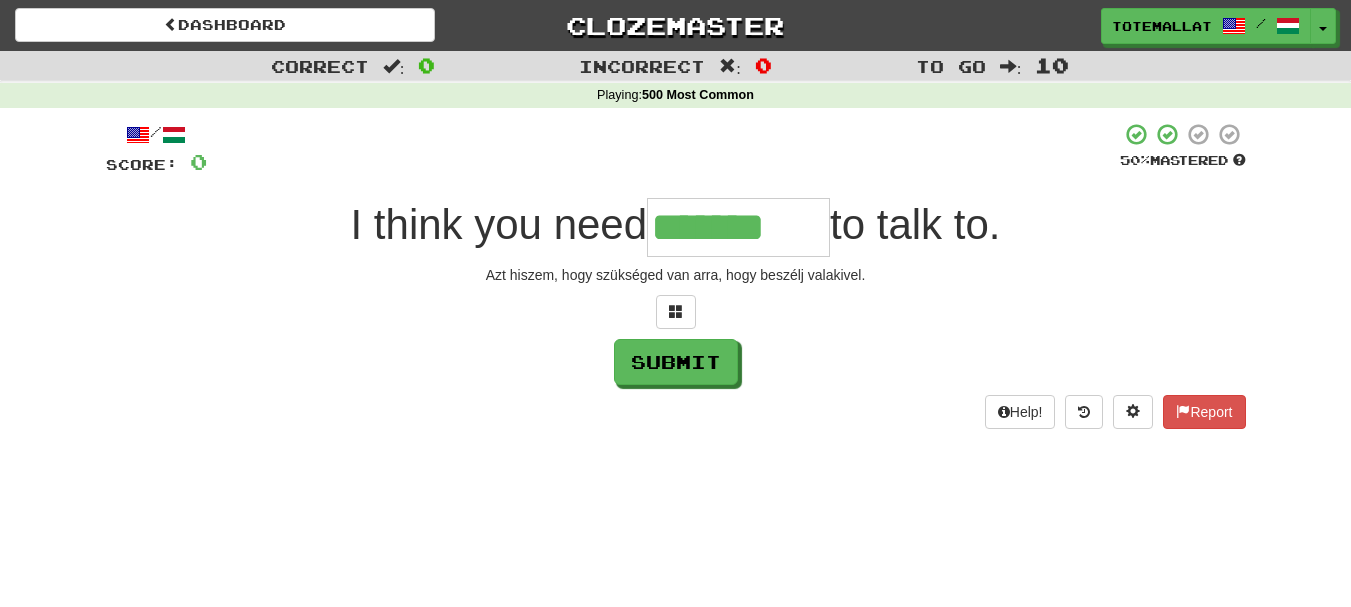 type on "*******" 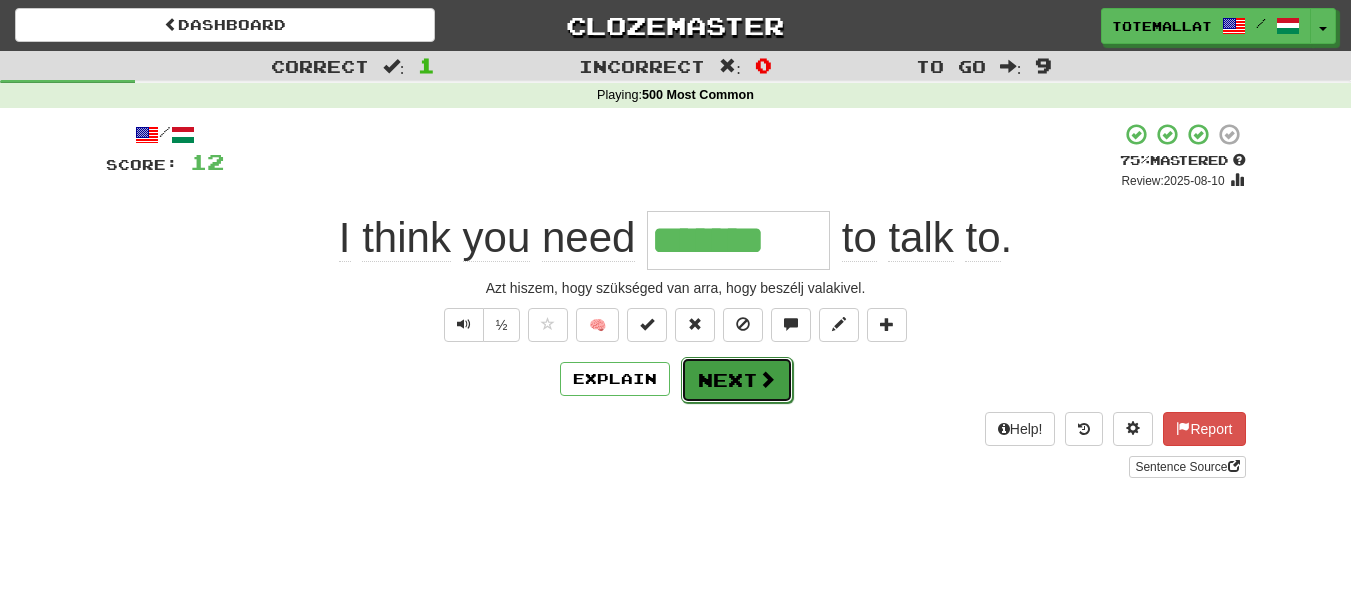 click on "Next" at bounding box center [737, 380] 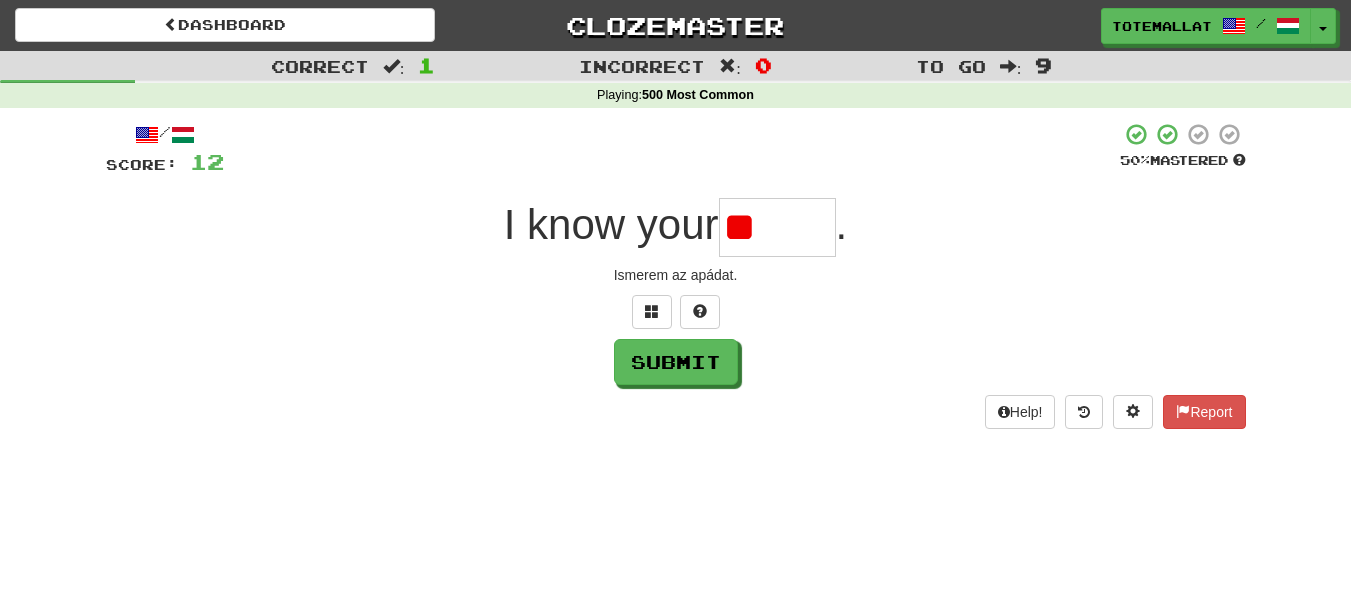 type on "*" 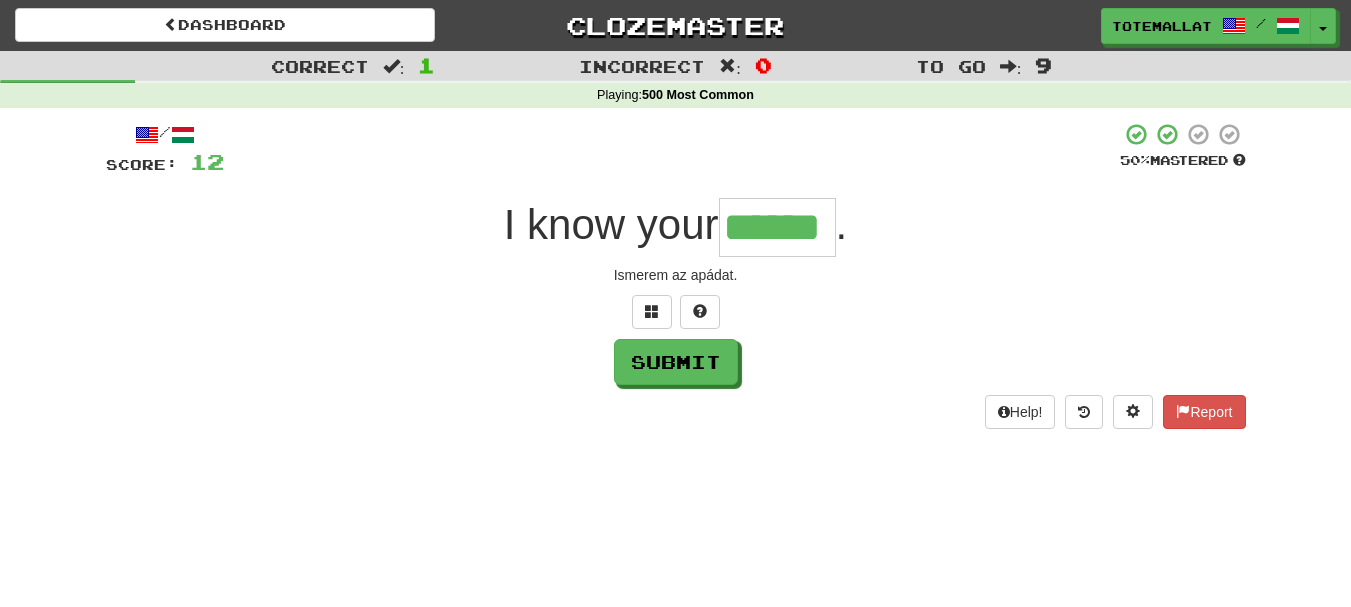 type on "******" 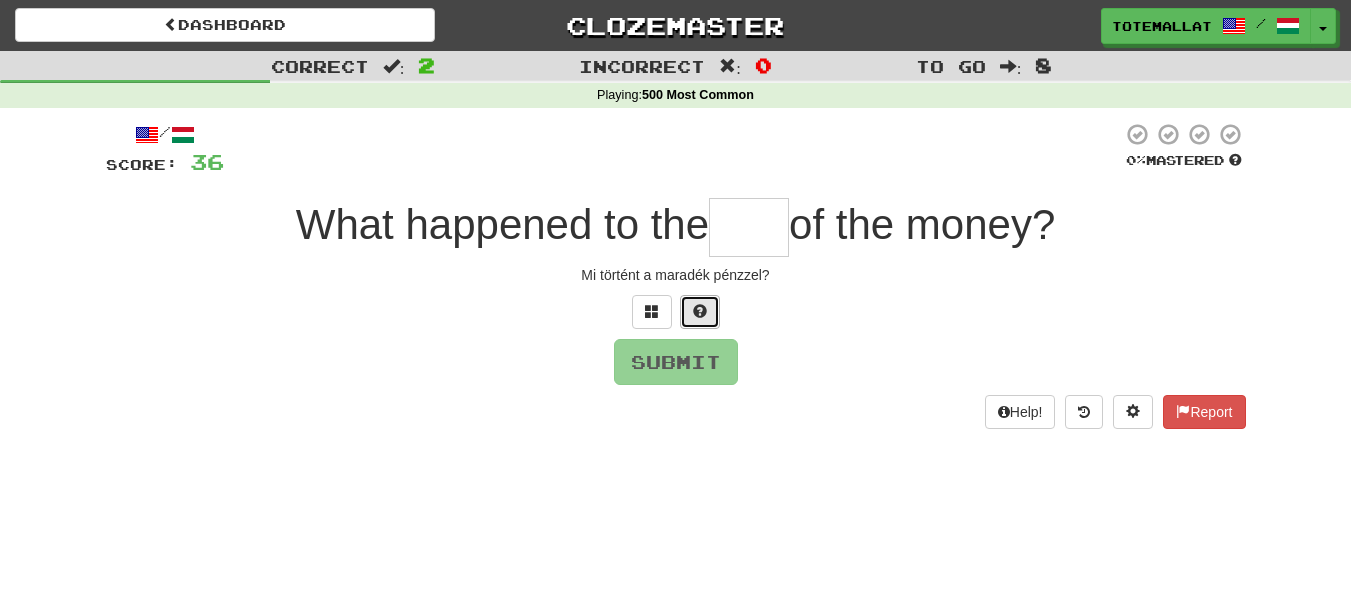 click at bounding box center [700, 312] 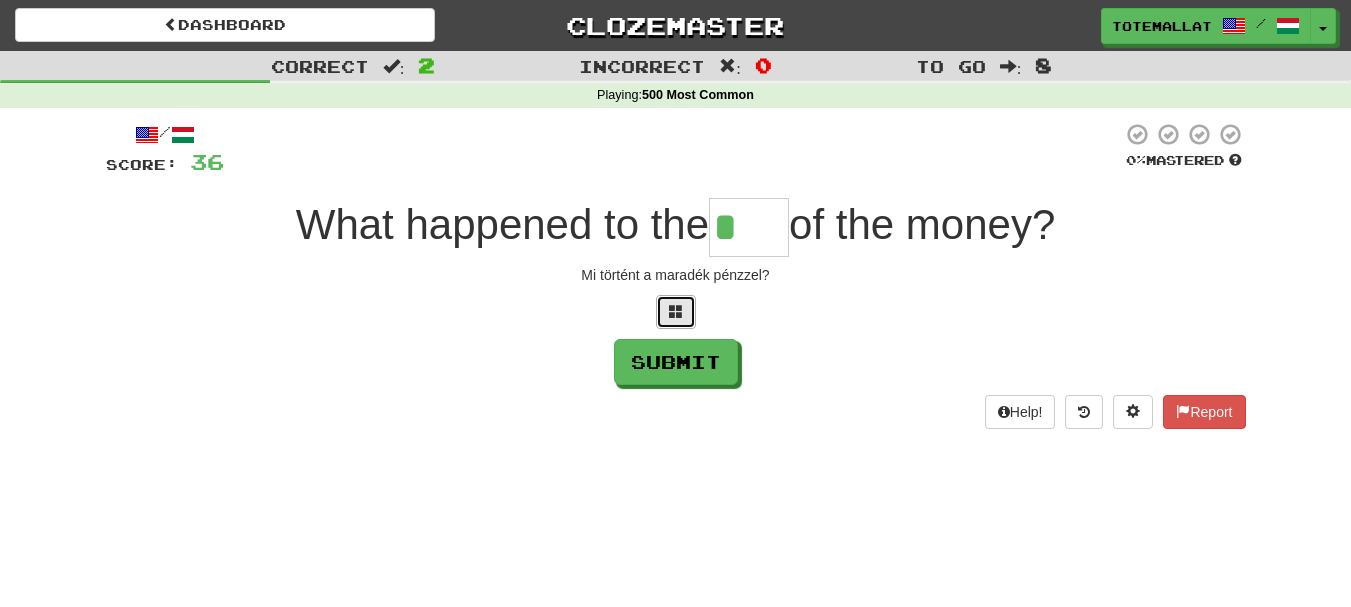 click at bounding box center [676, 311] 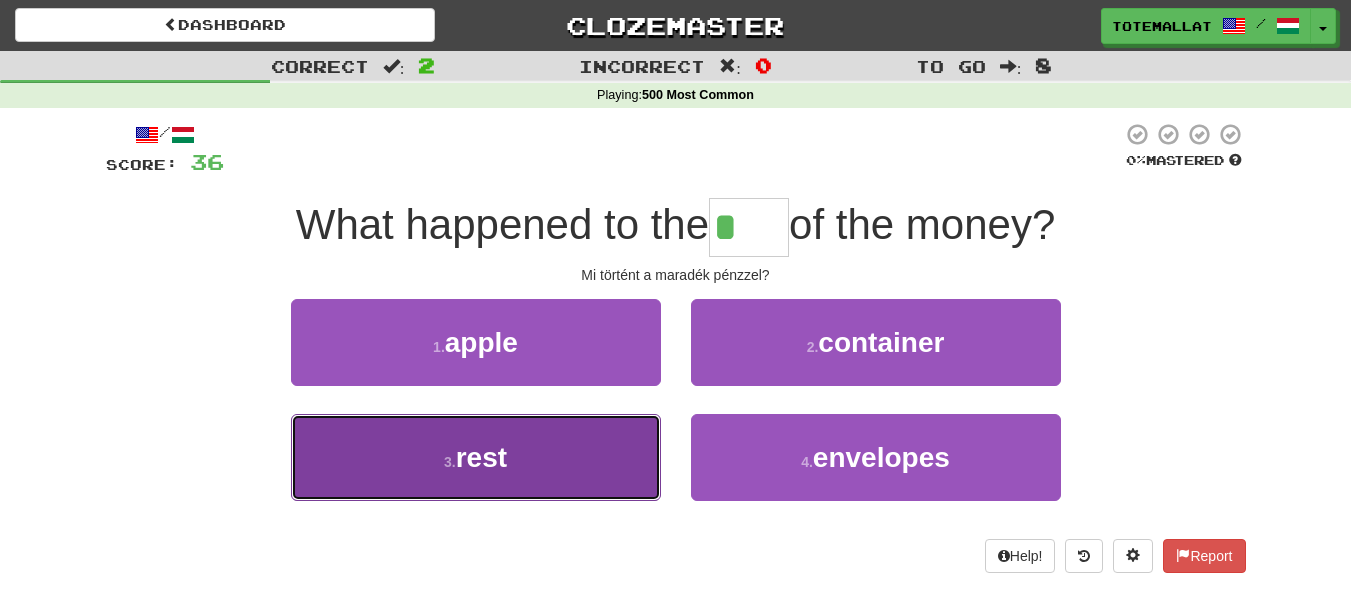 click on "3 .  rest" at bounding box center (476, 457) 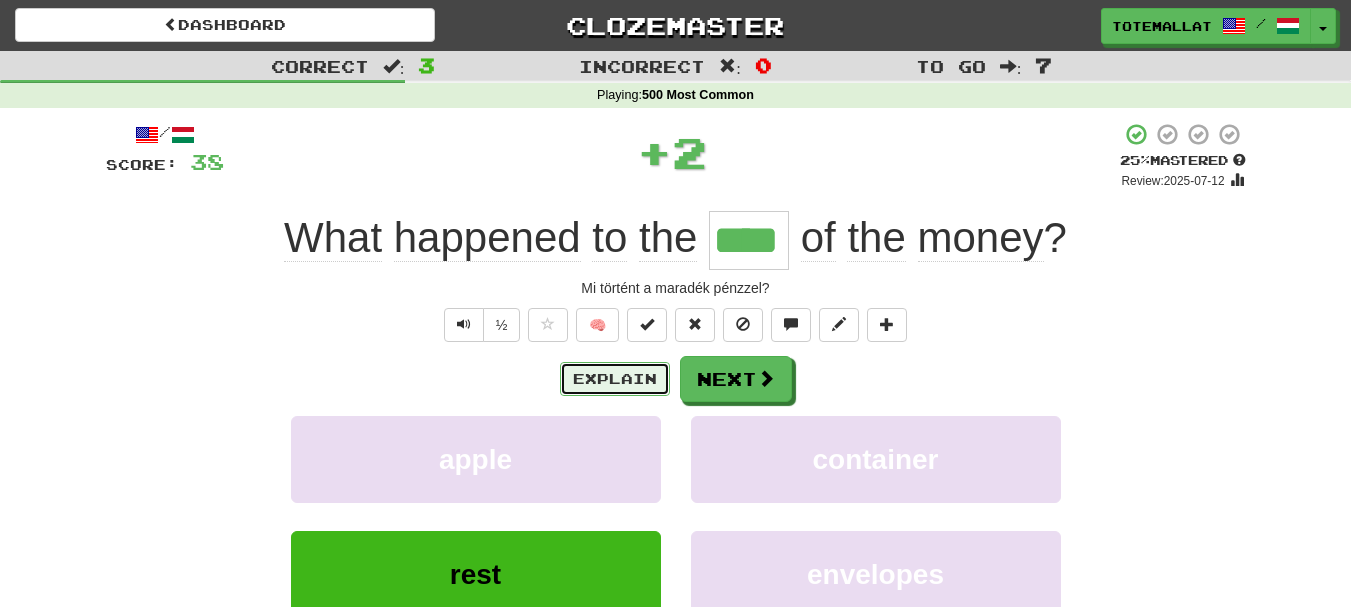 click on "Explain" at bounding box center [615, 379] 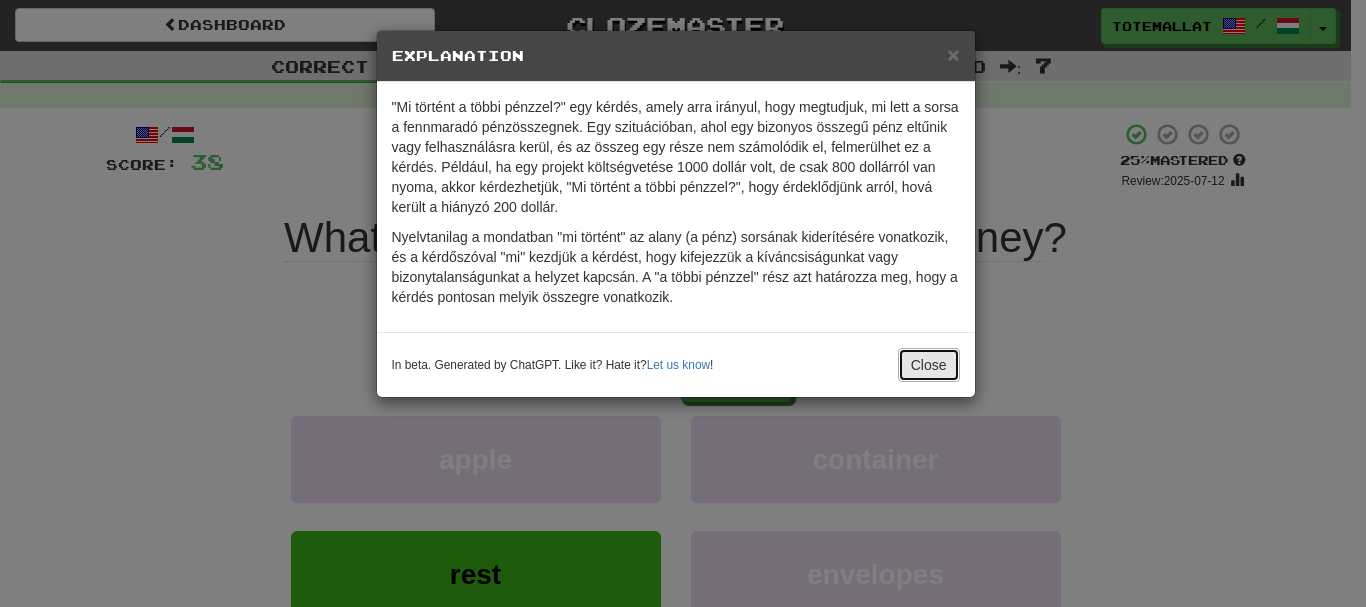 click on "Close" at bounding box center (929, 365) 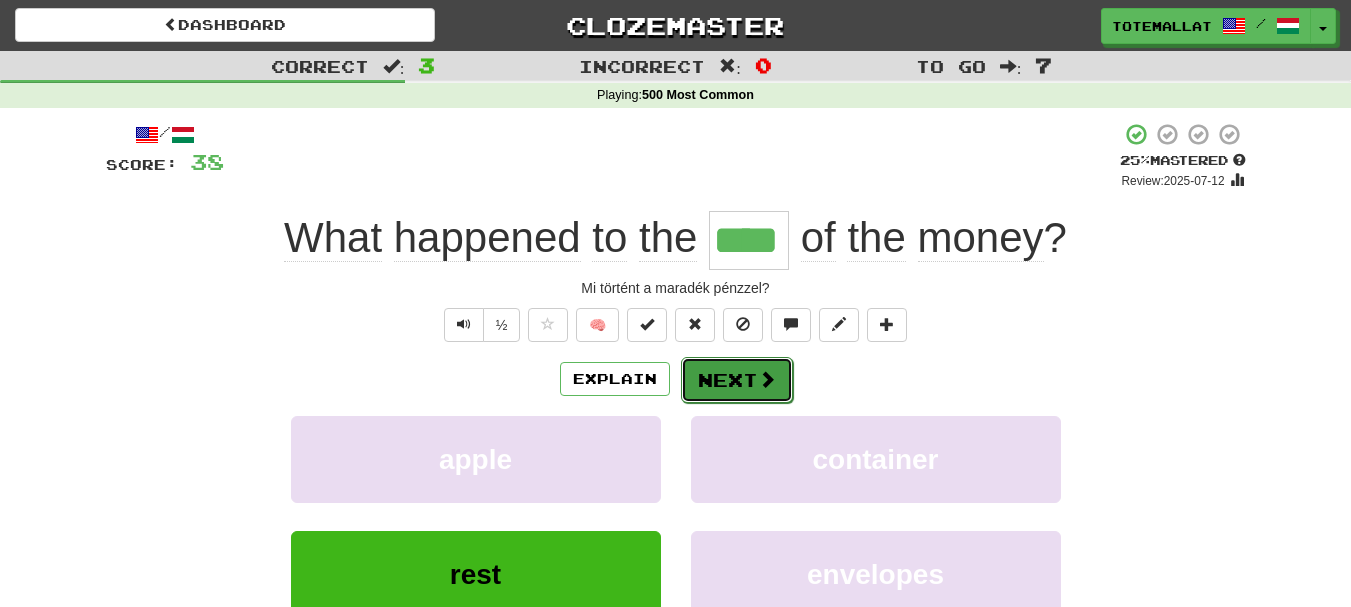 click at bounding box center [767, 379] 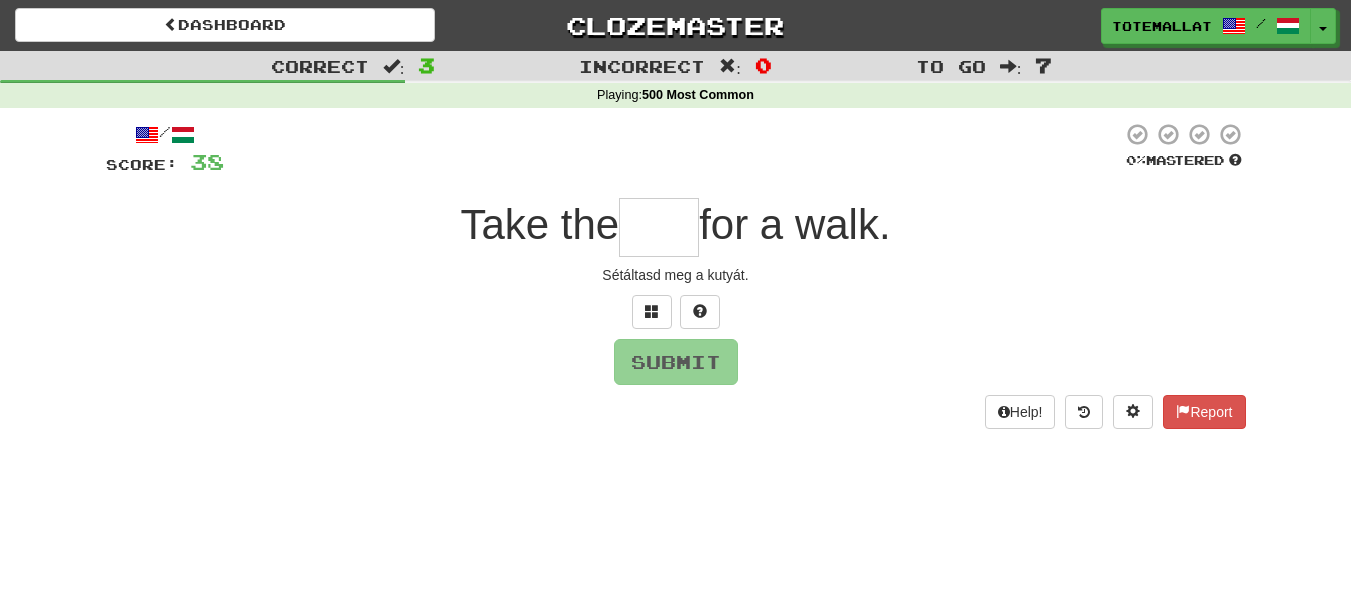 type on "*" 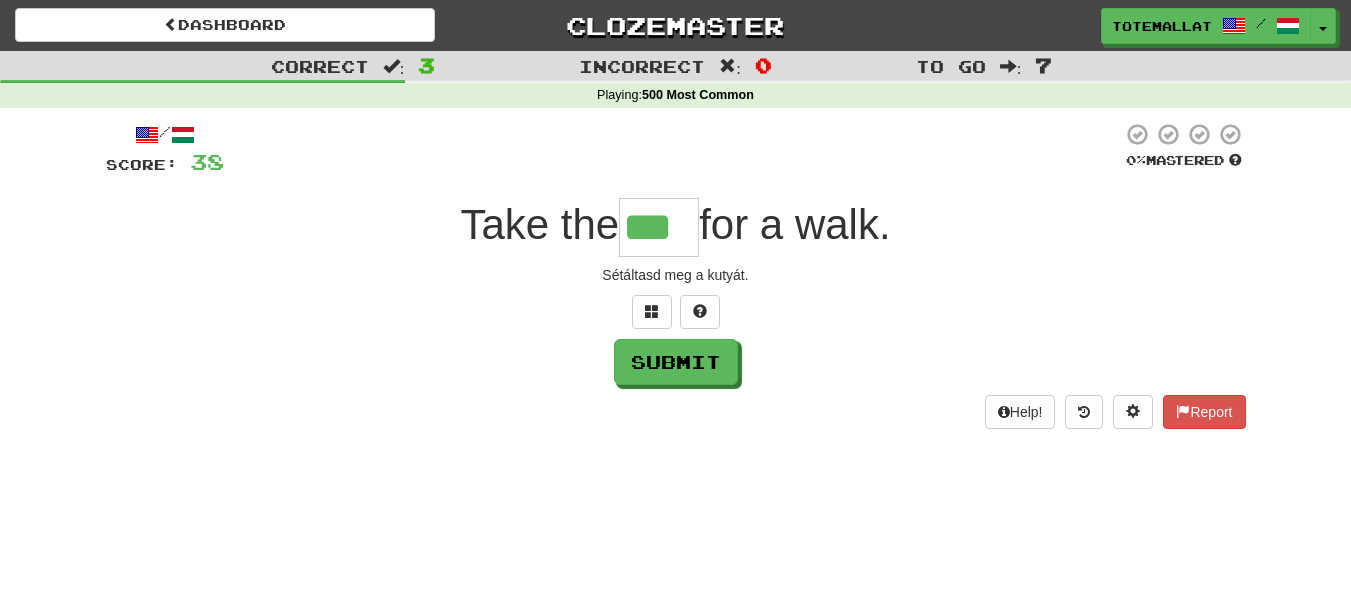 type on "***" 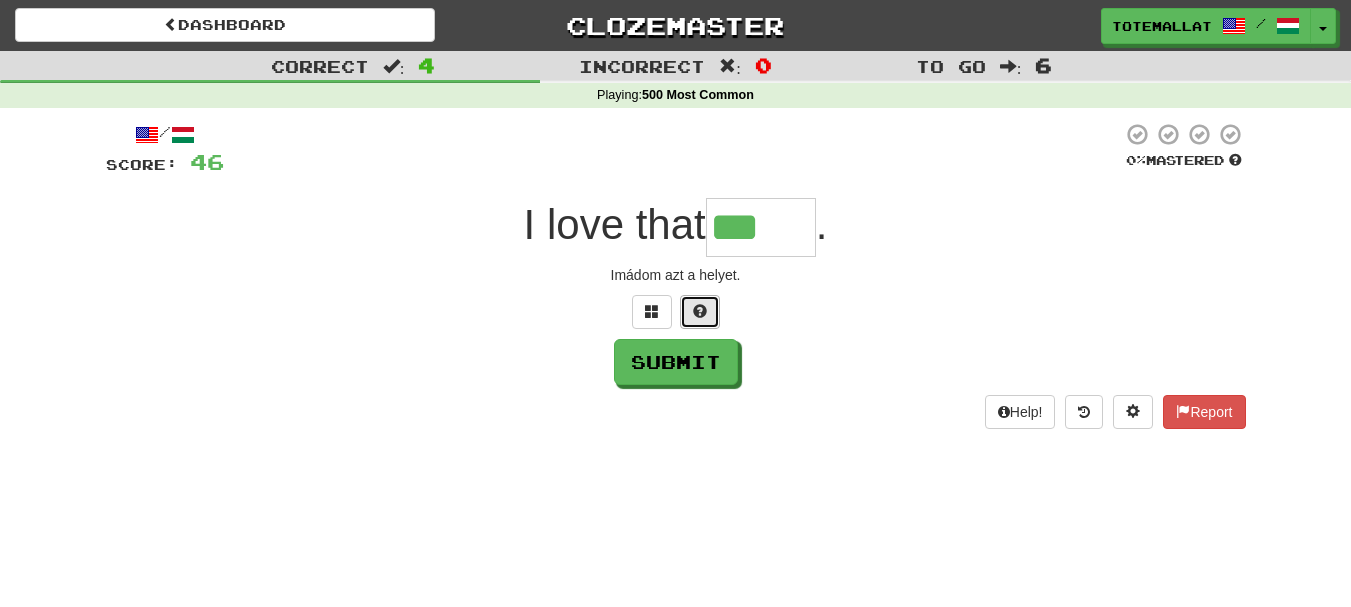 click at bounding box center [700, 311] 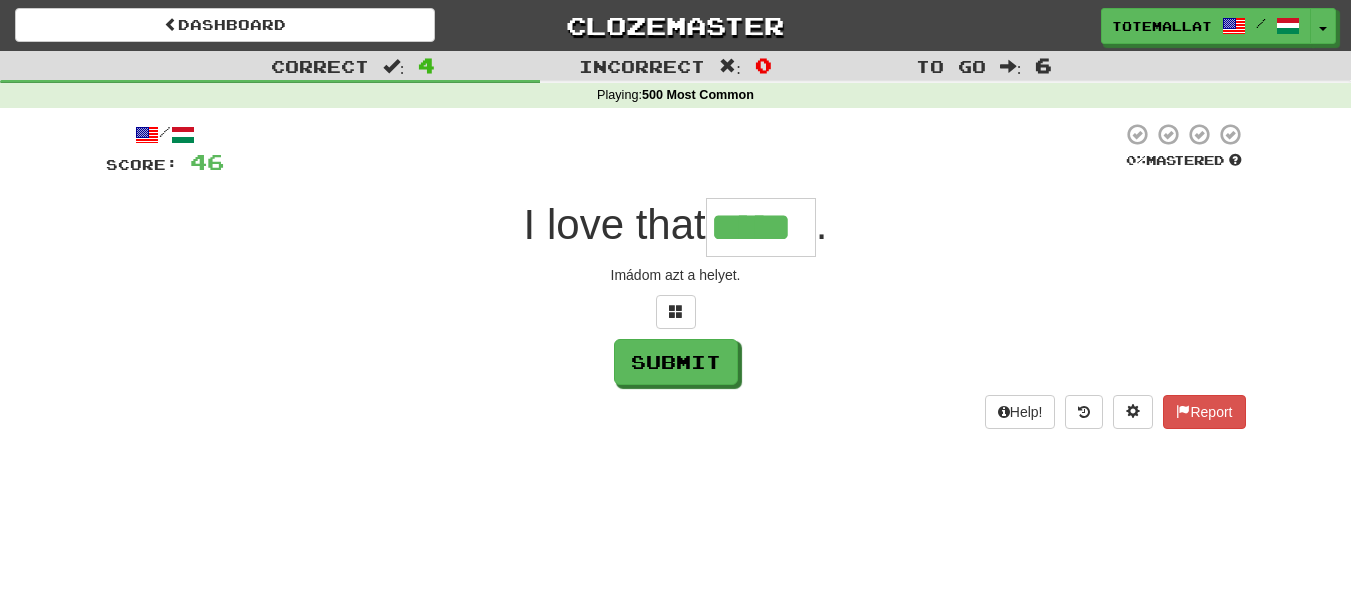 type on "*****" 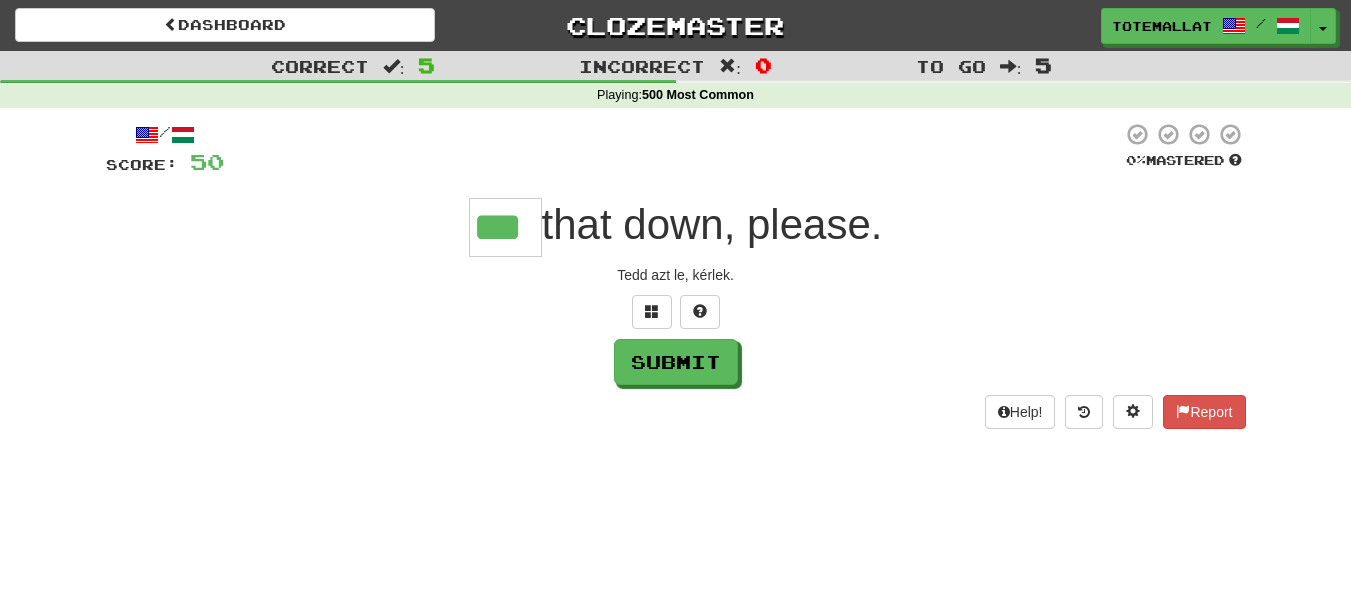 type on "***" 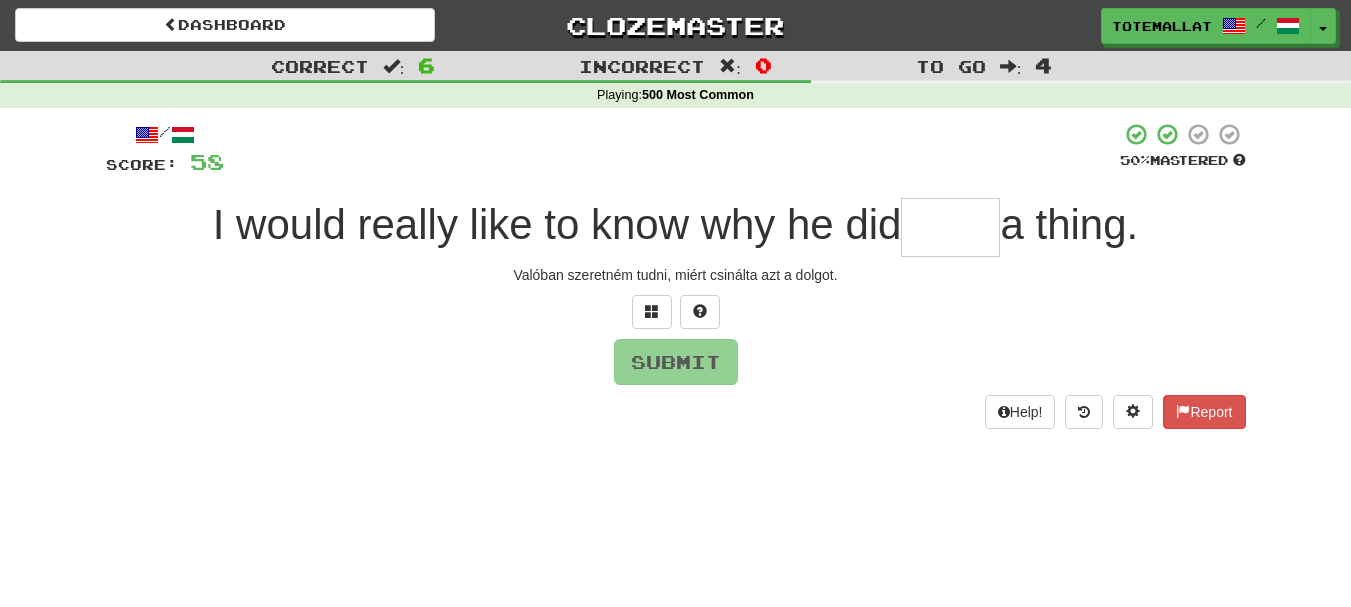 type on "*" 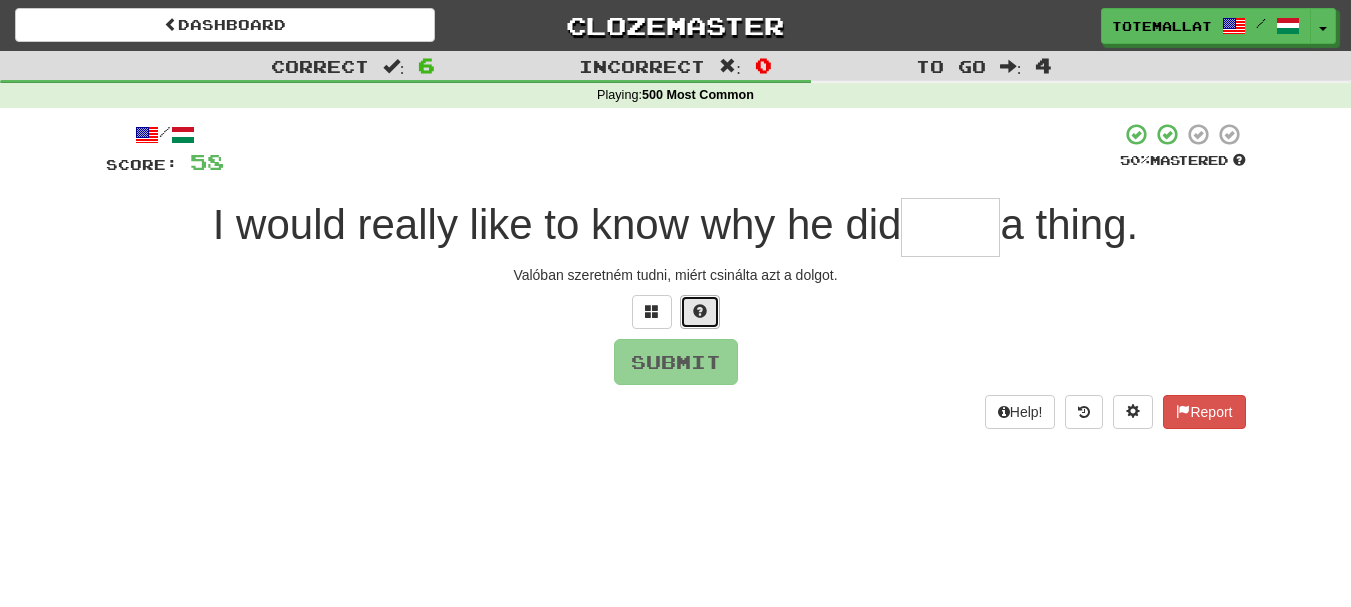 click at bounding box center (700, 311) 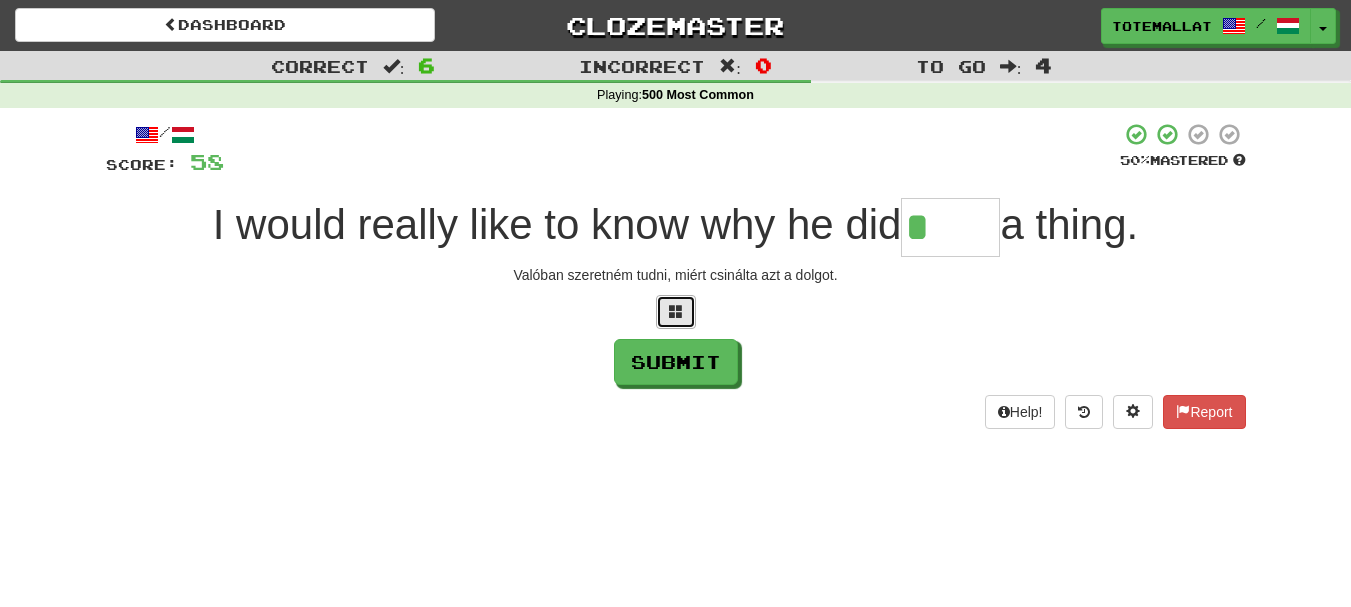 click at bounding box center [676, 311] 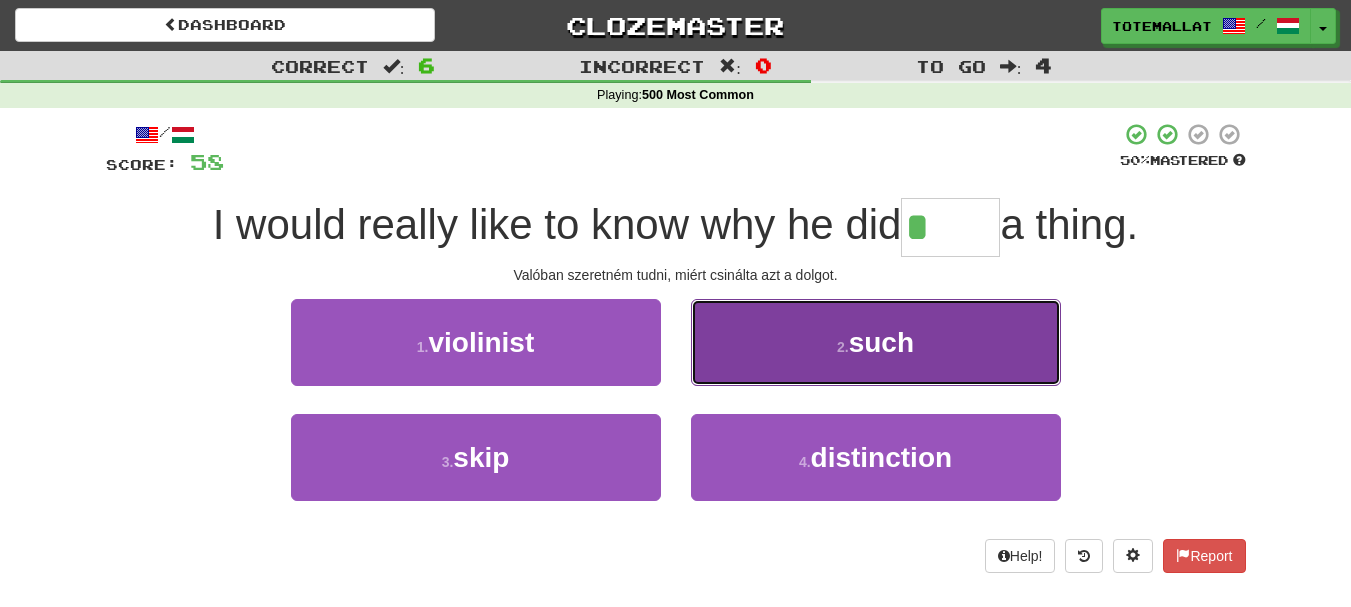 click on "such" at bounding box center [881, 342] 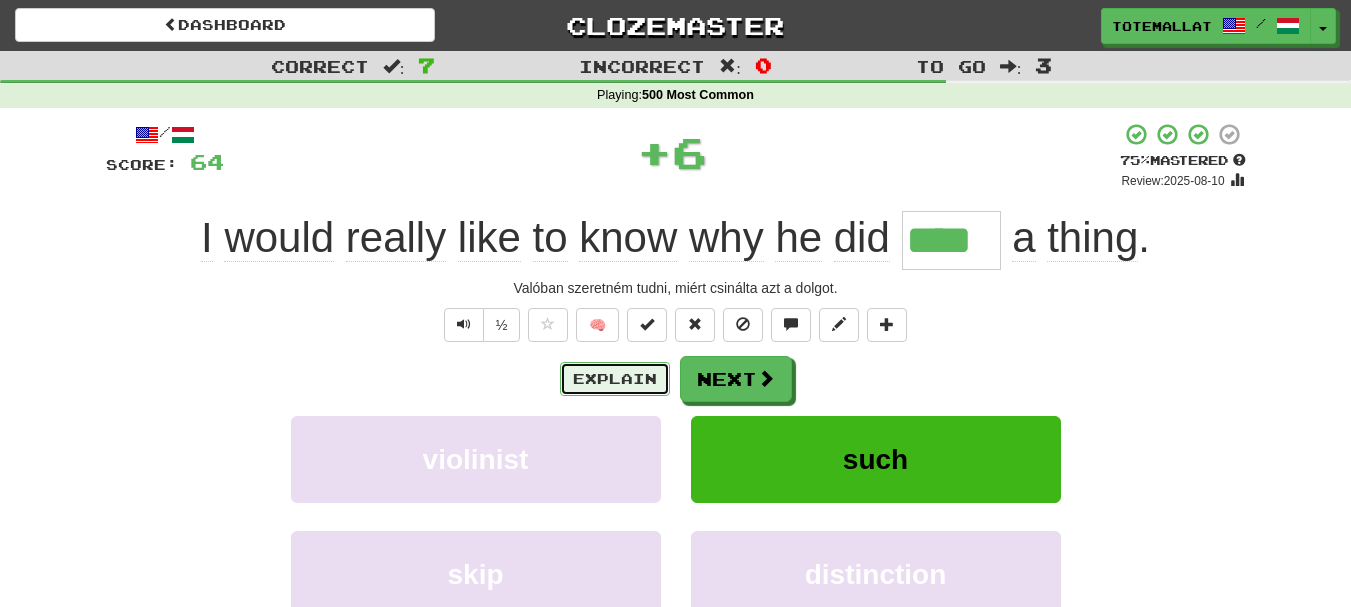 click on "Explain" at bounding box center [615, 379] 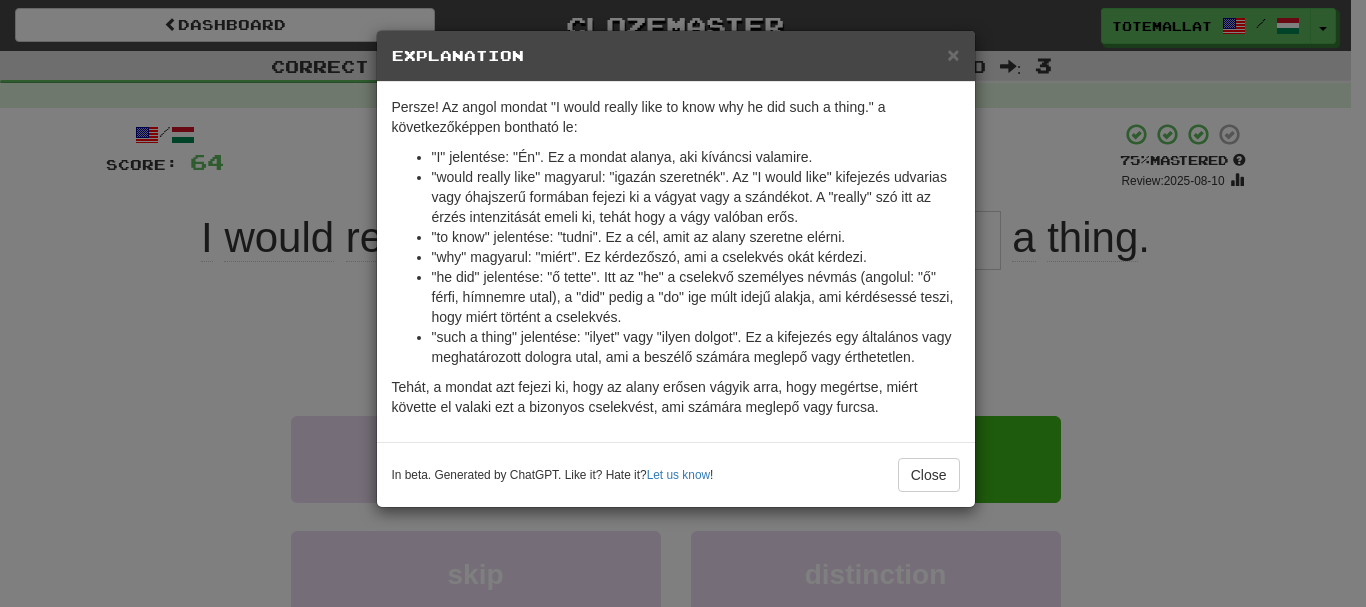 click on "× Explanation Persze! Az angol mondat "I would really like to know why he did such a thing." a következőképpen bontható le:
"I" jelentése: "Én". Ez a mondat alanya, aki kíváncsi valamire.
"would really like" magyarul: "igazán szeretnék". Az "I would like" kifejezés udvarias vagy óhajszerű formában fejezi ki a vágyat vagy a szándékot. A "really" szó itt az érzés intenzitását emeli ki, tehát hogy a vágy valóban erős.
"to know" jelentése: "tudni". Ez a cél, amit az alany szeretne elérni.
"why" magyarul: "miért". Ez kérdezőszó, ami a cselekvés okát kérdezi.
"he did" jelentése: "ő tette". Itt az "he" a cselekvő személyes névmás (angolul: "ő" férfi, hímnemre utal), a "did" pedig a "do" ige múlt idejű alakja, ami kérdésessé teszi, hogy miért történt a cselekvés.
"such a thing" jelentése: "ilyet" vagy "ilyen dolgot". Ez a kifejezés egy általános vagy meghatározott dologra utal, ami a beszélő számára meglepő vagy érthetetlen.
! Close" at bounding box center (683, 303) 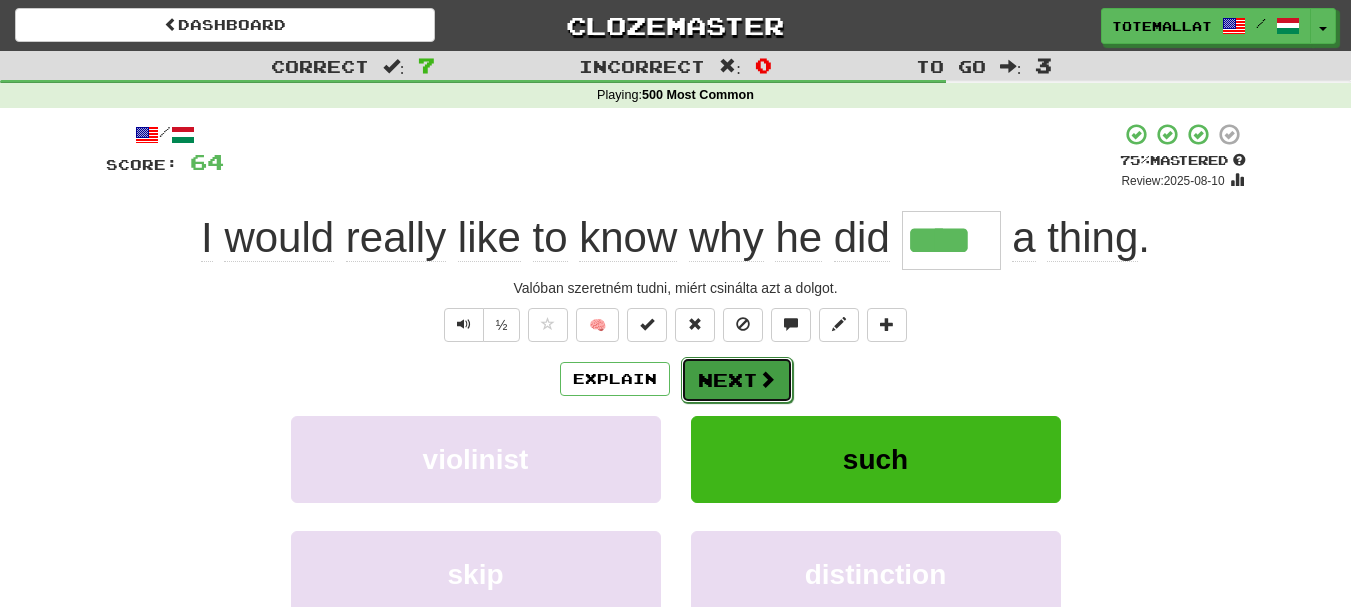 click on "Next" at bounding box center (737, 380) 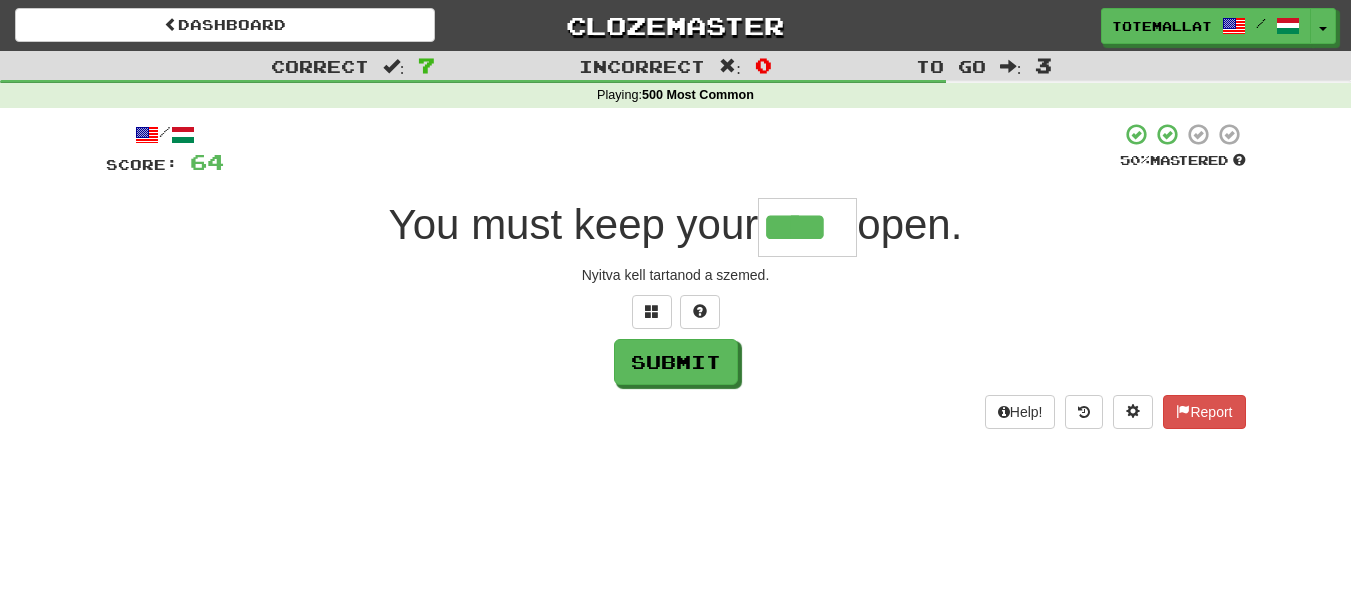 type on "****" 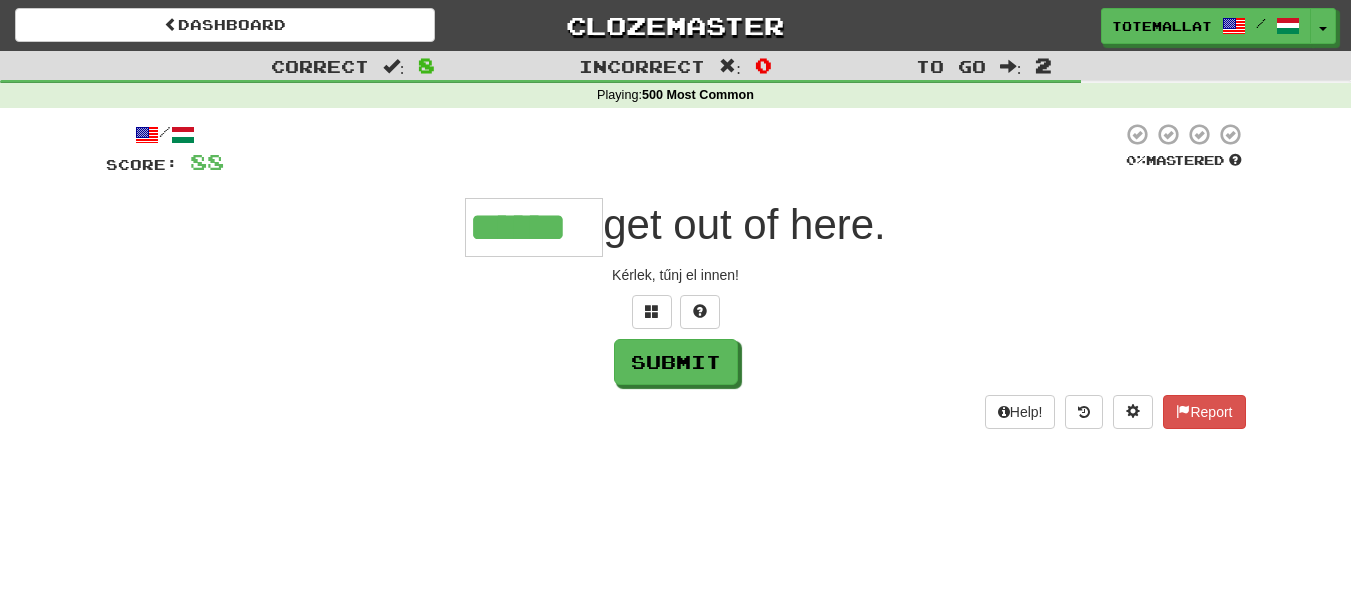 type on "******" 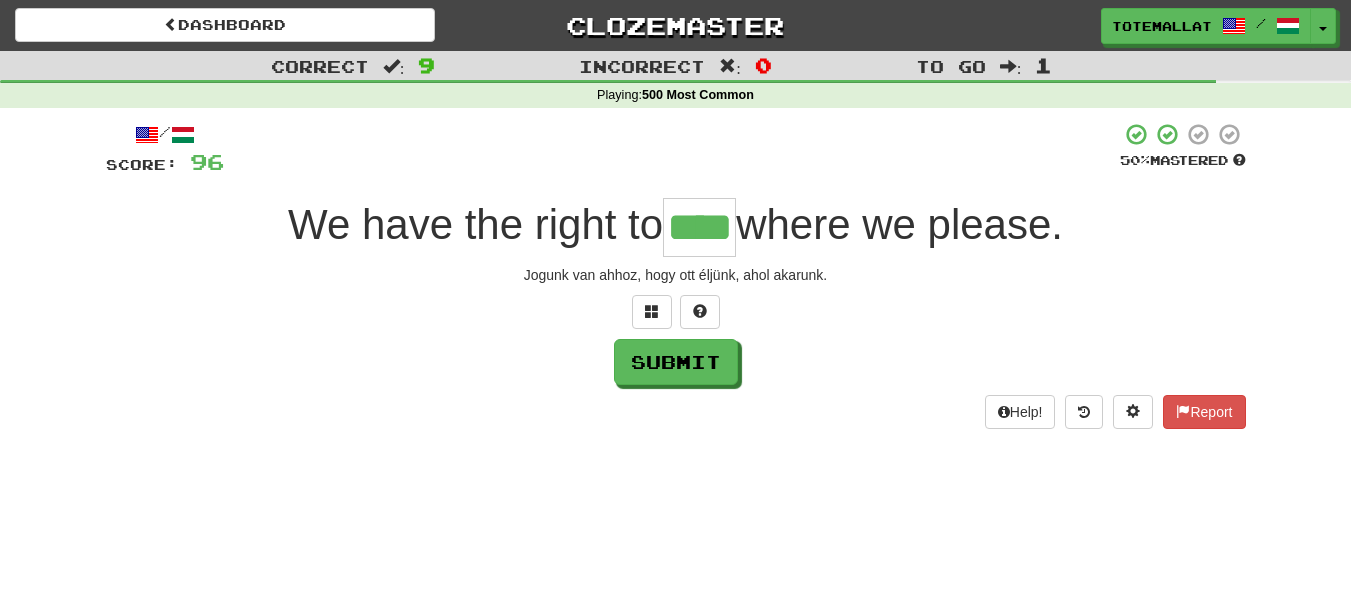 type on "****" 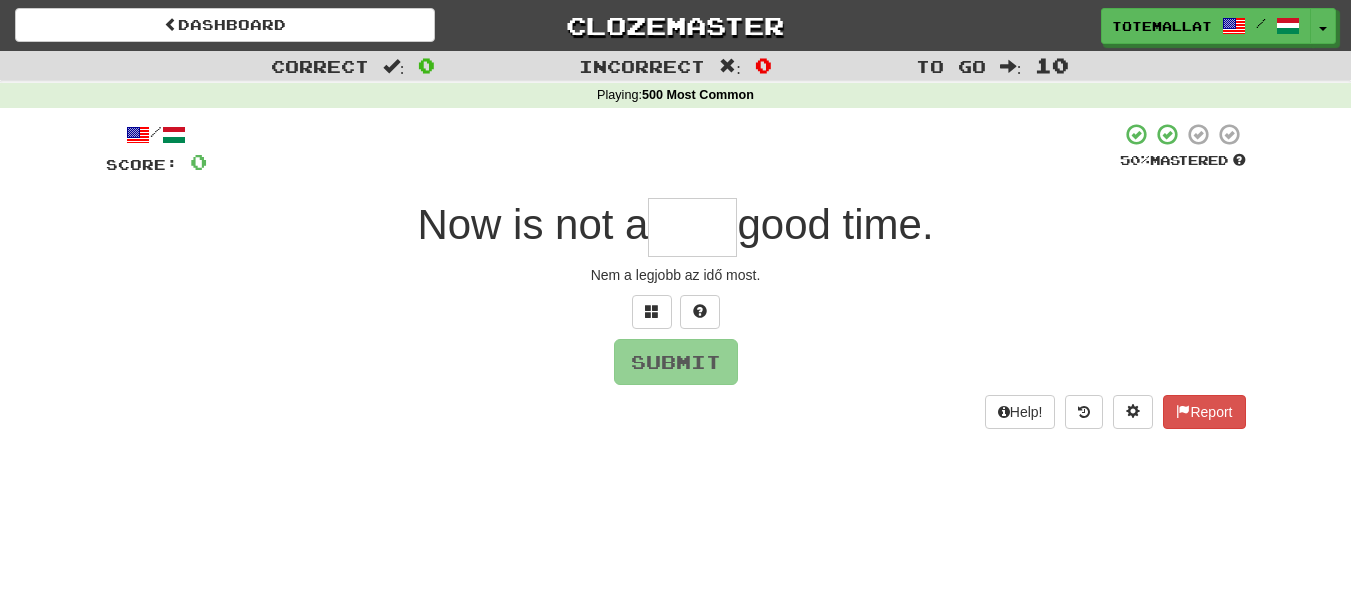 type on "*" 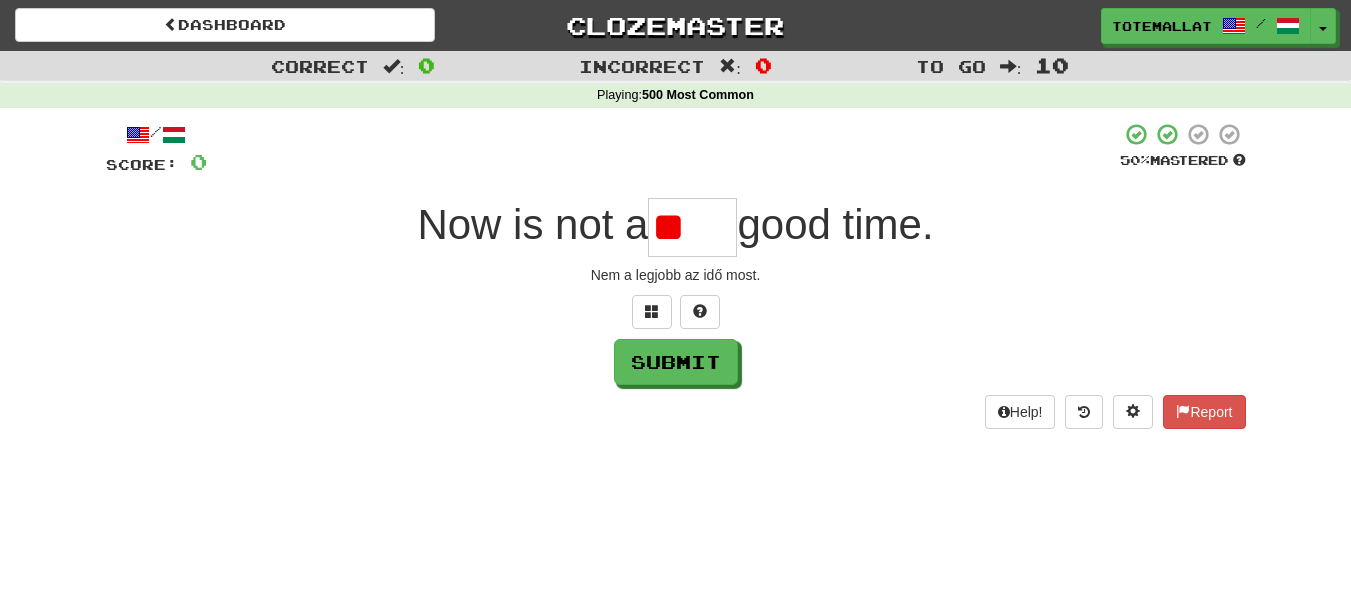 type on "*" 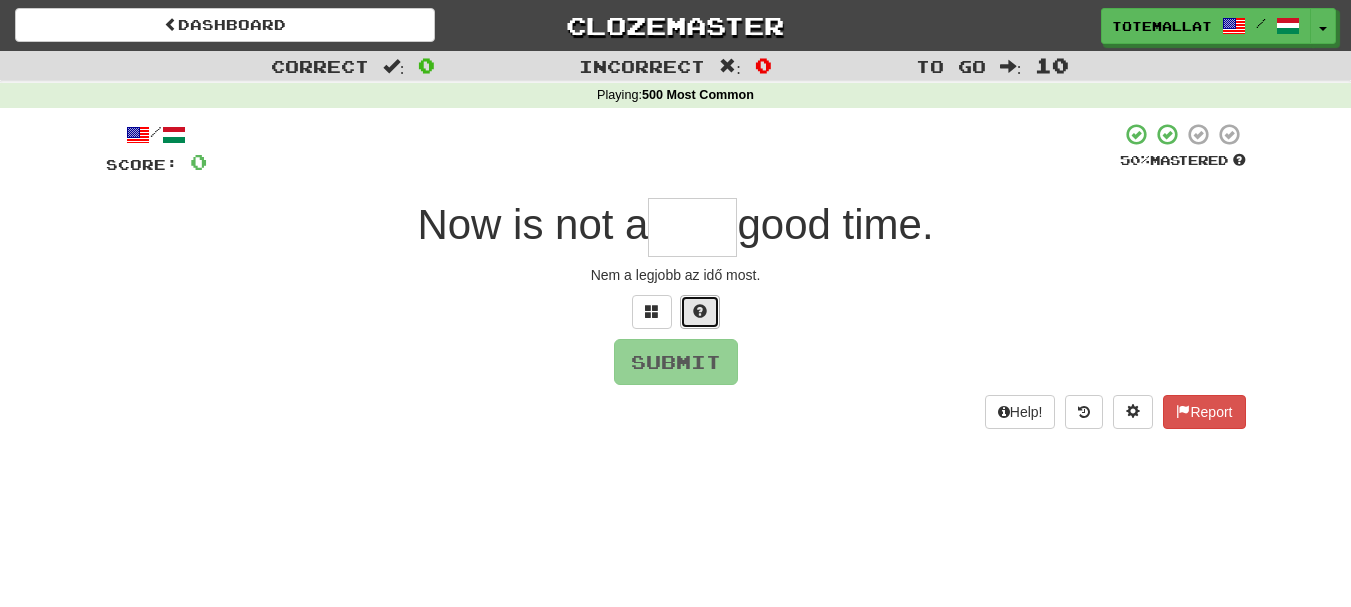 click at bounding box center [700, 312] 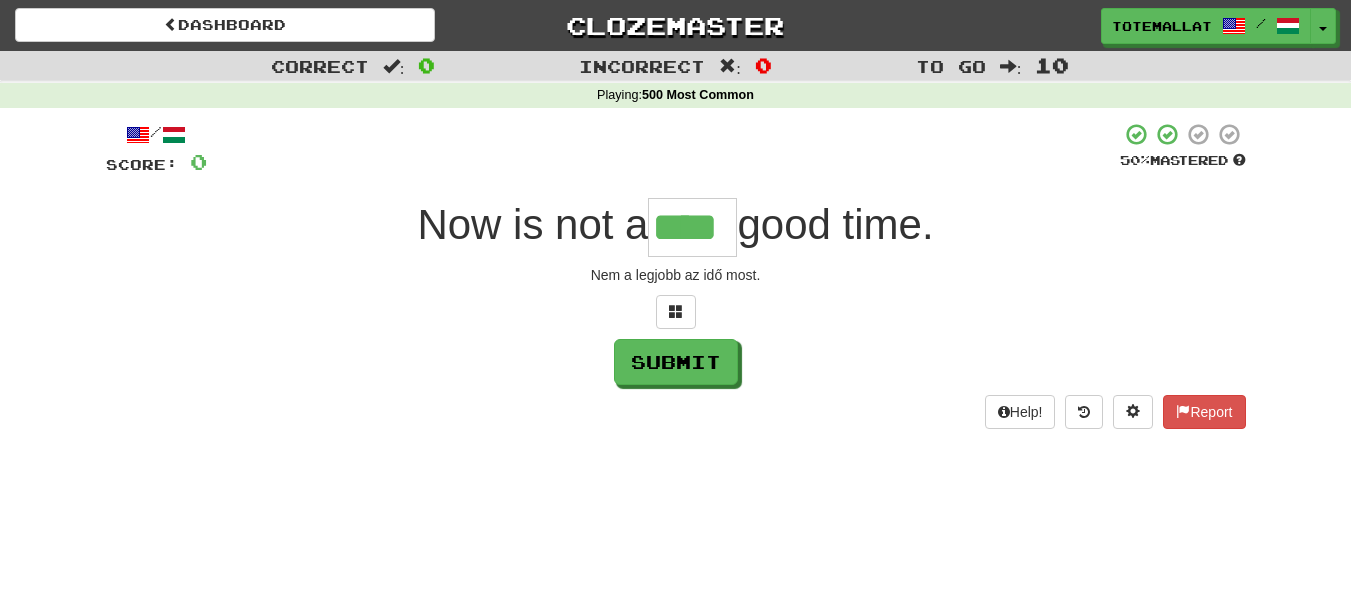 type on "****" 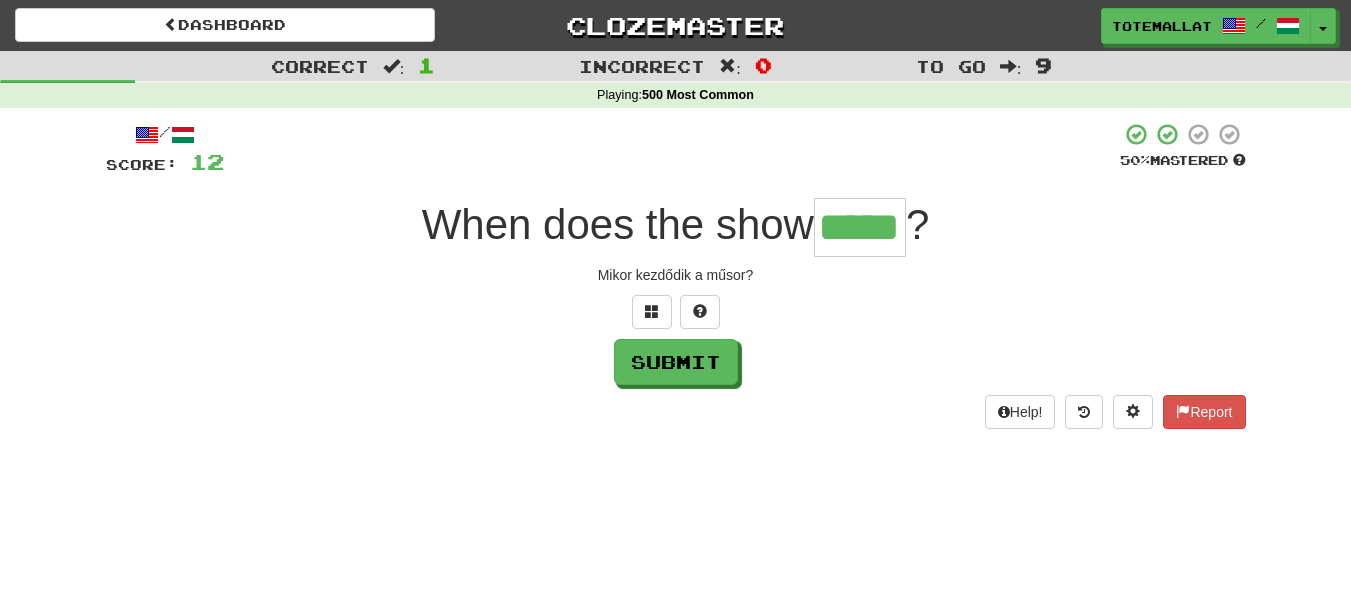 type on "*****" 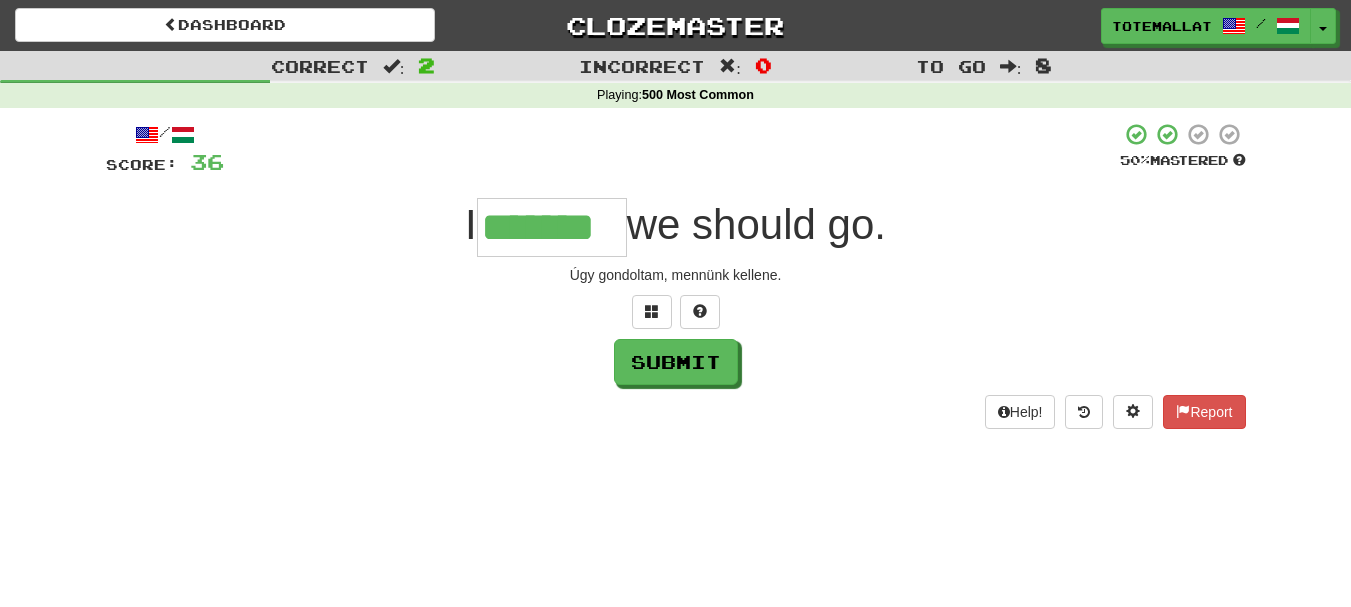 type on "*******" 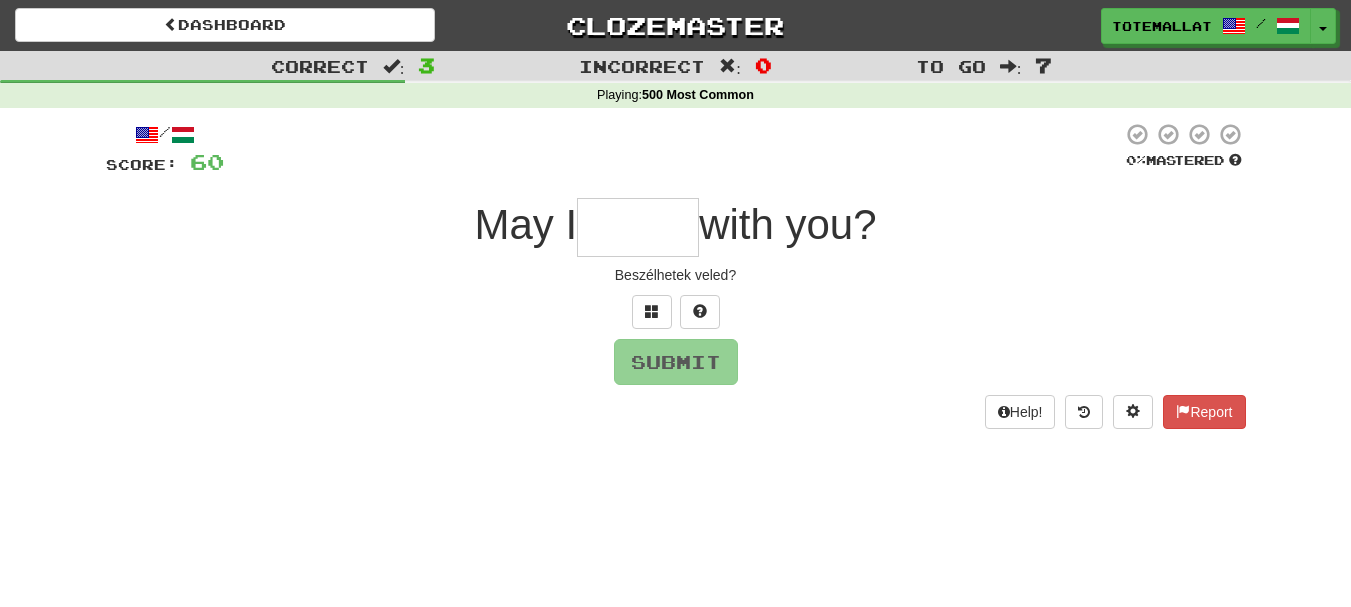 type on "*" 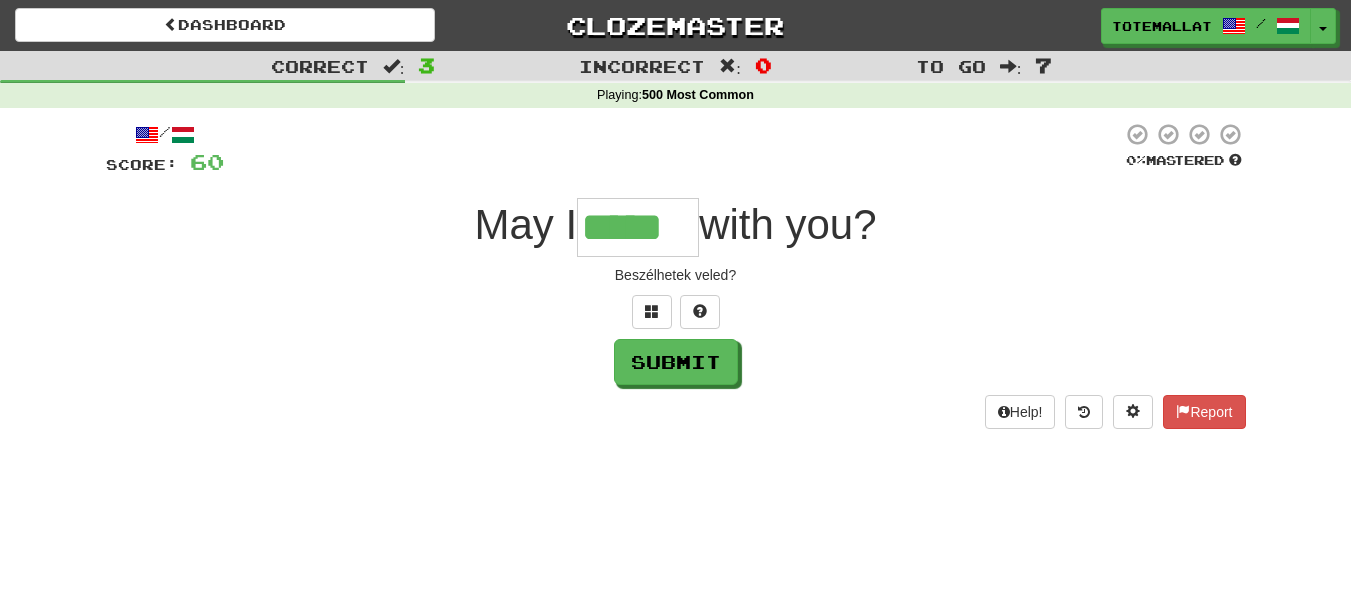 type on "*****" 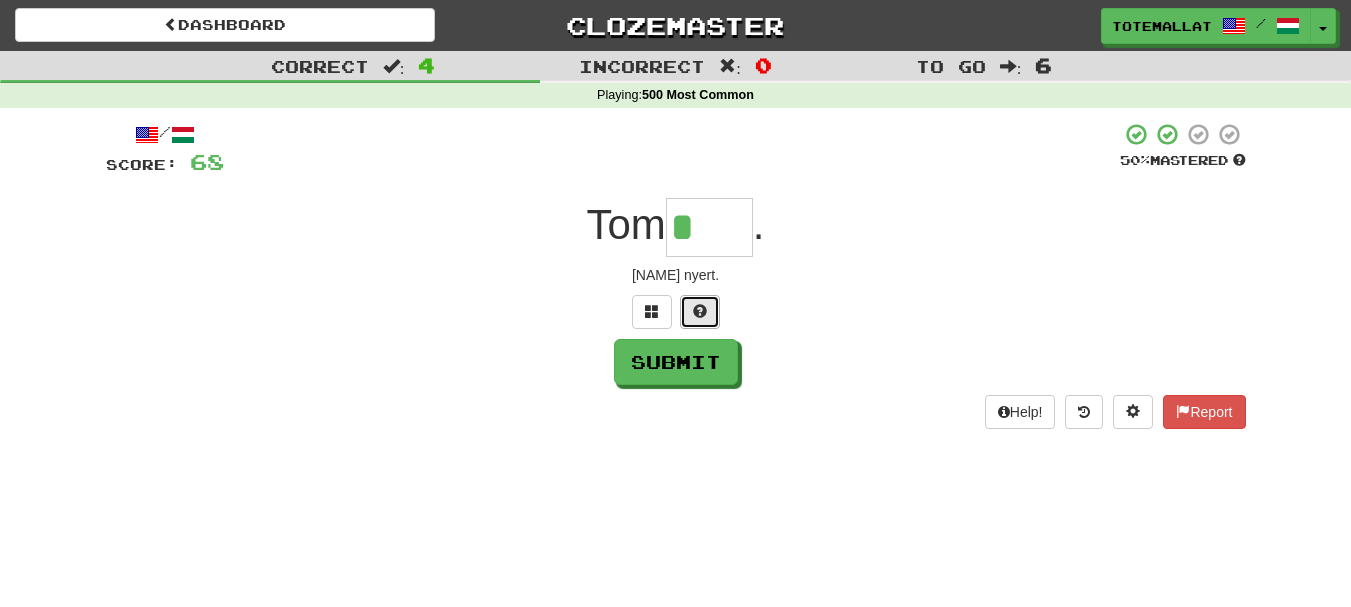 click at bounding box center (700, 311) 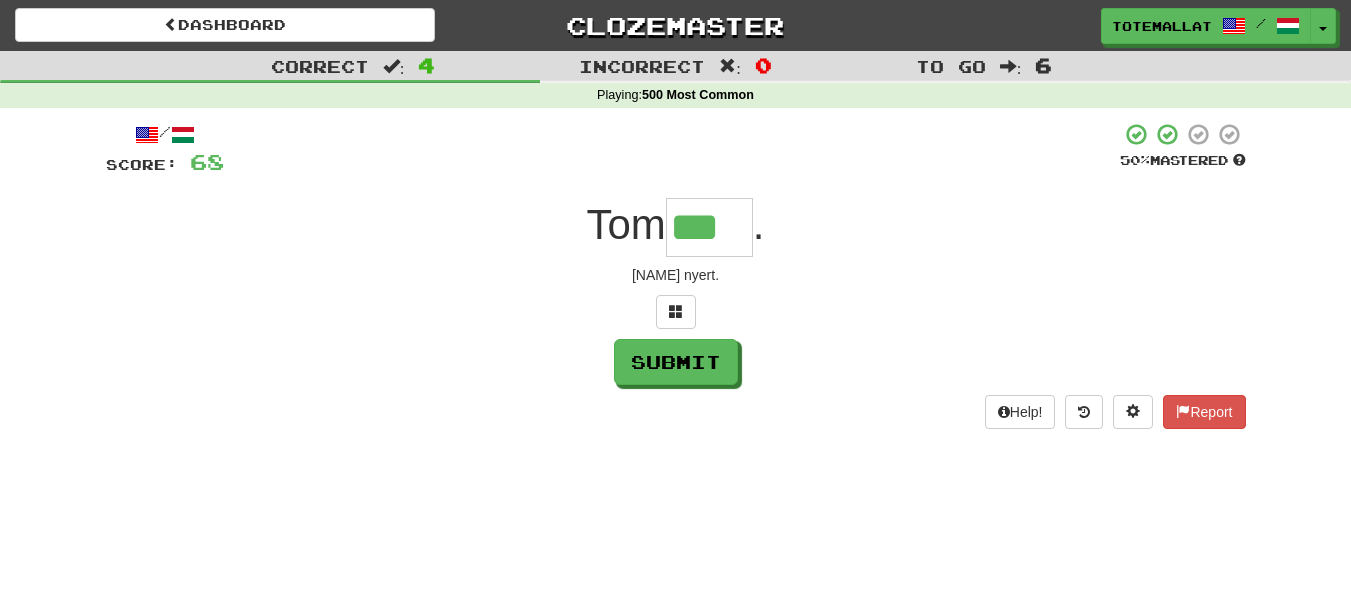 type on "***" 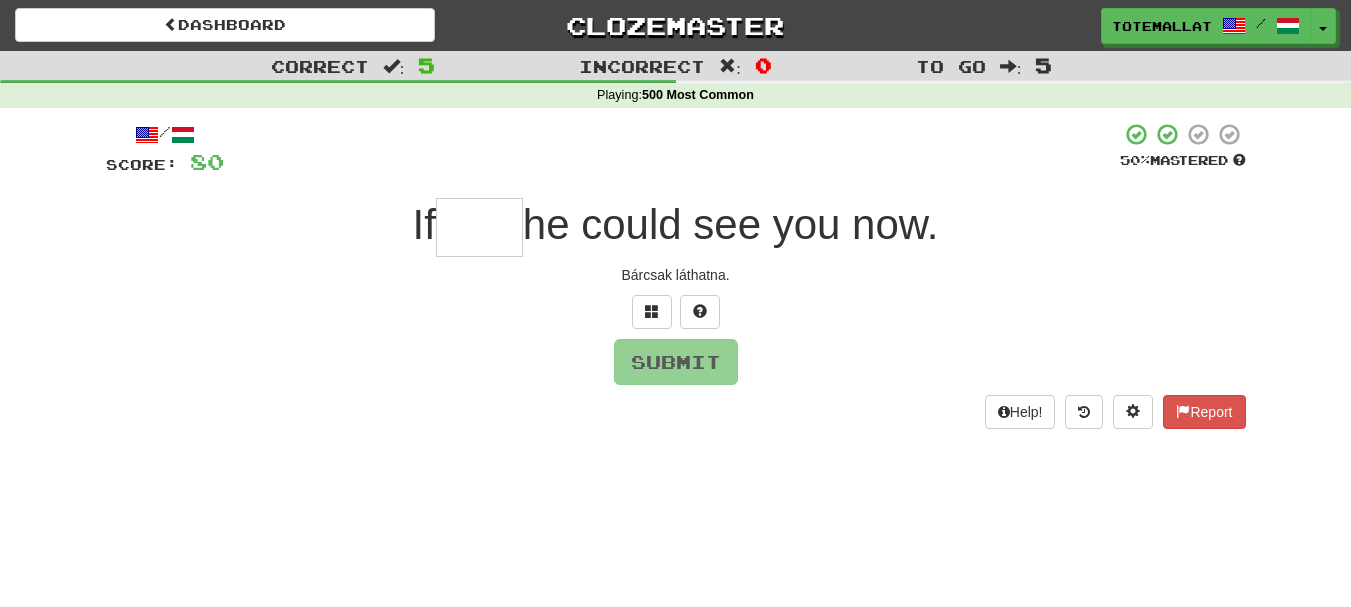type on "*" 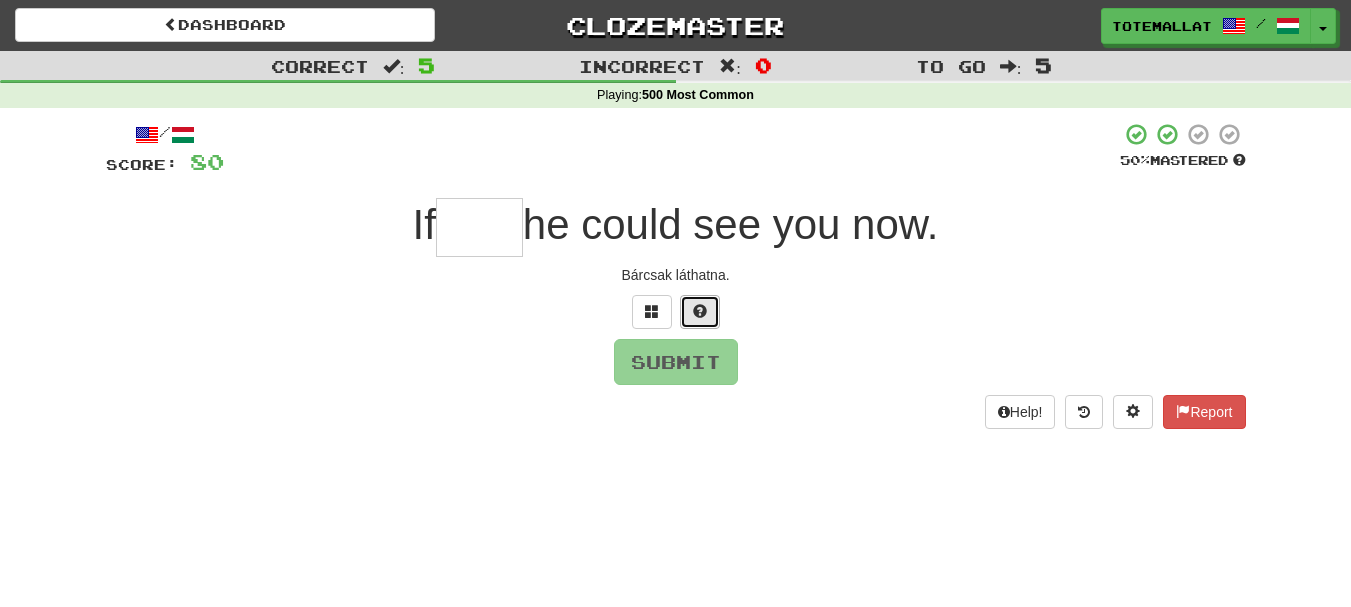 click at bounding box center (700, 311) 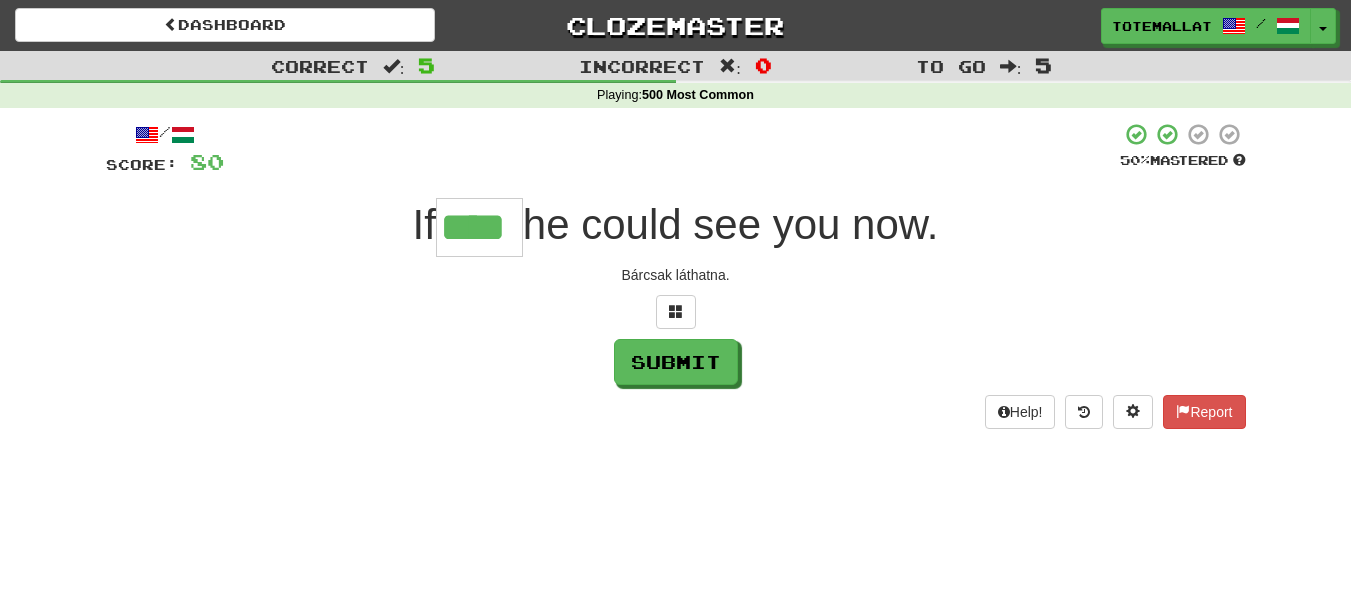 type on "****" 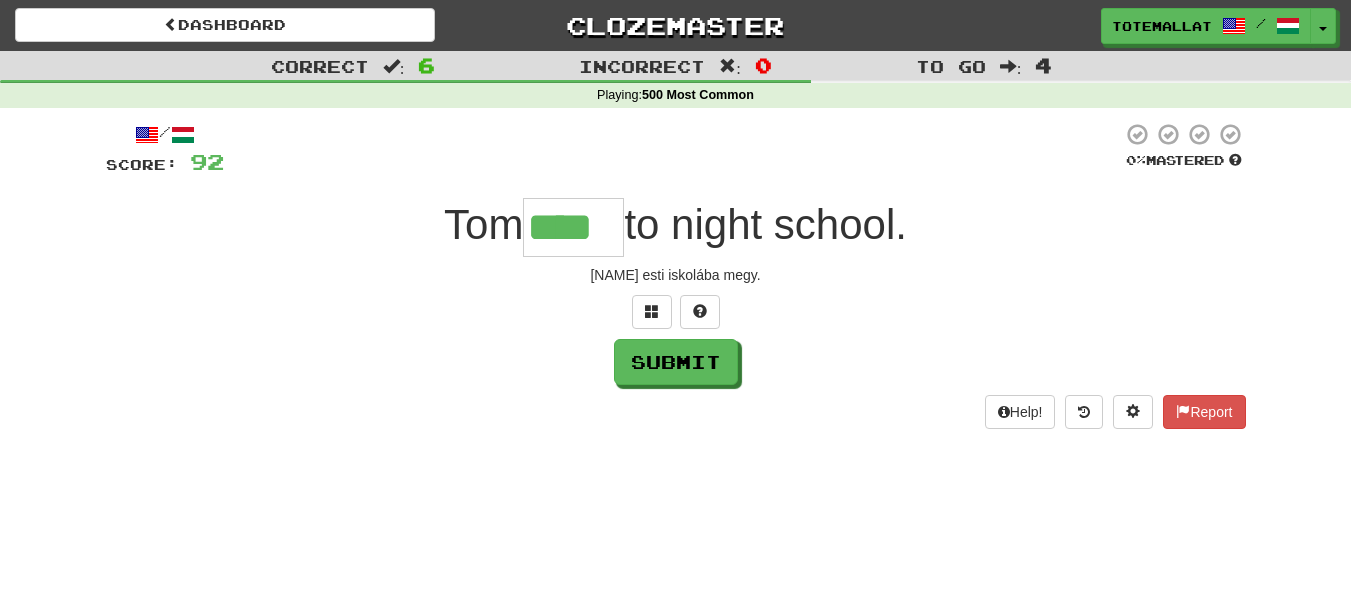 type on "****" 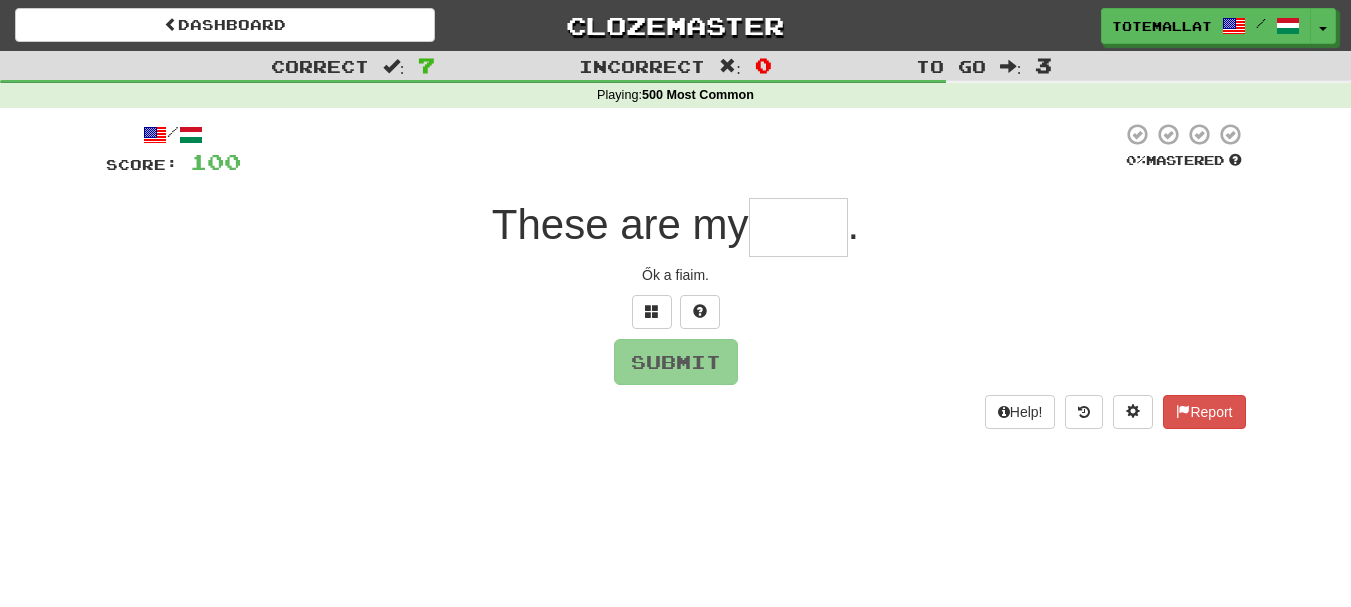type on "*" 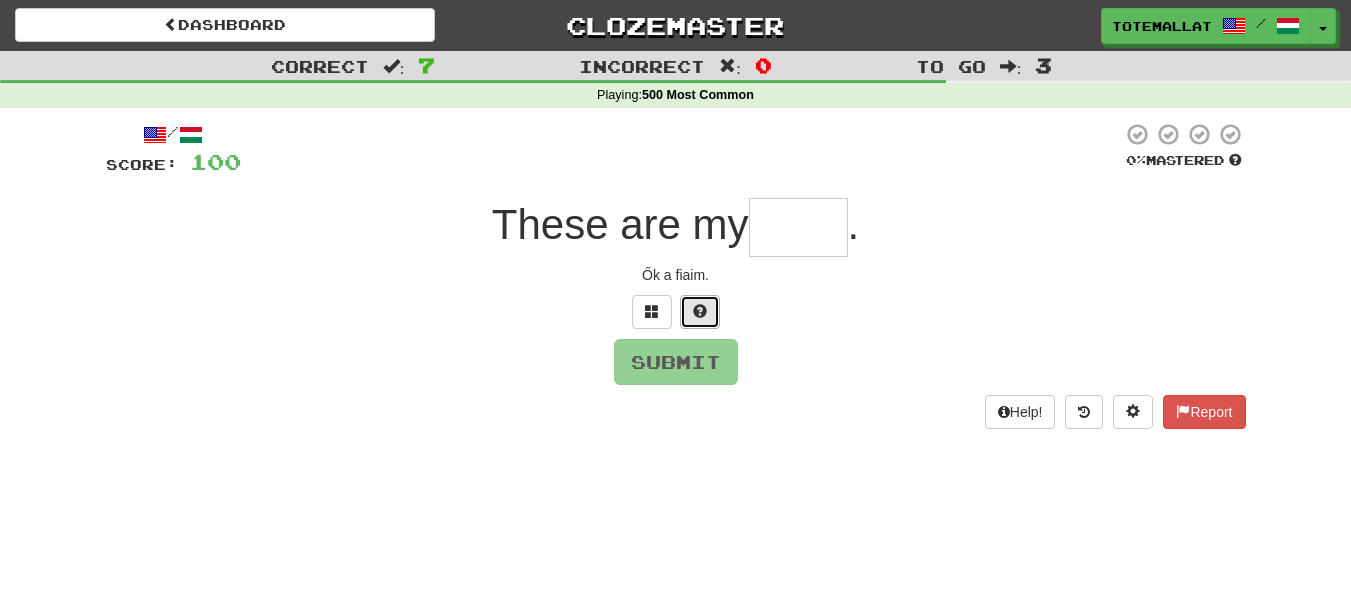 click at bounding box center (700, 312) 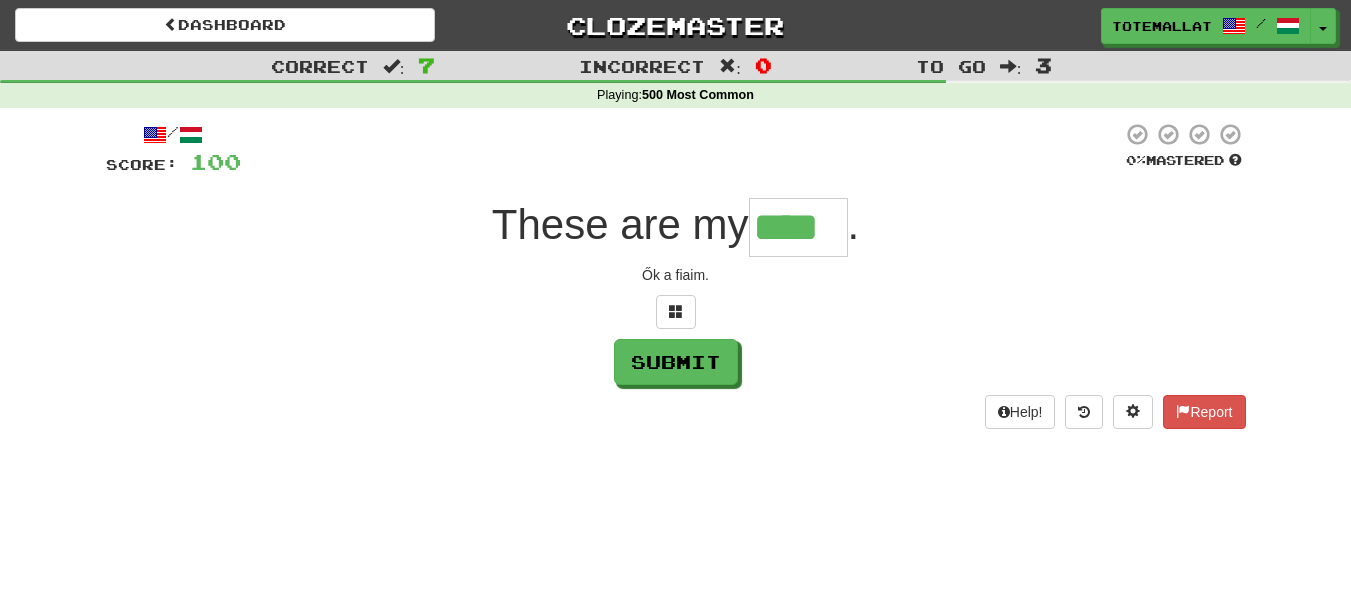 type on "****" 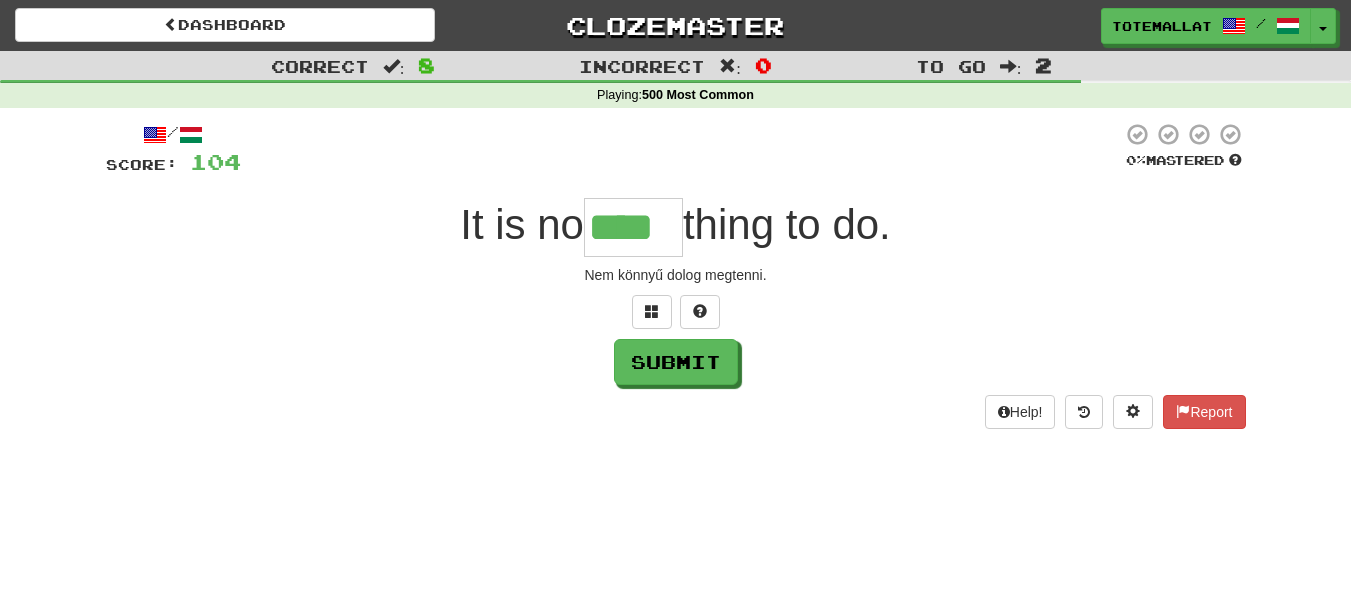 type on "****" 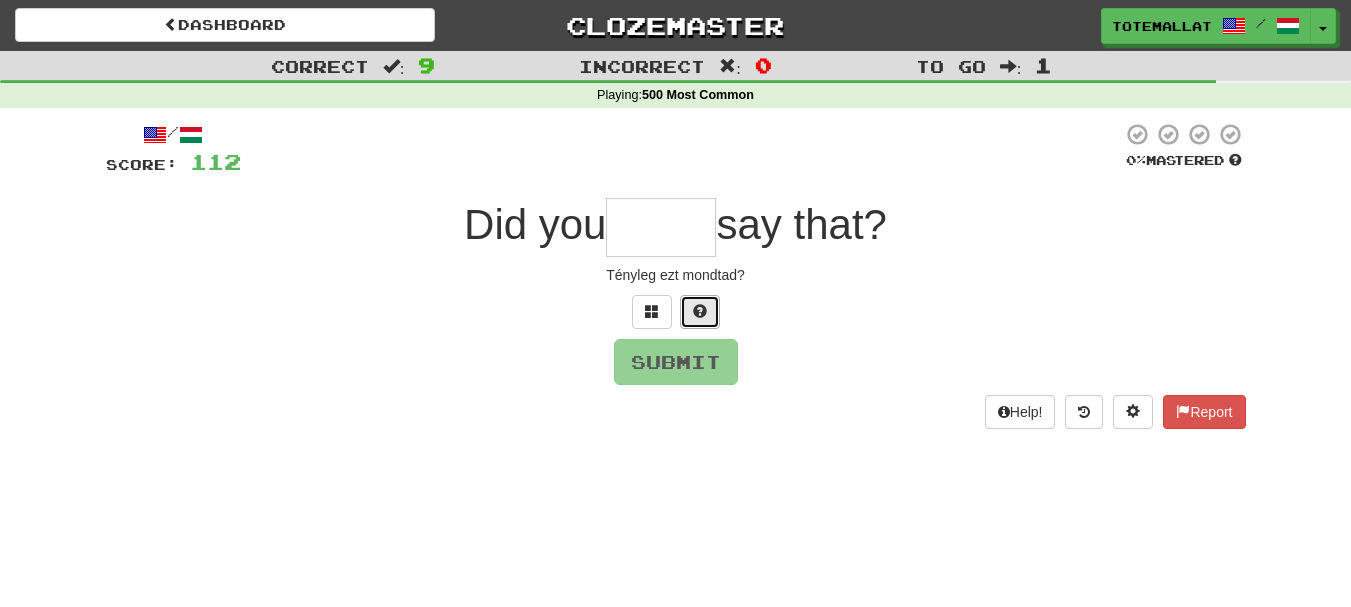click at bounding box center [700, 311] 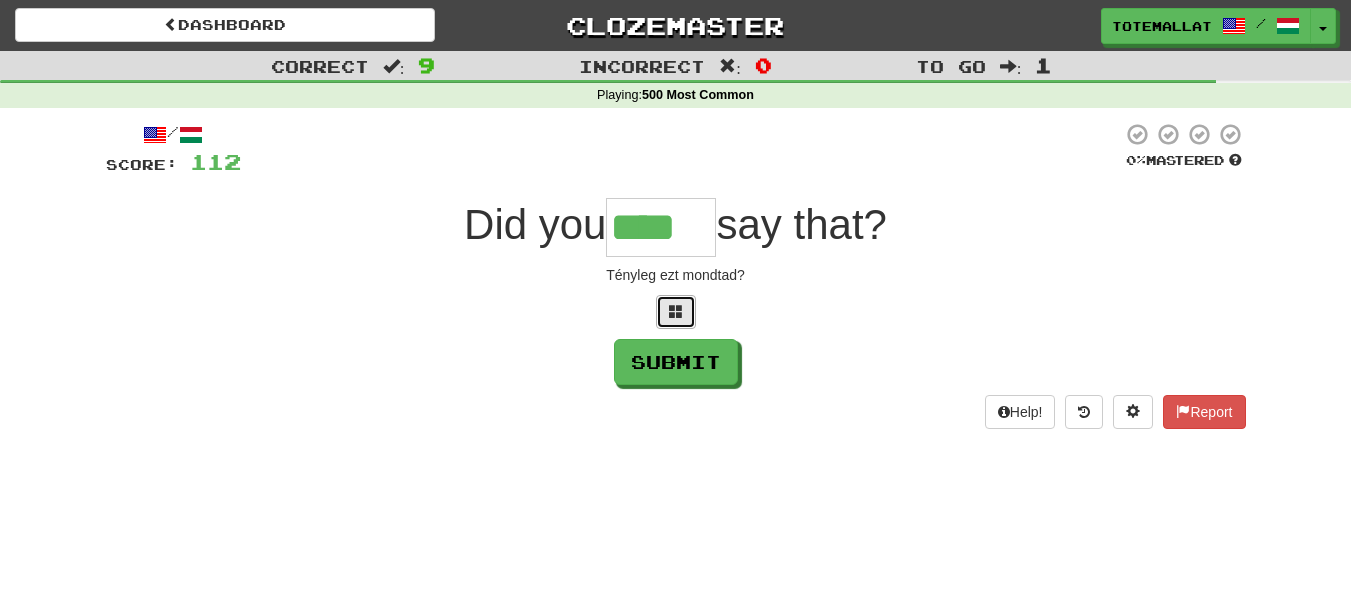 click at bounding box center [676, 312] 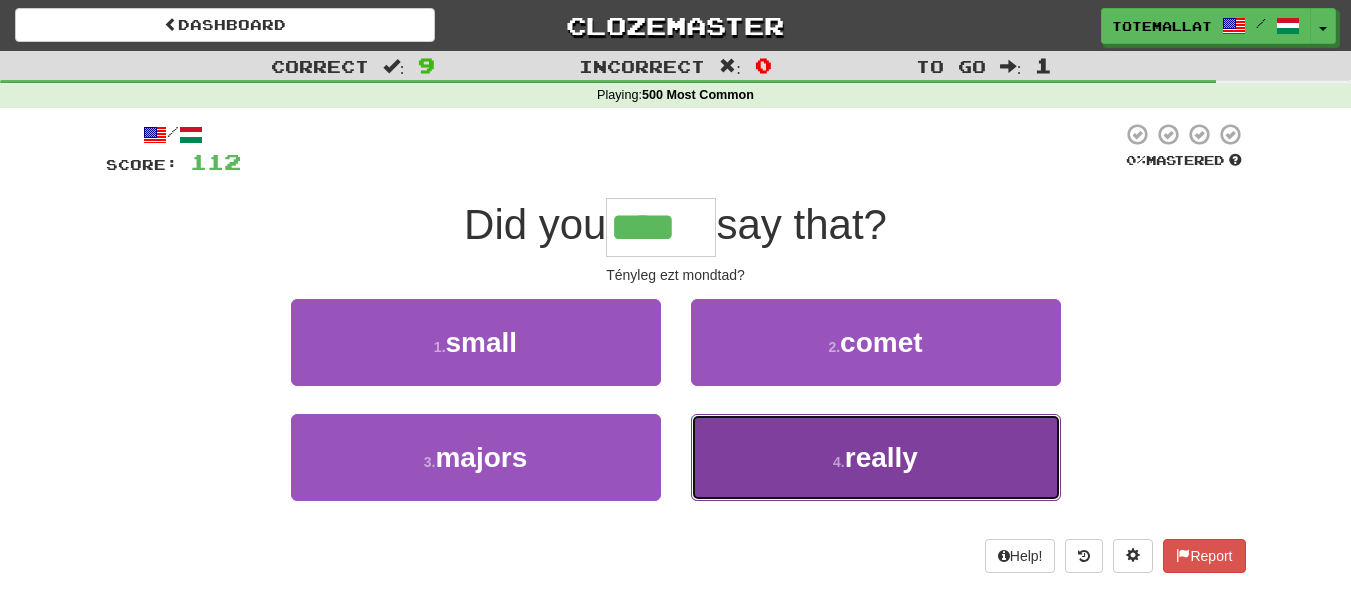click on "really" at bounding box center [881, 457] 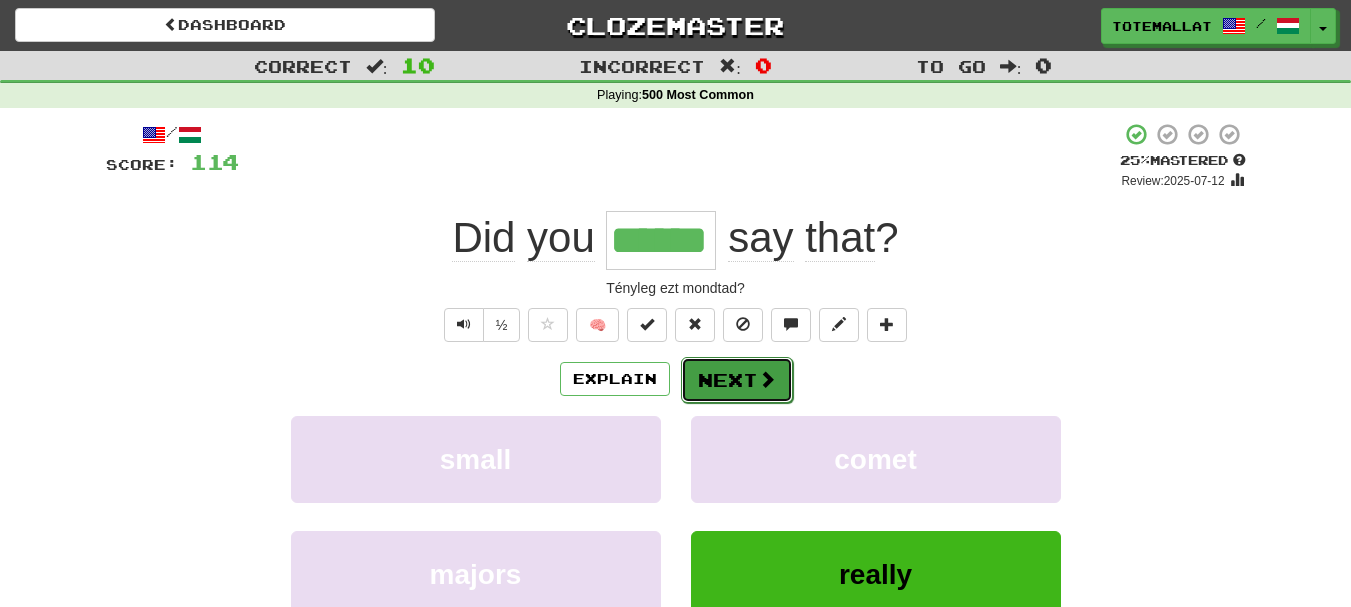 click at bounding box center [767, 379] 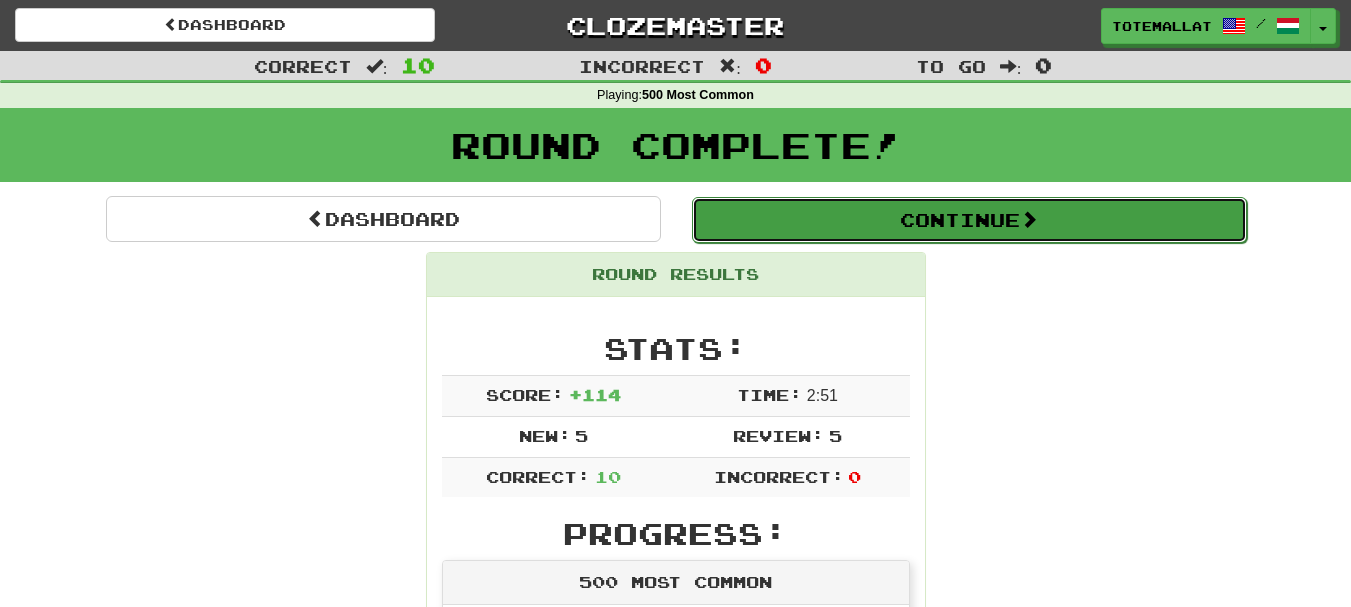 click on "Continue" at bounding box center (969, 220) 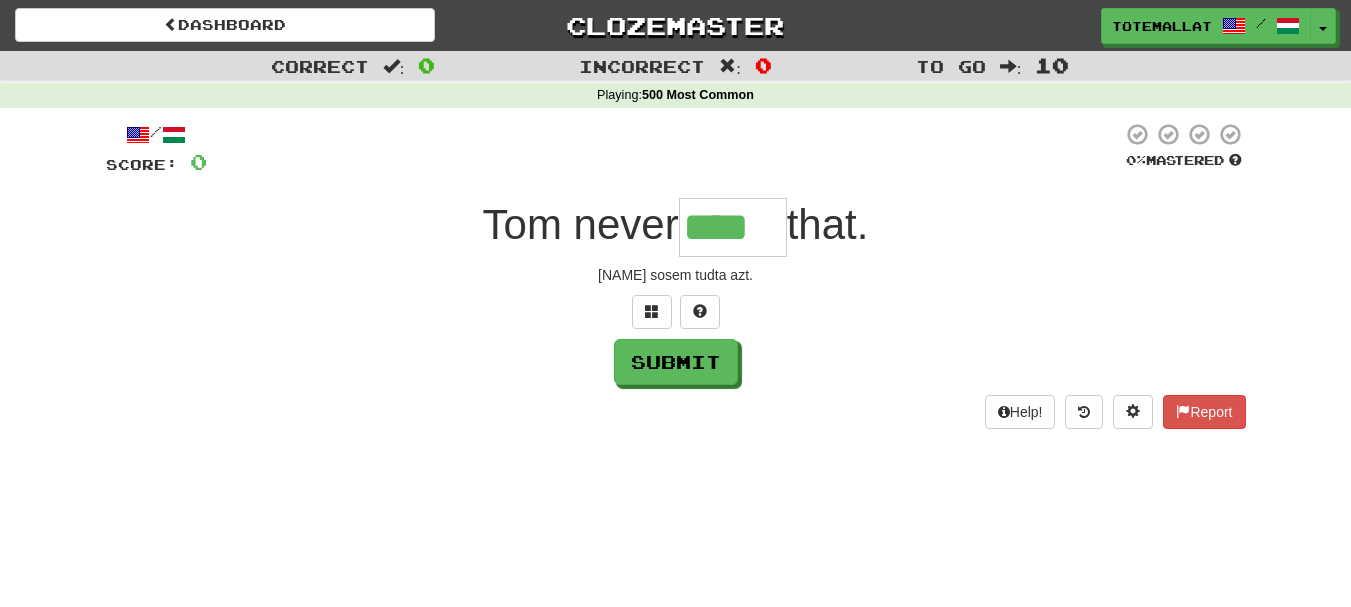 type on "****" 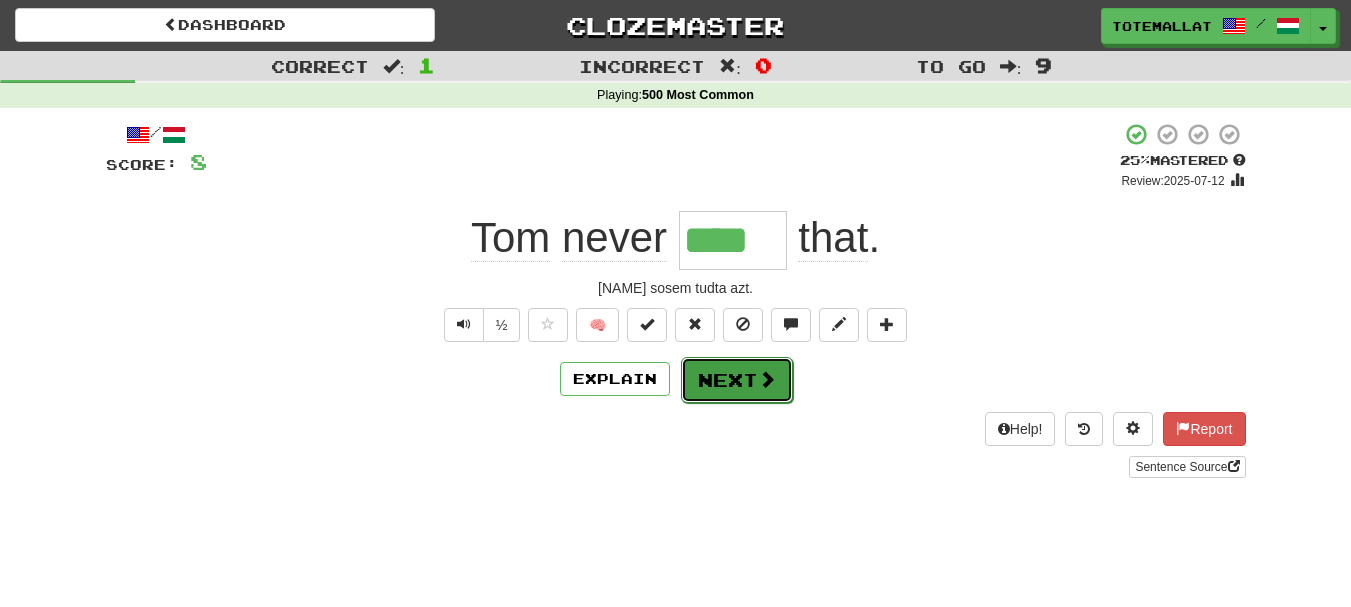 click on "Next" at bounding box center [737, 380] 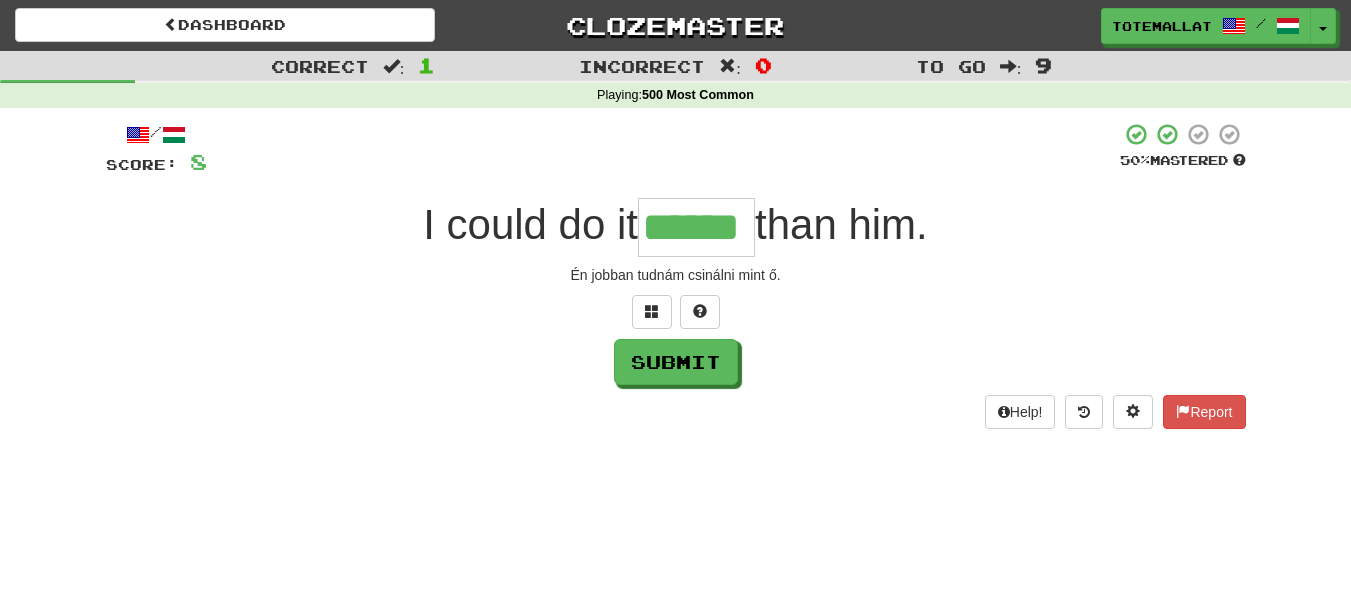 type on "******" 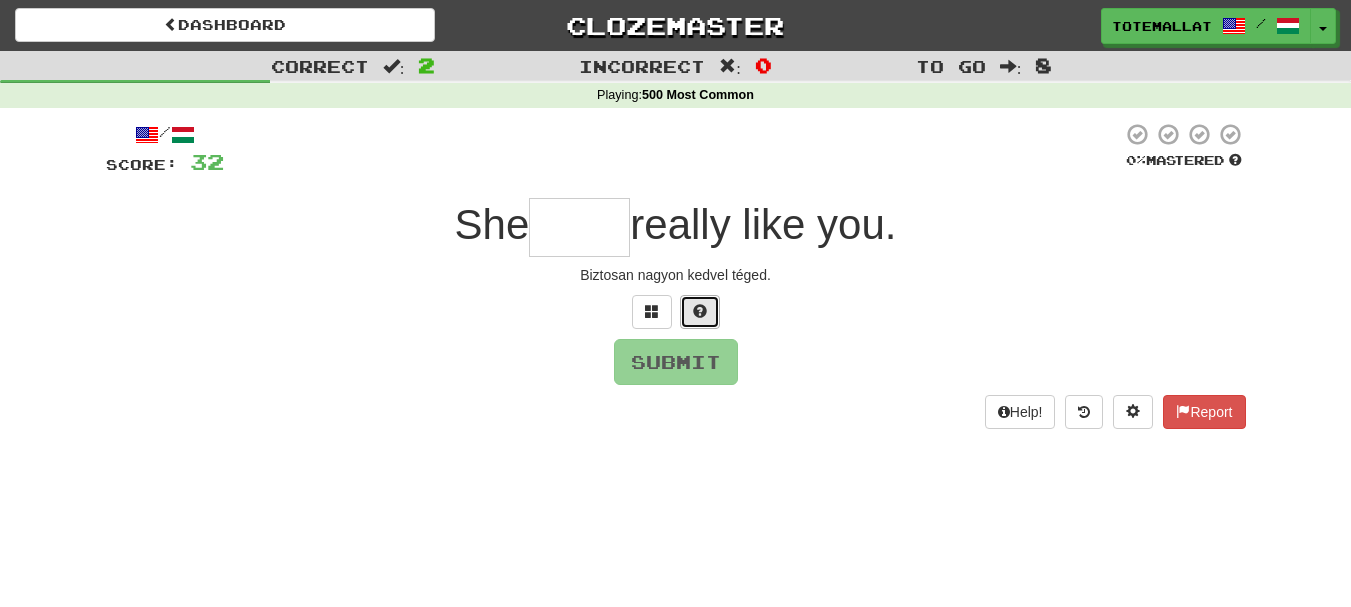 click at bounding box center [700, 312] 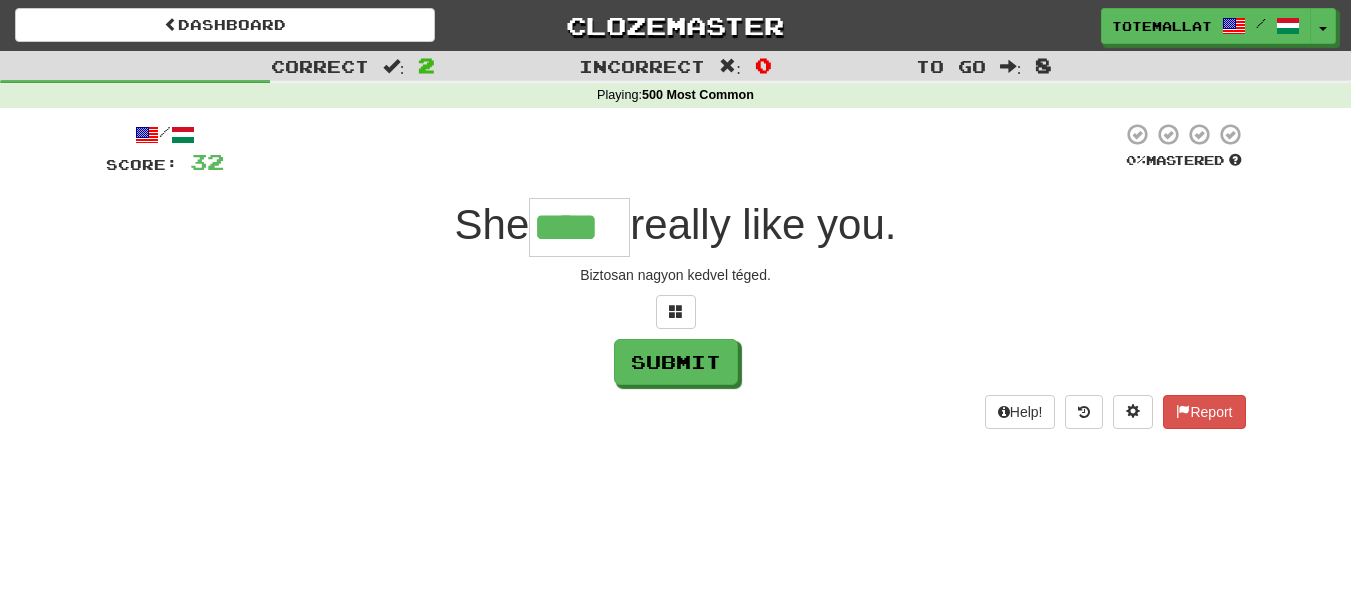 type on "****" 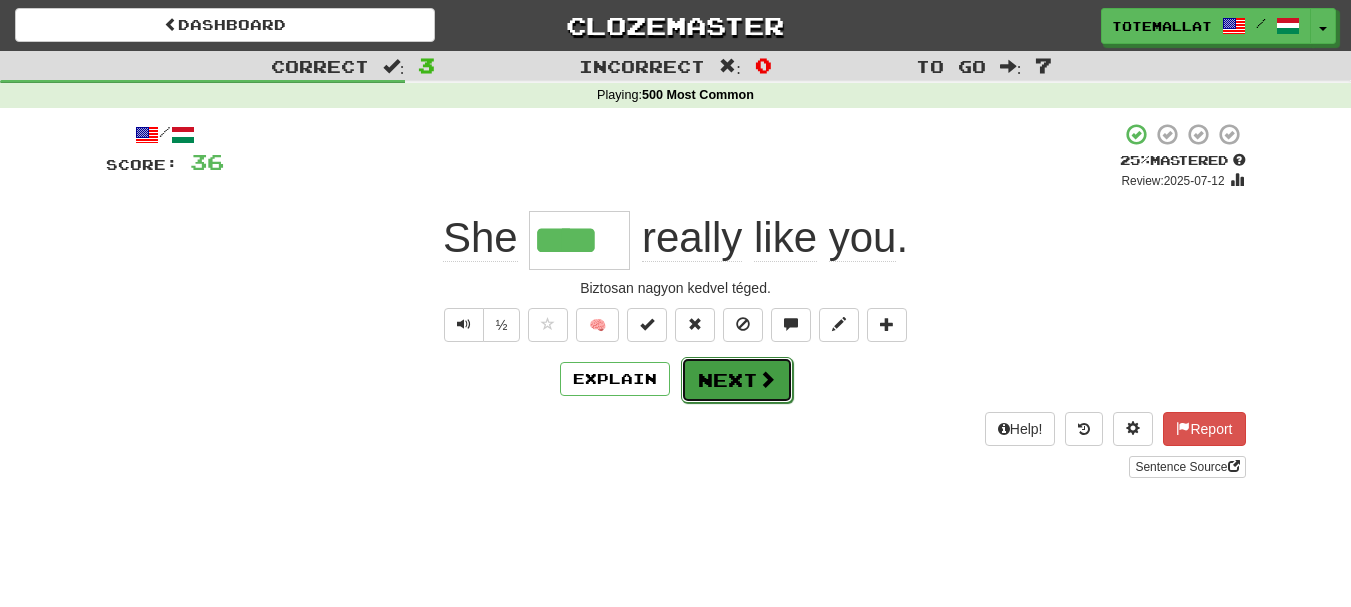 click at bounding box center [767, 379] 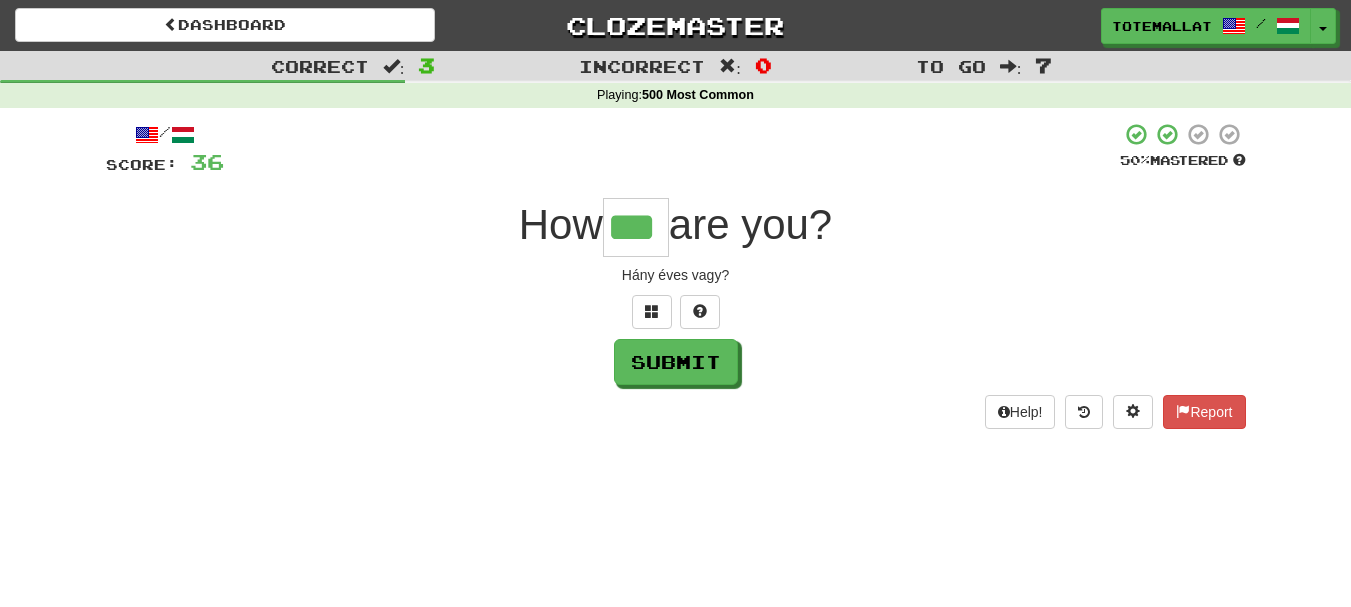 type on "***" 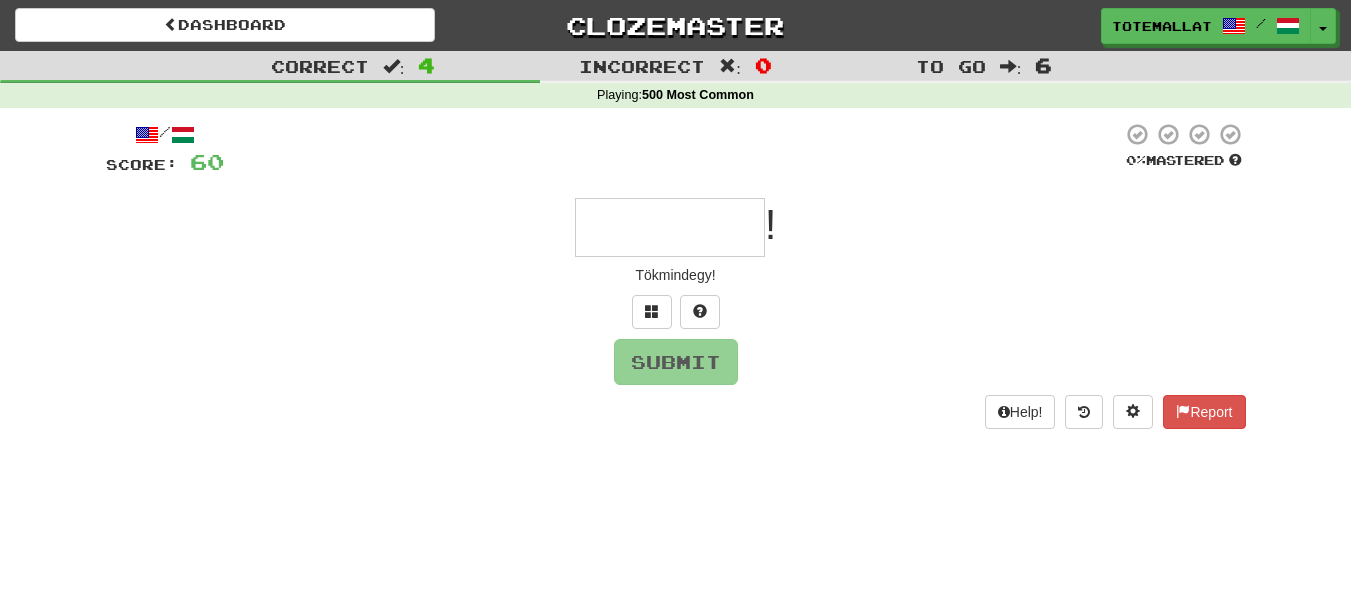 type on "*" 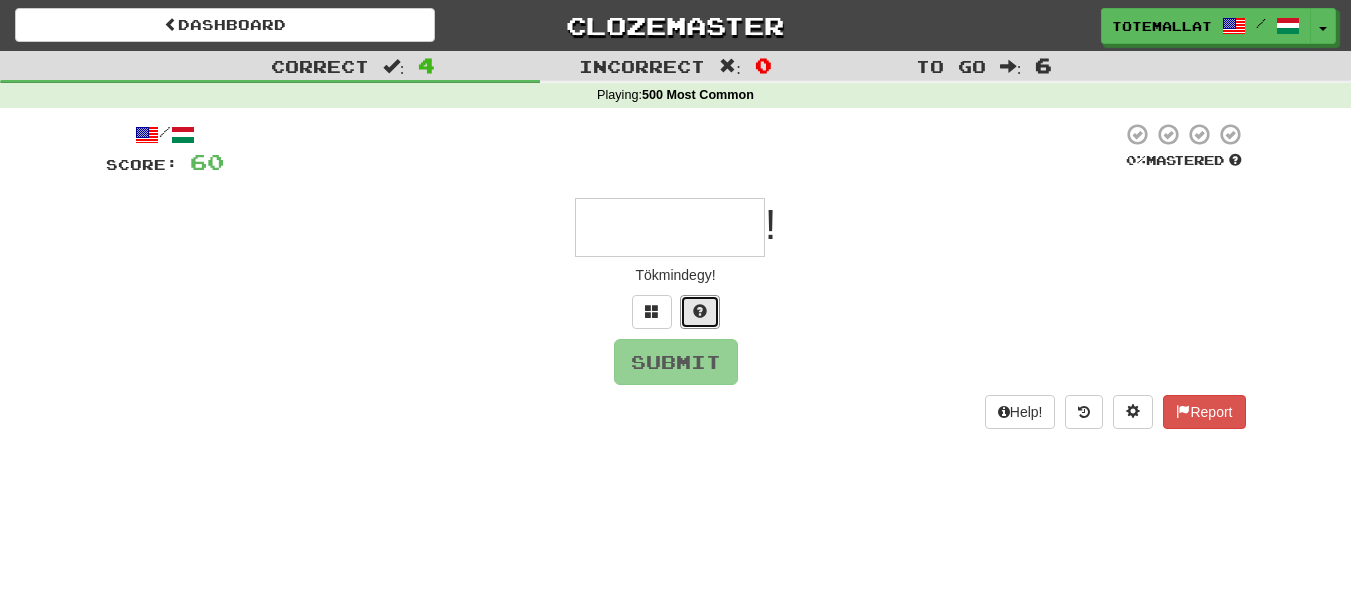 drag, startPoint x: 712, startPoint y: 303, endPoint x: 732, endPoint y: 309, distance: 20.880613 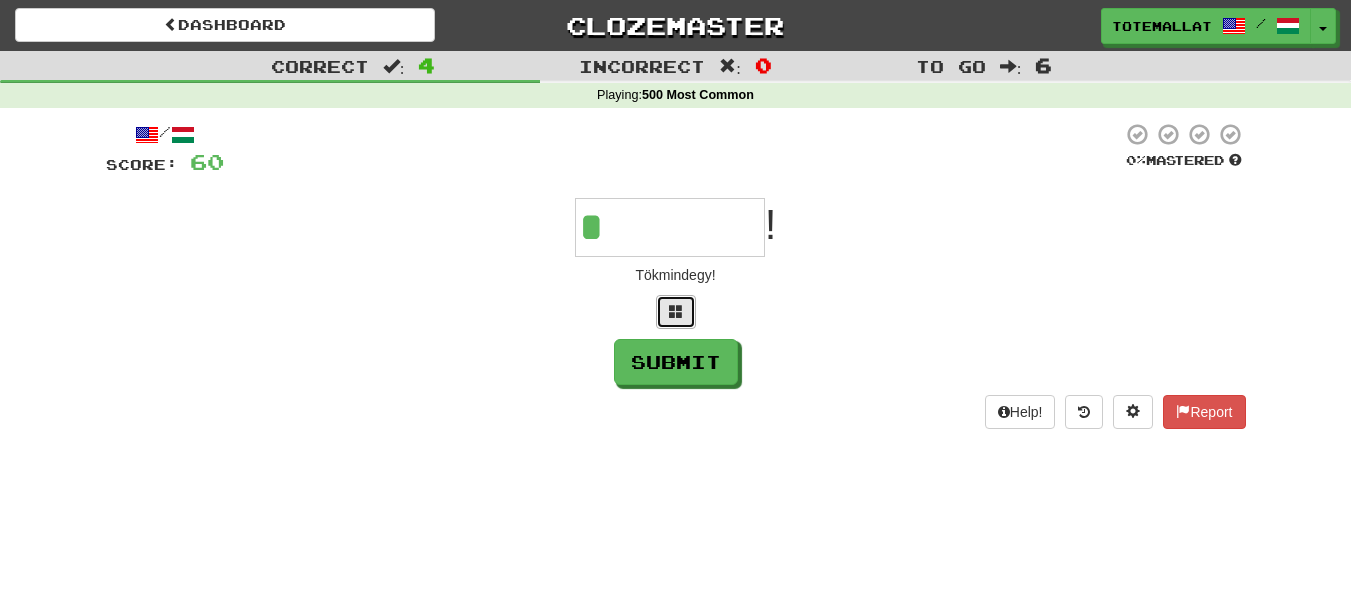 click at bounding box center [676, 312] 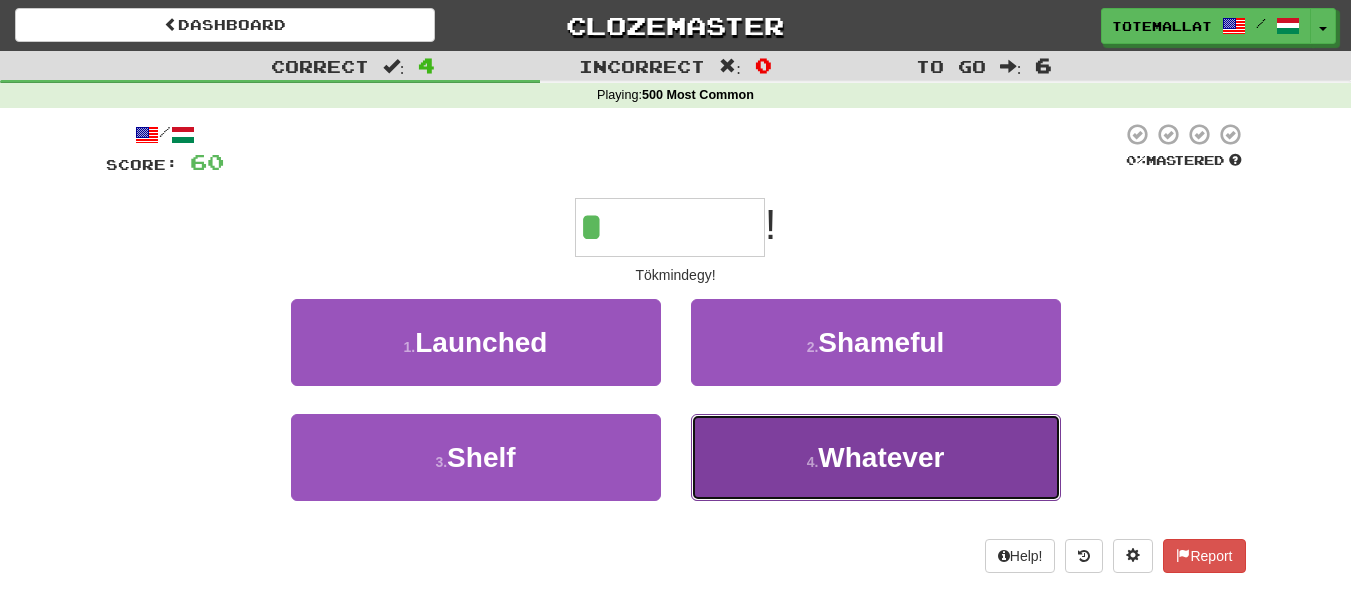 click on "4 .  Whatever" at bounding box center [876, 457] 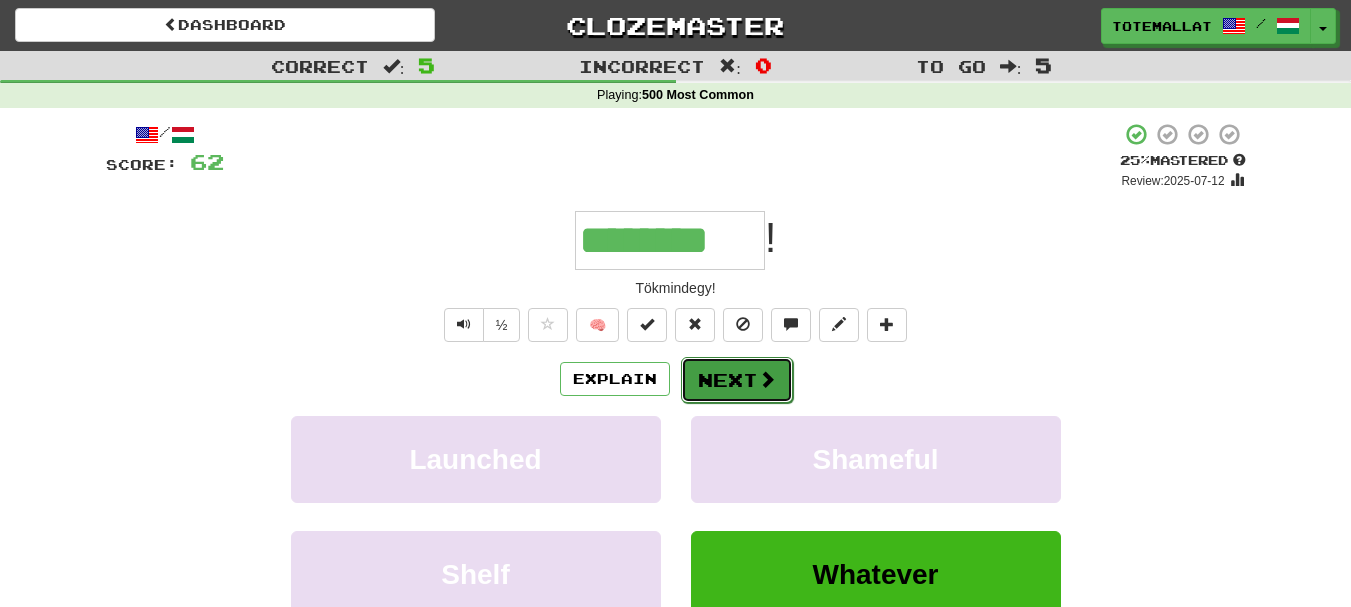 click at bounding box center [767, 379] 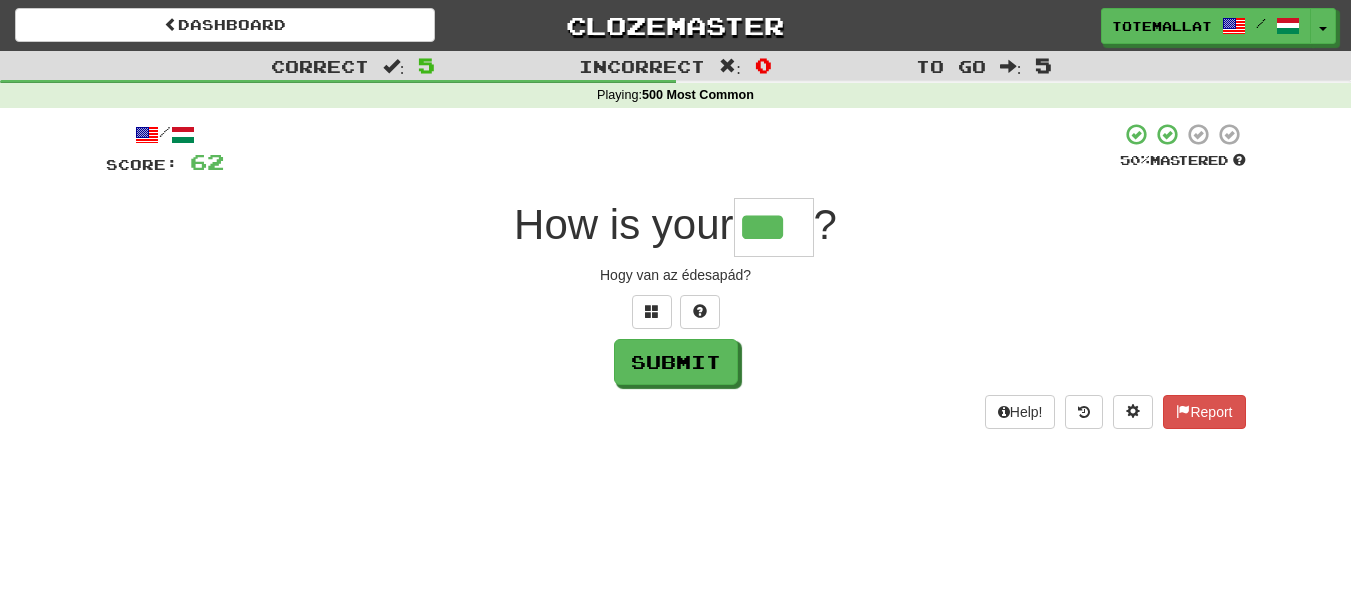 type on "***" 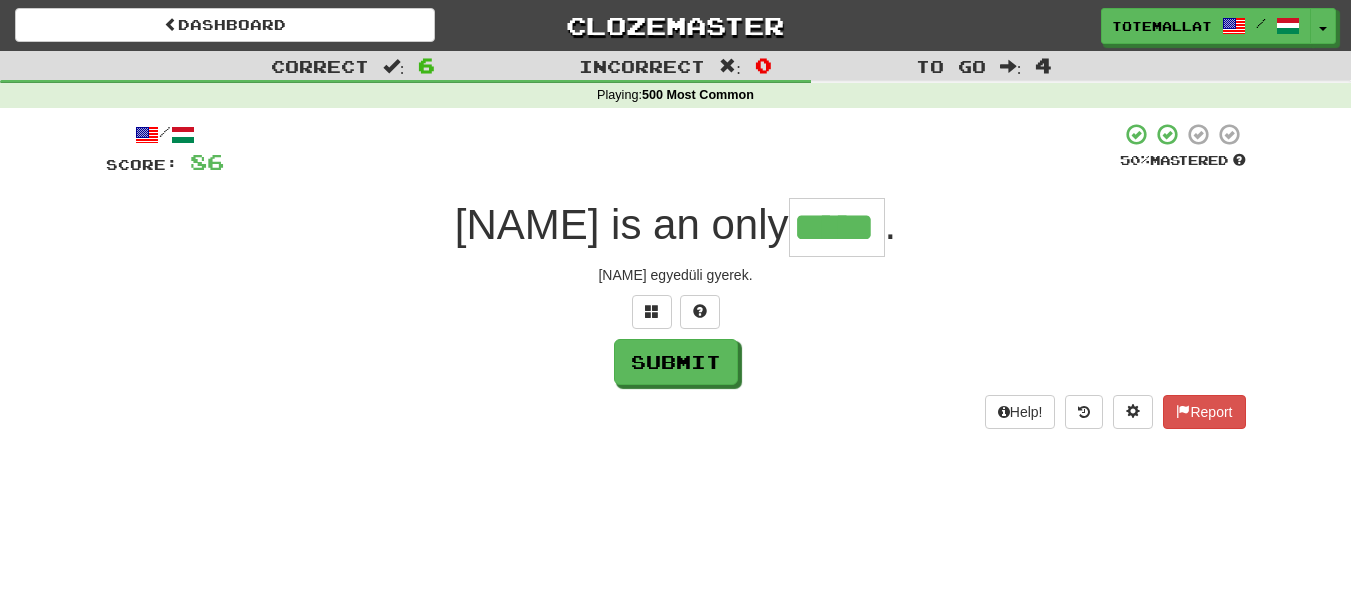 type on "*****" 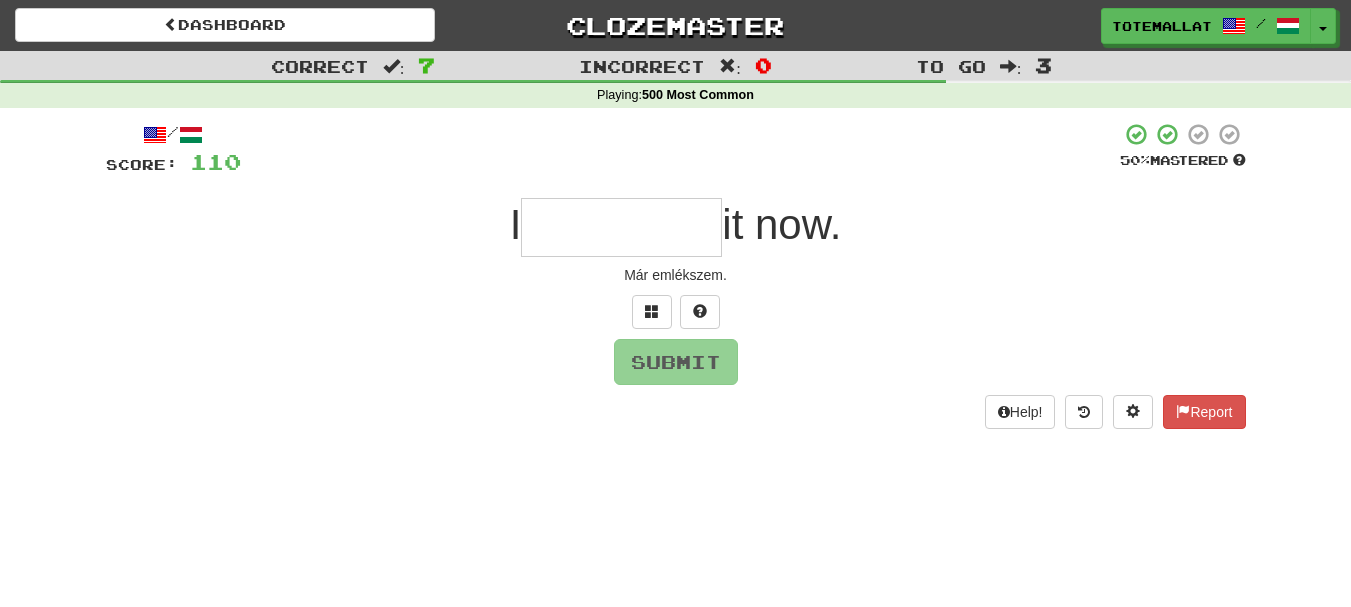 type on "*" 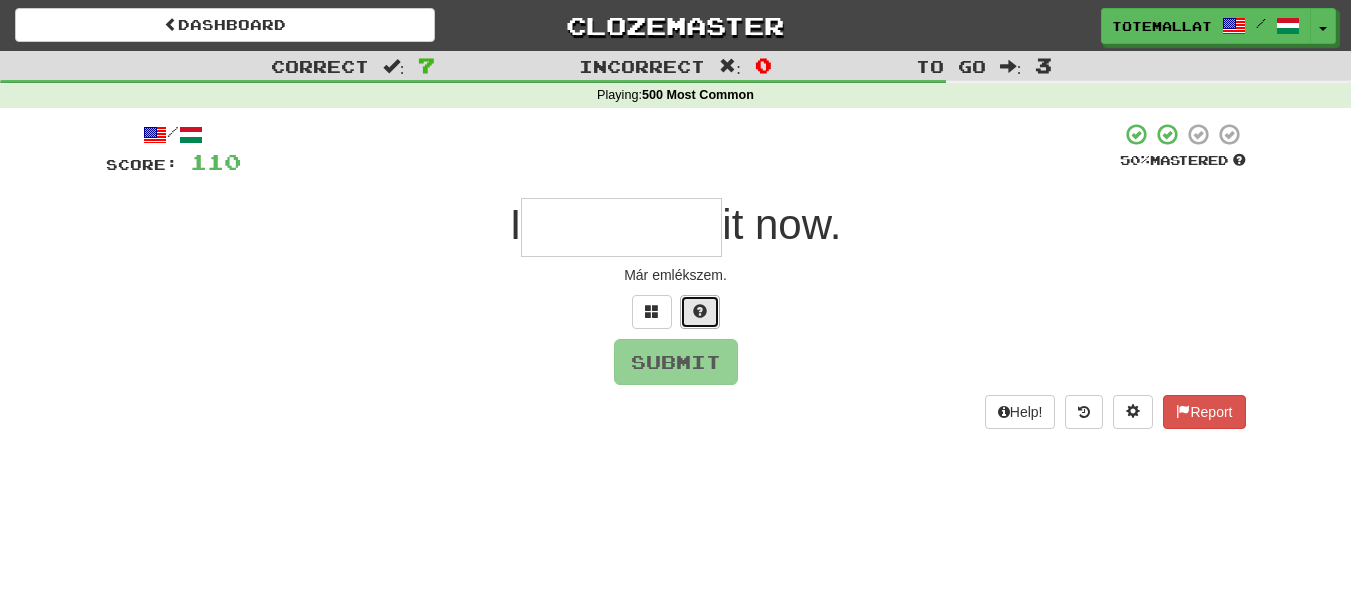 click at bounding box center (700, 311) 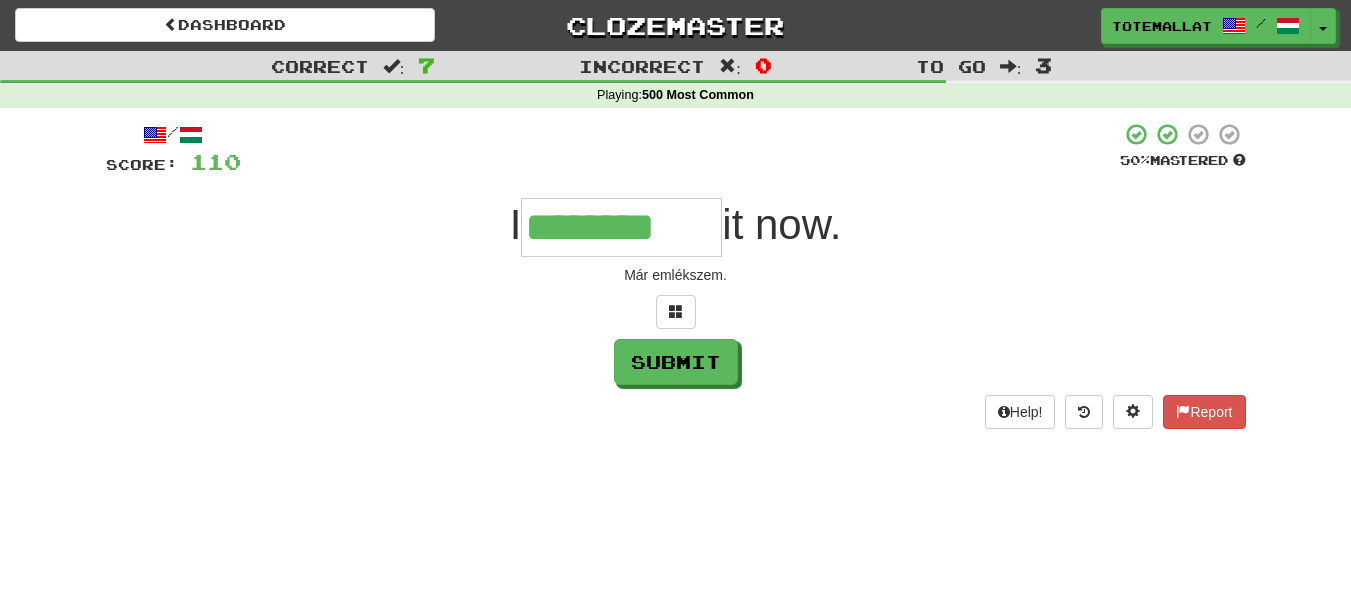 type on "********" 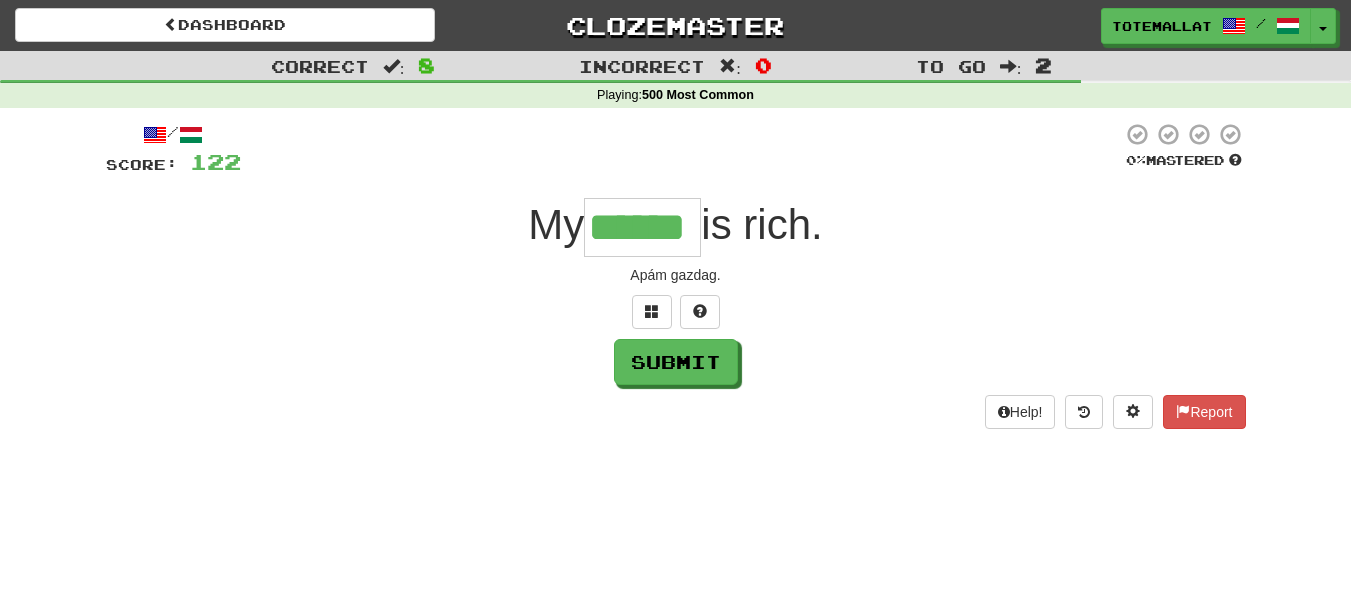 type on "******" 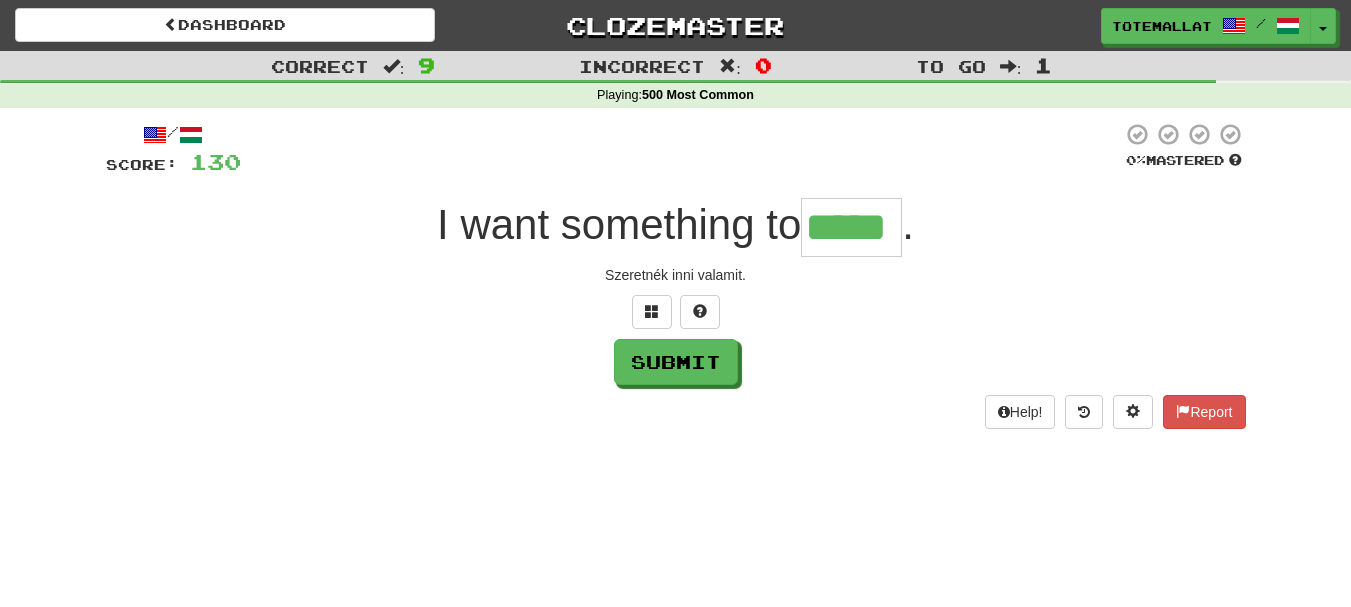scroll, scrollTop: 0, scrollLeft: 0, axis: both 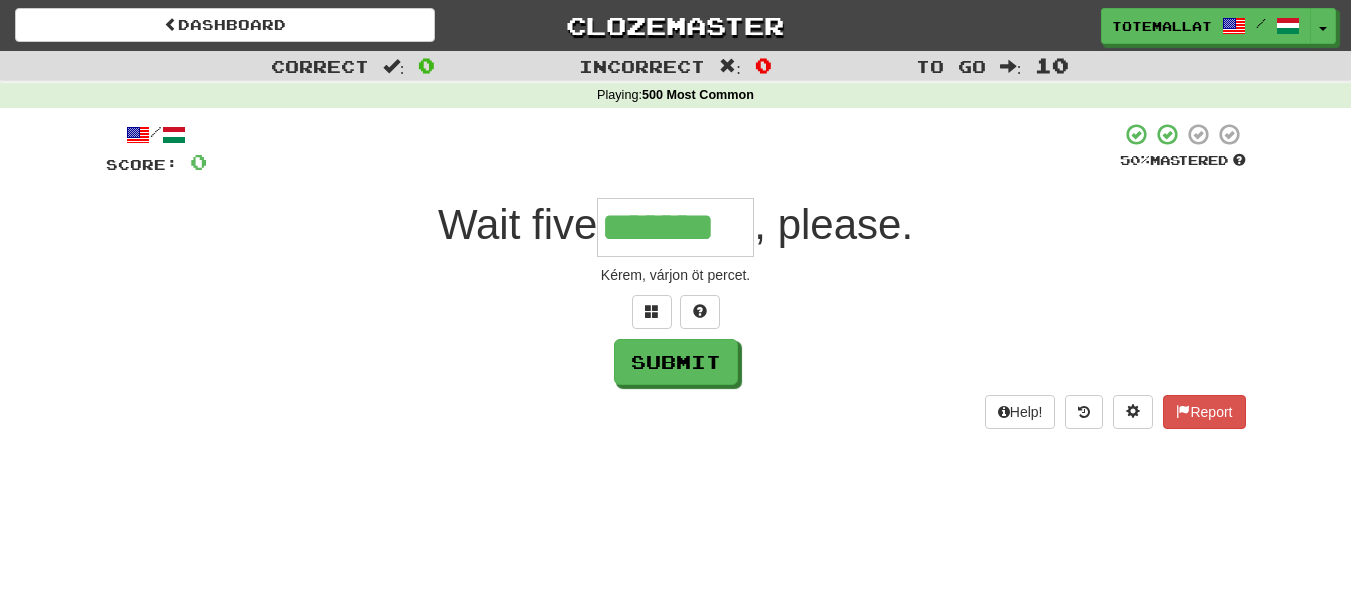 type on "*******" 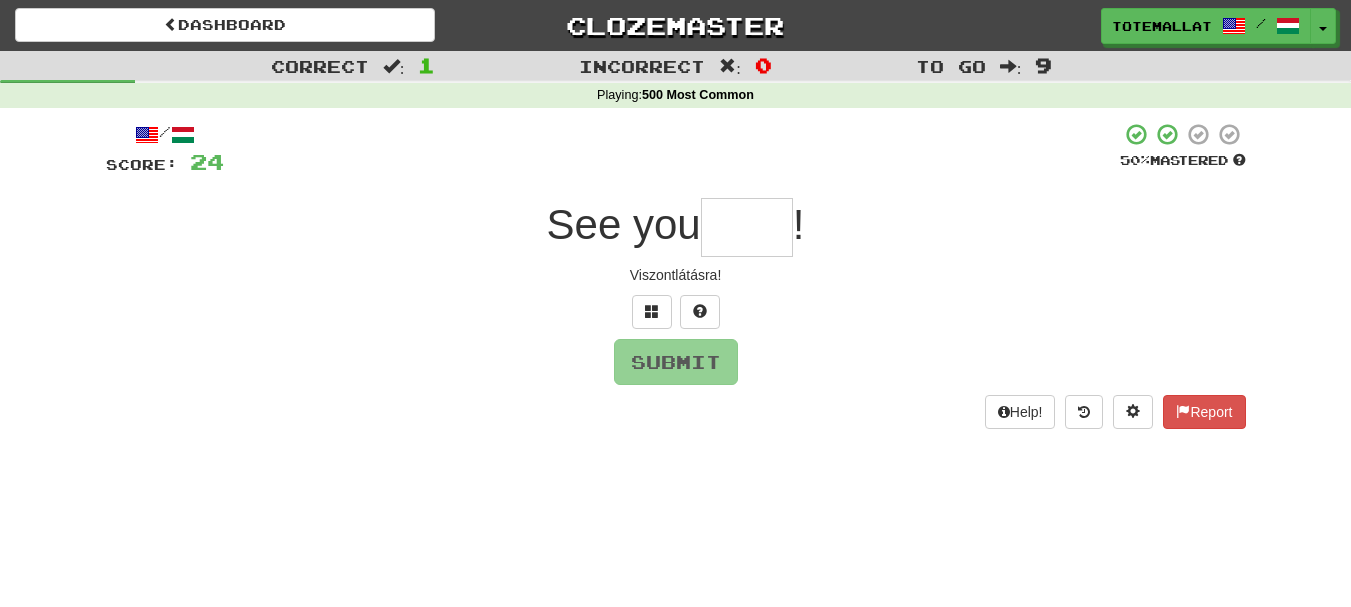 type on "*" 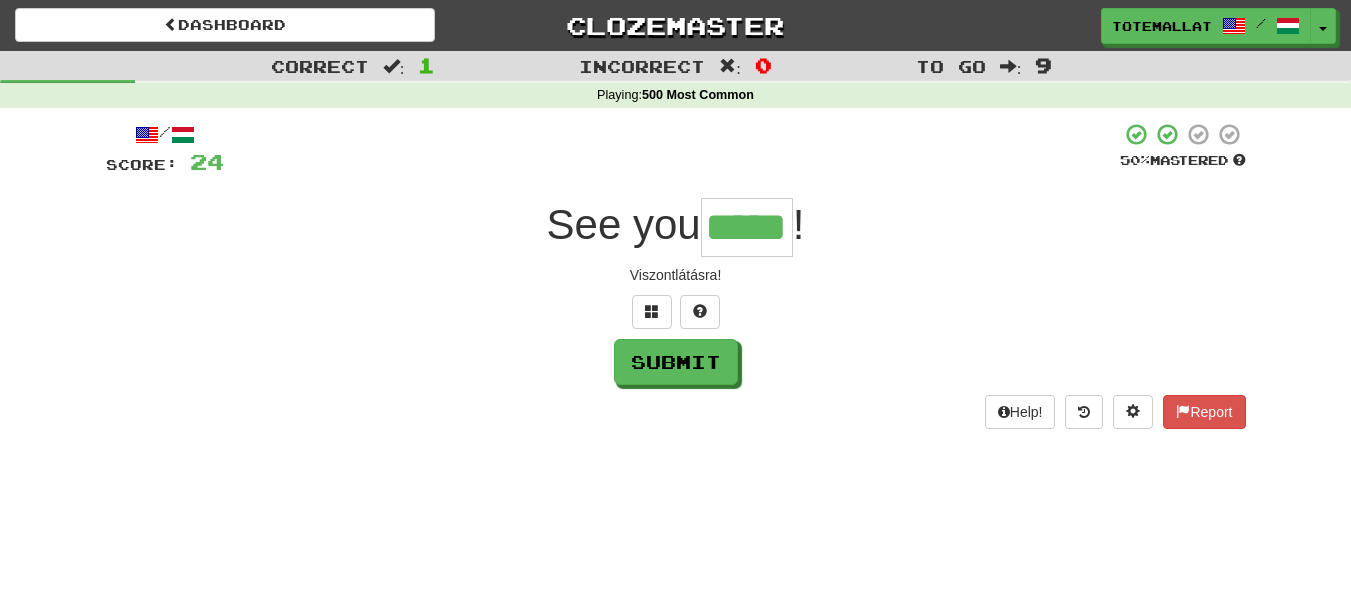 type on "*****" 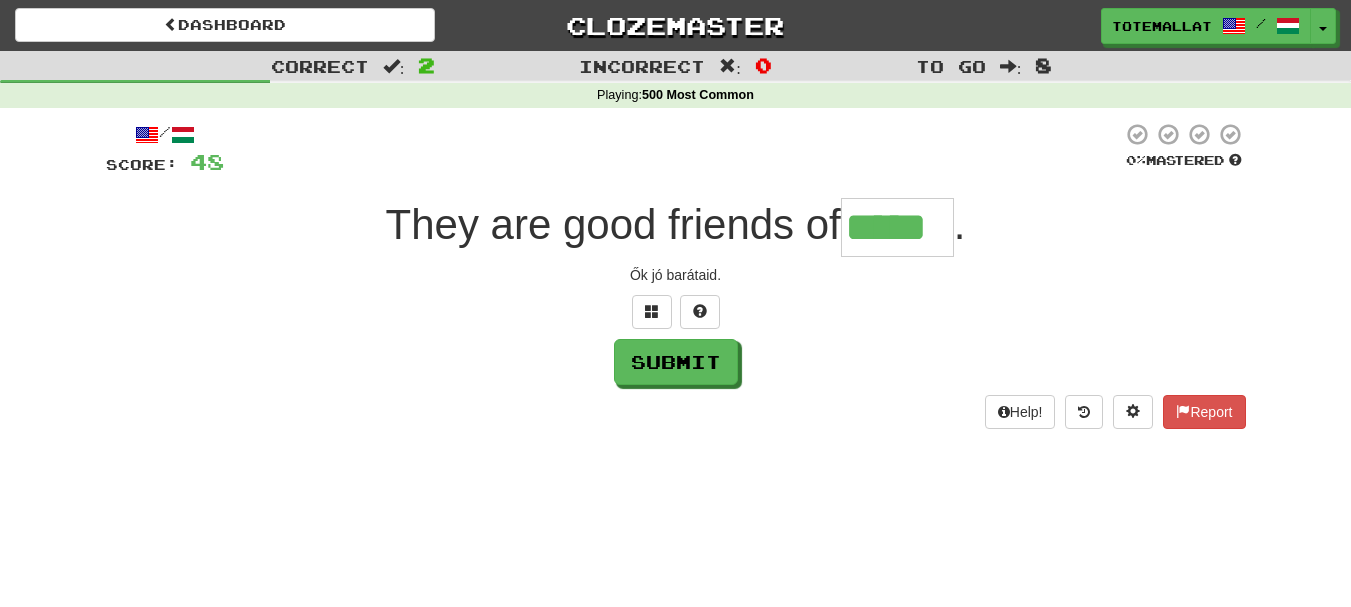 type on "*****" 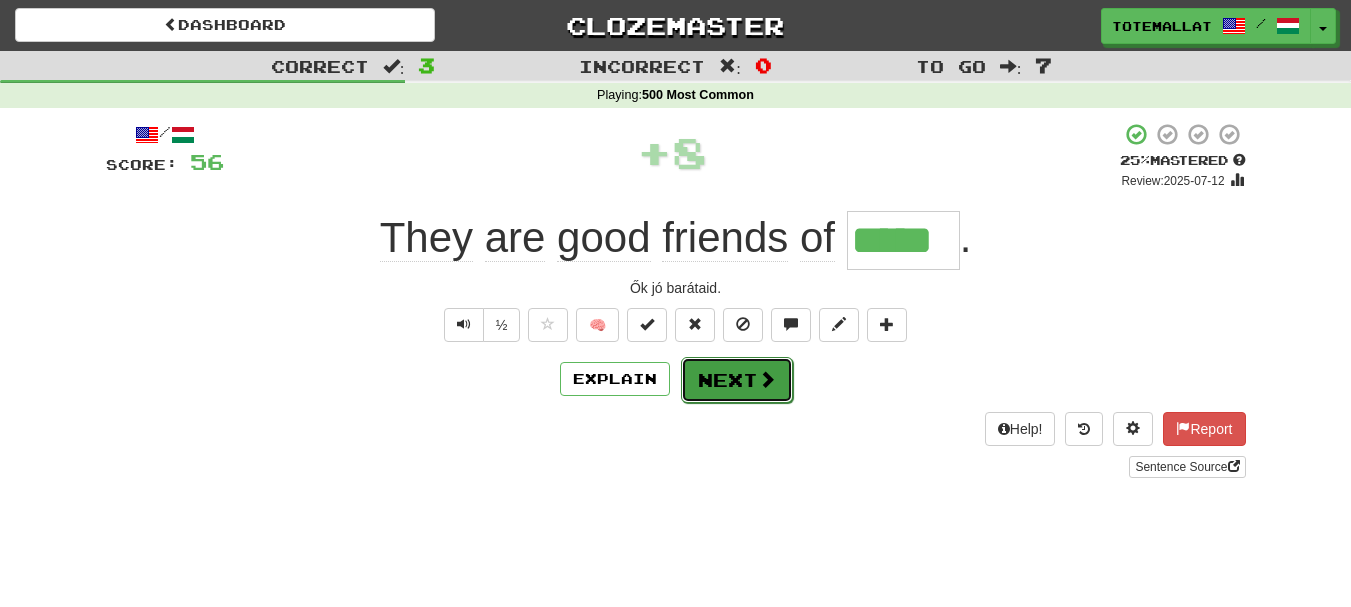 click on "Next" at bounding box center (737, 380) 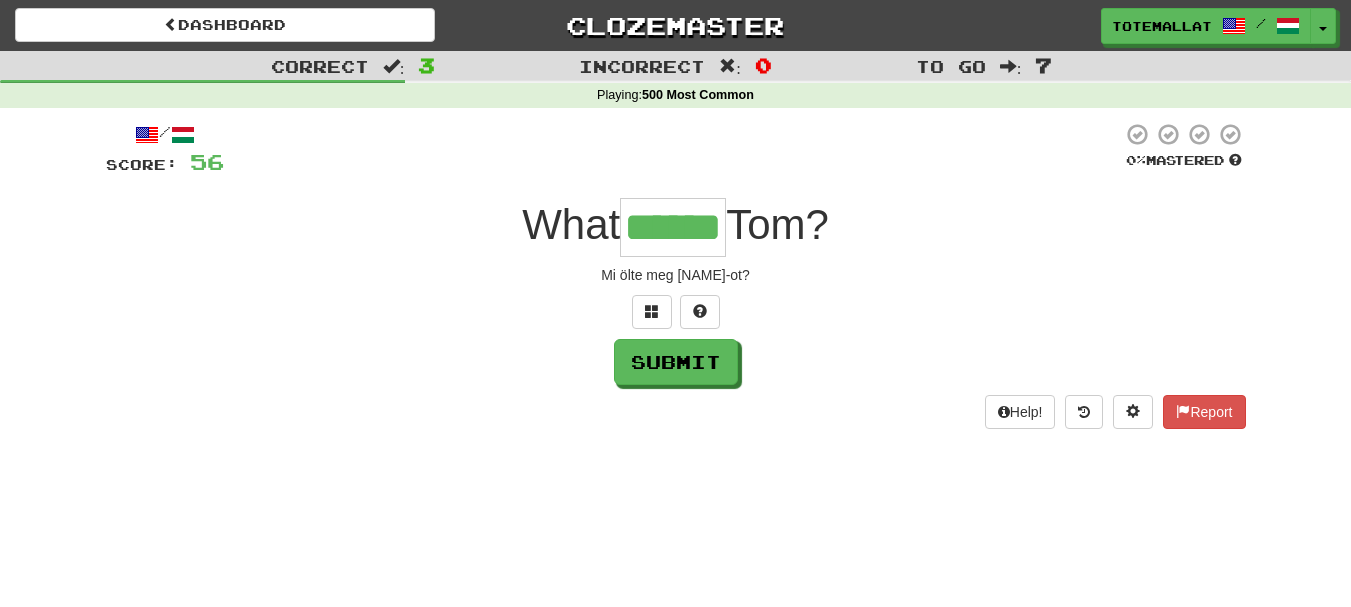 type on "******" 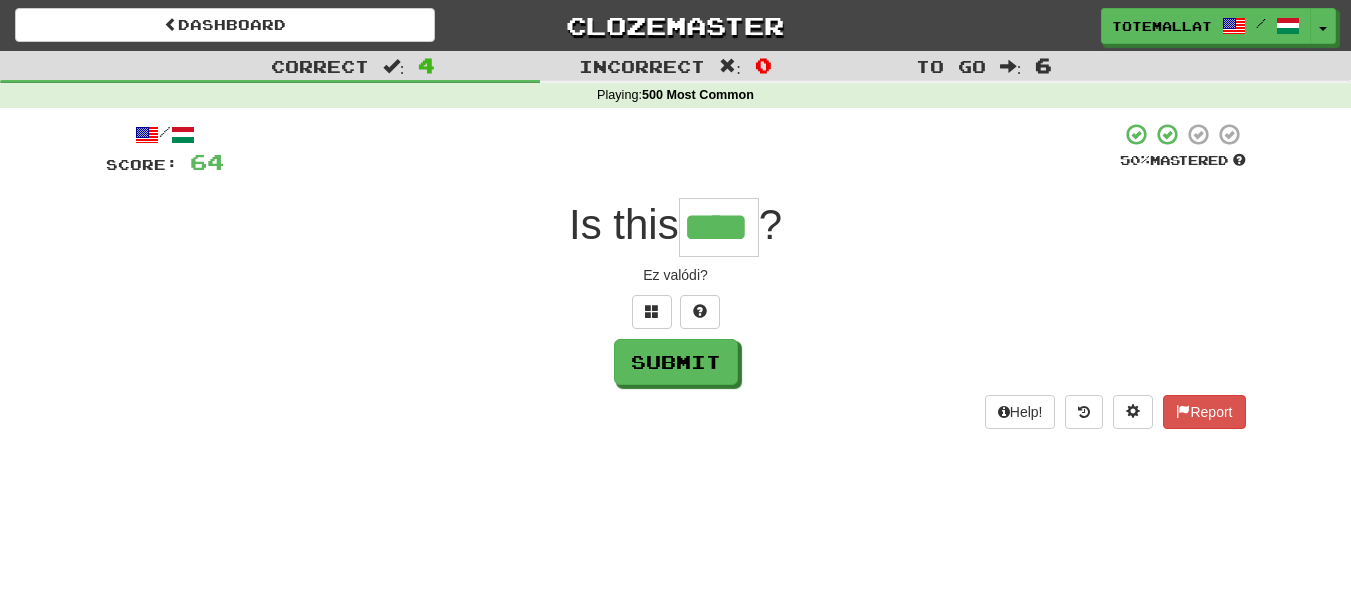 type on "****" 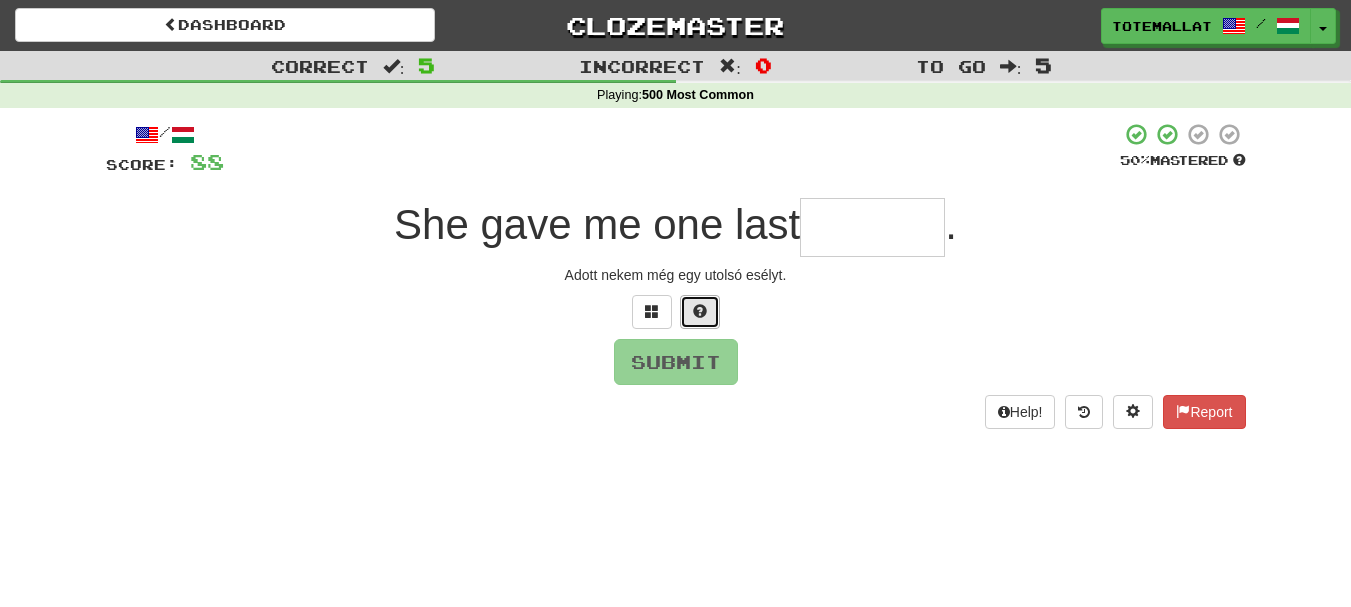 click at bounding box center [700, 311] 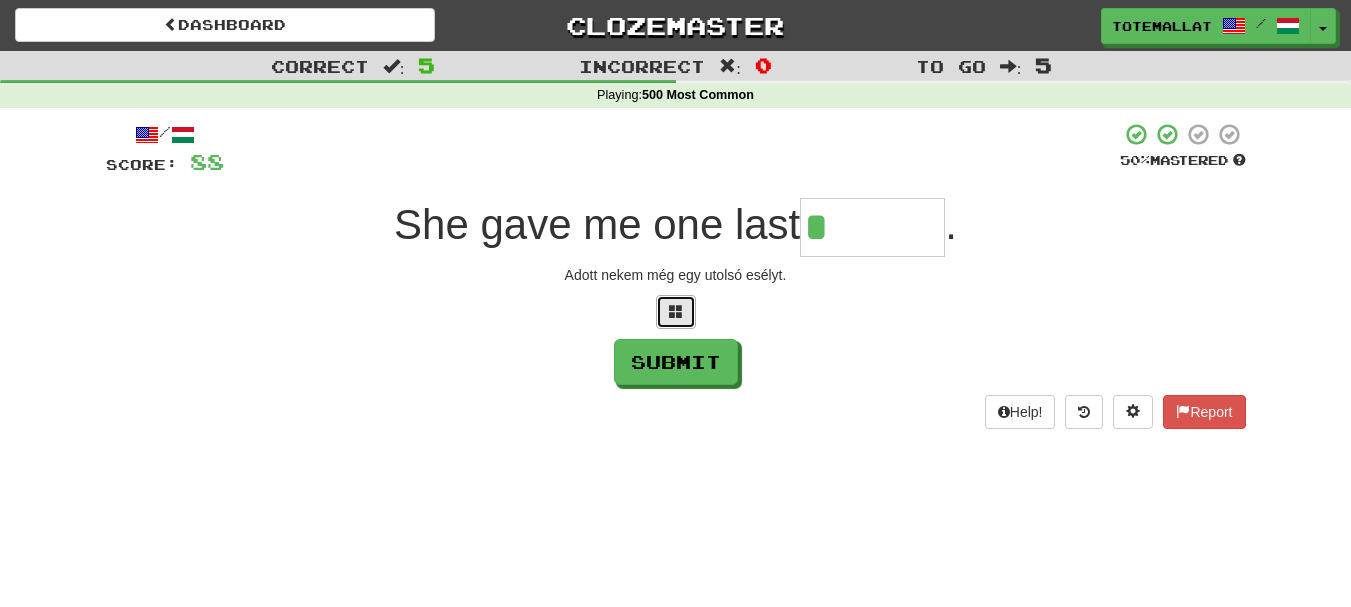 click at bounding box center (676, 312) 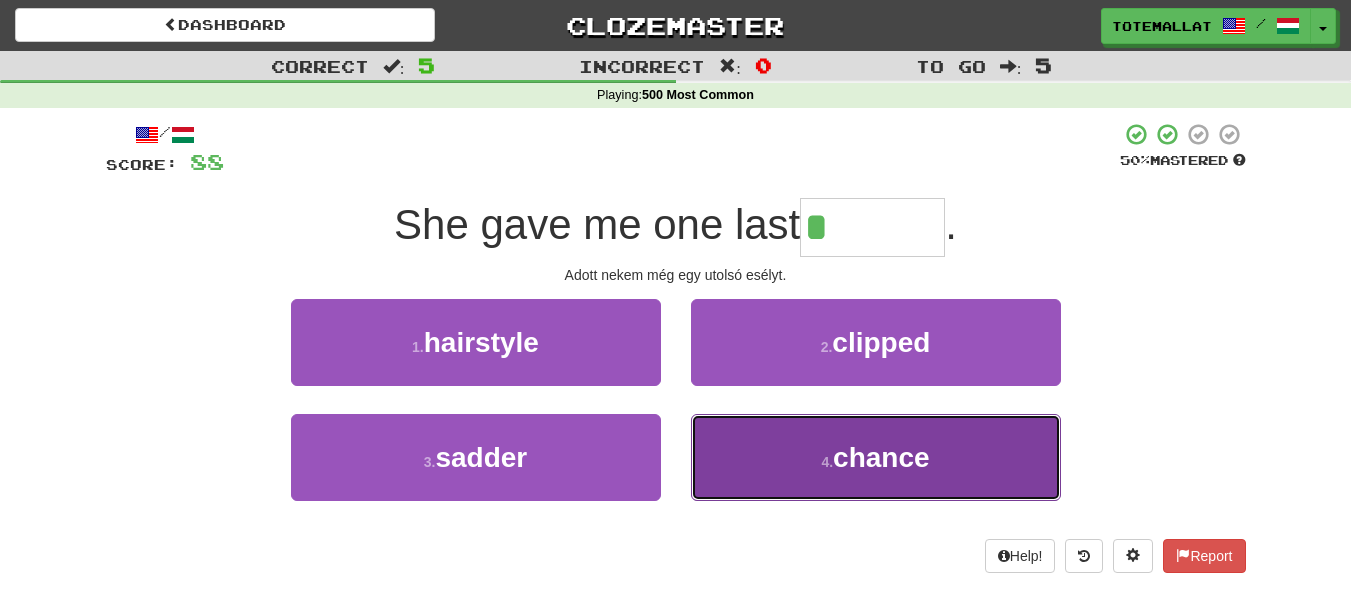 click on "chance" at bounding box center [881, 457] 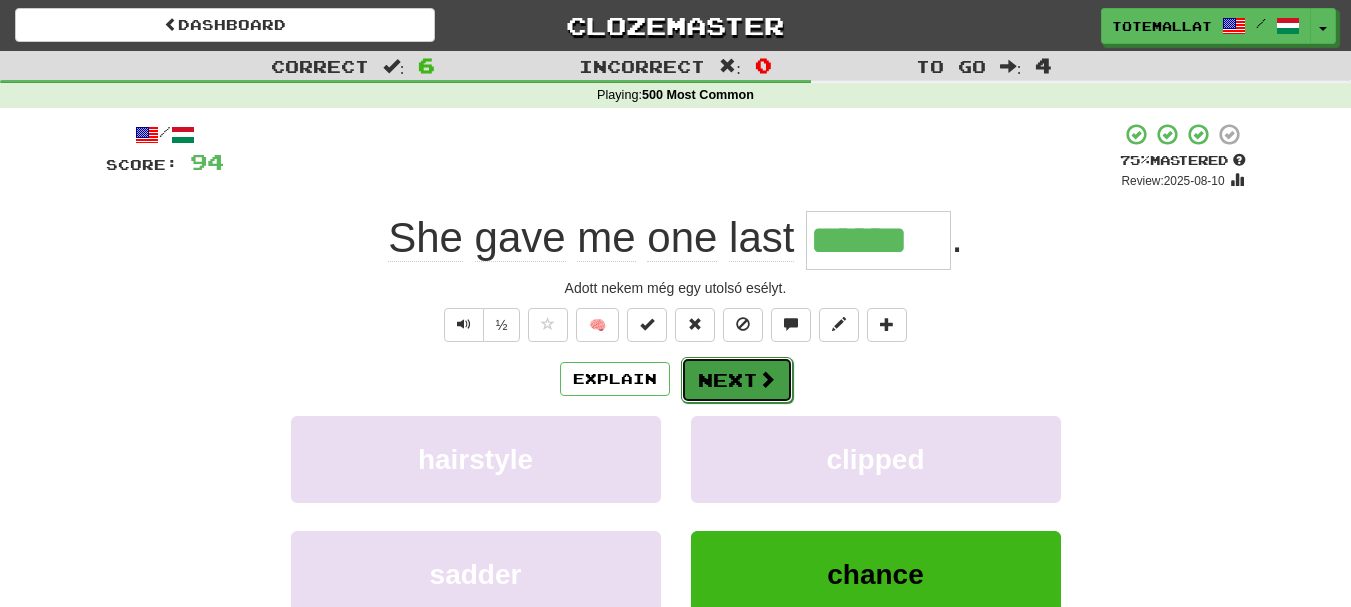 click on "Next" at bounding box center [737, 380] 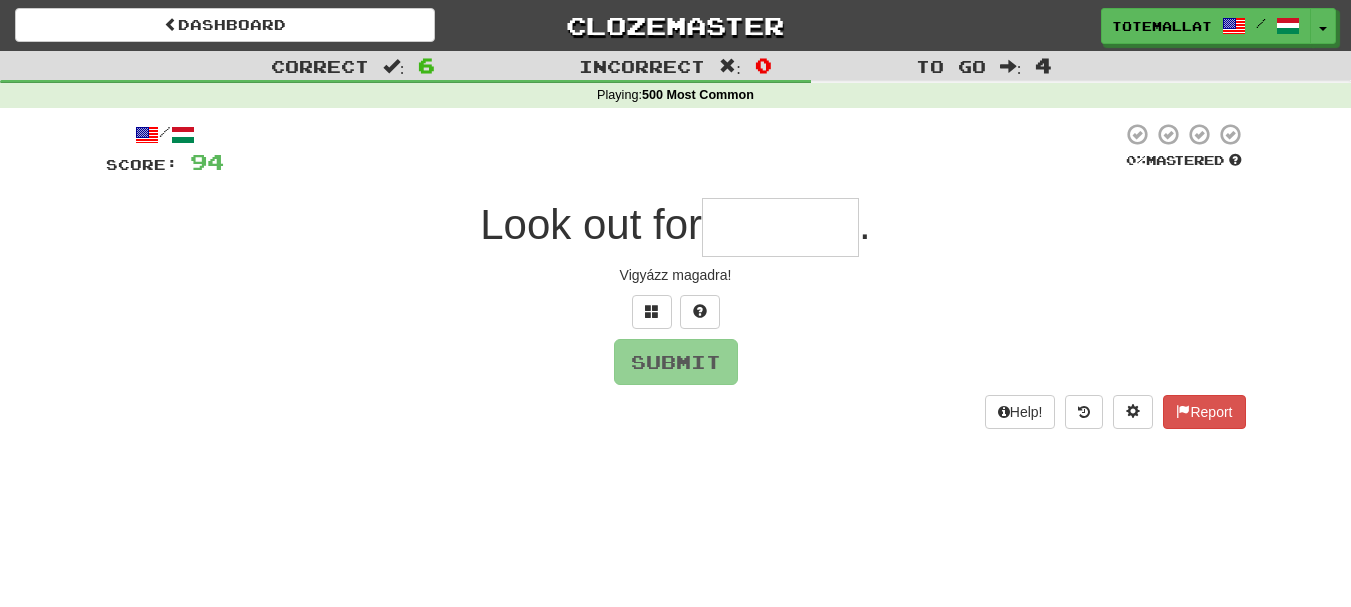 type on "*" 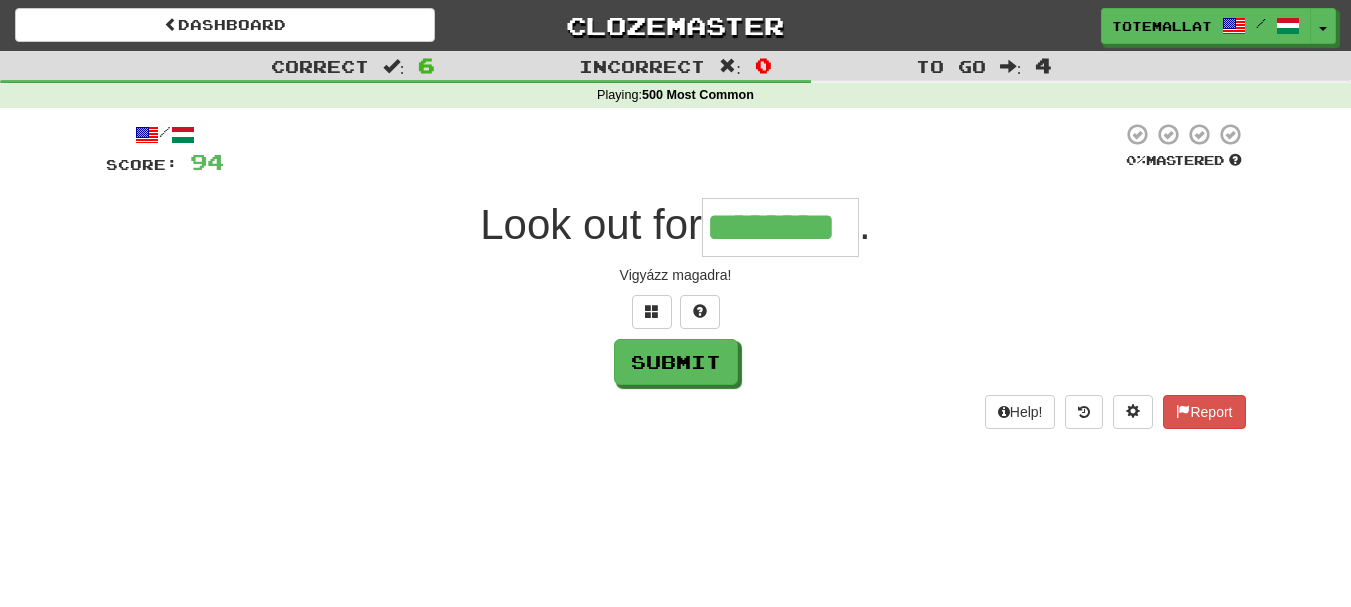 type on "********" 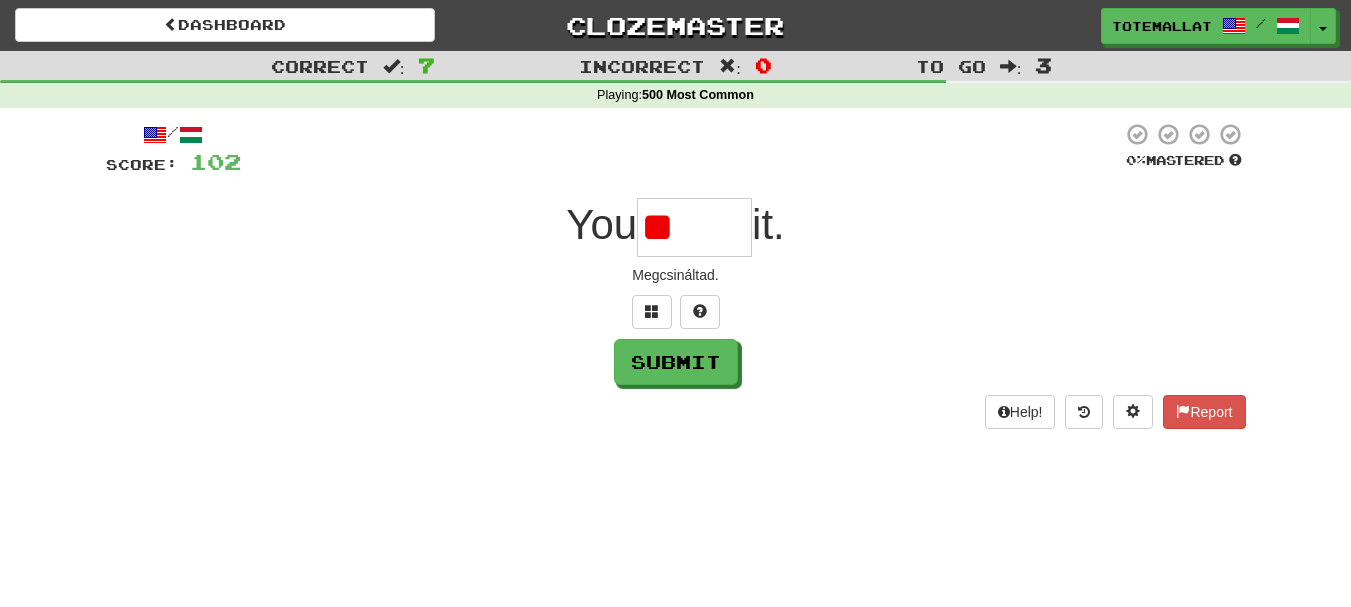 type on "*" 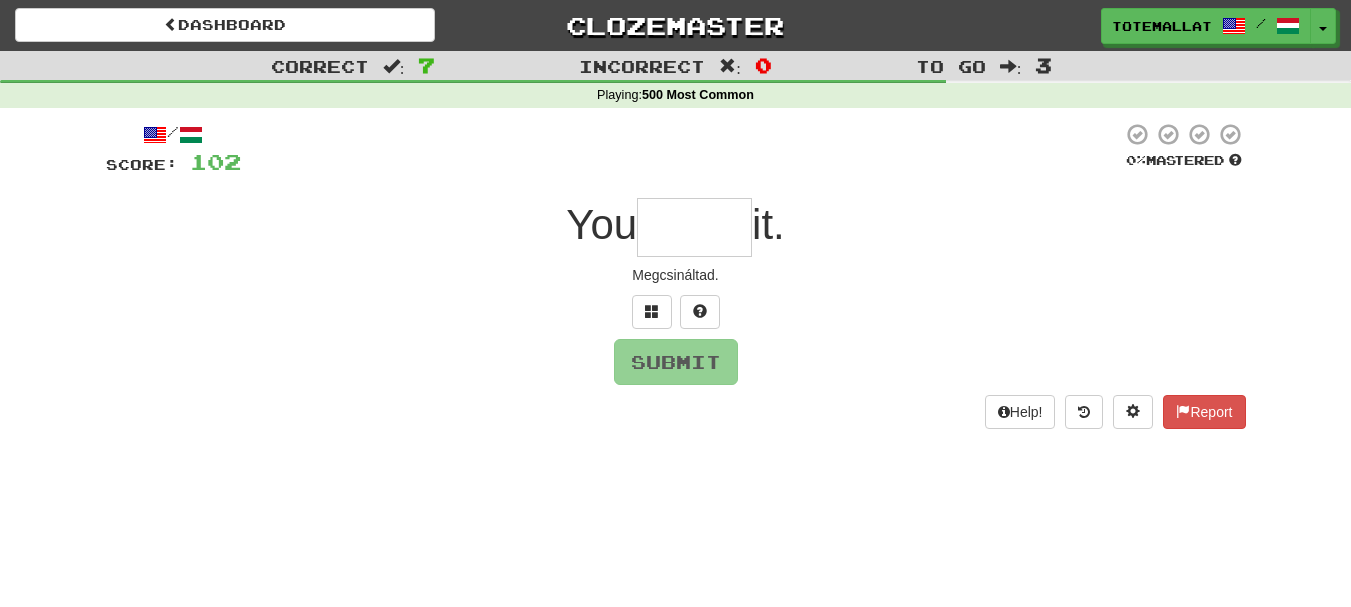 type on "*" 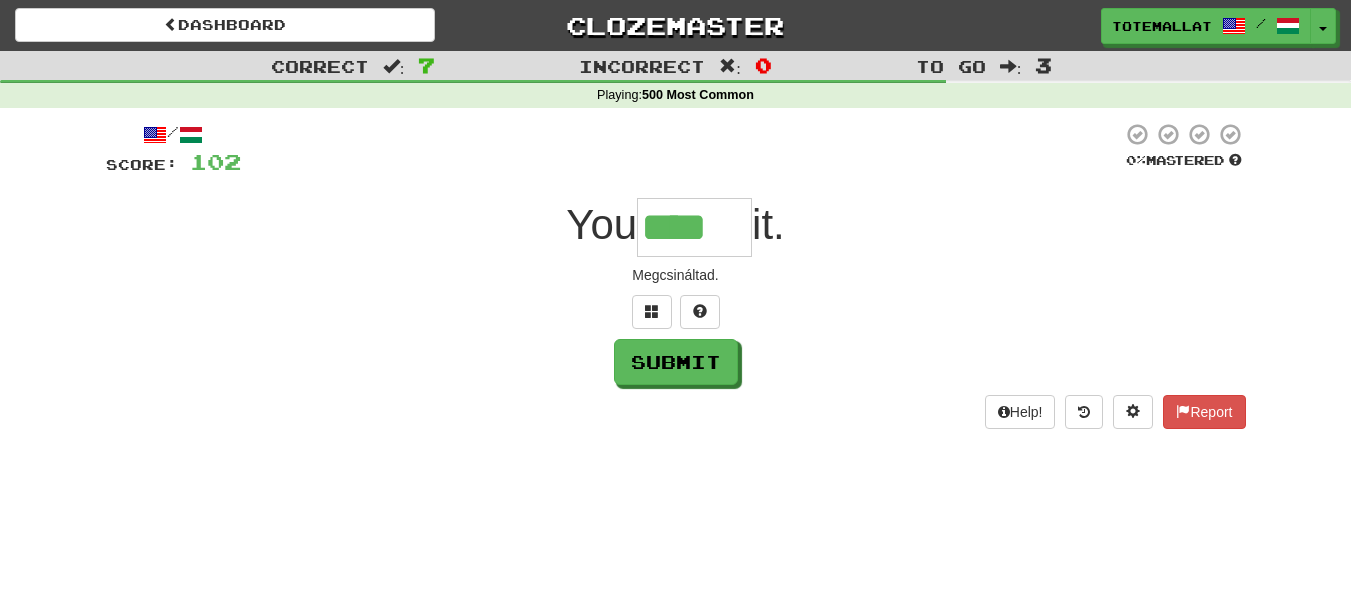 type on "****" 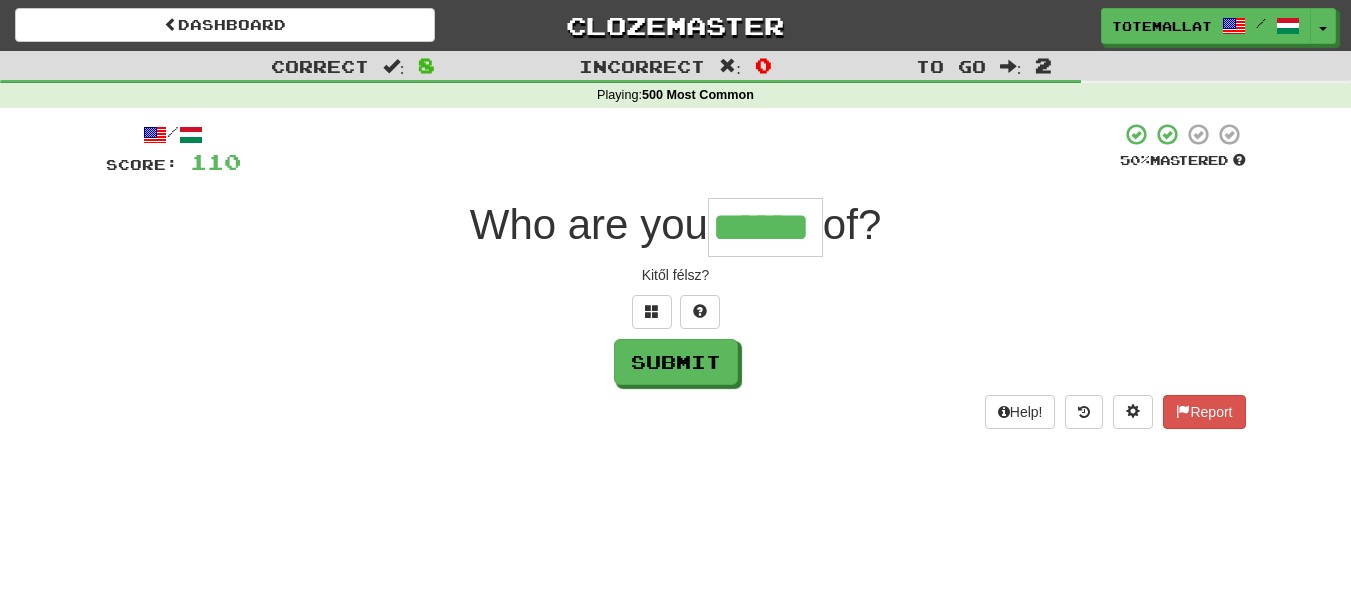 type on "******" 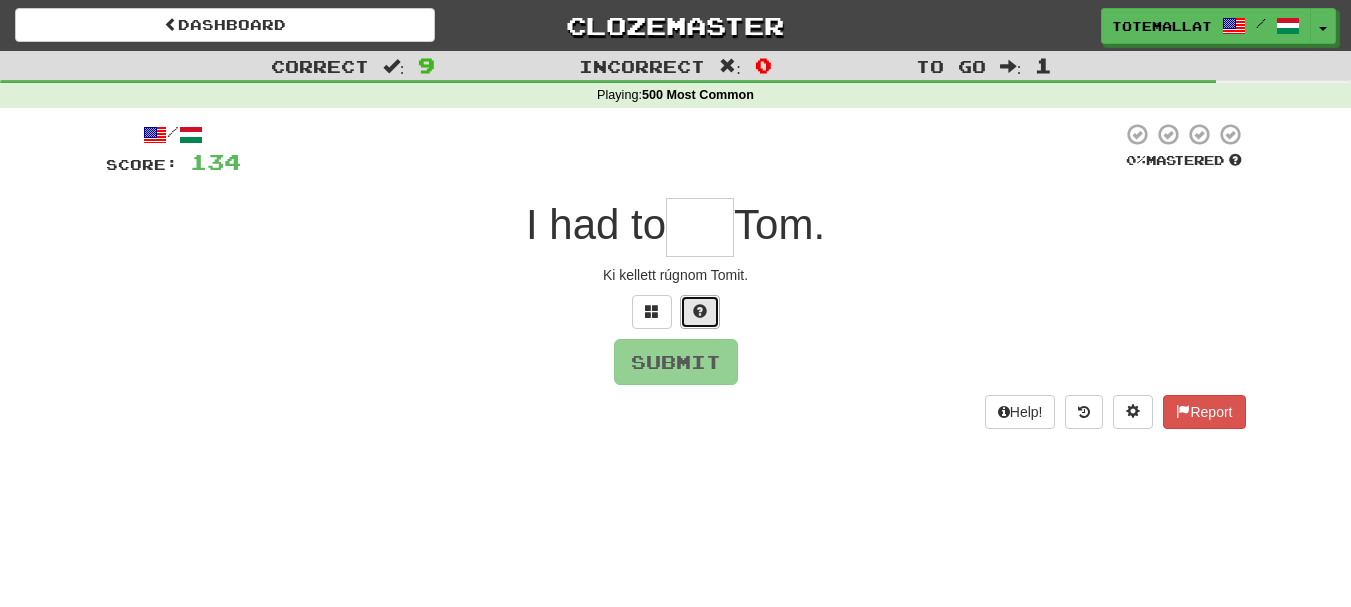 click at bounding box center [700, 312] 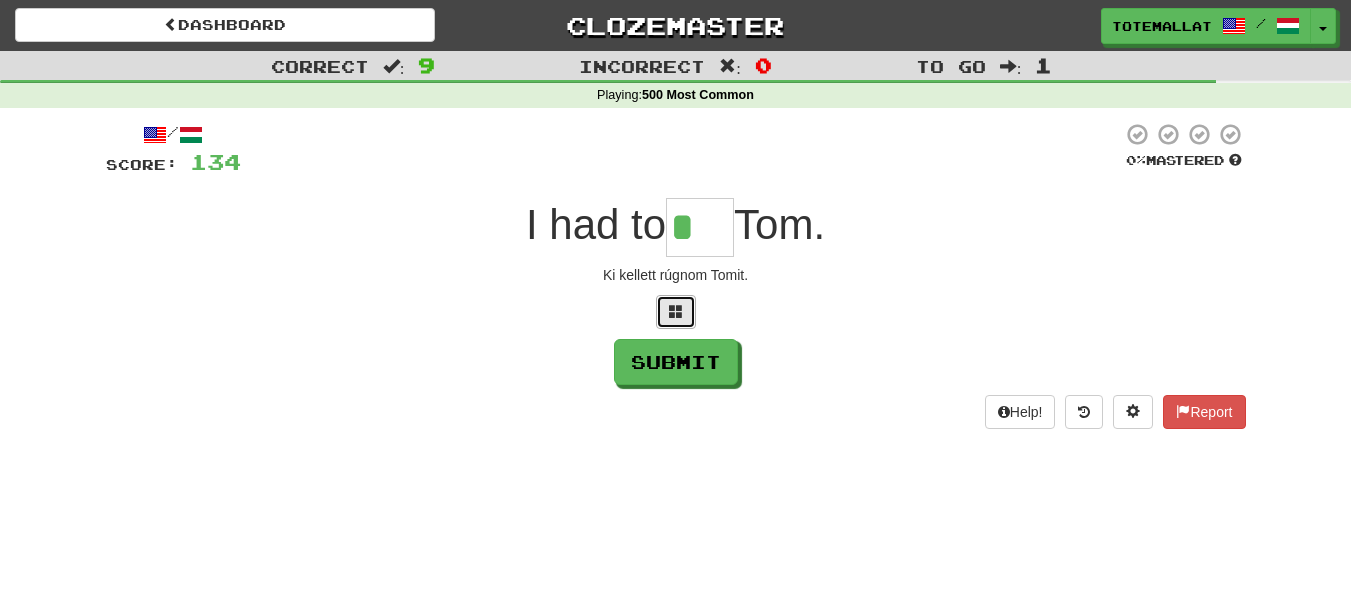 click at bounding box center [676, 312] 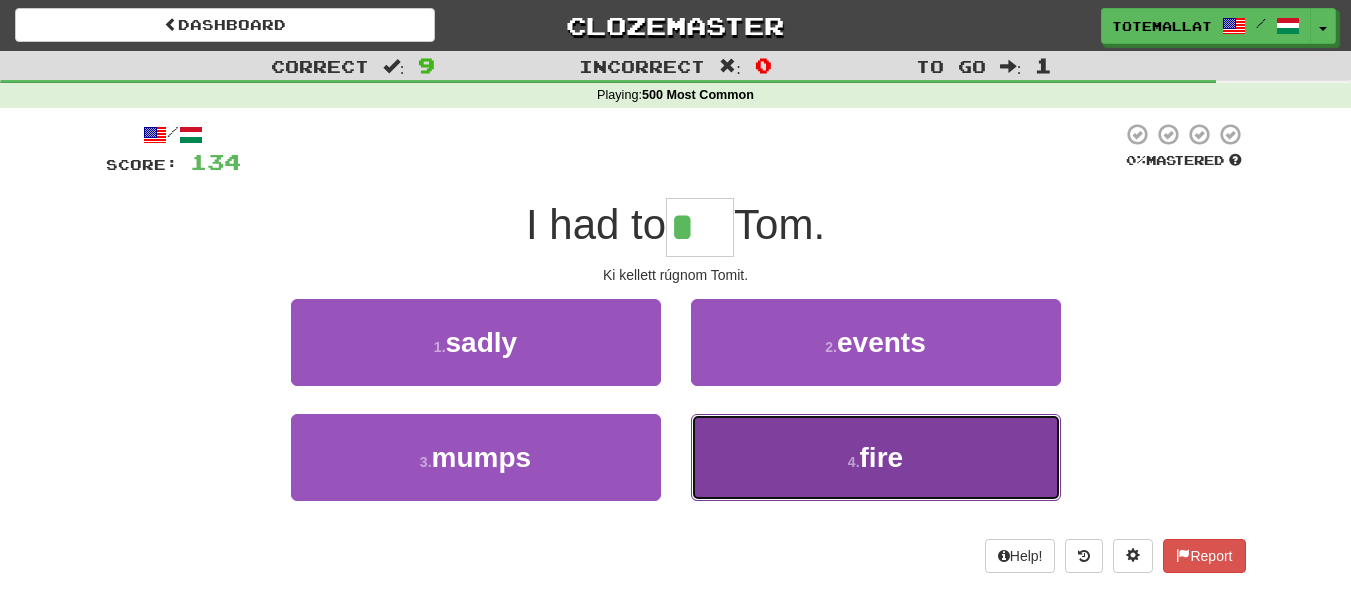 click on "4 ." at bounding box center [854, 462] 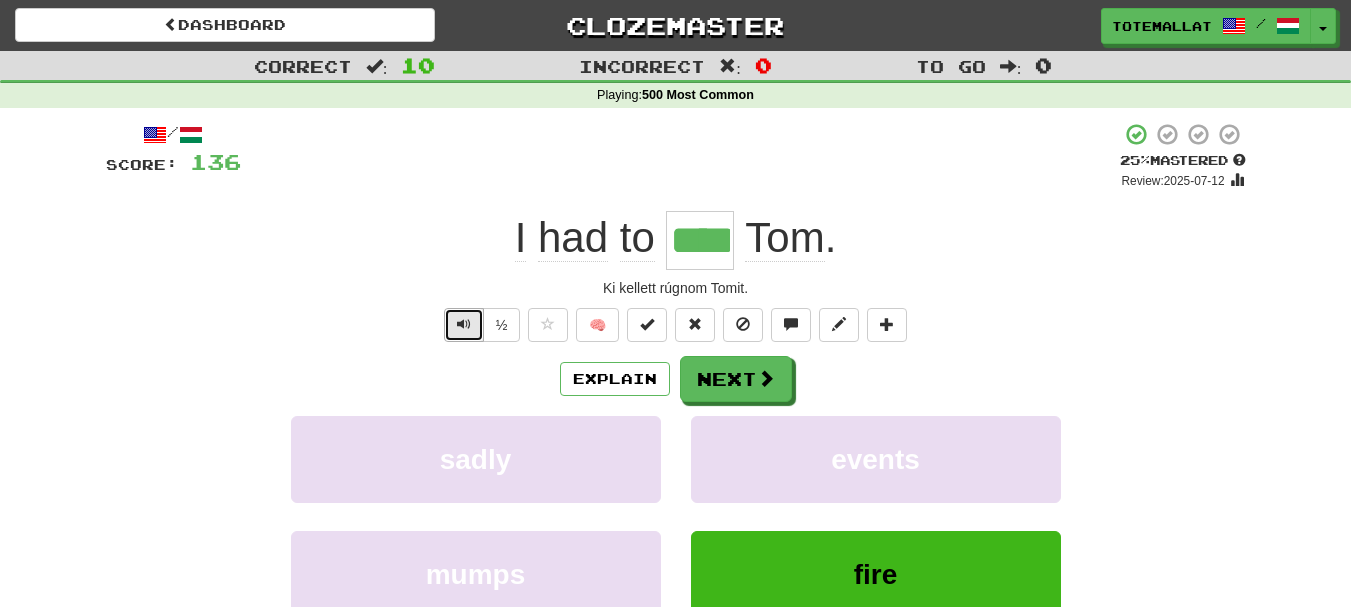 click at bounding box center [464, 325] 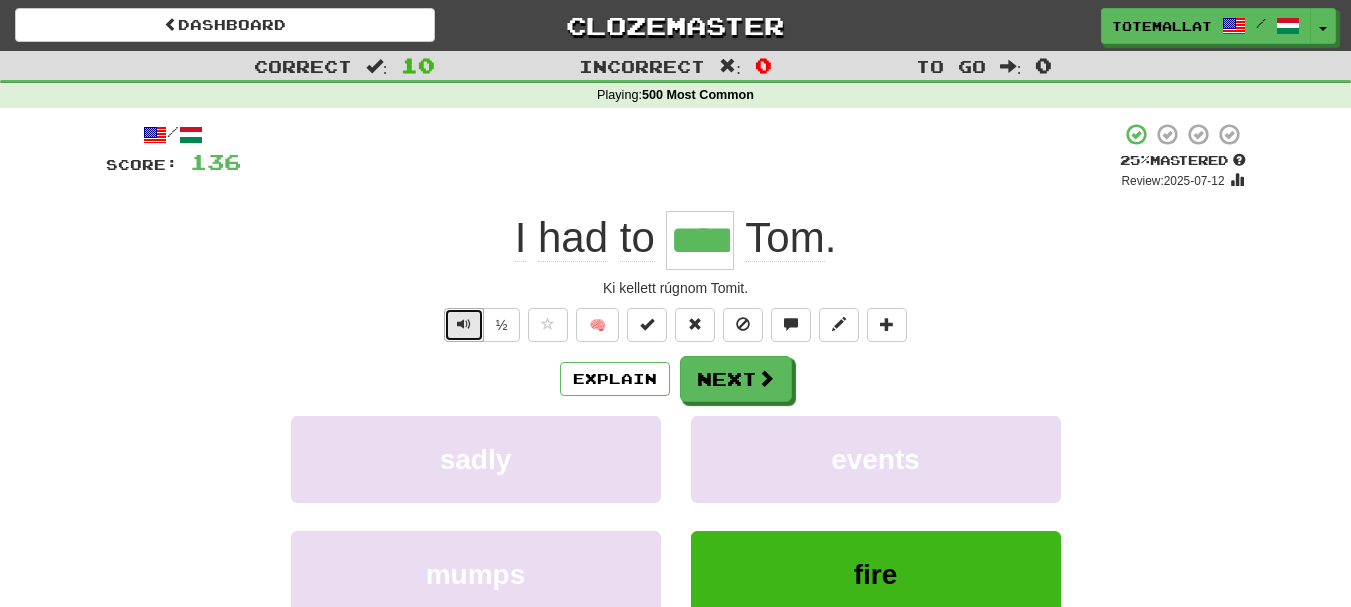 click at bounding box center [464, 325] 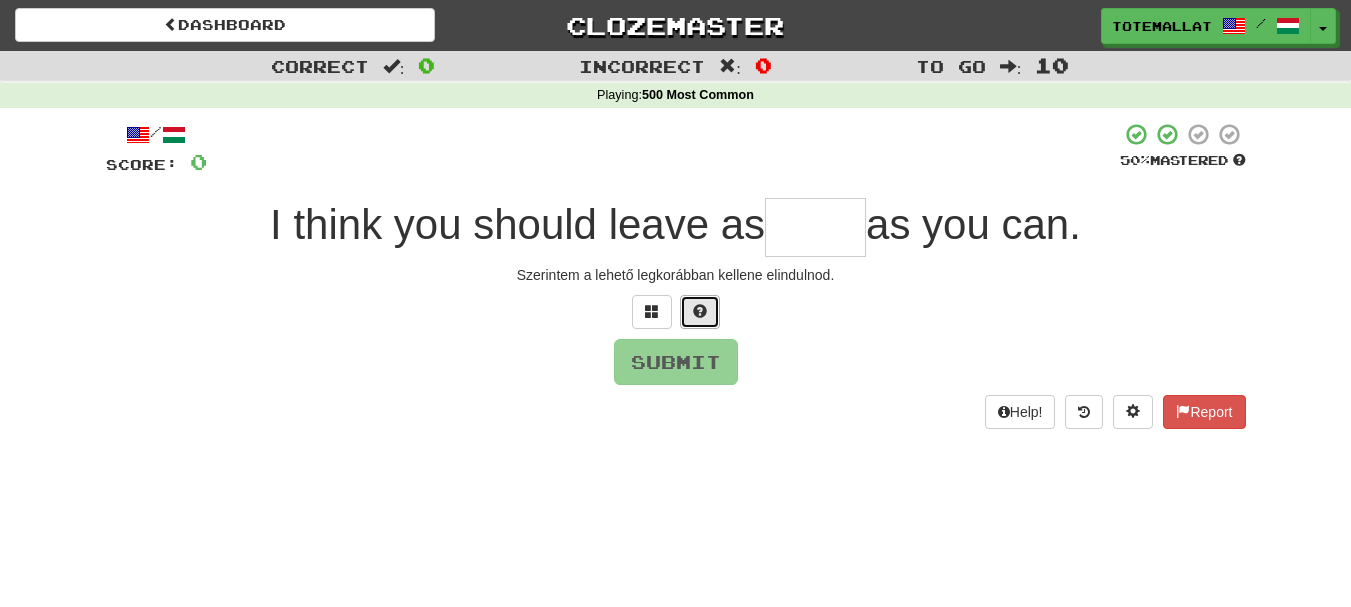 click at bounding box center (700, 312) 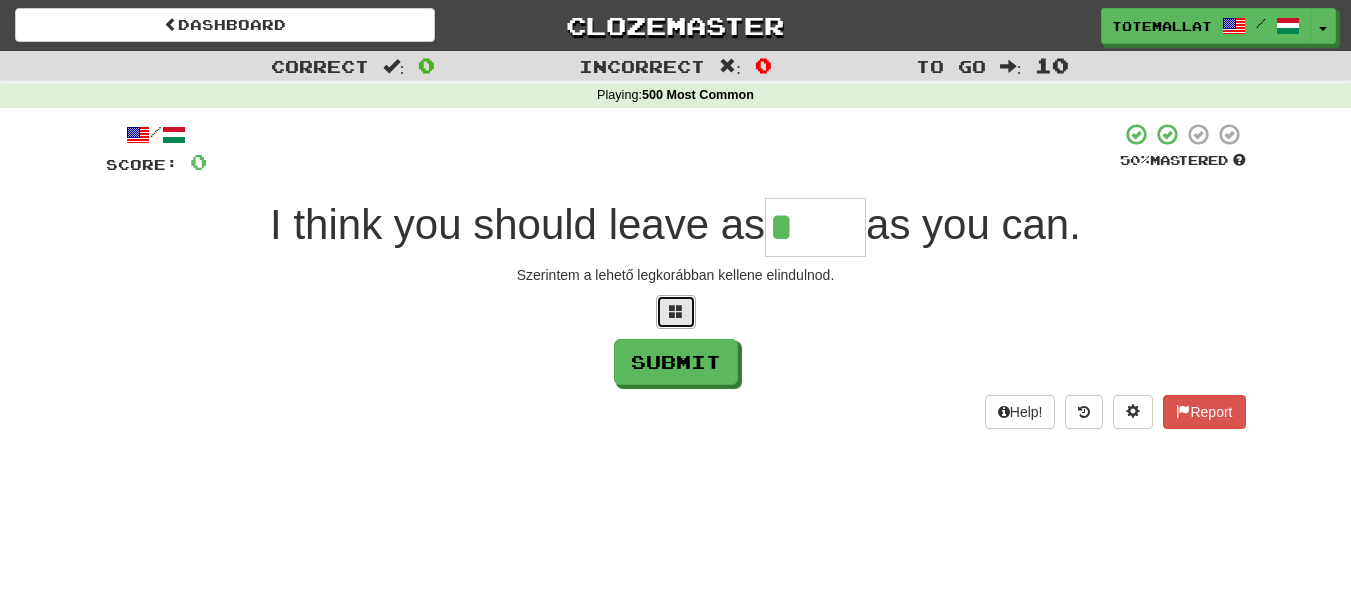 click at bounding box center (676, 311) 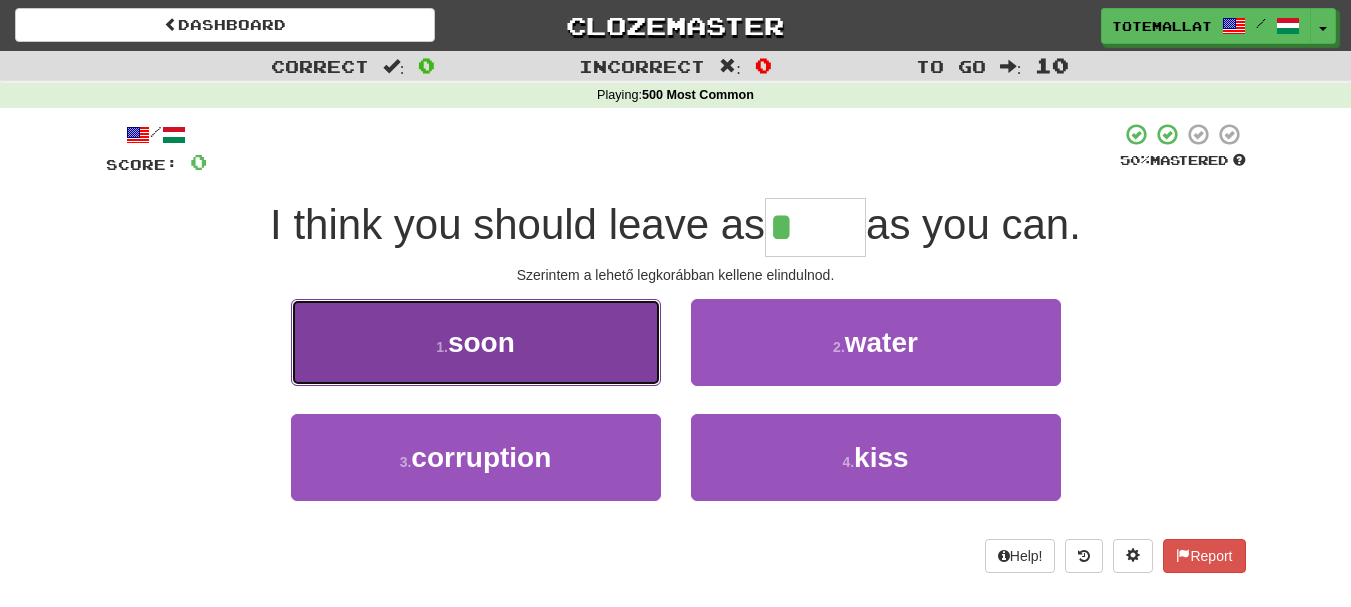 click on "1 .  soon" at bounding box center (476, 342) 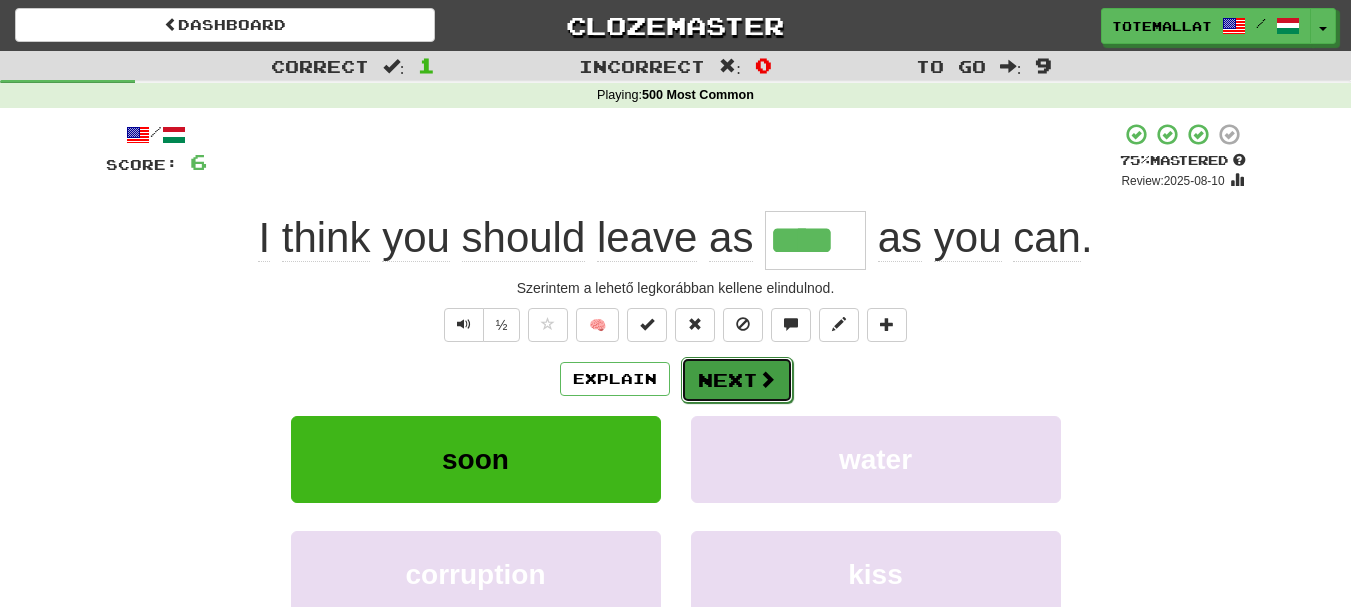 click at bounding box center [767, 379] 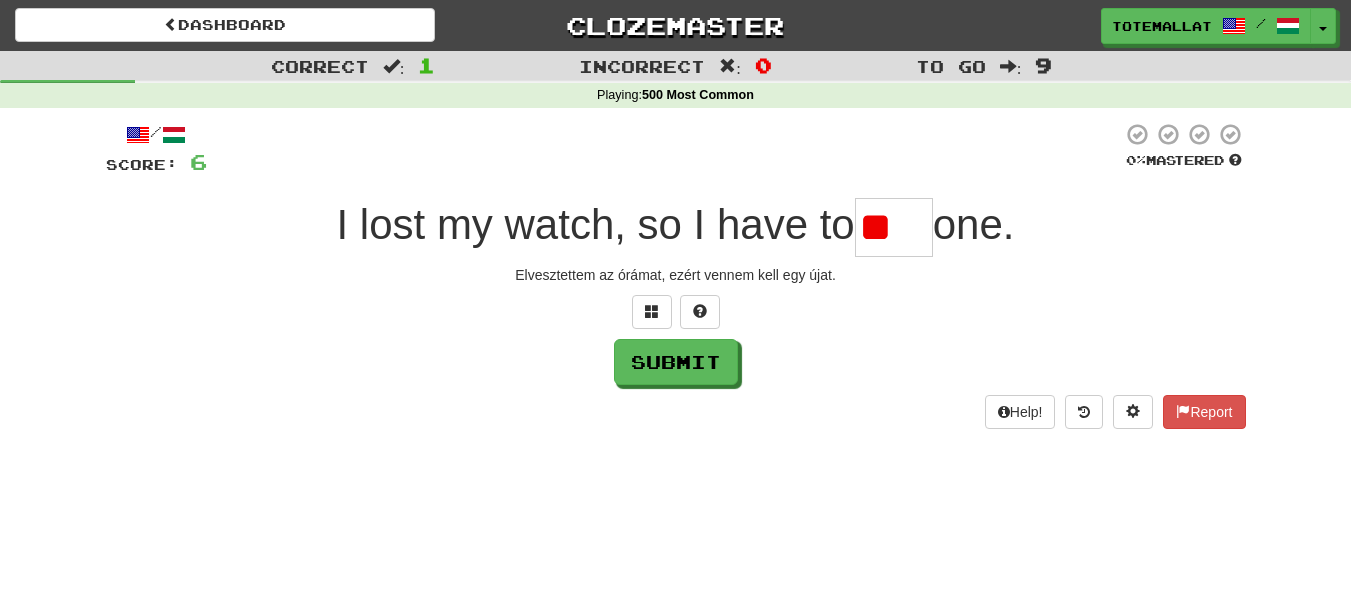 type on "*" 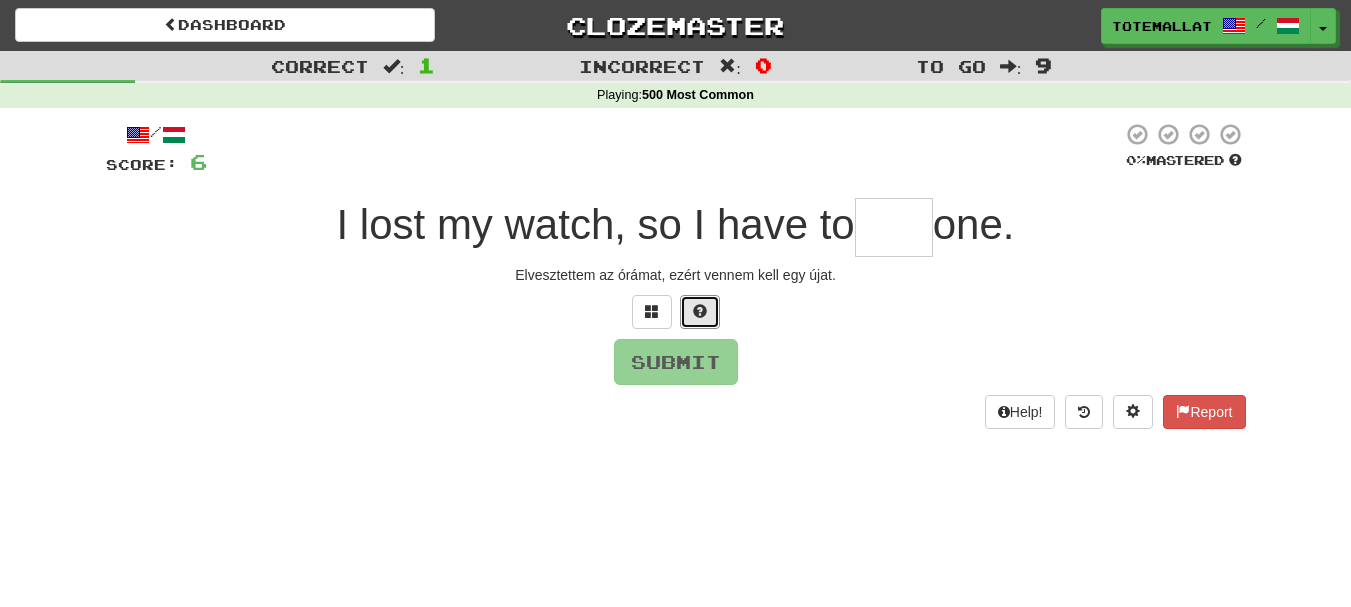 drag, startPoint x: 705, startPoint y: 317, endPoint x: 771, endPoint y: 319, distance: 66.0303 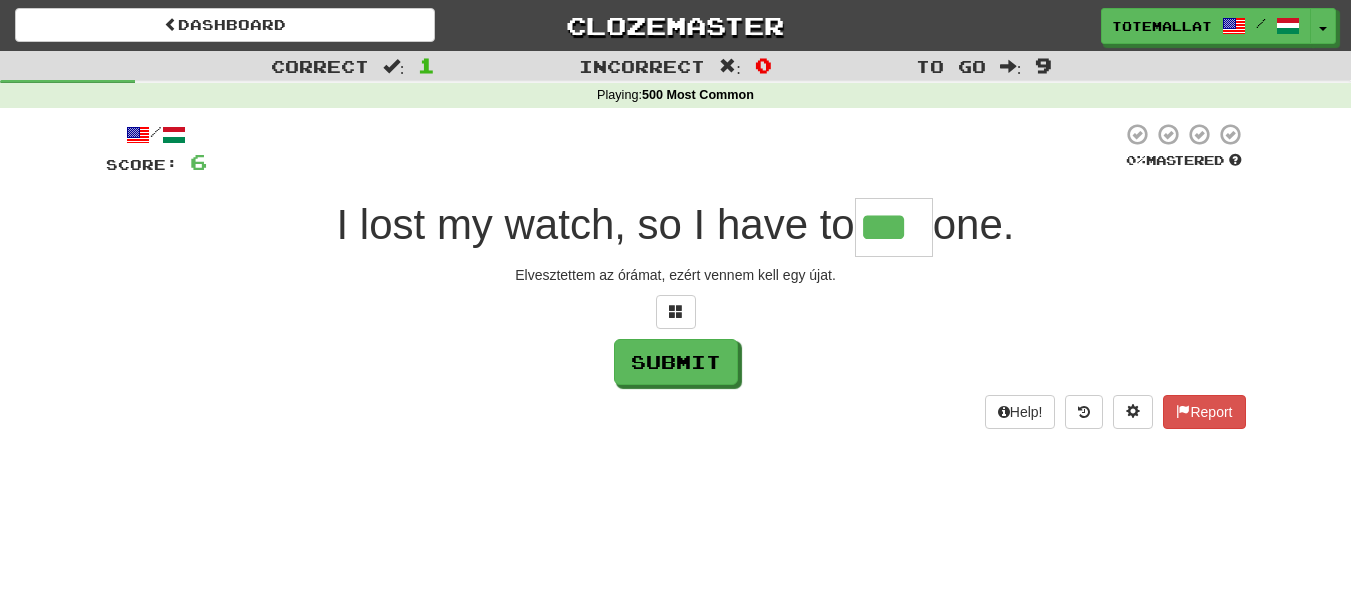 type on "***" 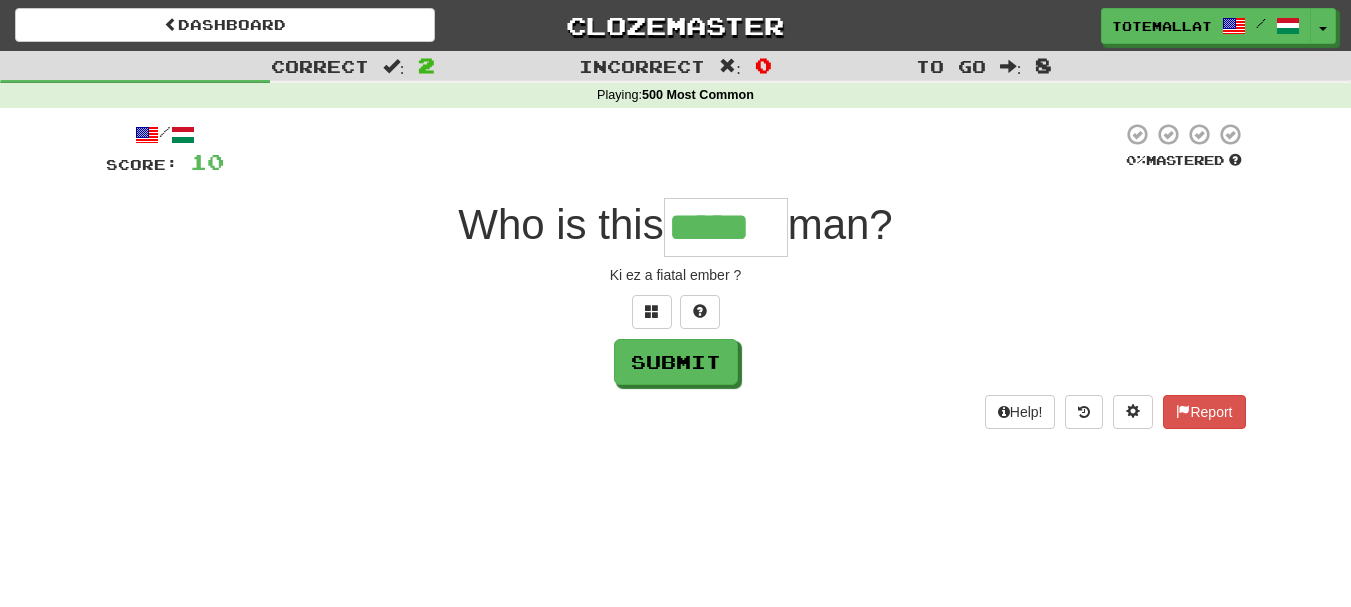 type on "*****" 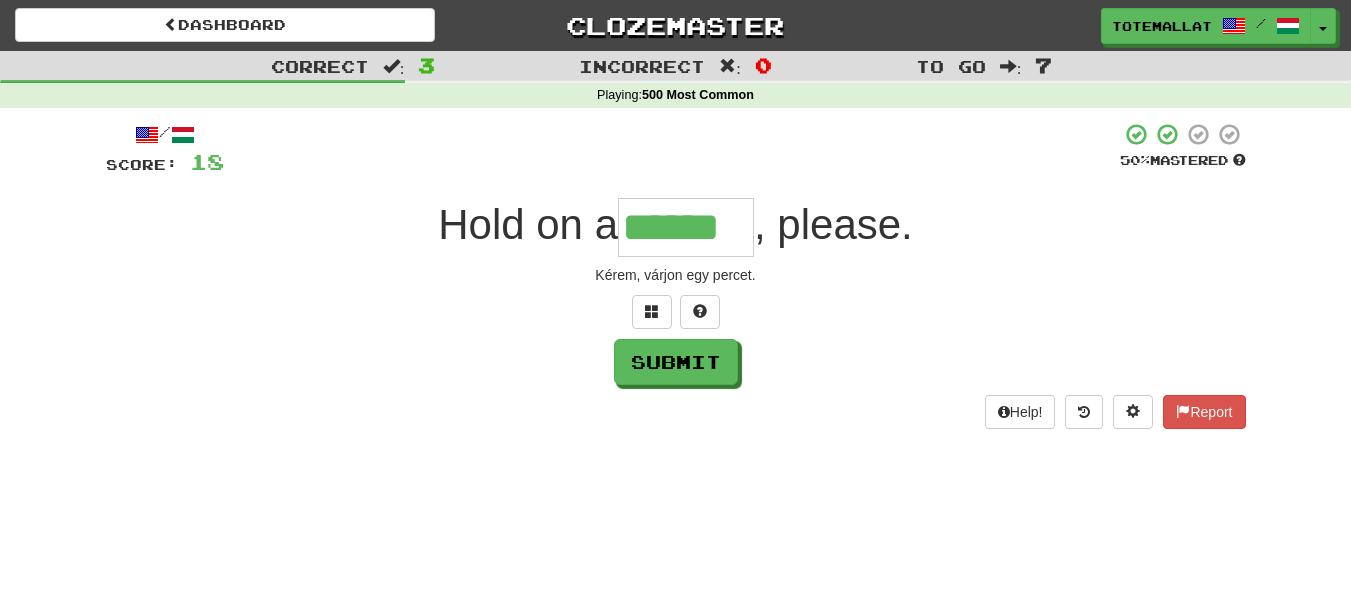 type on "******" 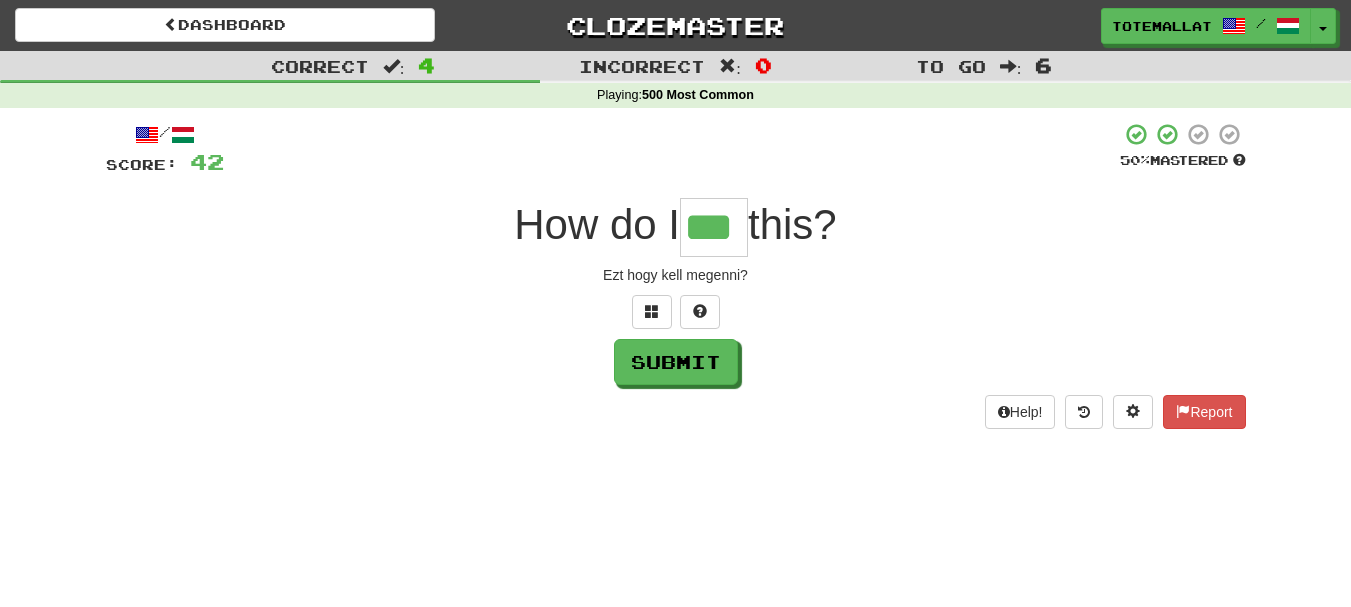 type on "***" 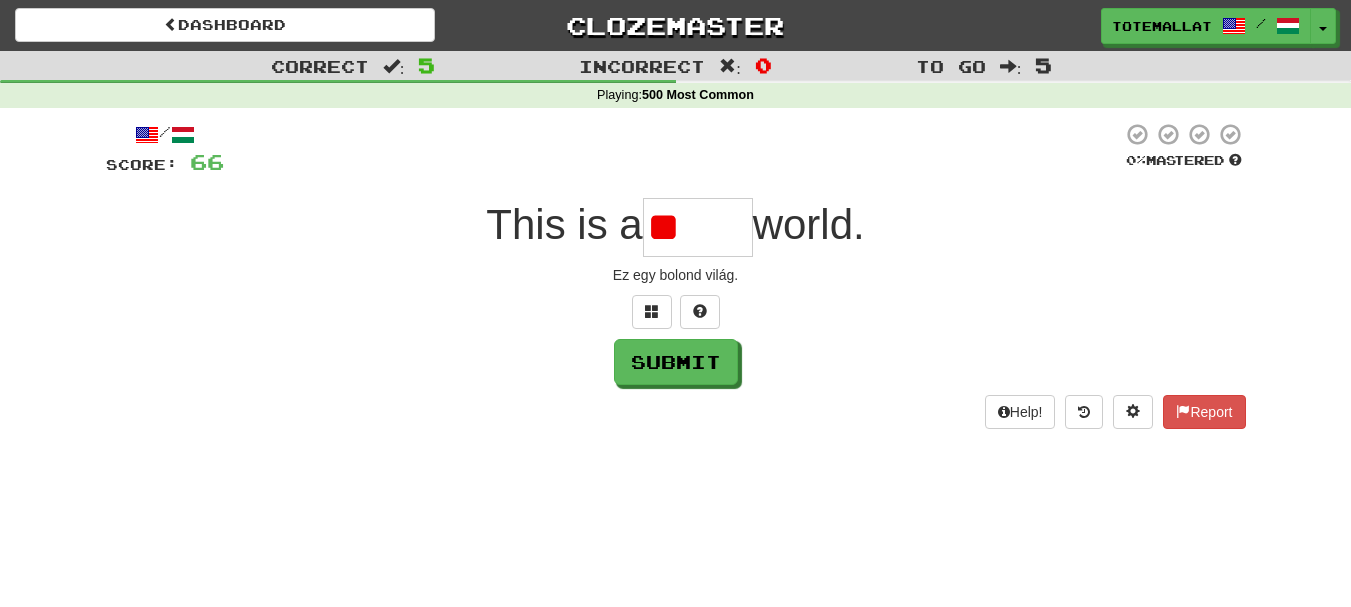 type on "*" 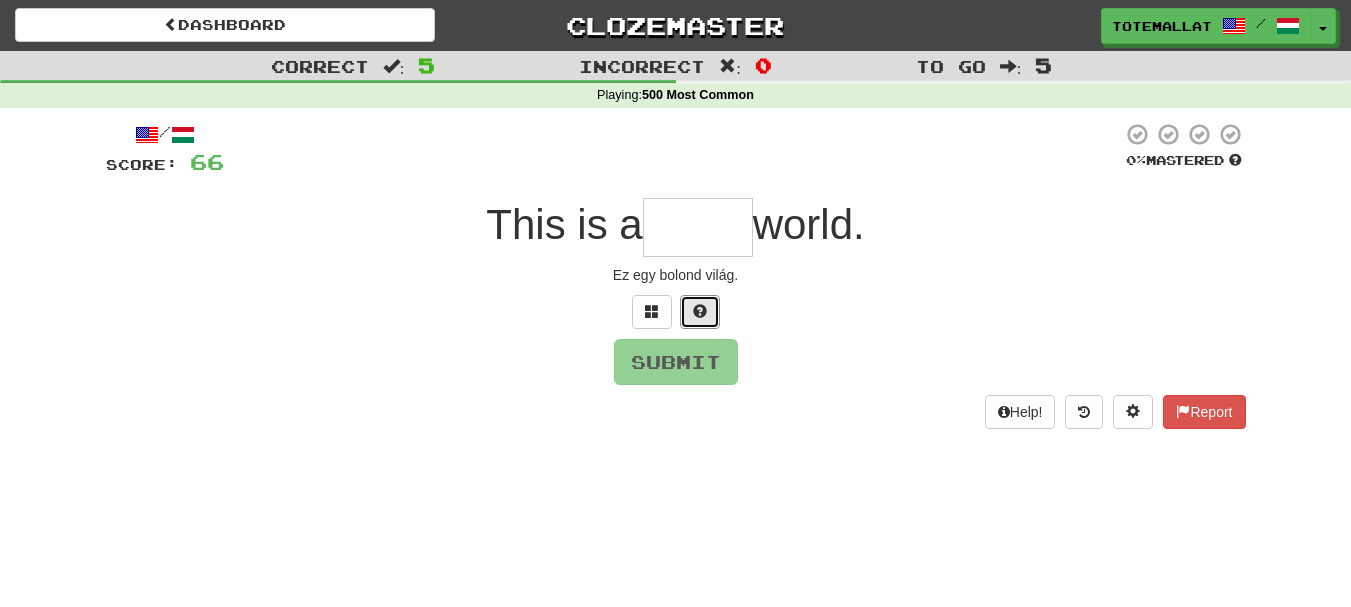 click at bounding box center (700, 311) 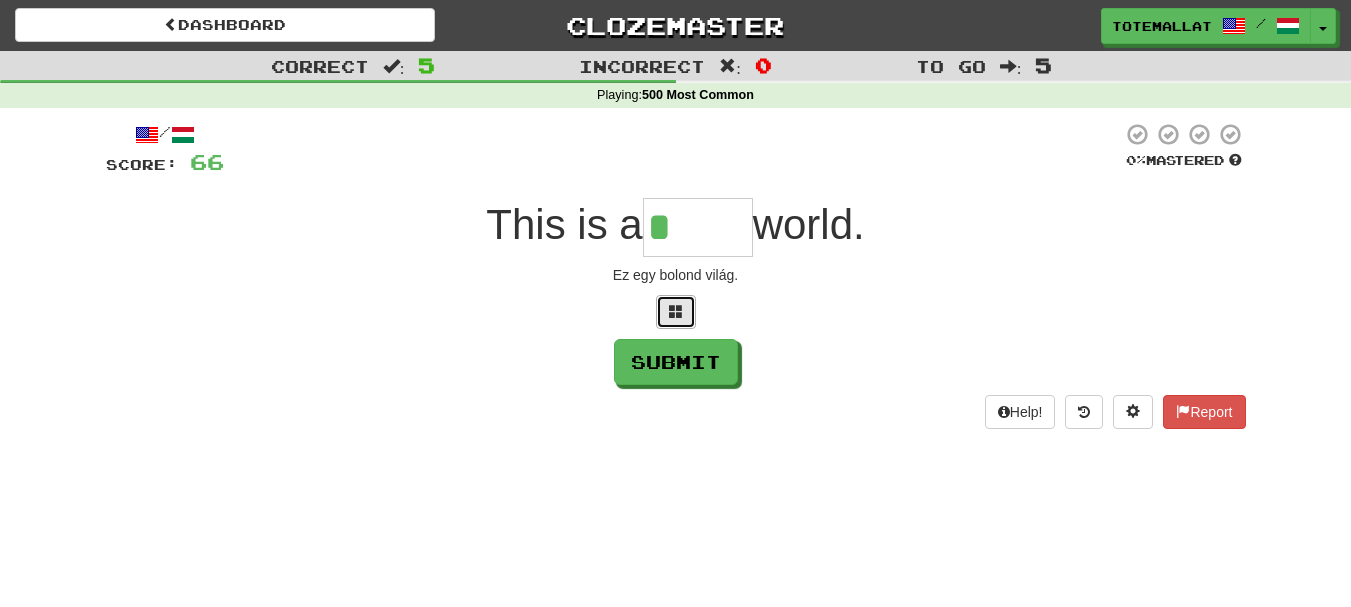 click at bounding box center (676, 311) 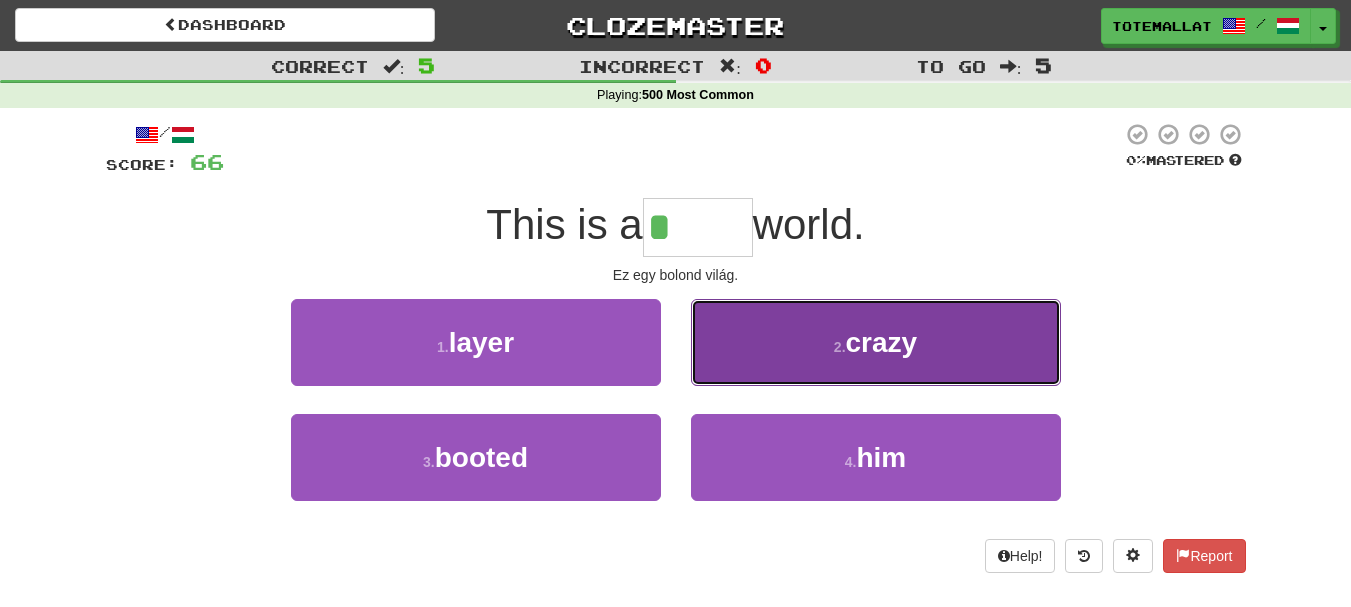 click on "crazy" at bounding box center (882, 342) 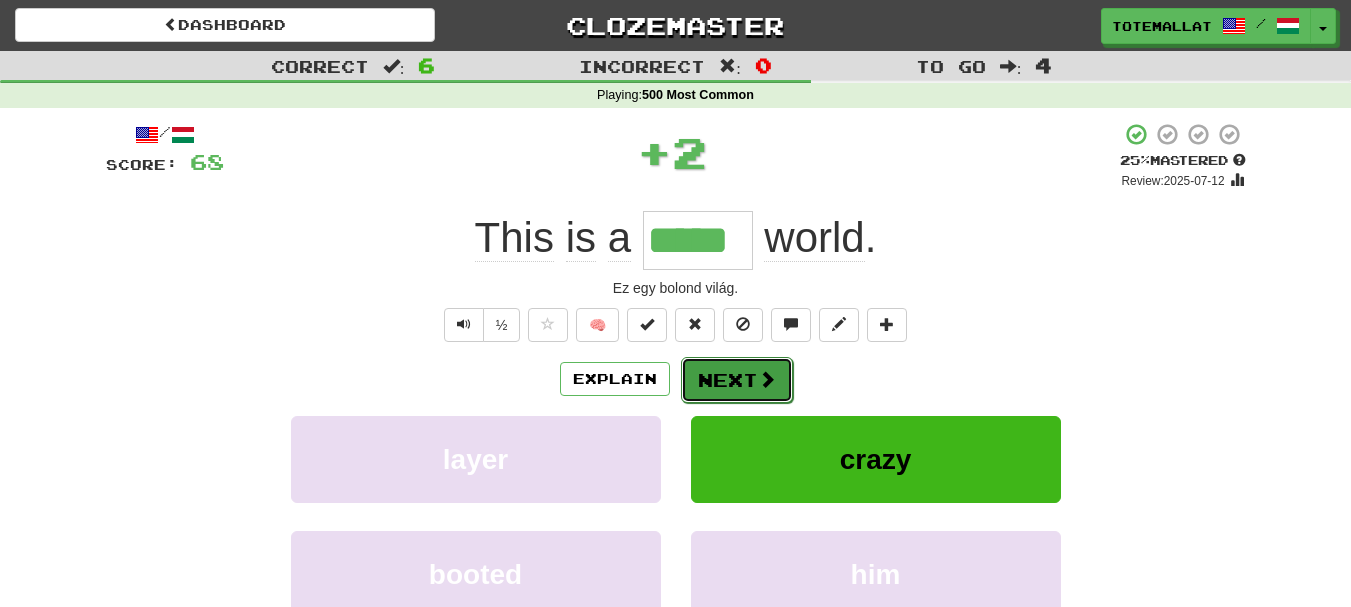 click at bounding box center [767, 379] 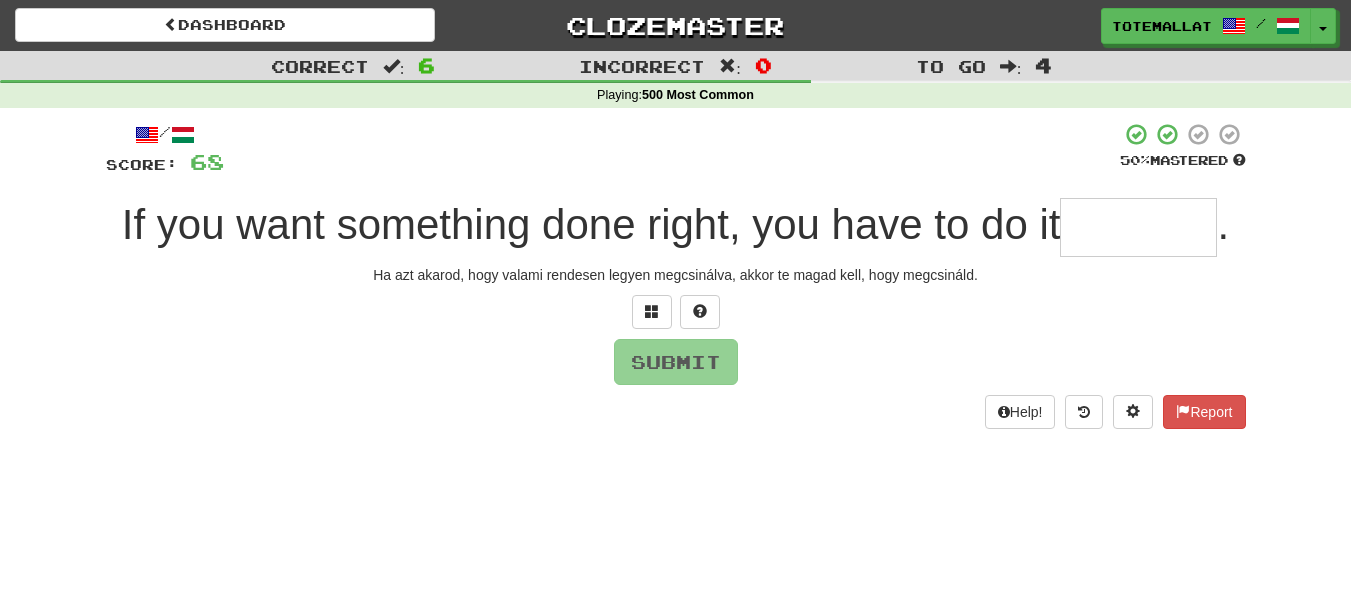 type on "*" 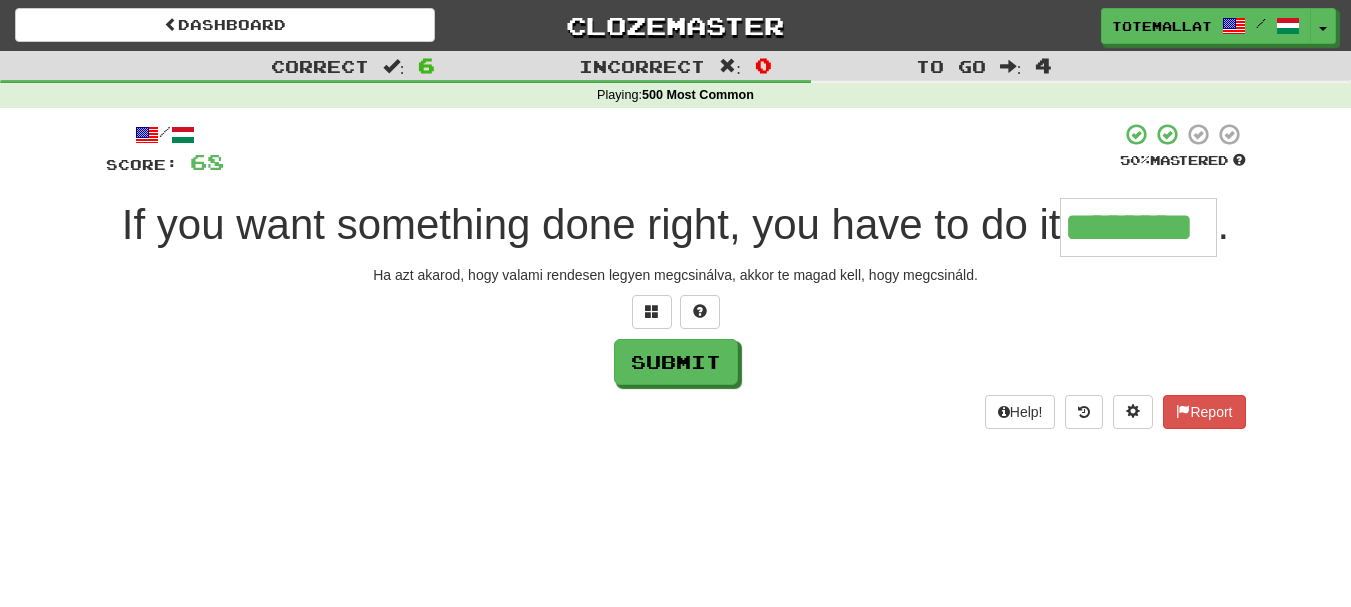 type on "********" 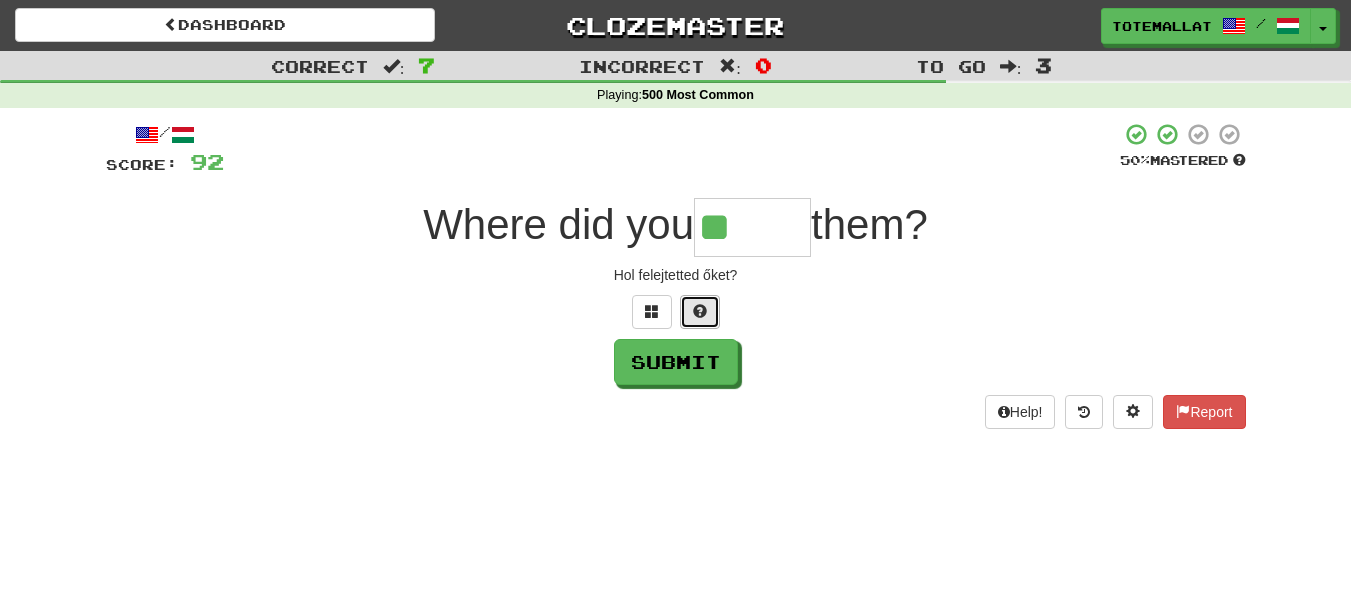 click at bounding box center (700, 311) 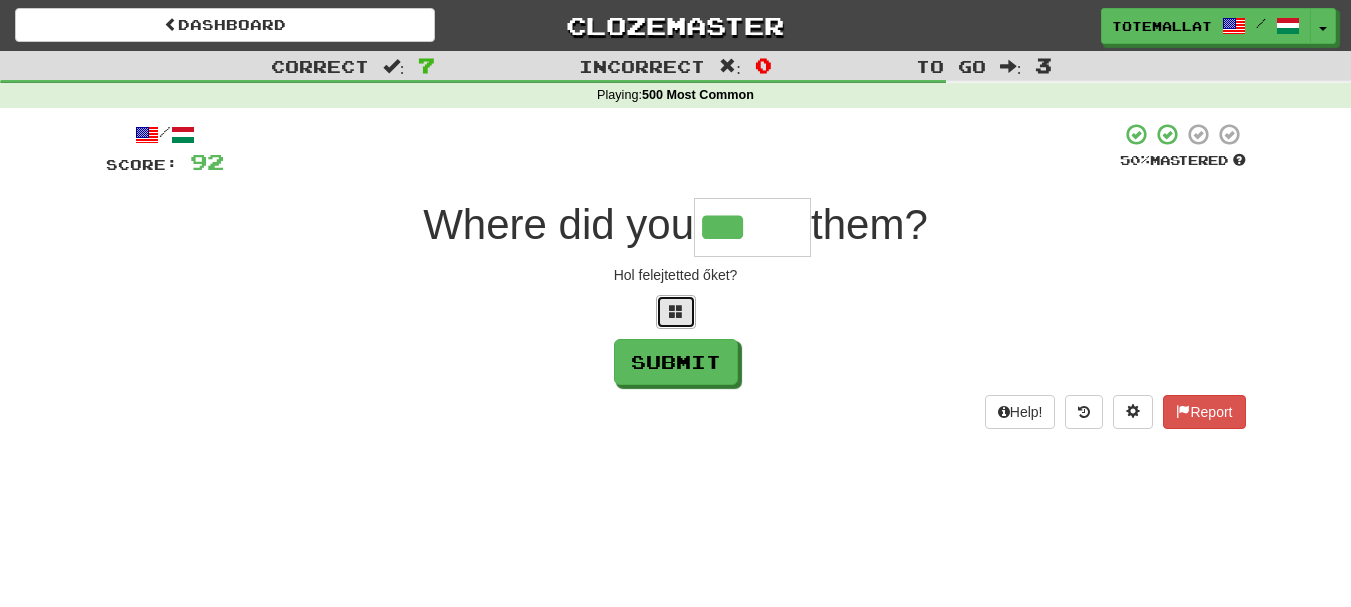 click at bounding box center [676, 312] 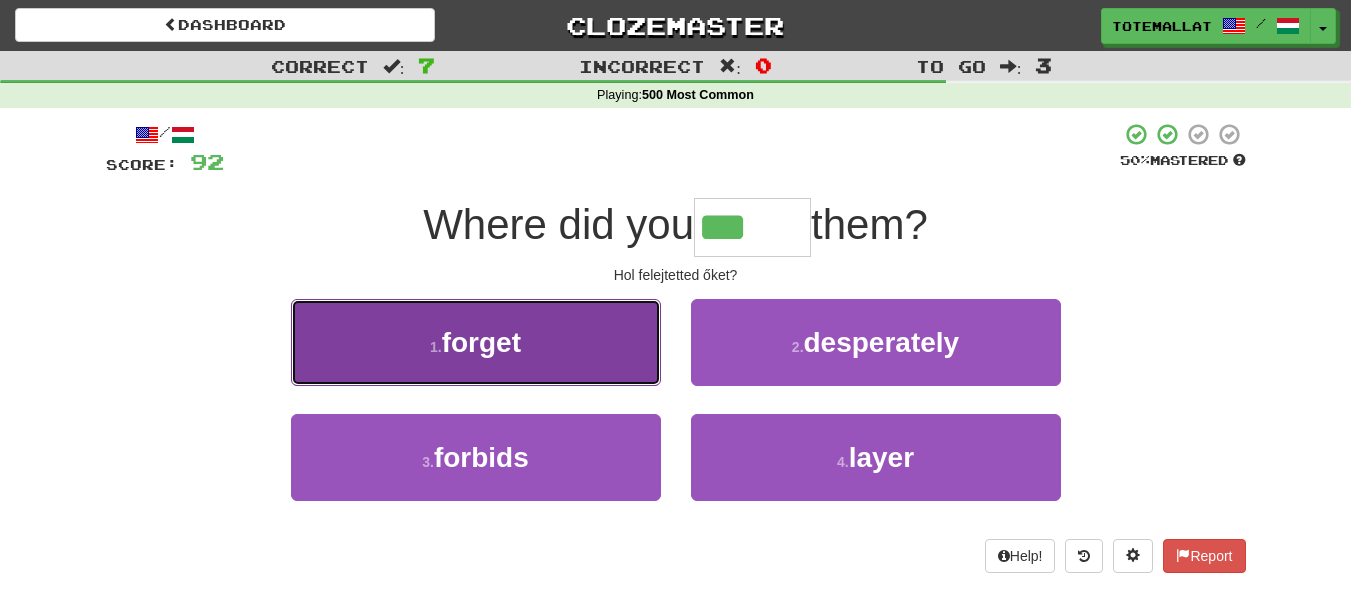 click on "1 .  forget" at bounding box center (476, 342) 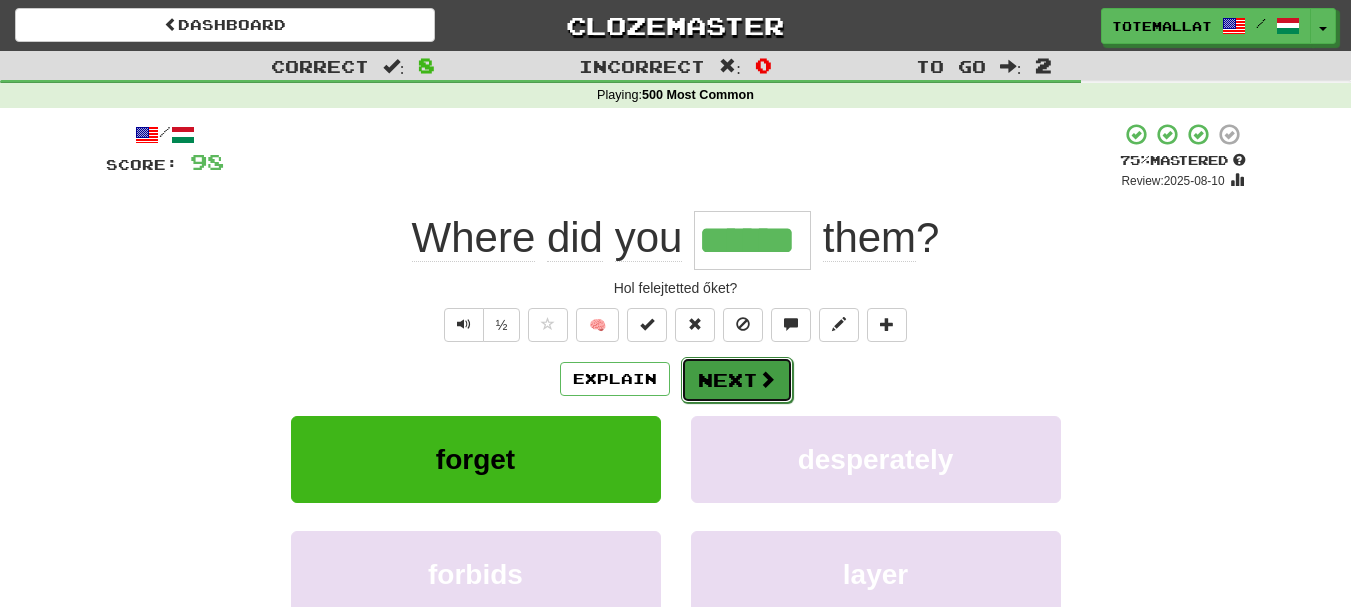 click on "Next" at bounding box center (737, 380) 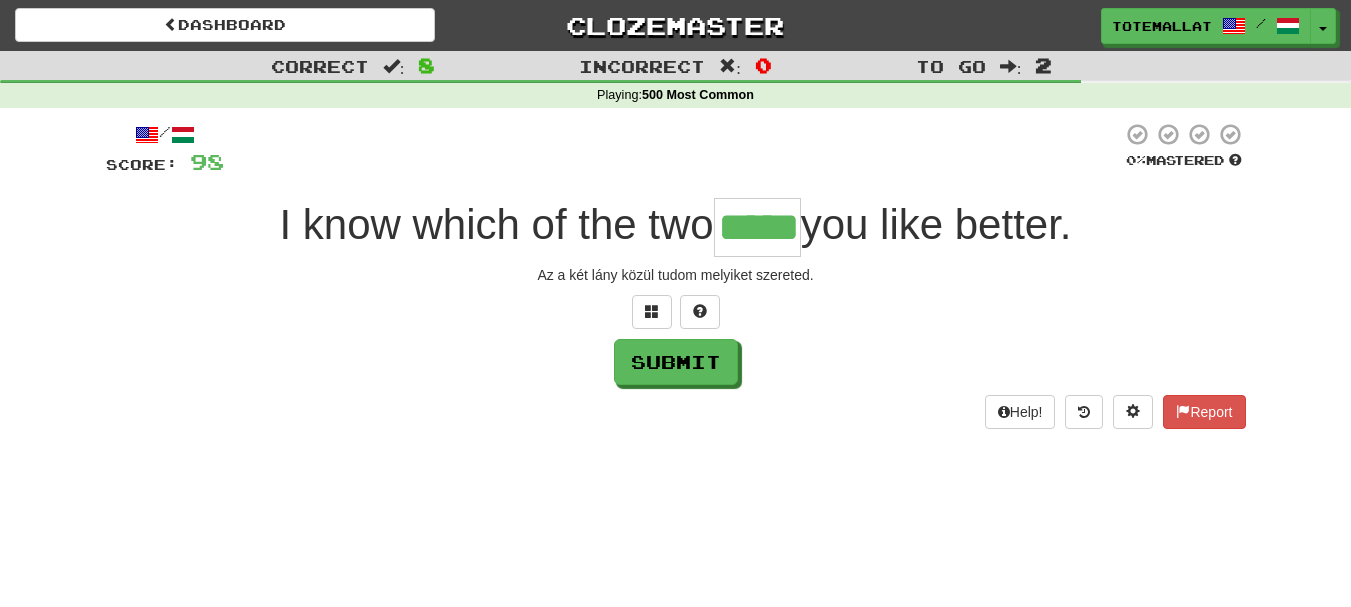 type on "*****" 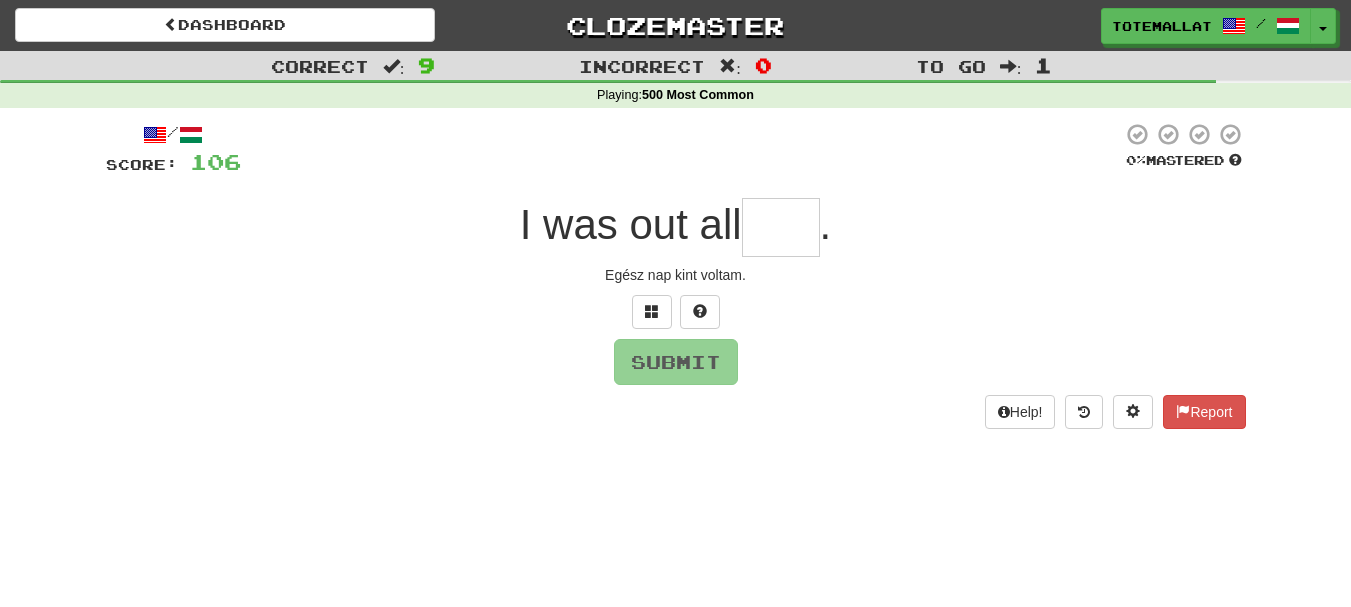 type on "*" 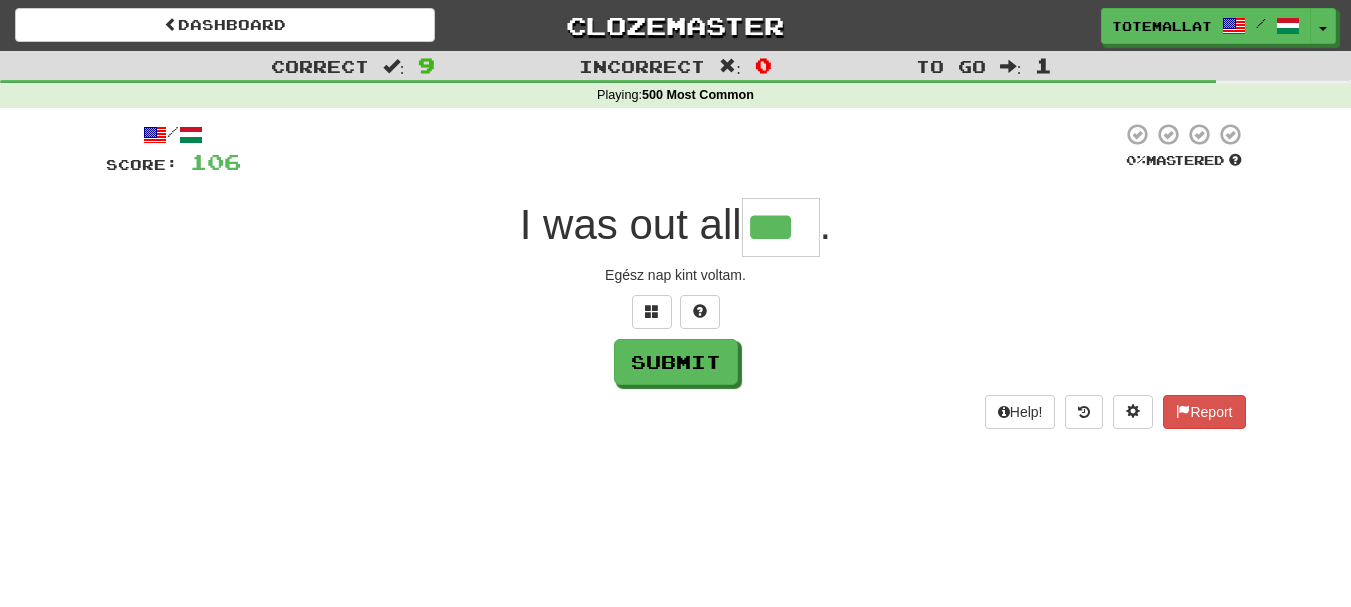 type on "***" 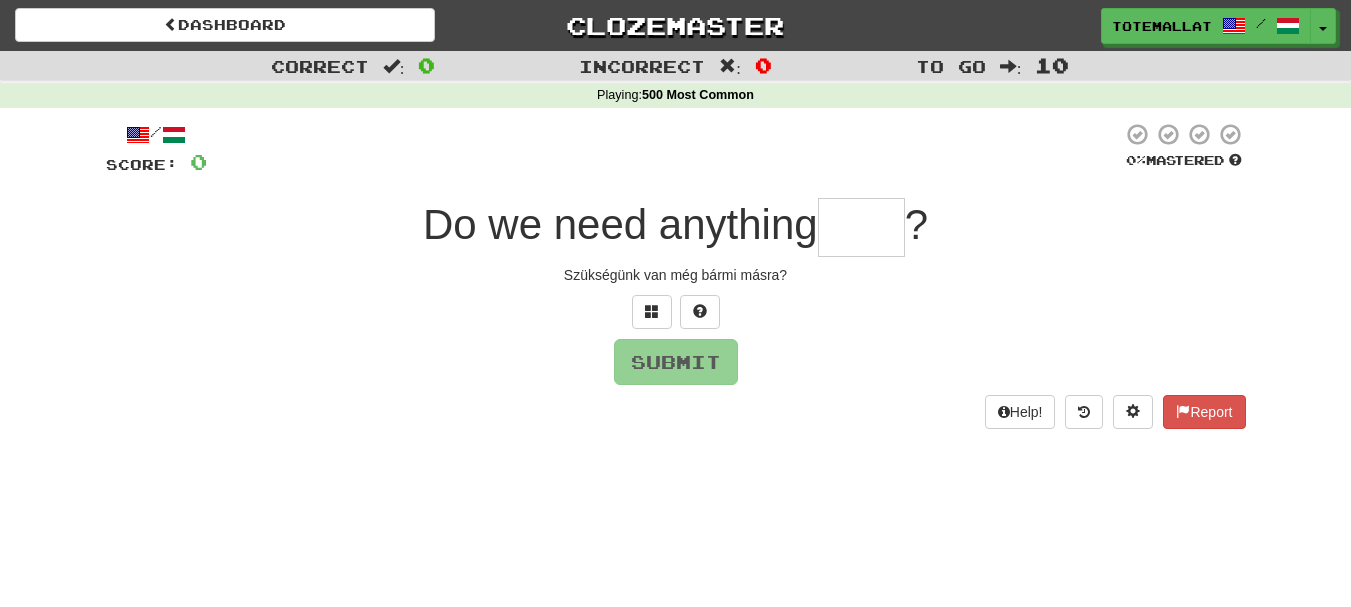 type on "*" 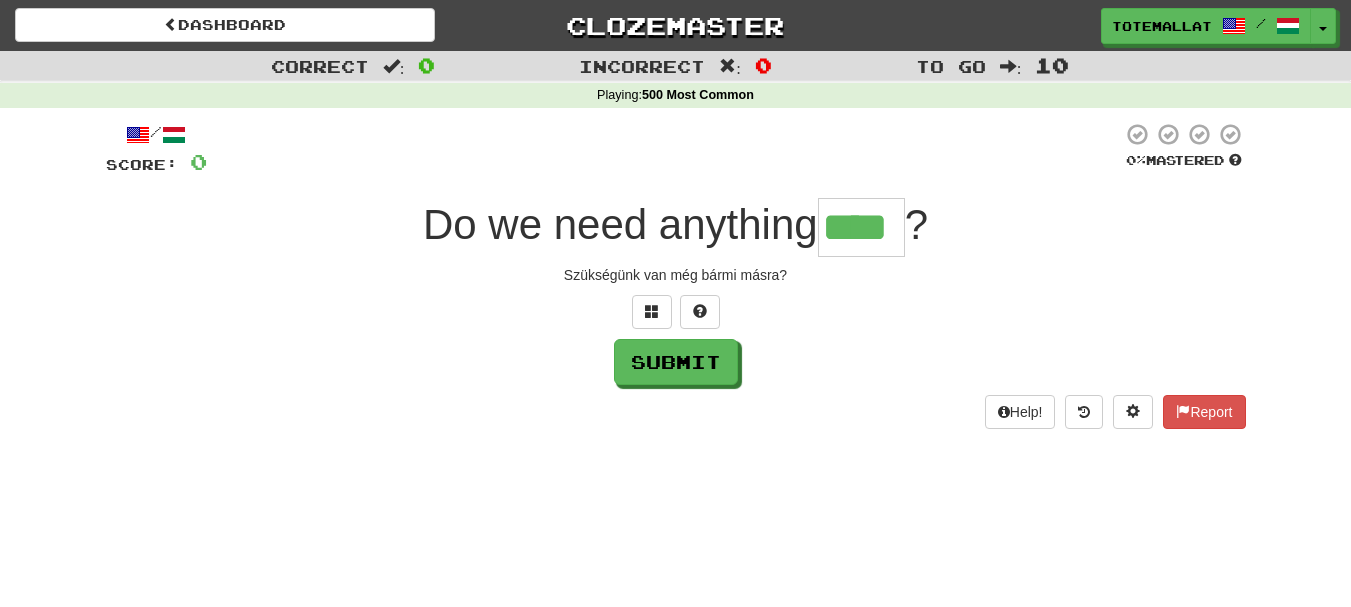 type on "****" 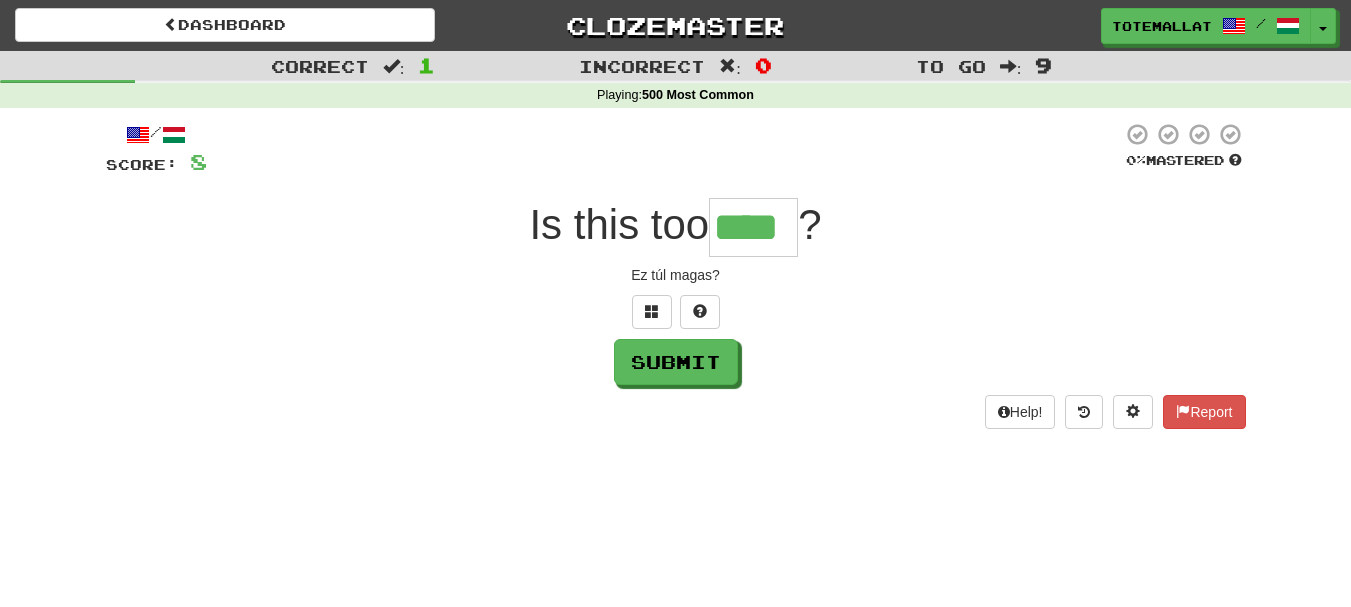 type on "****" 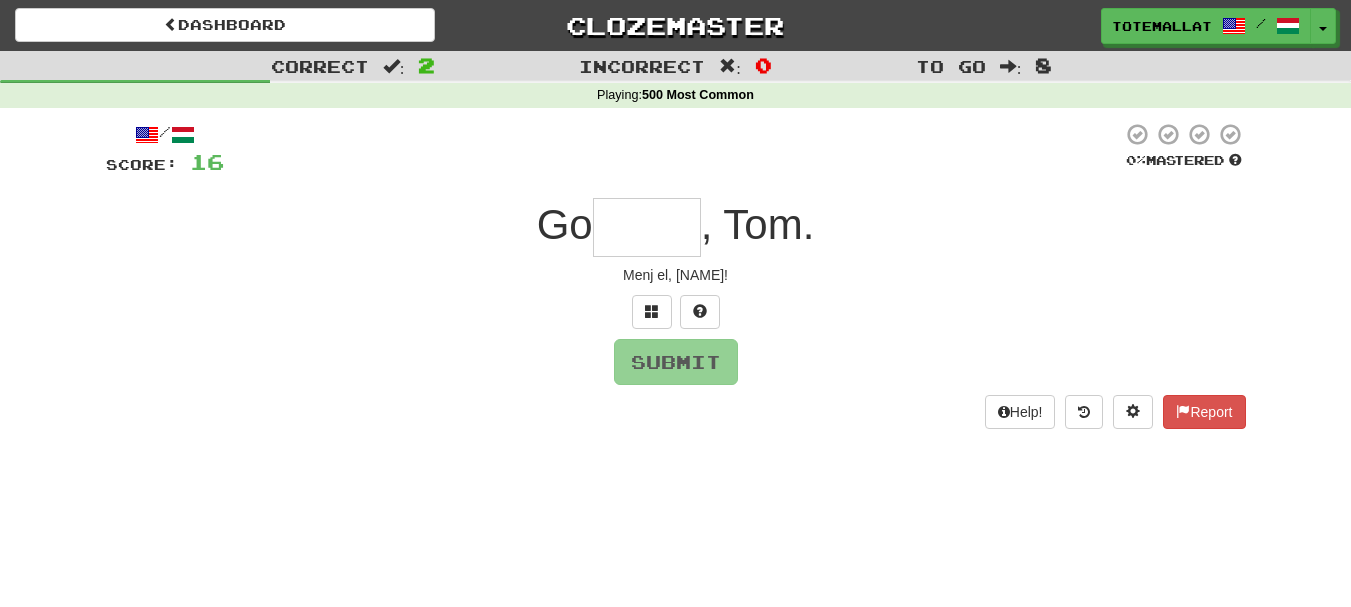 type on "*" 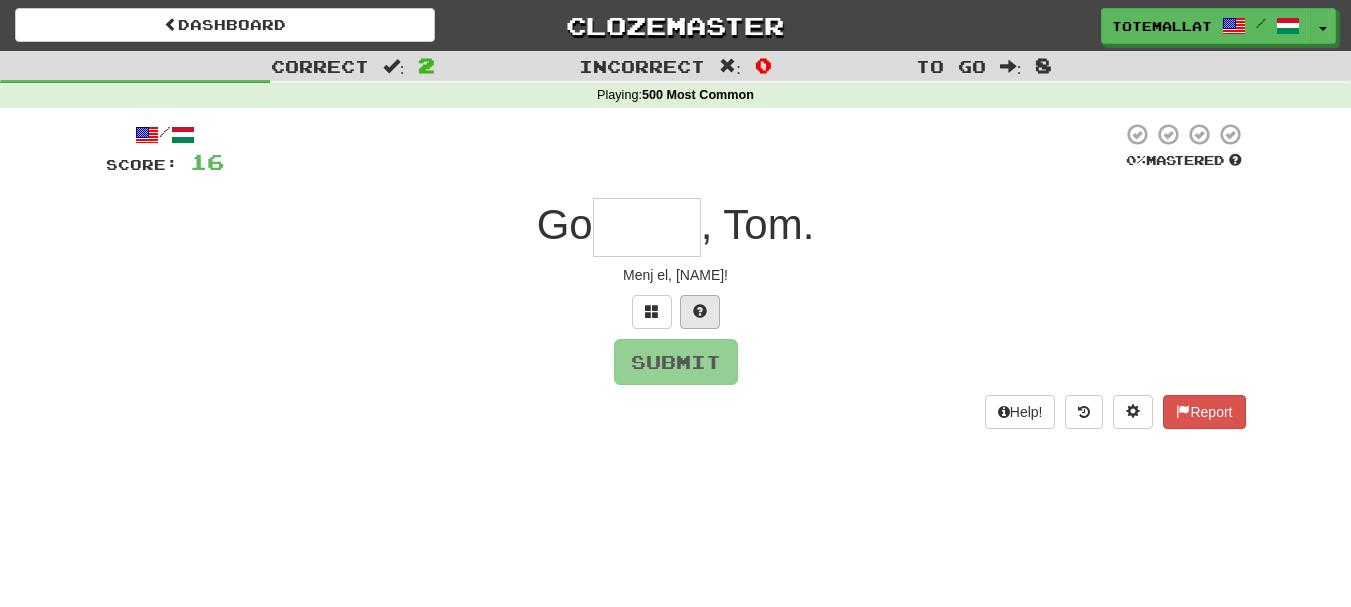 click at bounding box center [676, 312] 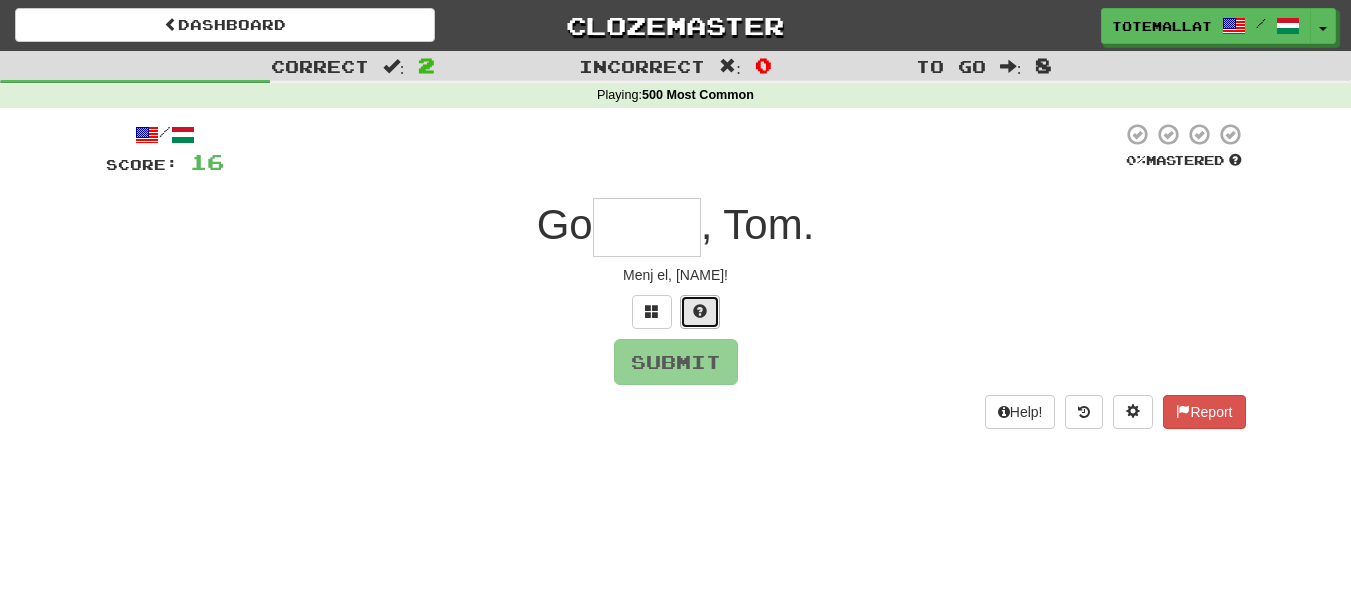 click at bounding box center [700, 311] 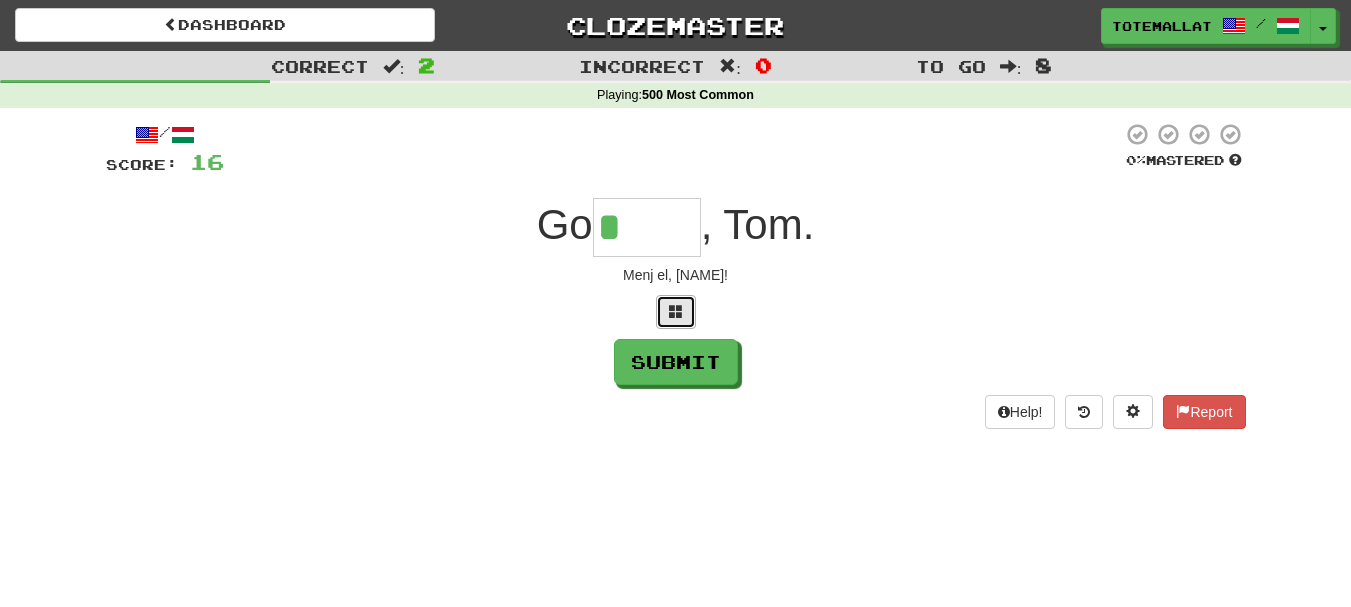 click at bounding box center [676, 311] 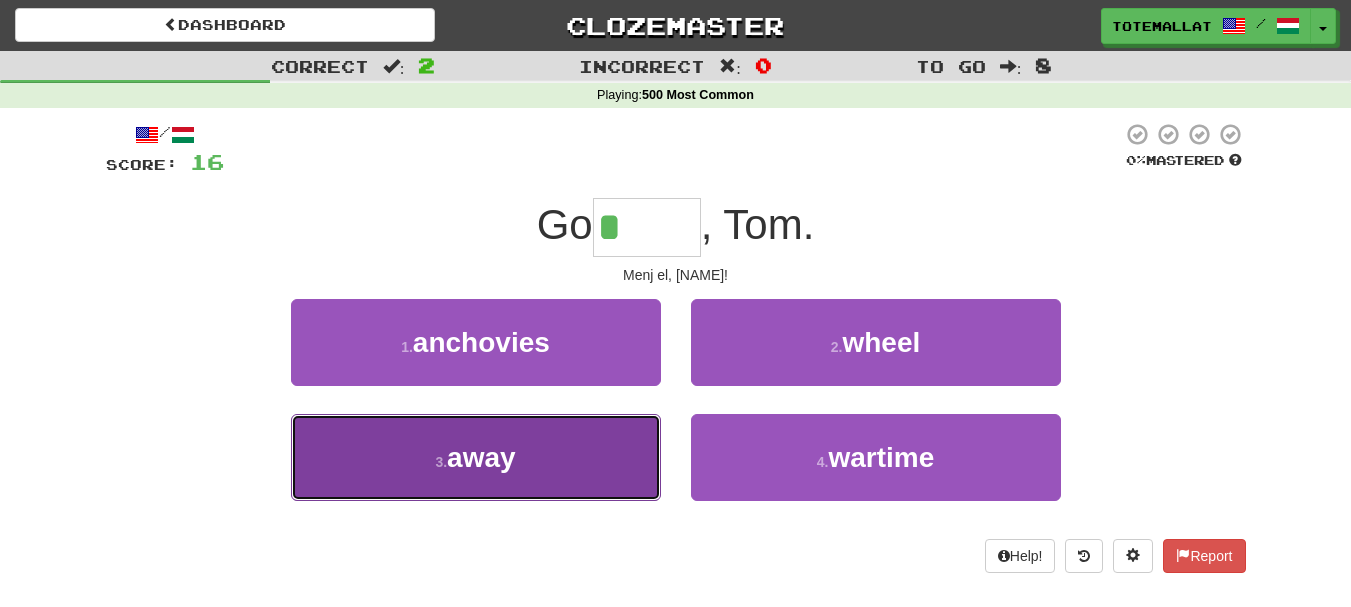 click on "3 .  away" at bounding box center [476, 457] 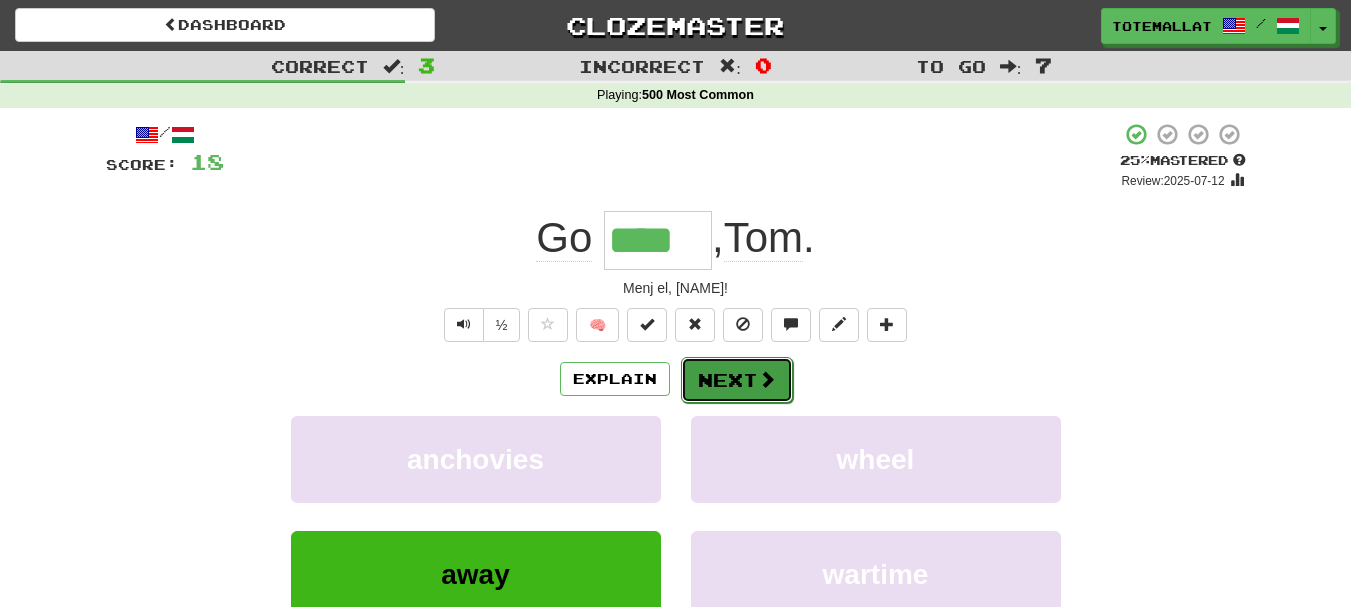 click at bounding box center (767, 379) 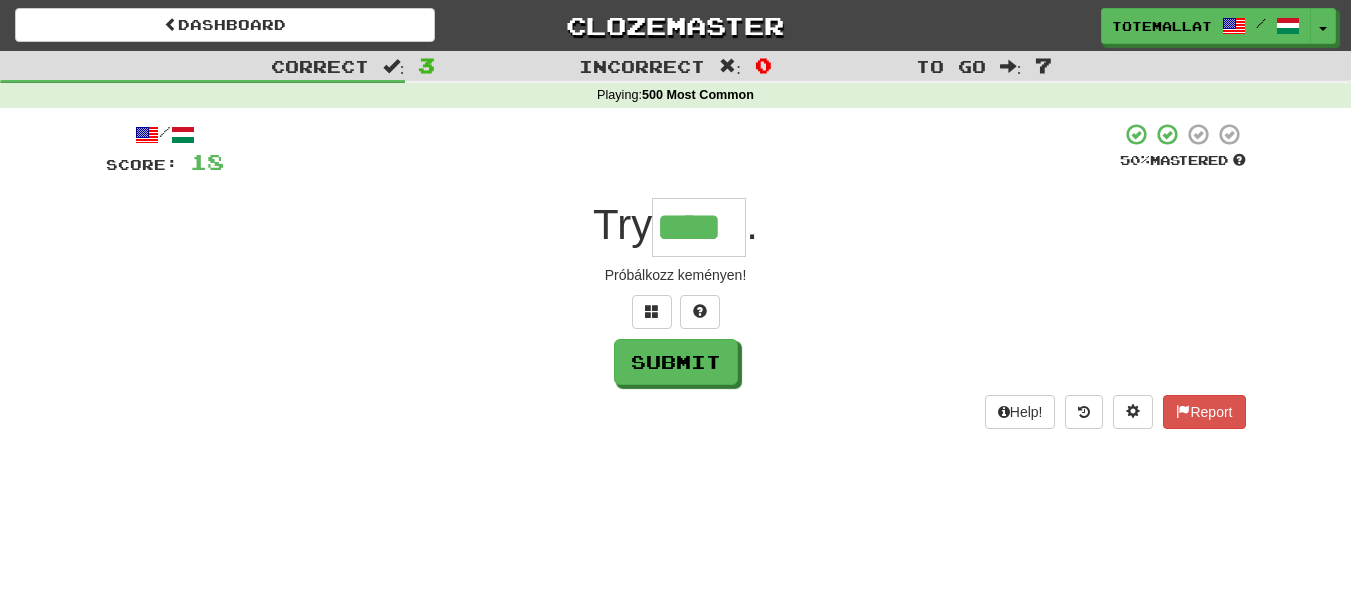 type on "****" 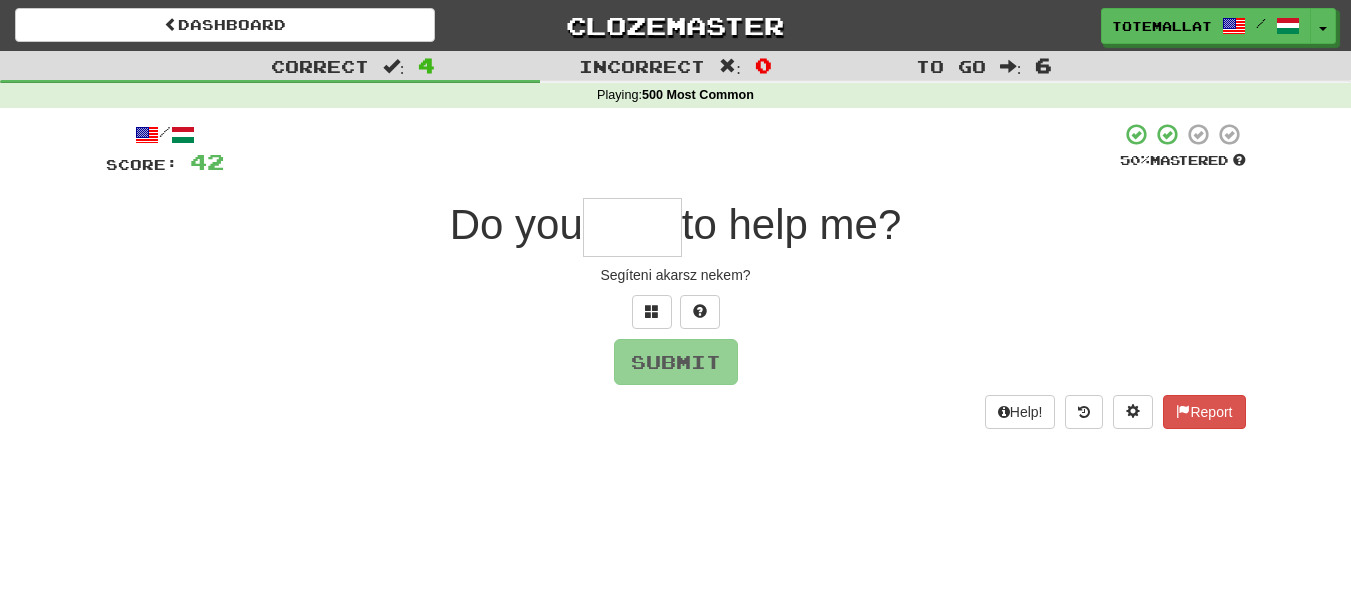 type on "*" 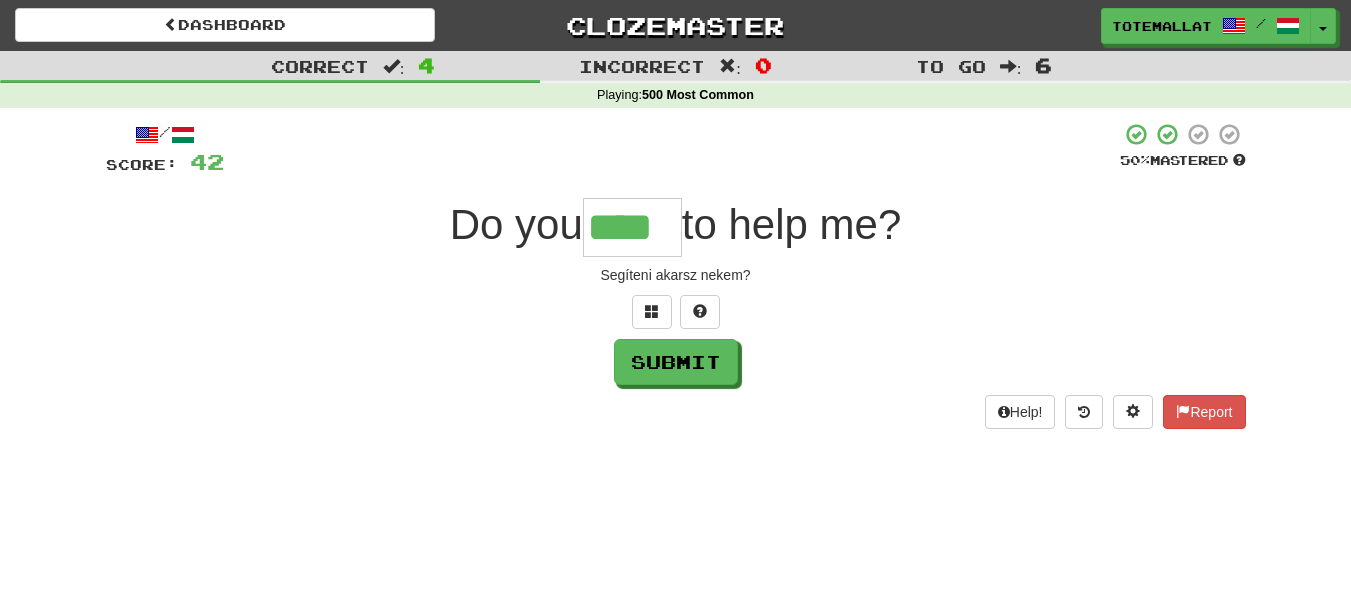 type on "****" 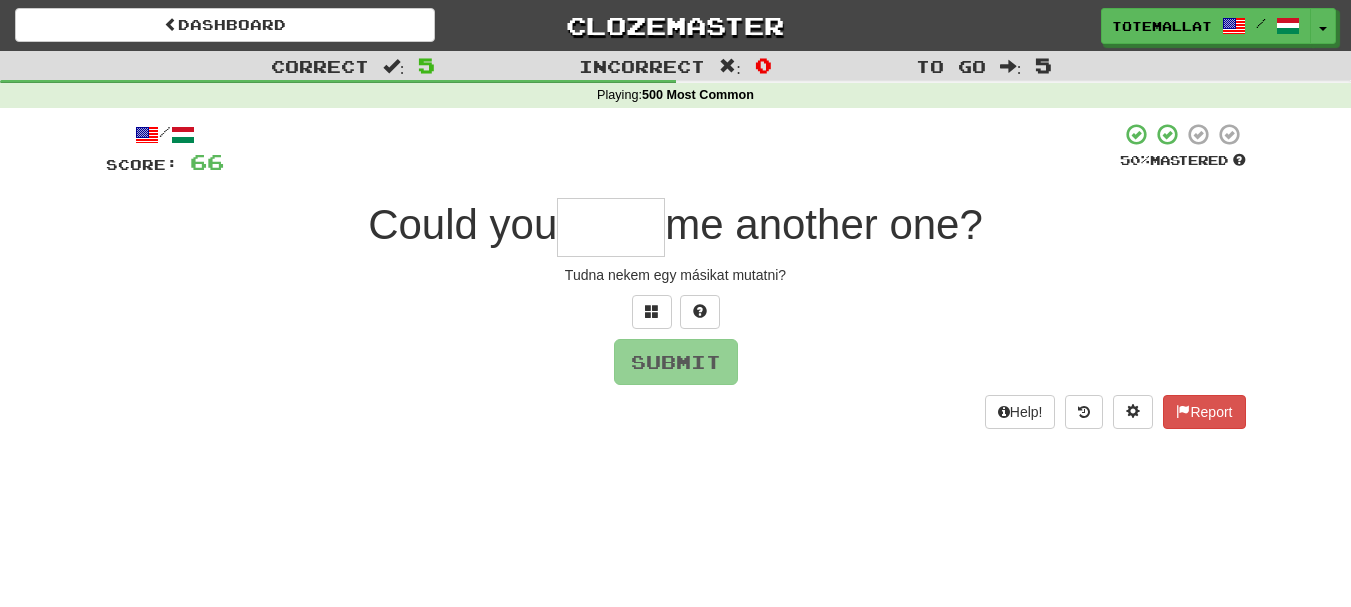 type on "*" 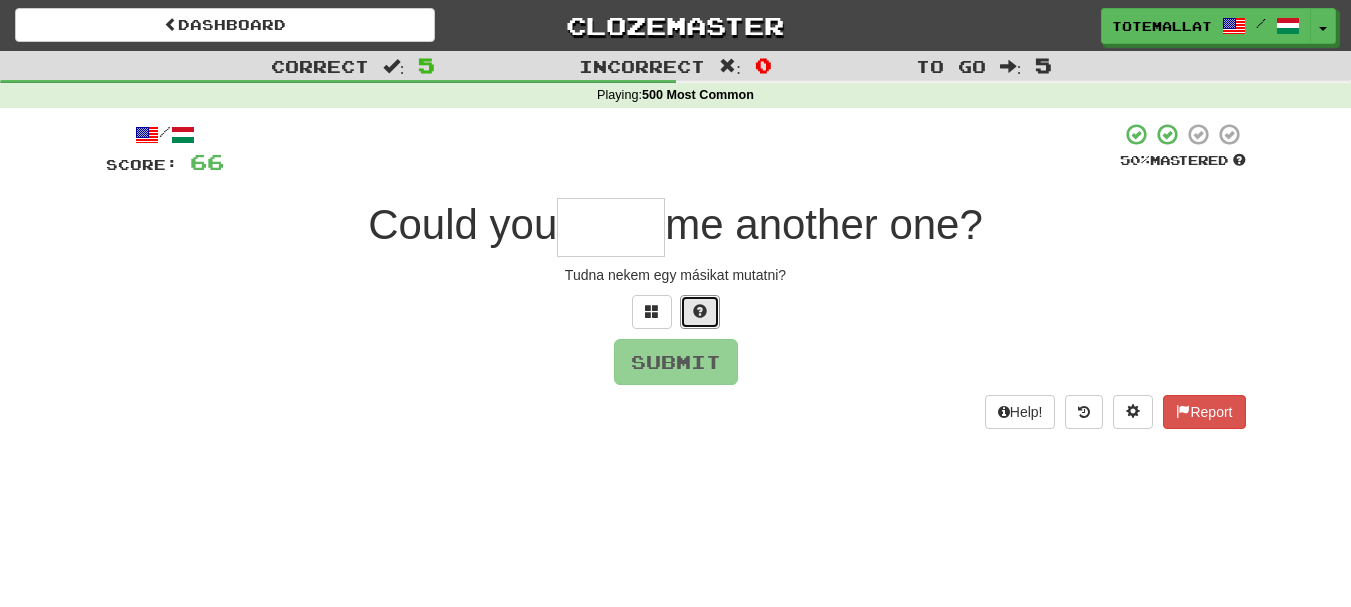 click at bounding box center (700, 311) 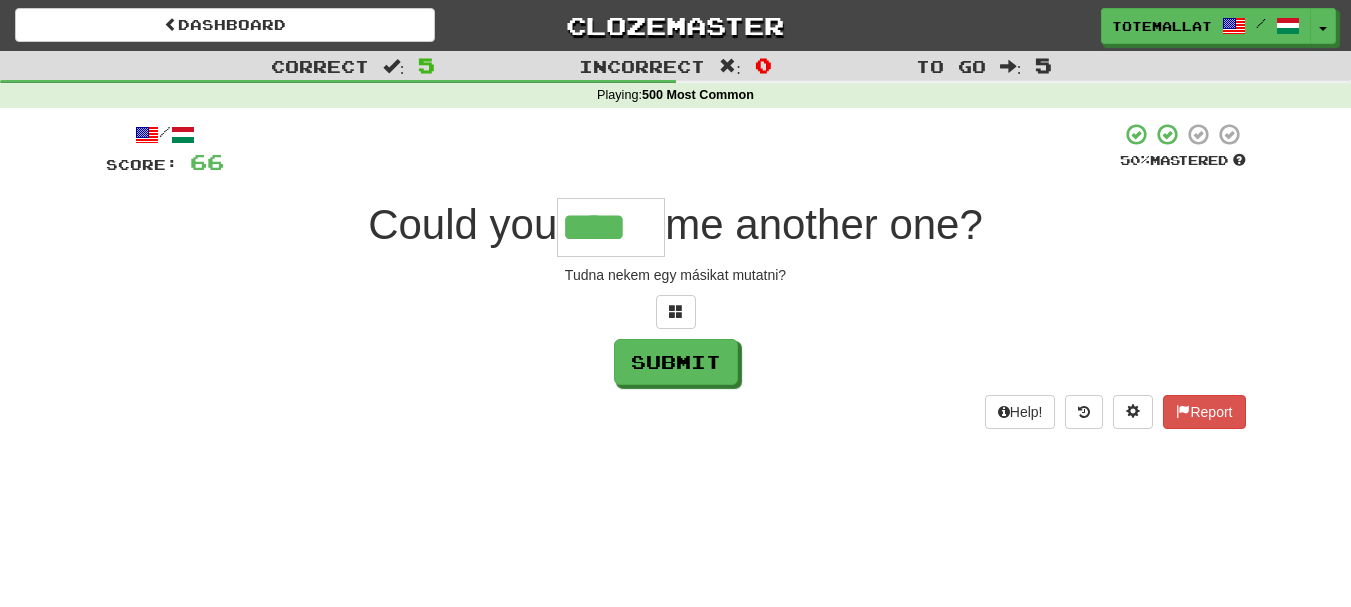 type on "****" 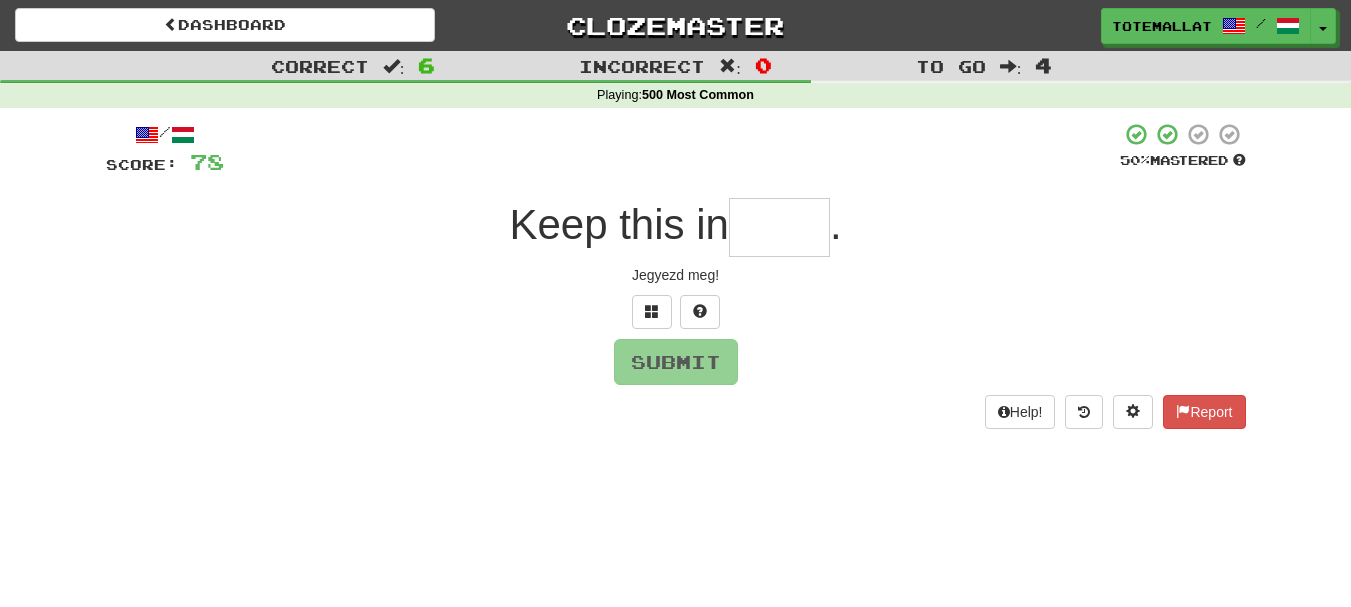 type on "*" 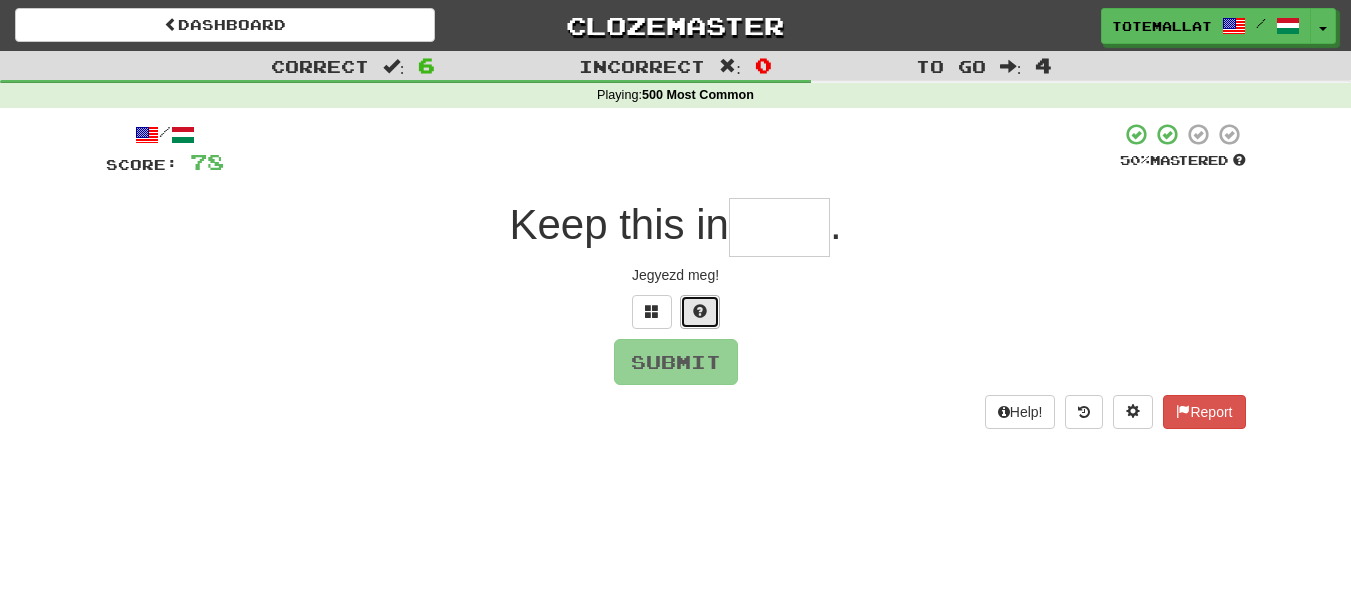 click at bounding box center (700, 311) 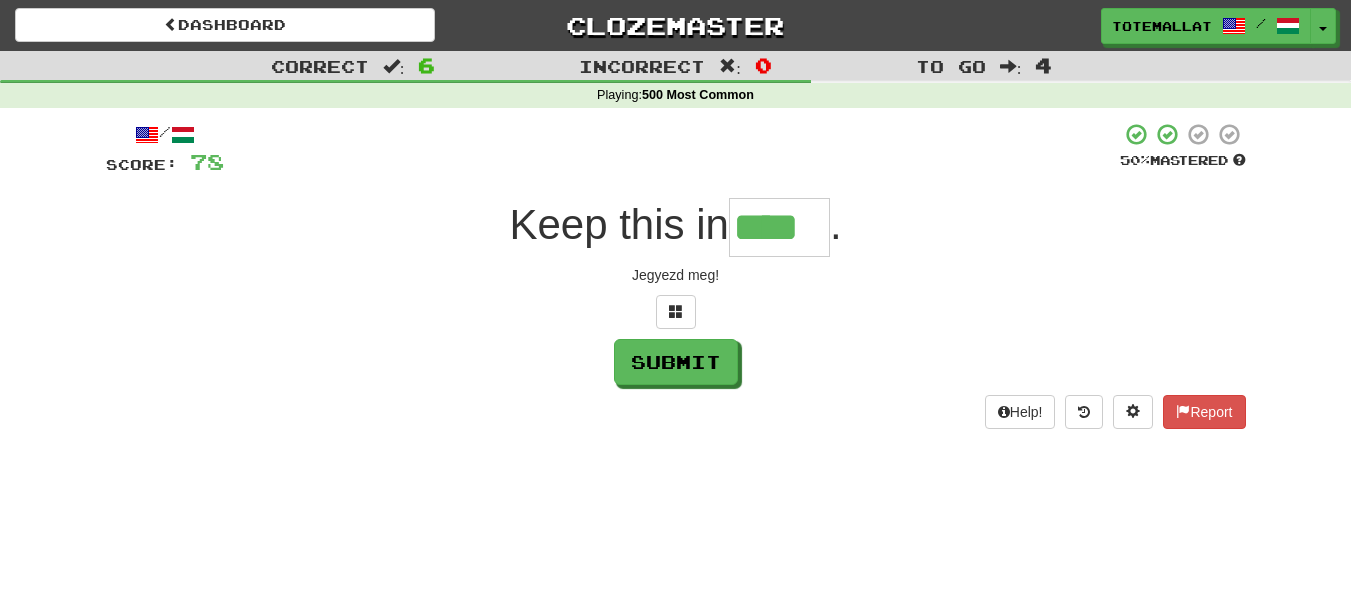 type on "****" 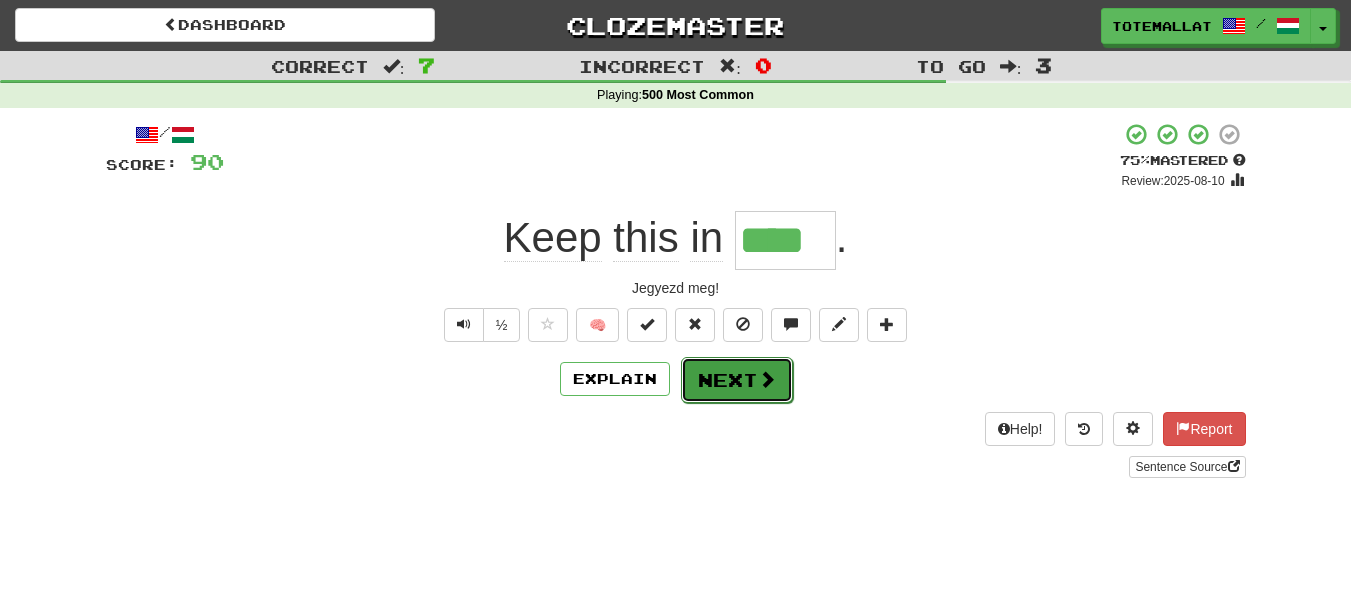 click at bounding box center [767, 379] 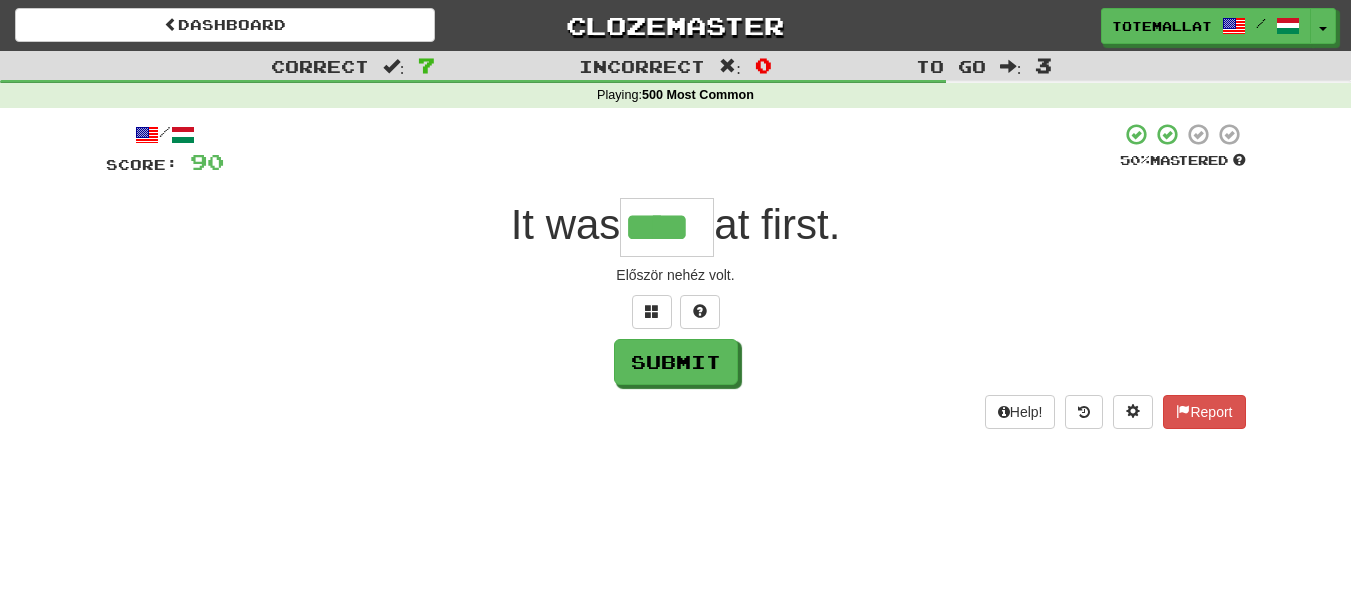 type on "****" 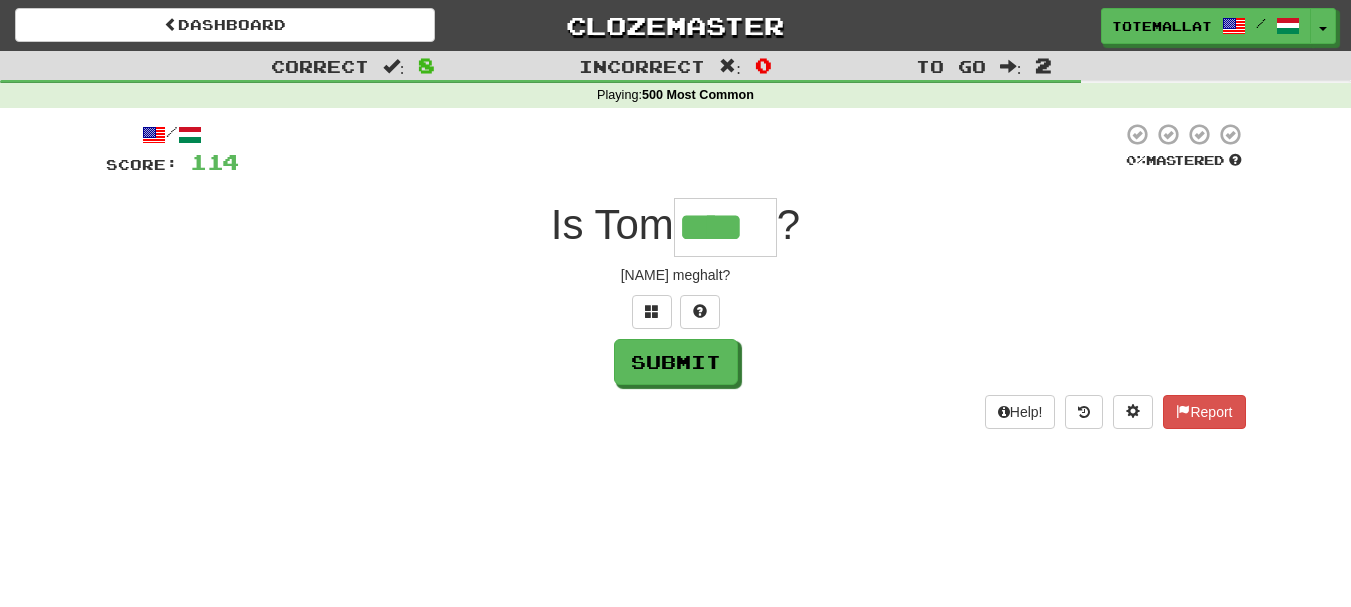 type on "****" 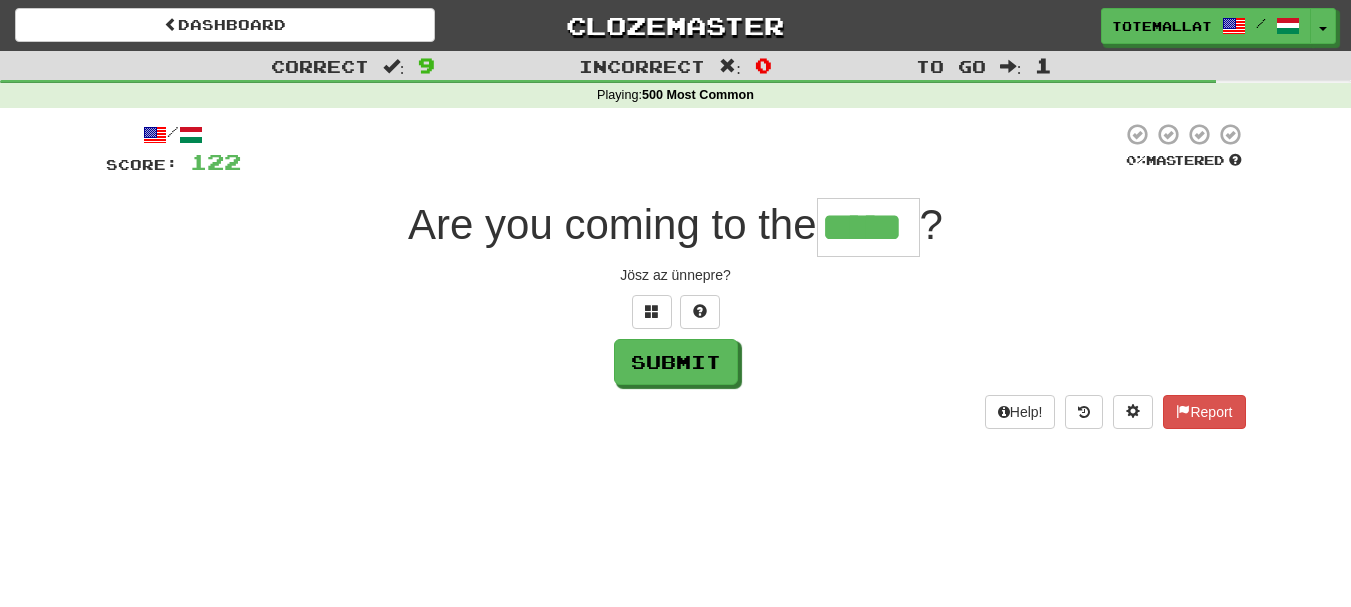 type on "*****" 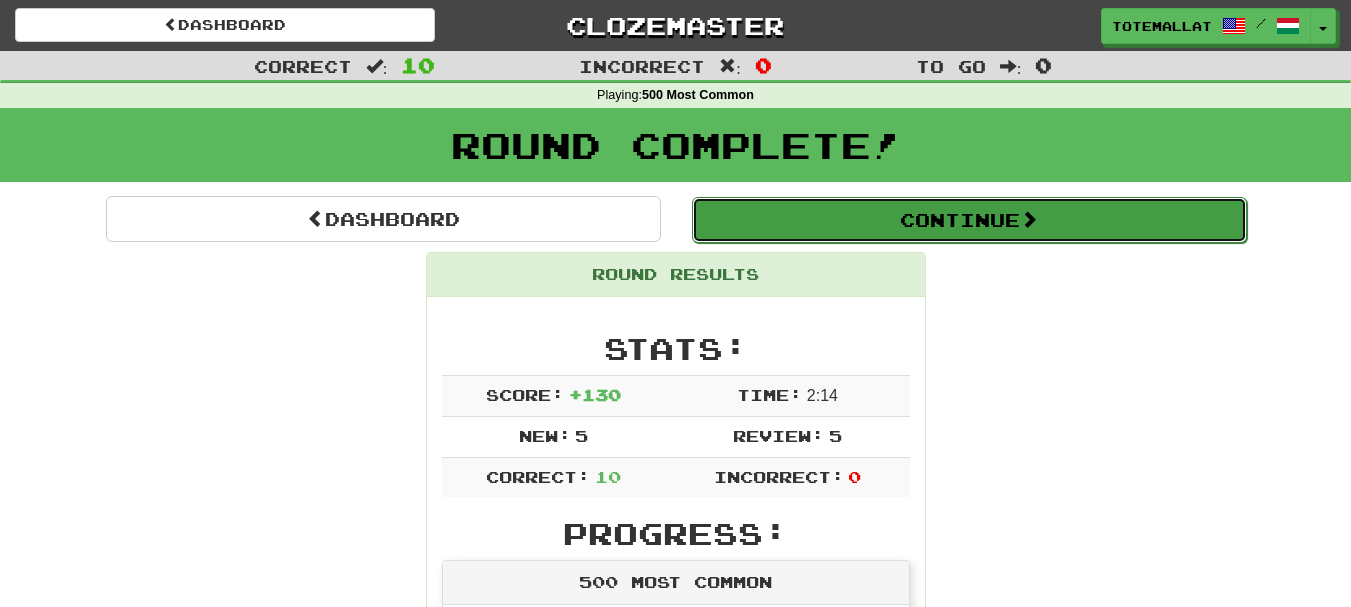 click on "Continue" at bounding box center (969, 220) 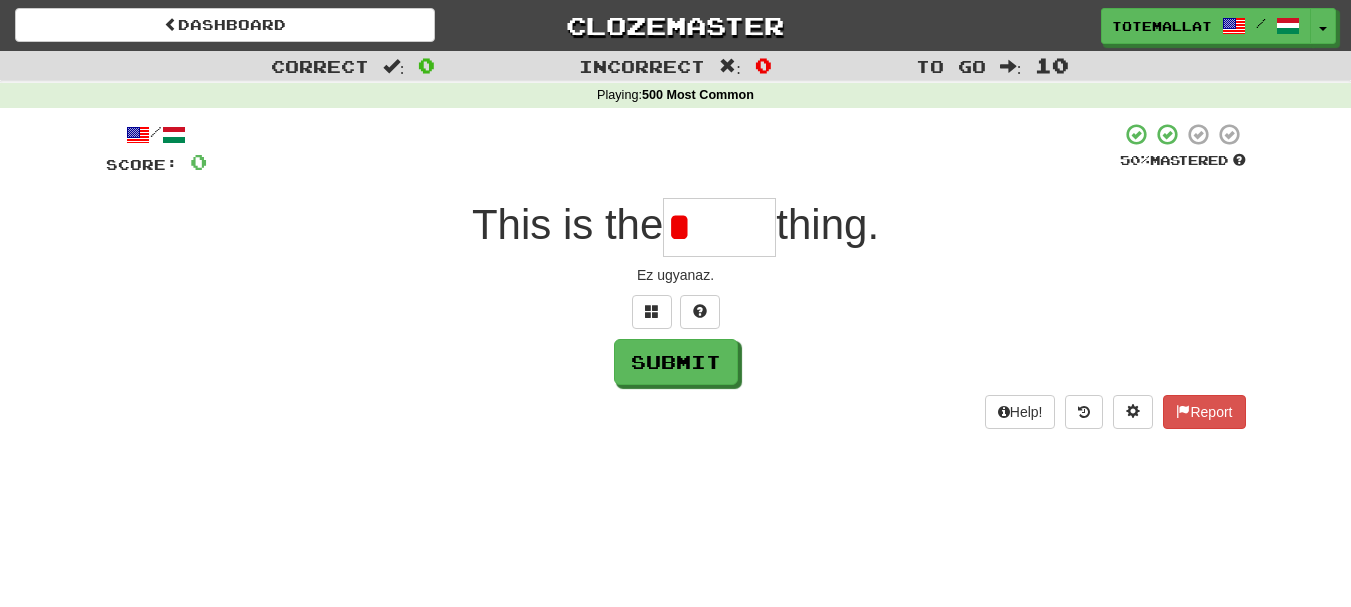 type on "*" 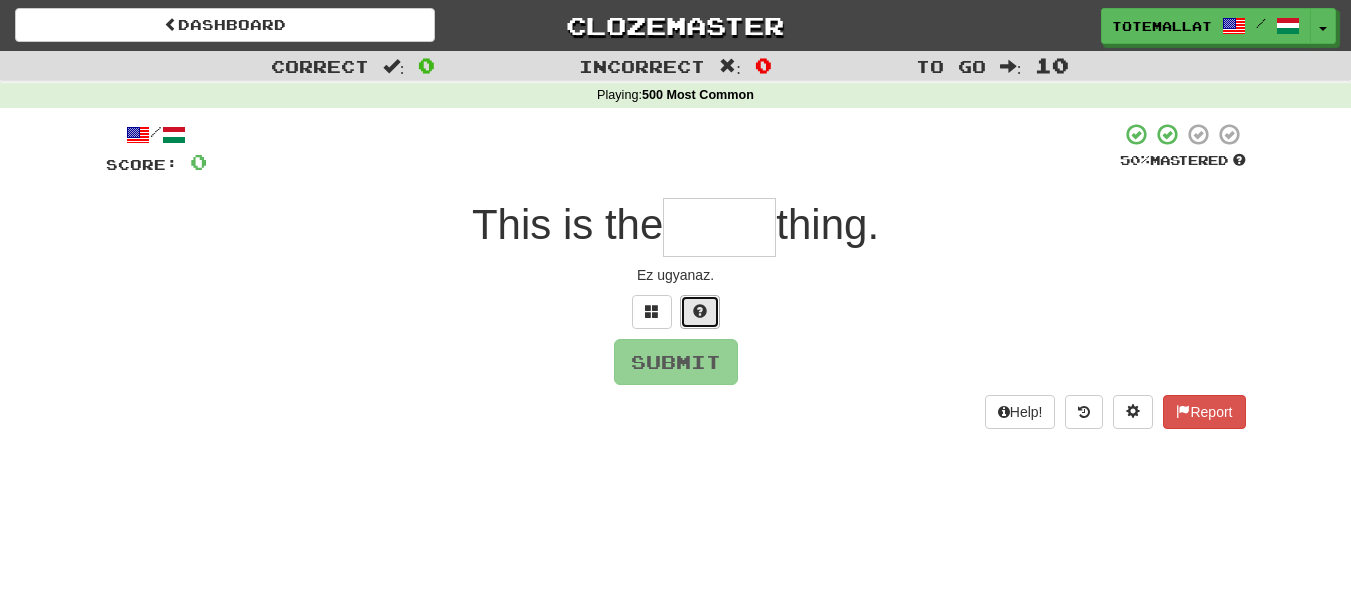 click at bounding box center (700, 311) 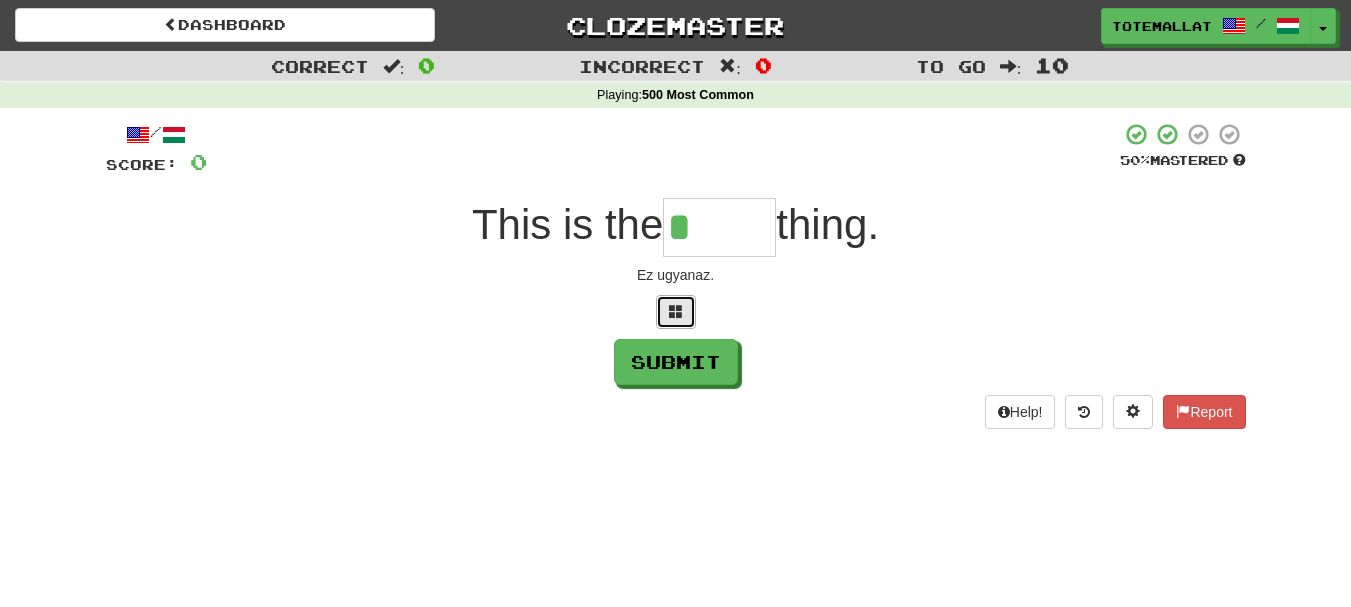click at bounding box center [676, 312] 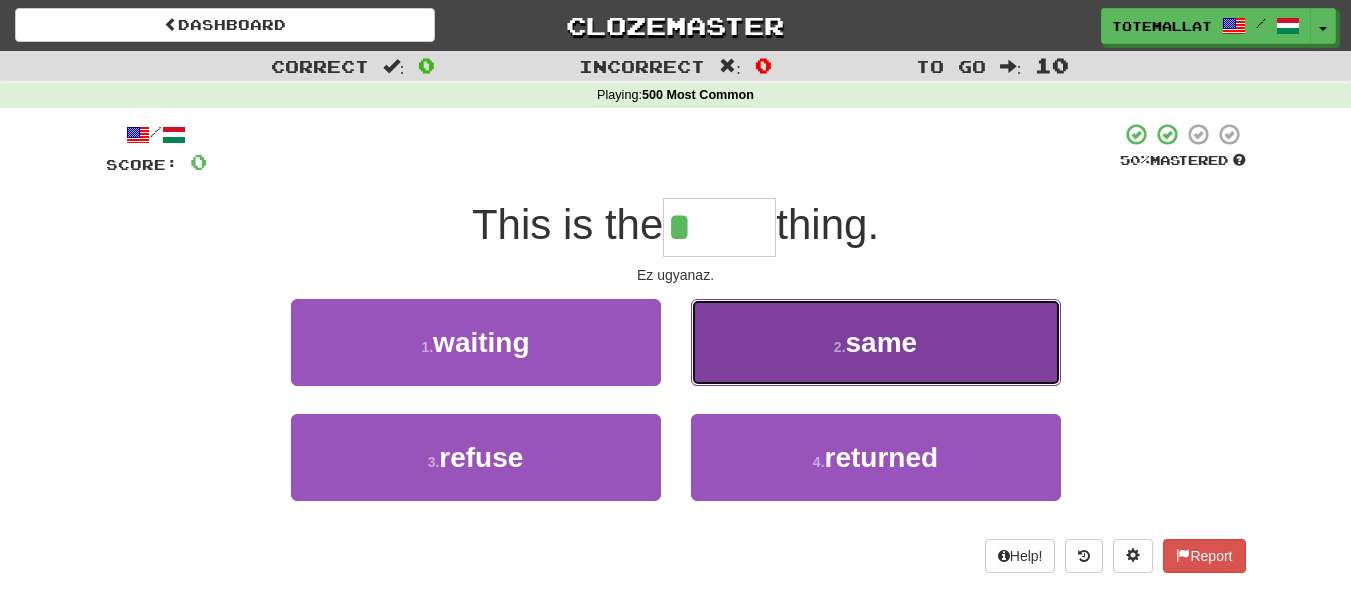 click on "2 .  same" at bounding box center [876, 342] 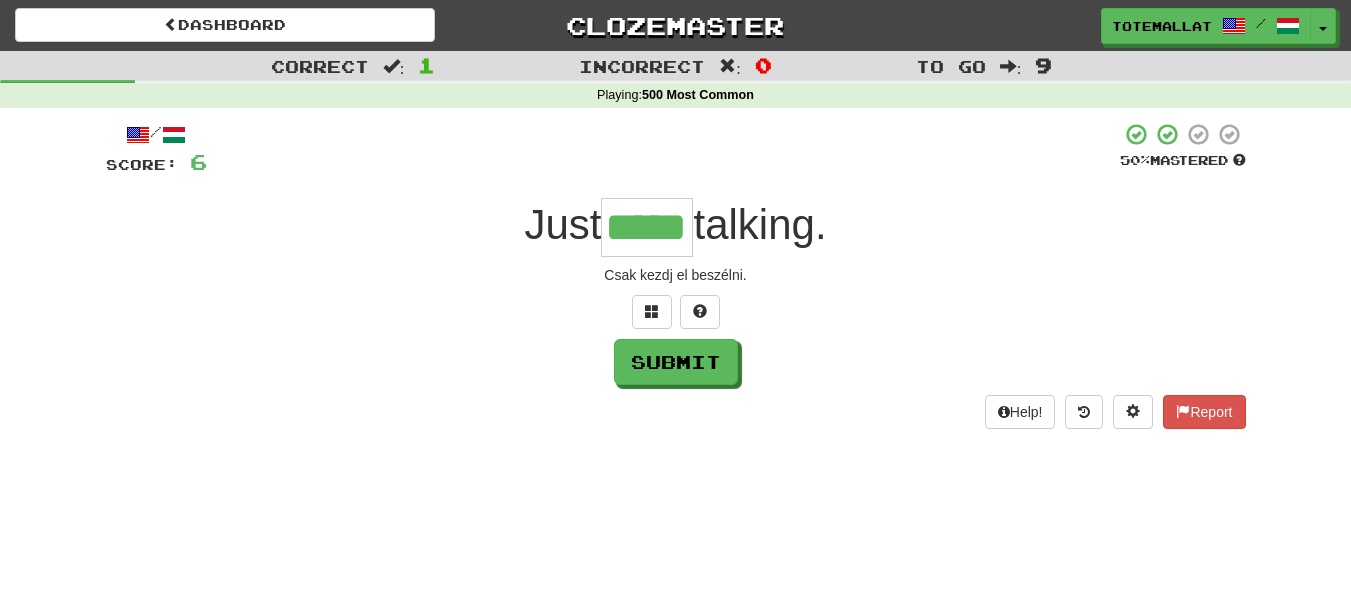 type on "*****" 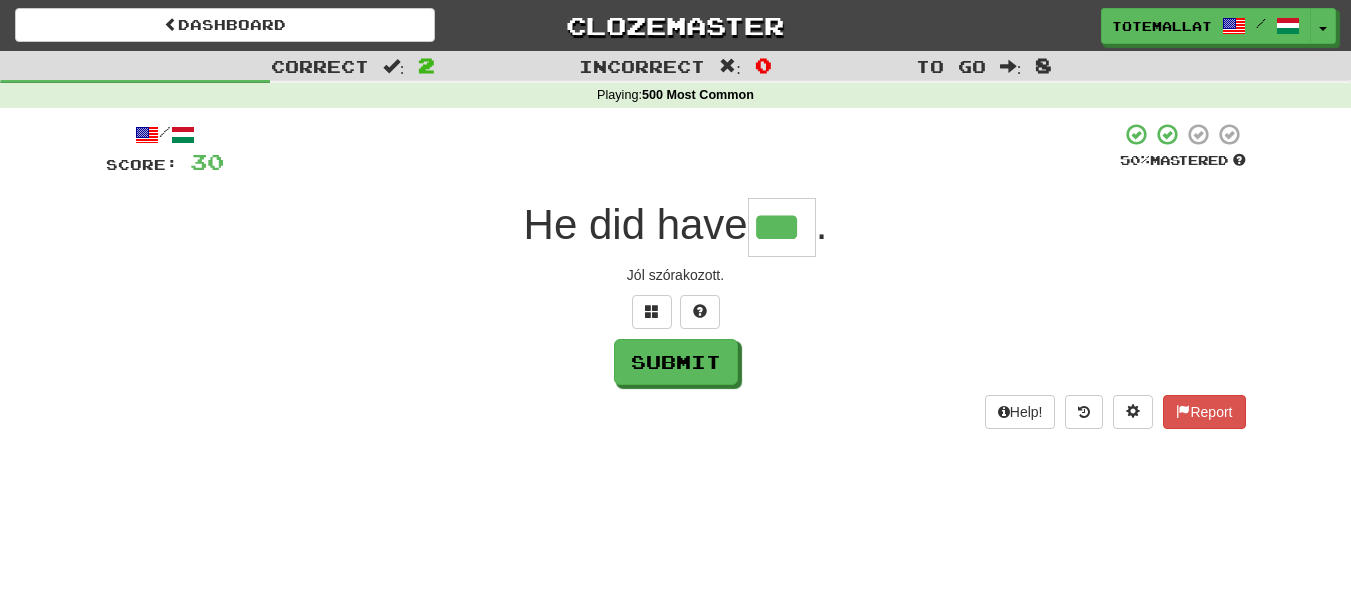 type on "***" 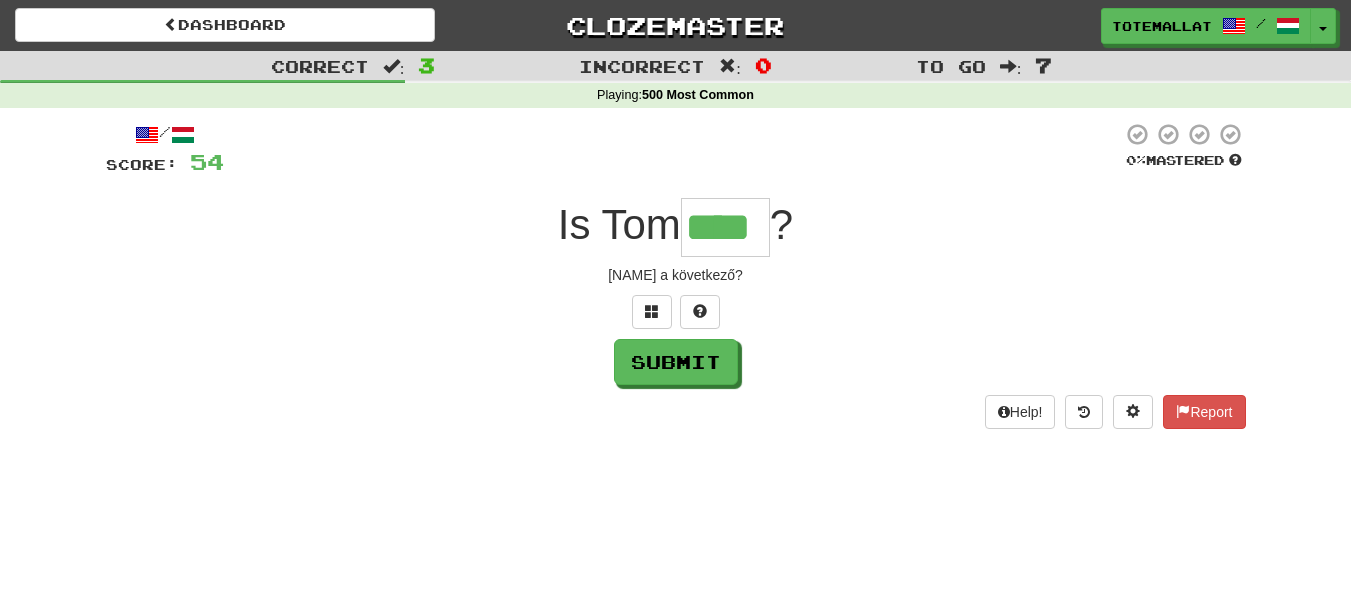 type on "****" 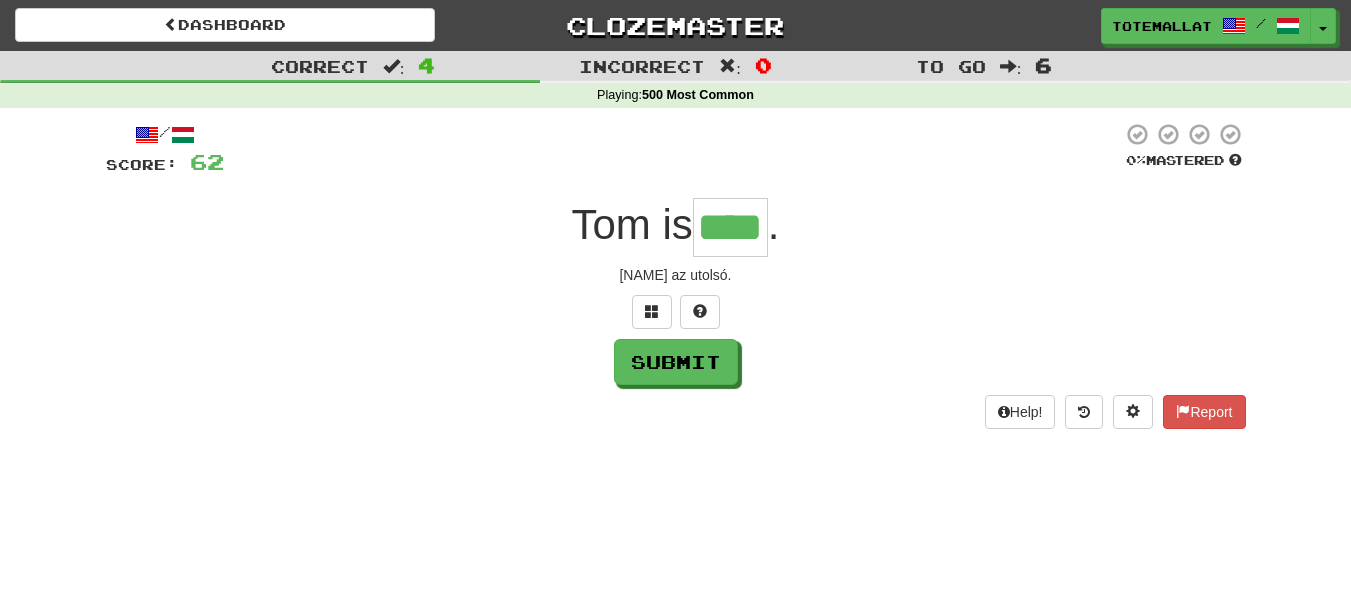 type on "****" 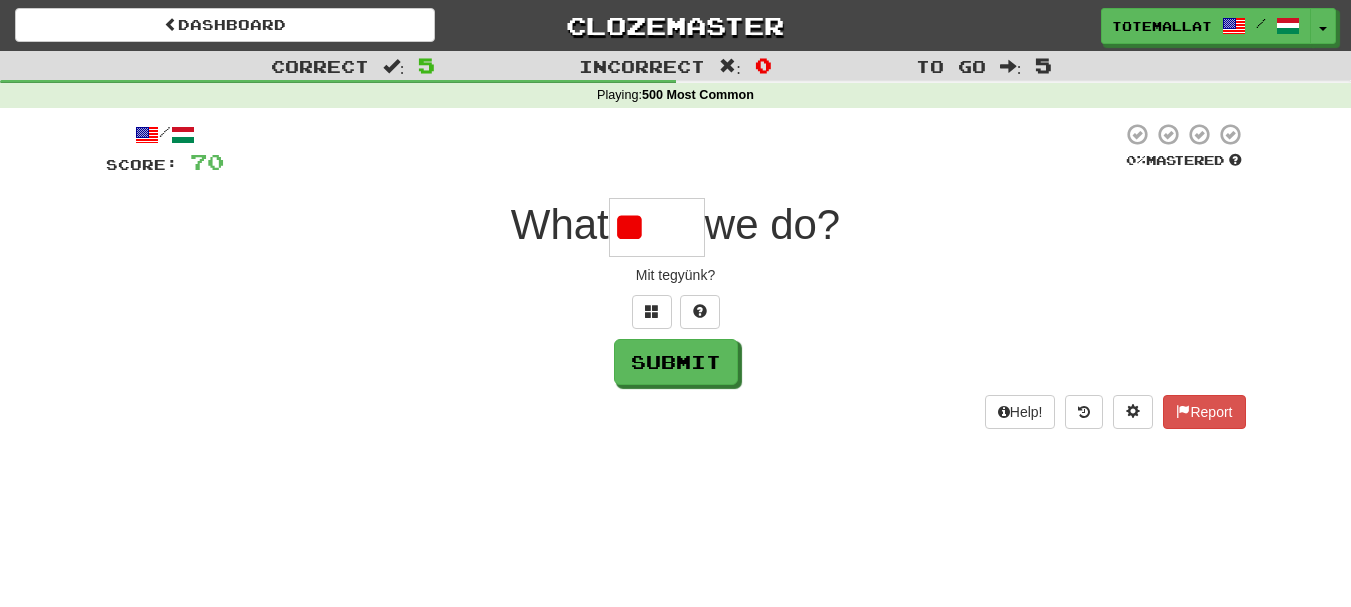 type on "*" 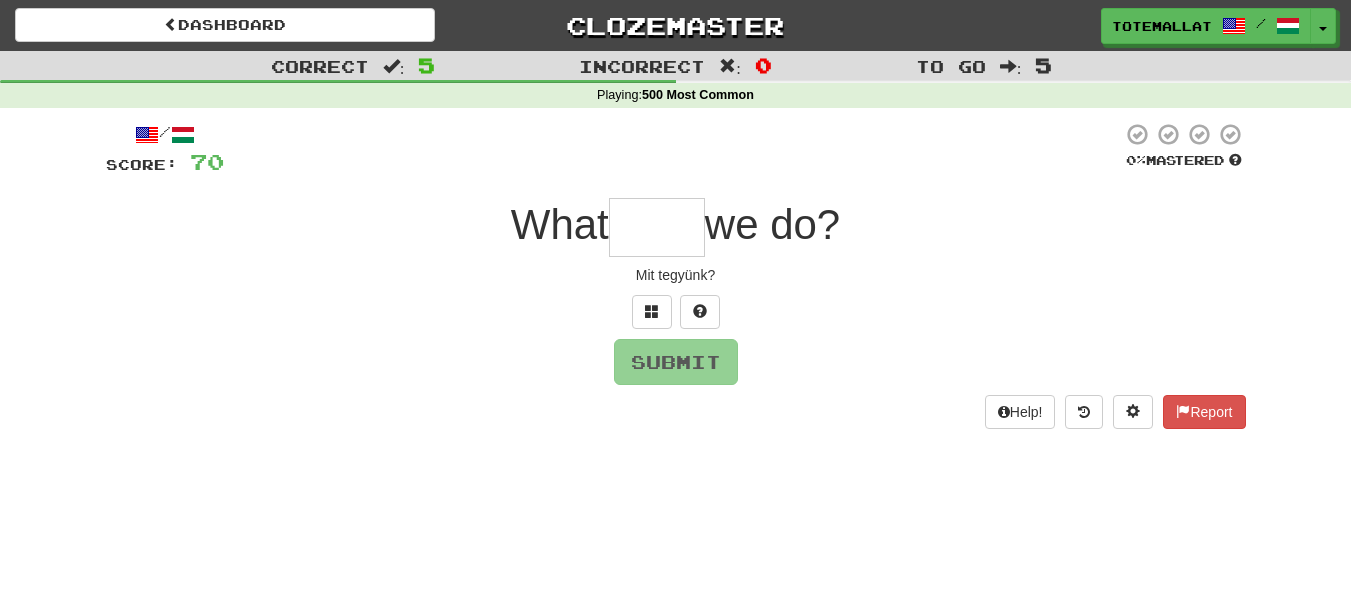 type on "*" 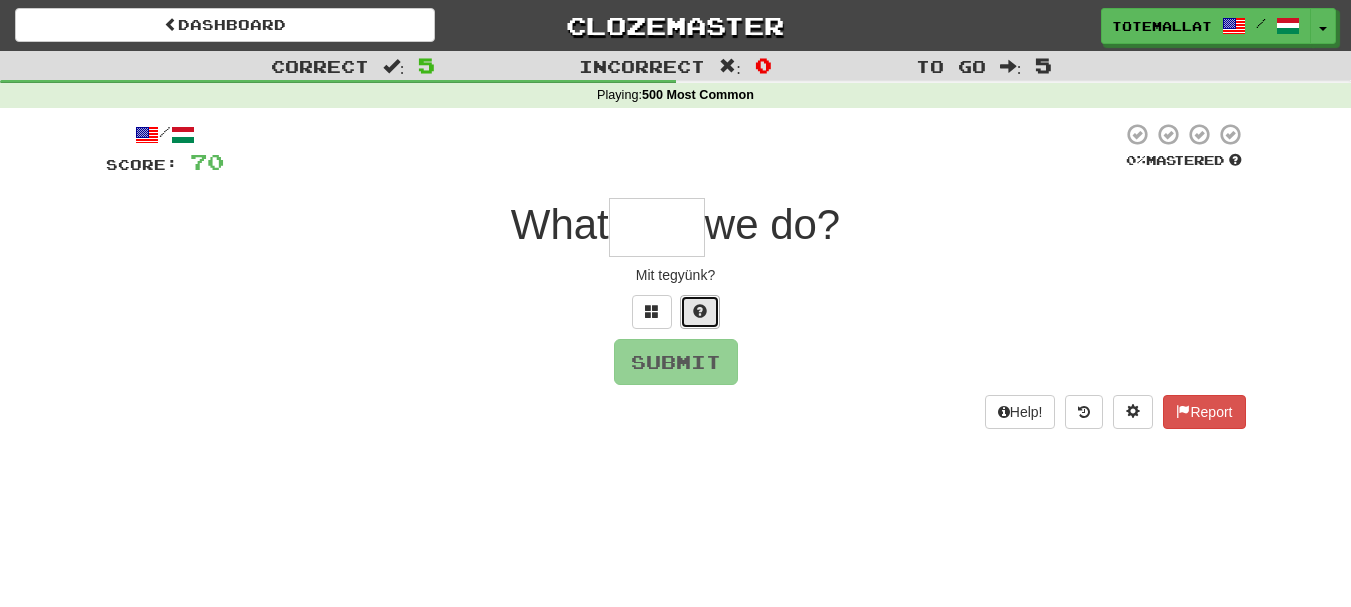 click at bounding box center (700, 311) 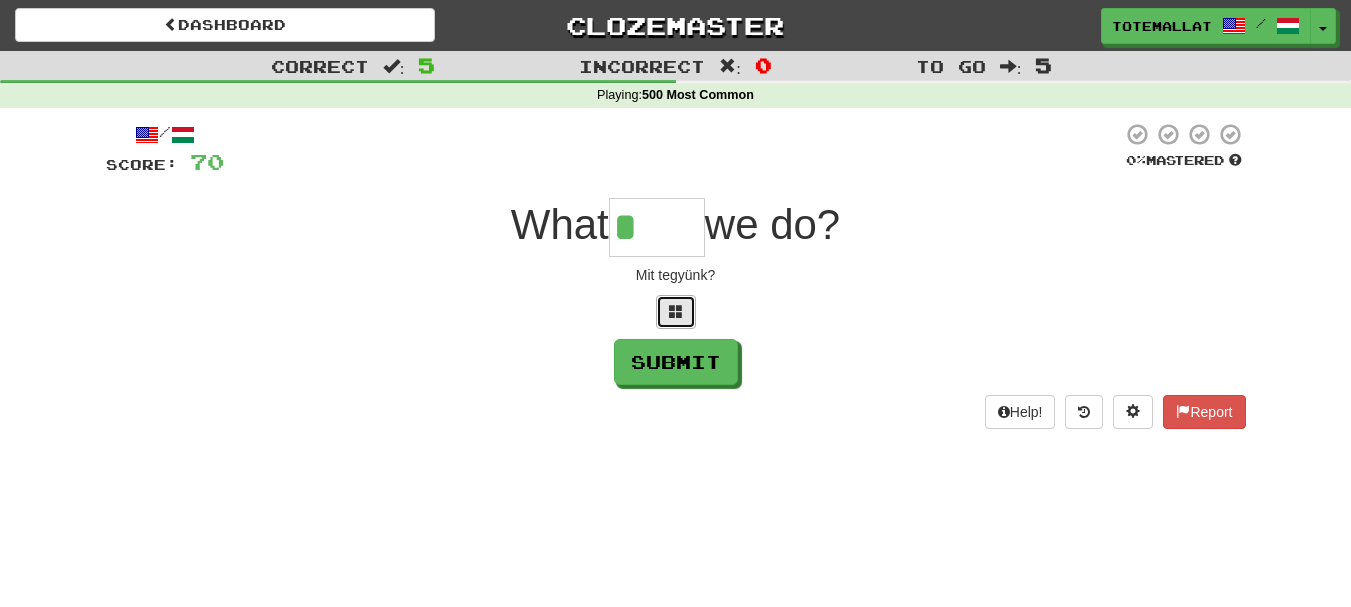 click at bounding box center [676, 312] 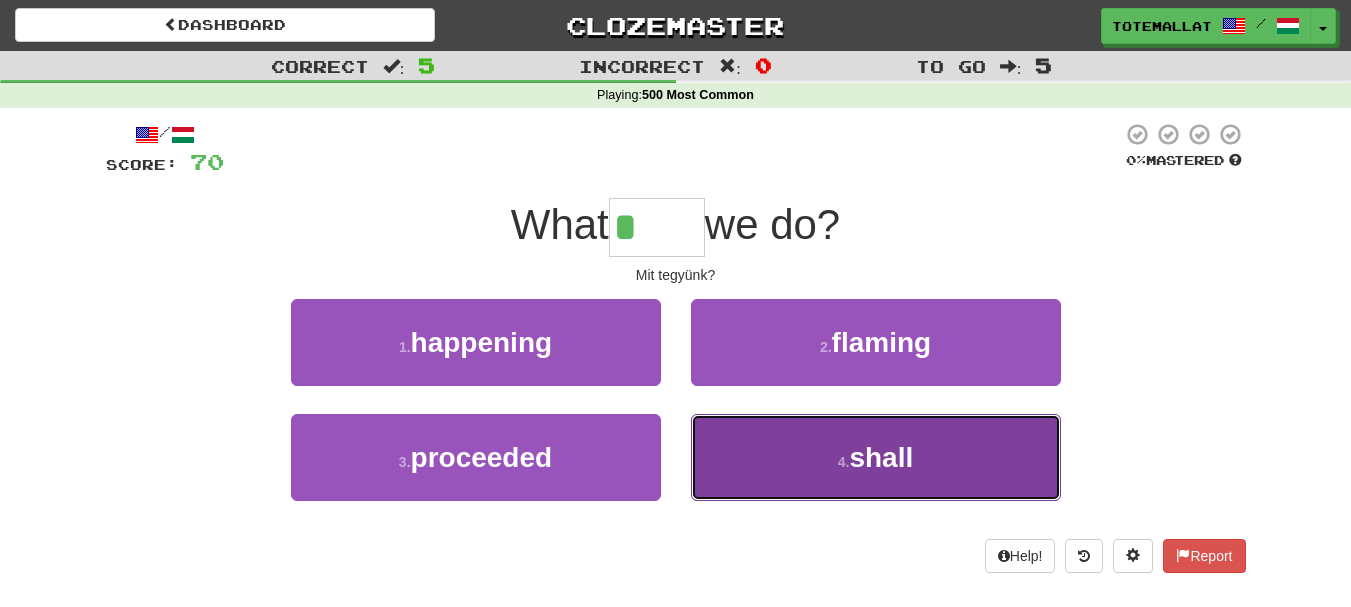 click on "4 .  shall" at bounding box center (876, 457) 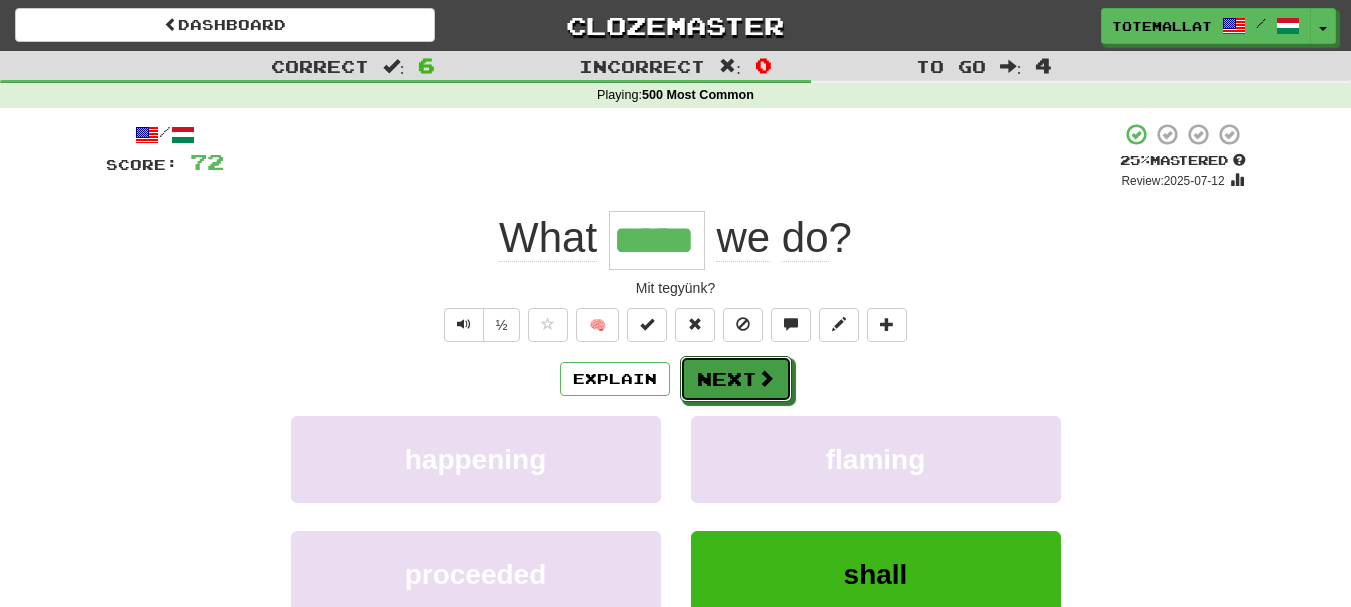click on "Next" at bounding box center (736, 379) 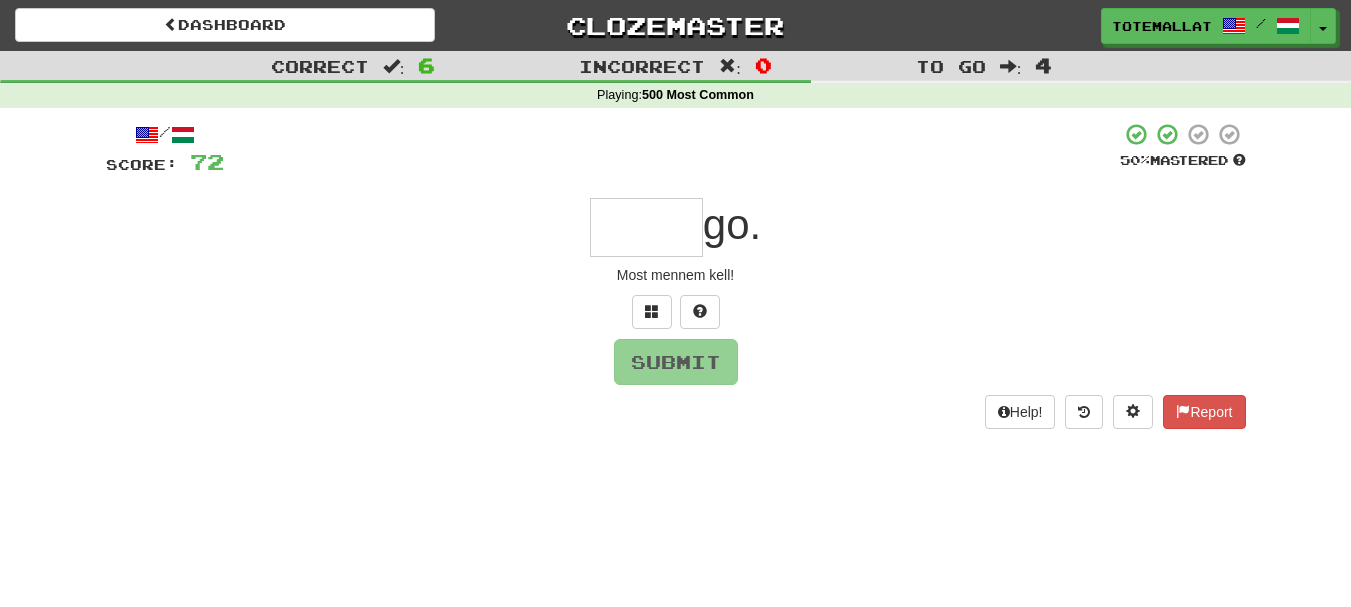 type on "*" 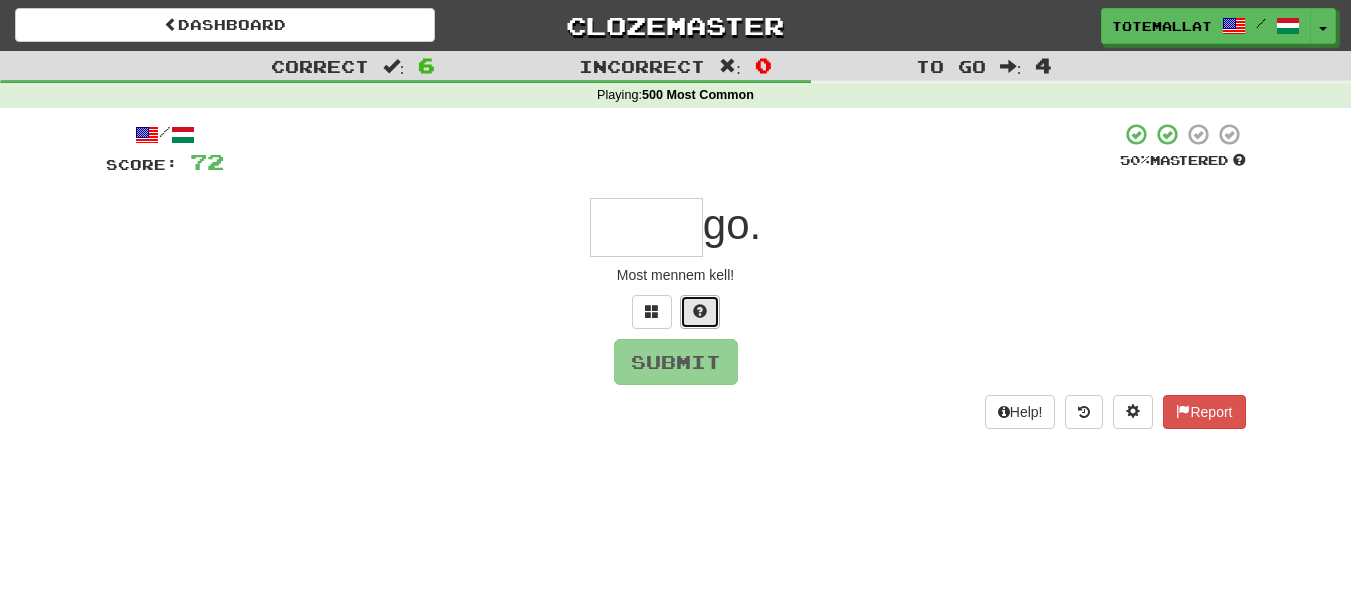 click at bounding box center (700, 312) 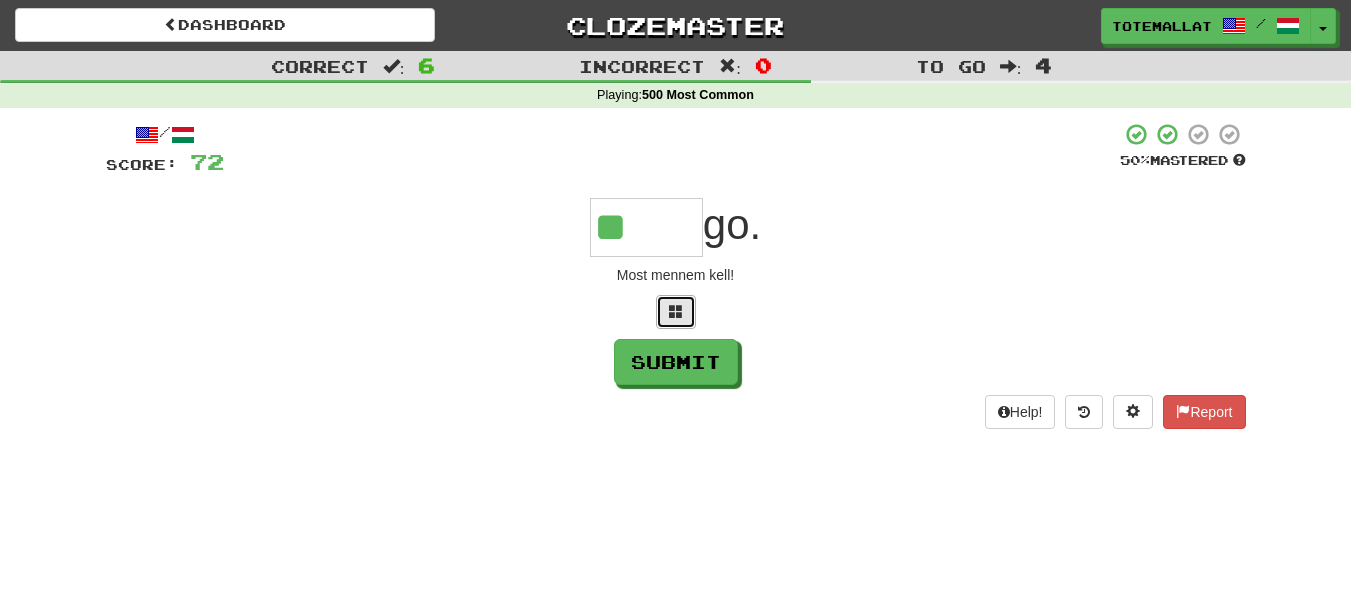 click at bounding box center [676, 312] 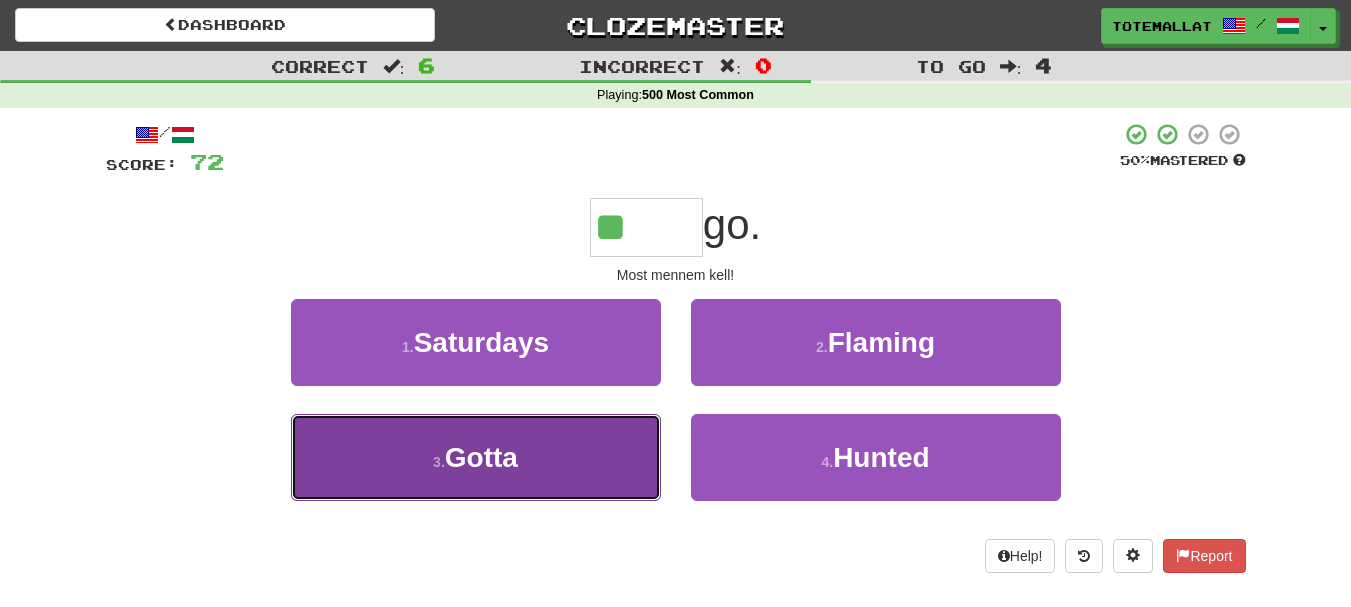 click on "3 .  Gotta" at bounding box center [476, 457] 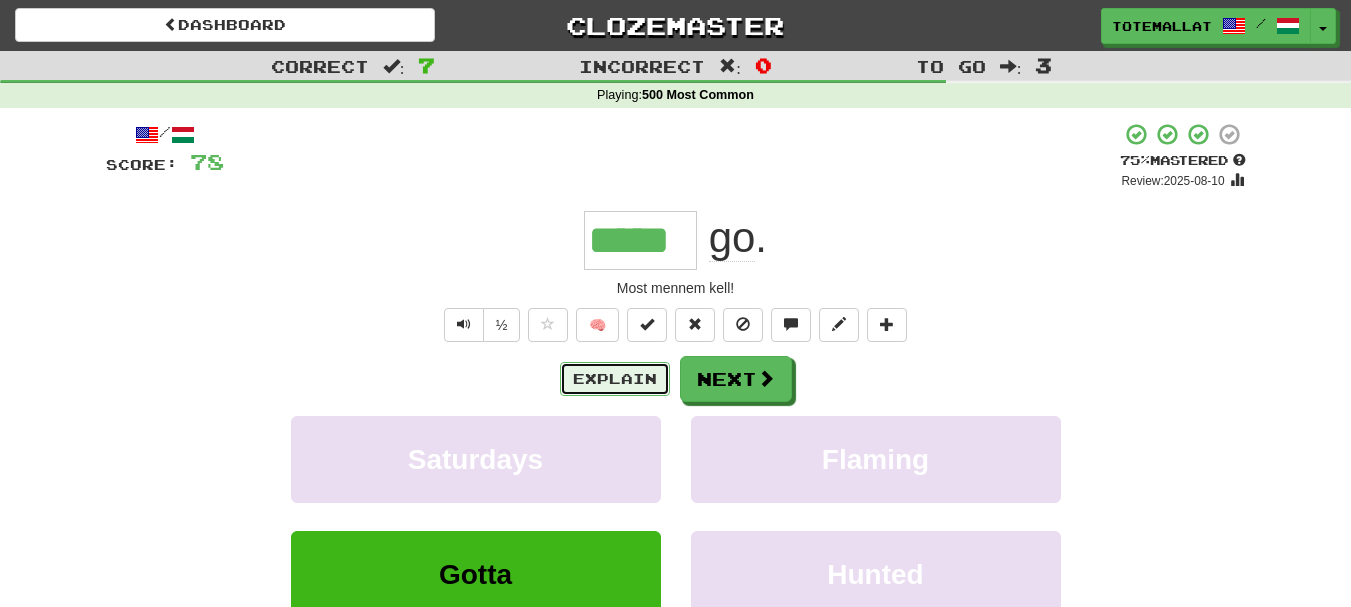 click on "Explain" at bounding box center (615, 379) 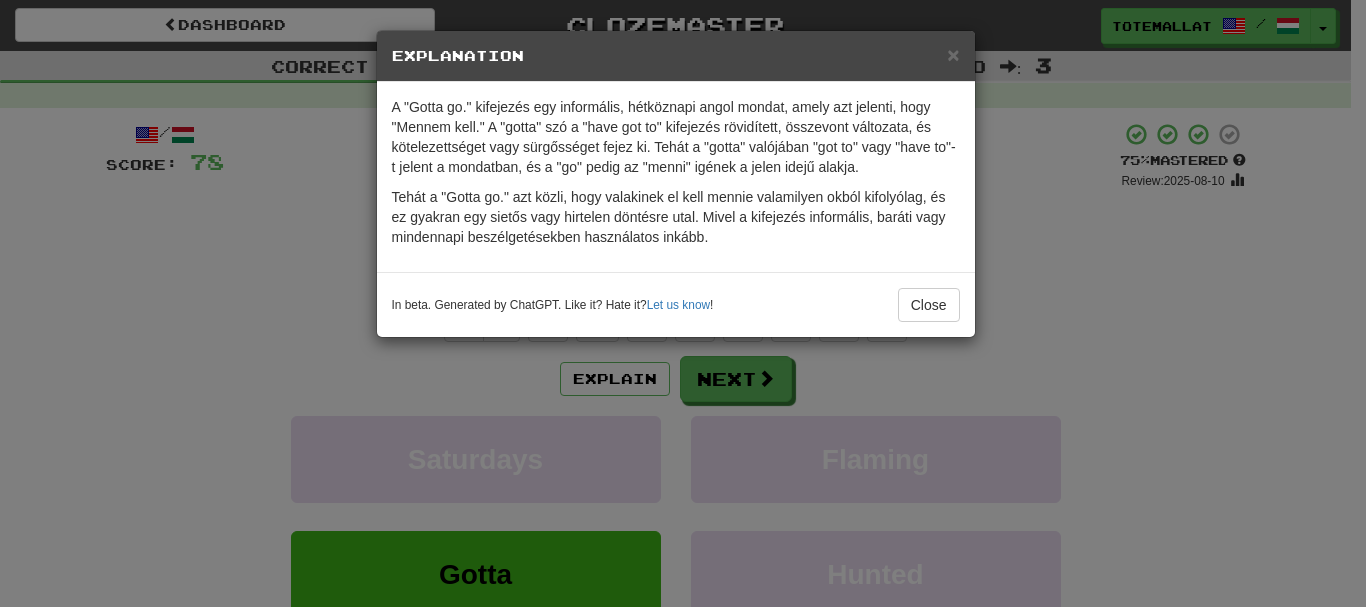 click on "× Explanation A "Gotta go." kifejezés egy informális, hétköznapi angol mondat, amely azt jelenti, hogy "Mennem kell." A "gotta" szó a "have got to" kifejezés rövidített, összevont változata, és kötelezettséget vagy sürgősséget fejez ki. Tehát a "gotta" valójában "got to" vagy "have to"-t jelent a mondatban, és a "go" pedig az "menni" igének a jelen idejű alakja.
Tehát a "Gotta go." azt közli, hogy valakinek el kell mennie valamilyen okból kifolyólag, és ez gyakran egy sietős vagy hirtelen döntésre utal. Mivel a kifejezés informális, baráti vagy mindennapi beszélgetésekben használatos inkább. In beta. Generated by ChatGPT. Like it? Hate it?  Let us know ! Close" at bounding box center [683, 303] 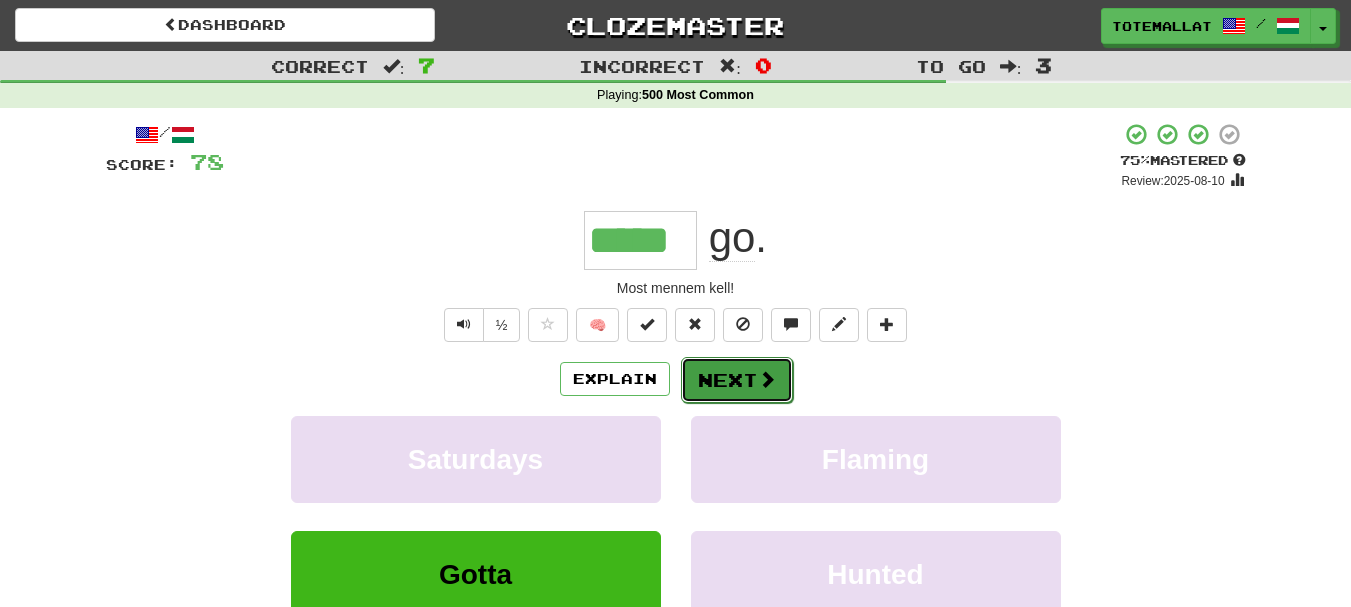 click on "Next" at bounding box center [737, 380] 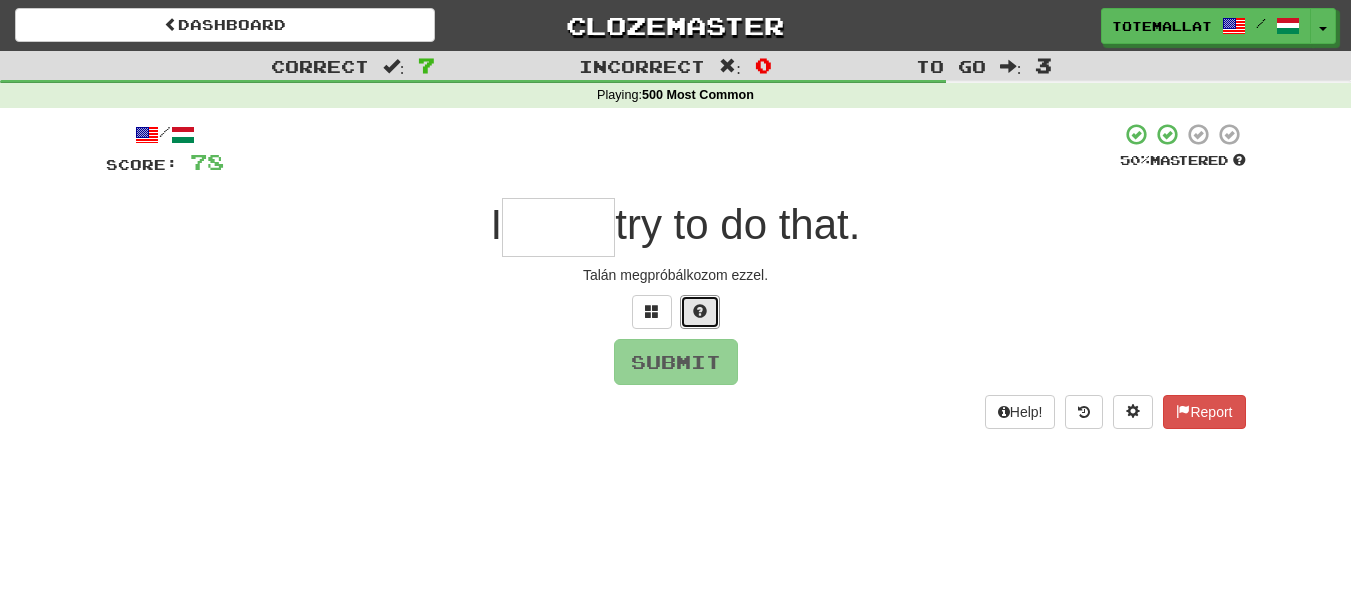 click at bounding box center (700, 312) 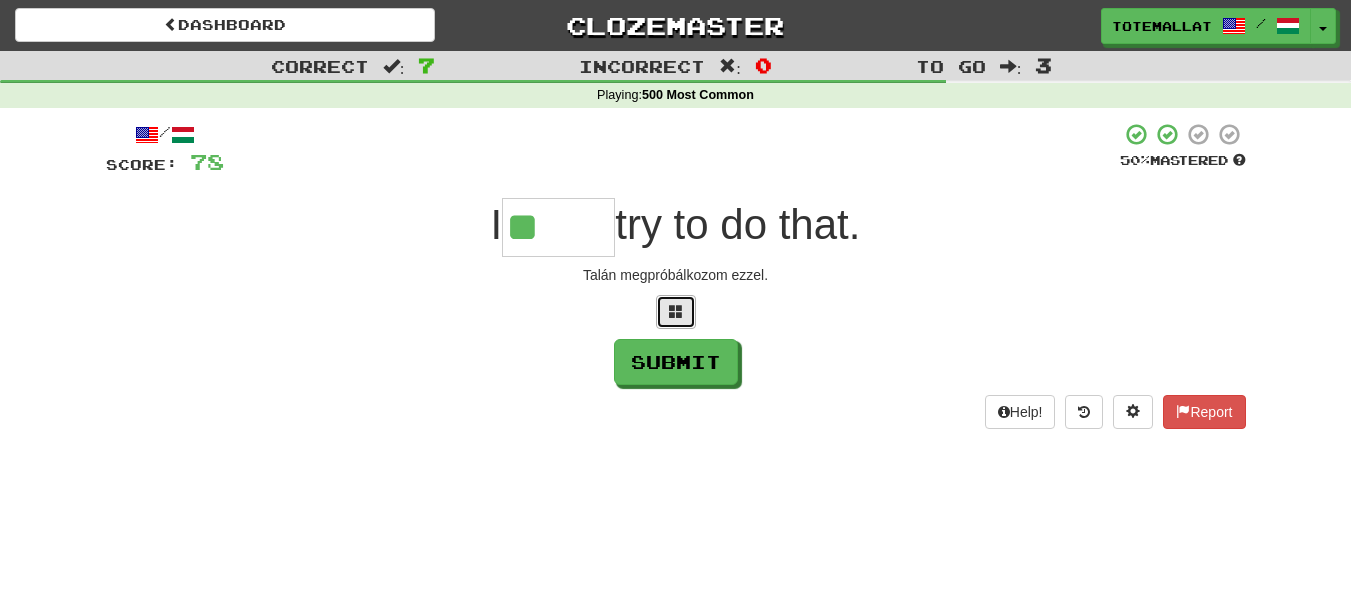 click at bounding box center (676, 312) 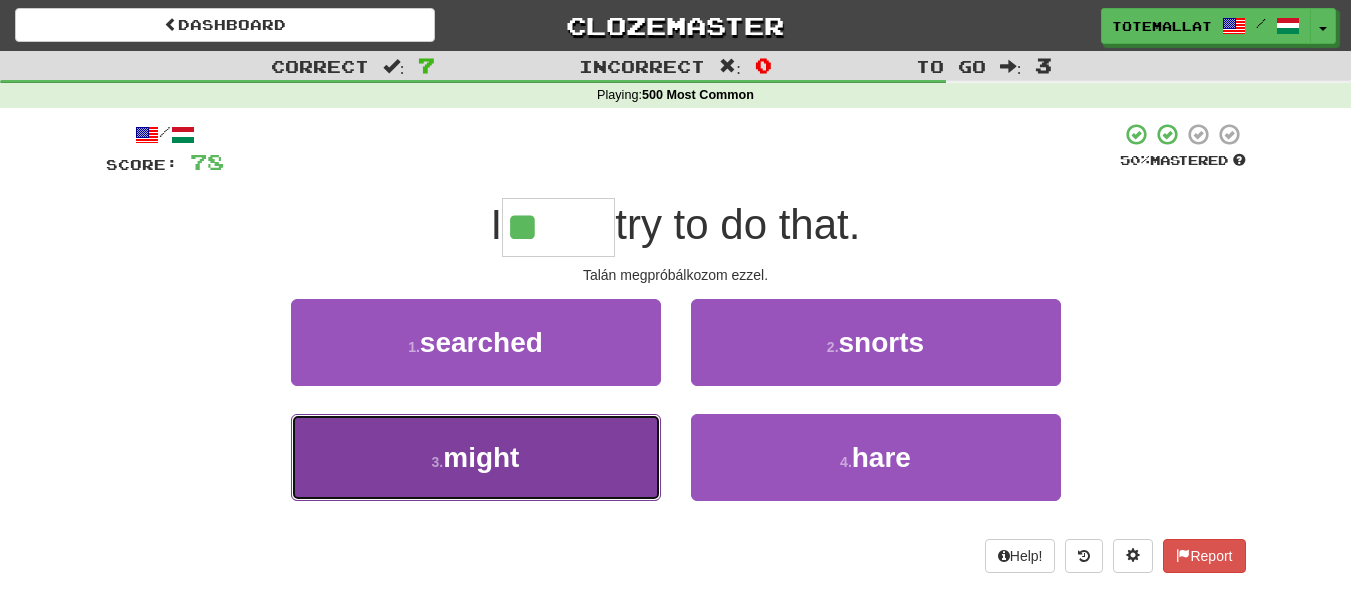 click on "3 .  might" at bounding box center [476, 457] 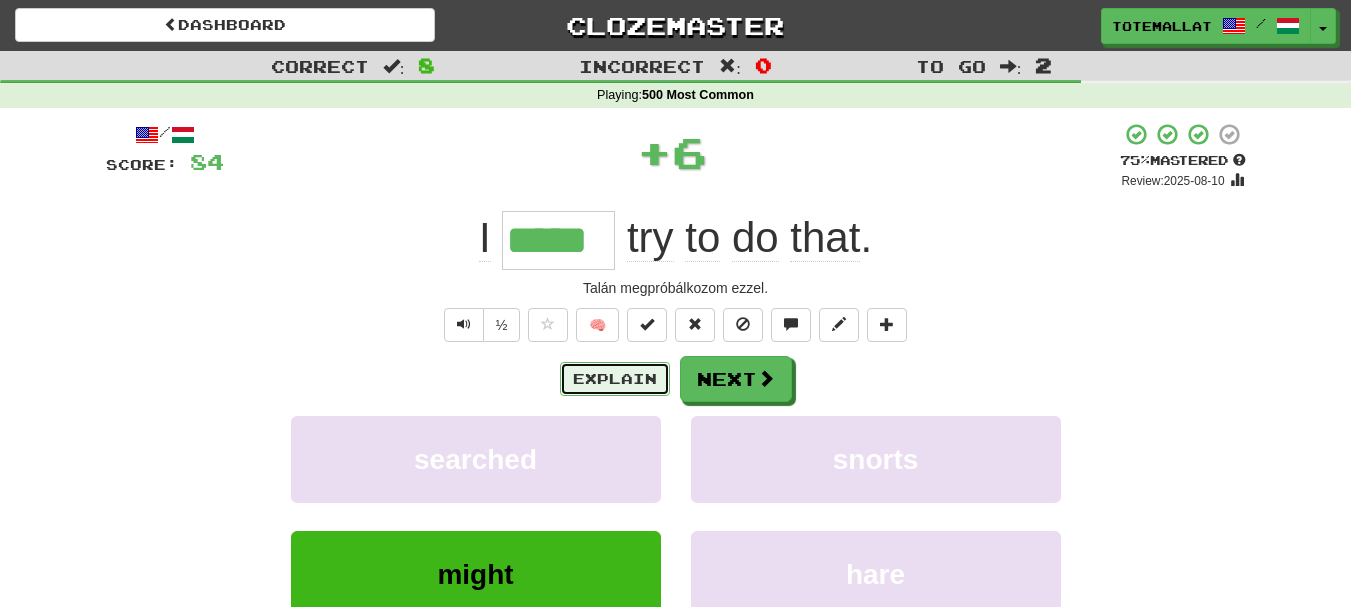 click on "Explain" at bounding box center (615, 379) 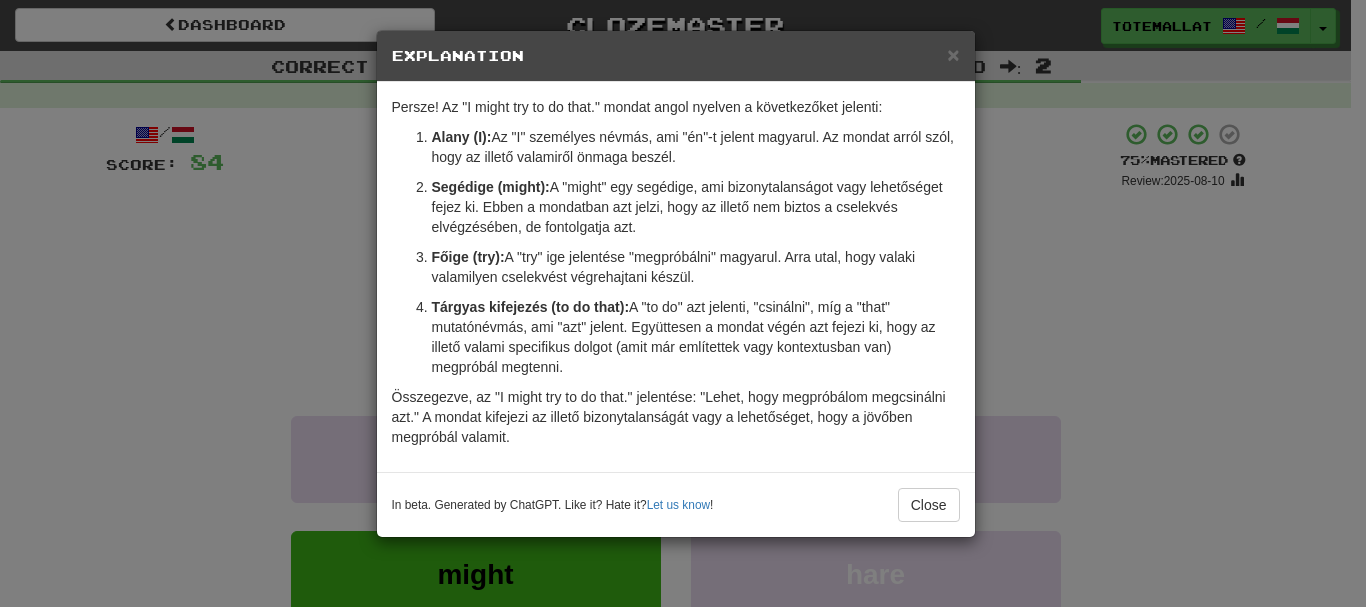 click on "× Explanation Persze! Az "I might try to do that." mondat angol nyelven a következőket jelenti:
Alany (I):  Az "I" személyes névmás, ami "én"-t jelent magyarul. Az mondat arról szól, hogy az illető valamiről önmaga beszél.
Segédige (might):  A "might" egy segédige, ami bizonytalanságot vagy lehetőséget fejez ki. Ebben a mondatban azt jelzi, hogy az illető nem biztos a cselekvés elvégzésében, de fontolgatja azt.
Főige (try):  A "try" ige jelentése "megpróbálni" magyarul. Arra utal, hogy valaki valamilyen cselekvést végrehajtani készül.
Tárgyas kifejezés (to do that):  A "to do" azt jelenti, "csinálni", míg a "that" mutatónévmás, ami "azt" jelent. Együttesen a mondat végén azt fejezi ki, hogy az illető valami specifikus dolgot (amit már említettek vagy kontextusban van) megpróbál megtenni.
In beta. Generated by ChatGPT. Like it? Hate it?  Let us know ! Close" at bounding box center [683, 303] 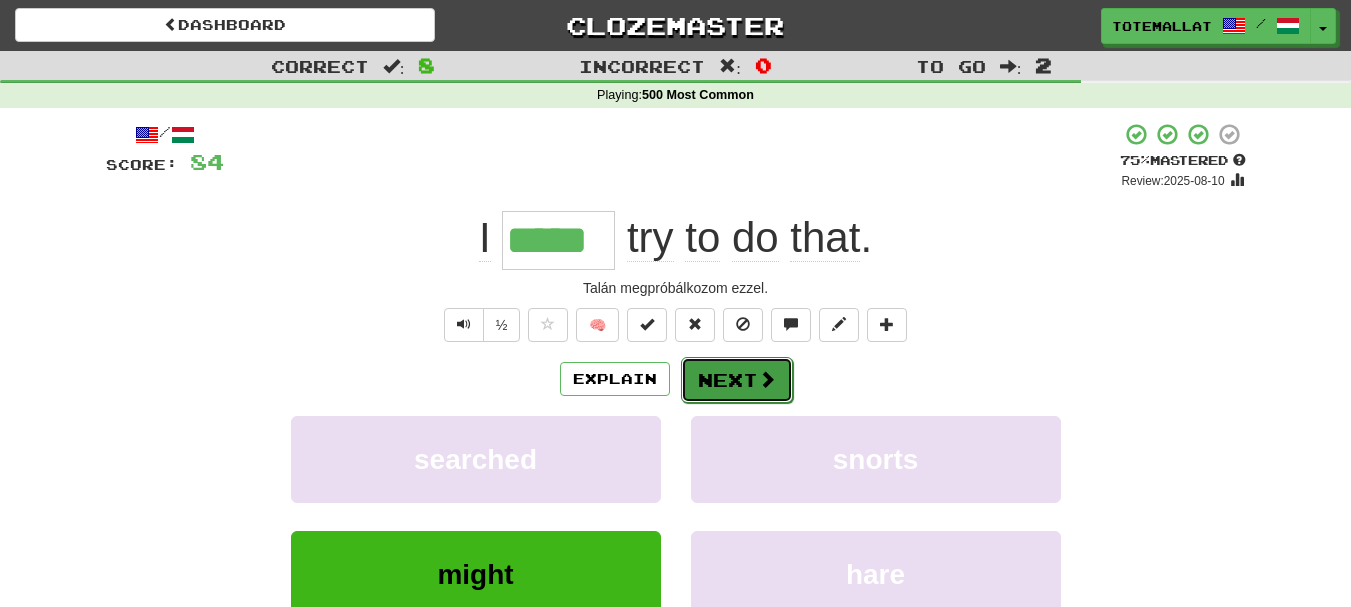 click on "Next" at bounding box center [737, 380] 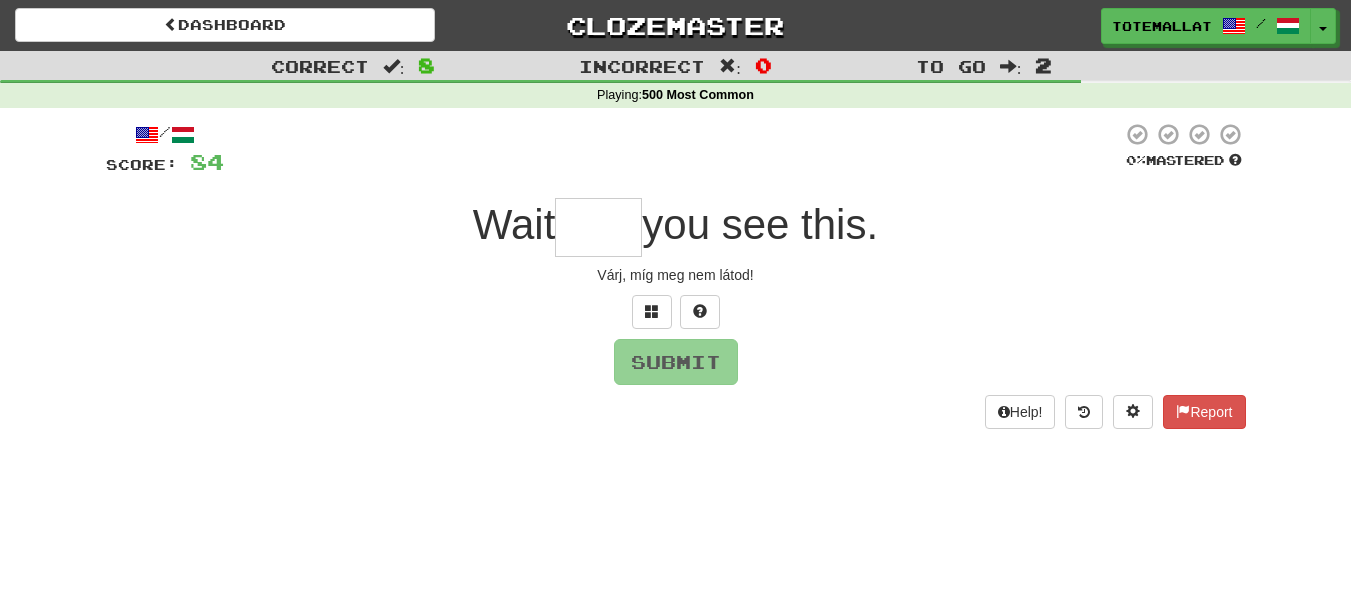 type on "*" 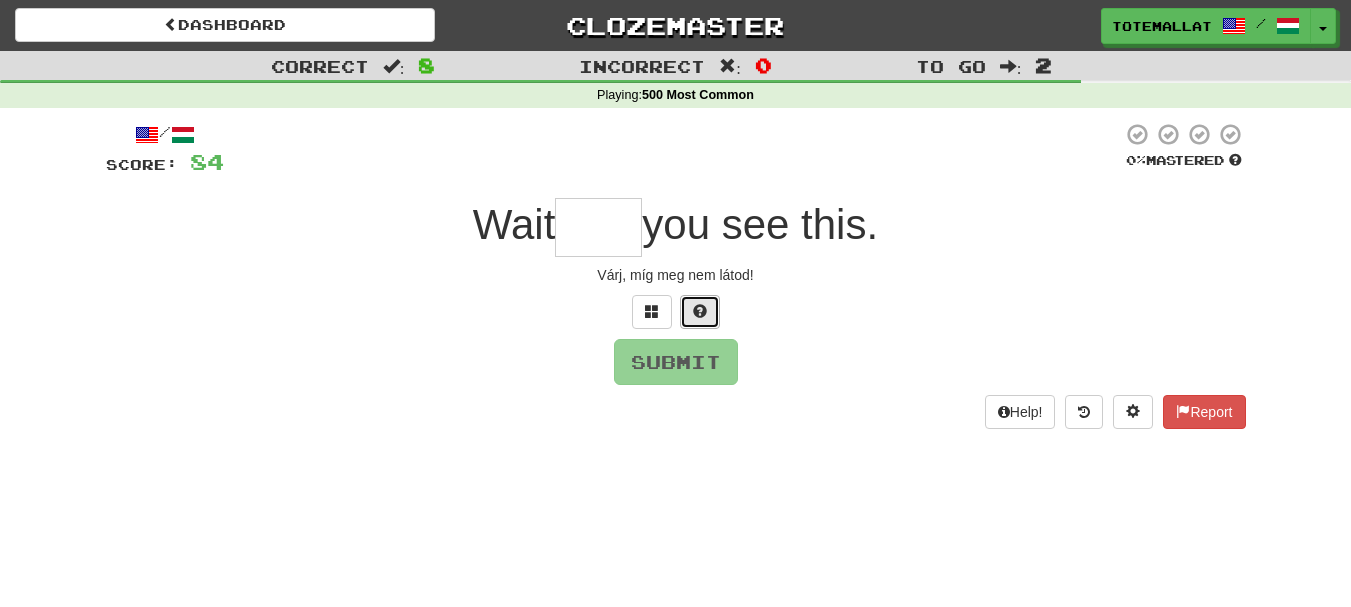 click at bounding box center [700, 312] 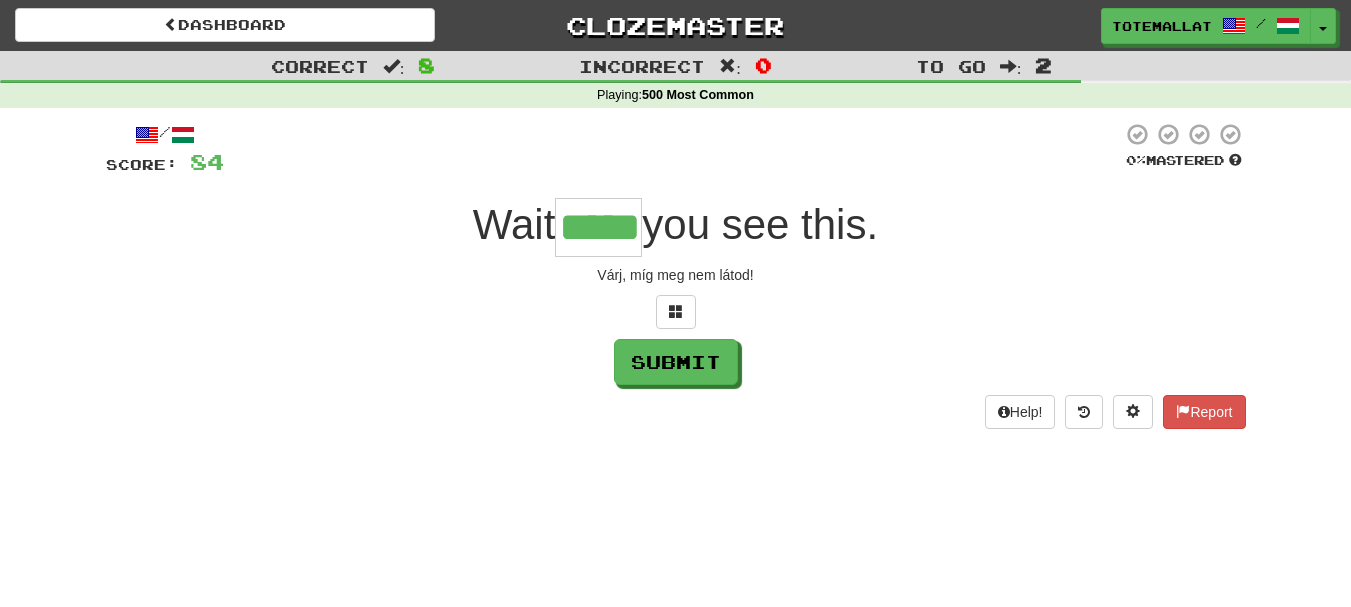 type on "*****" 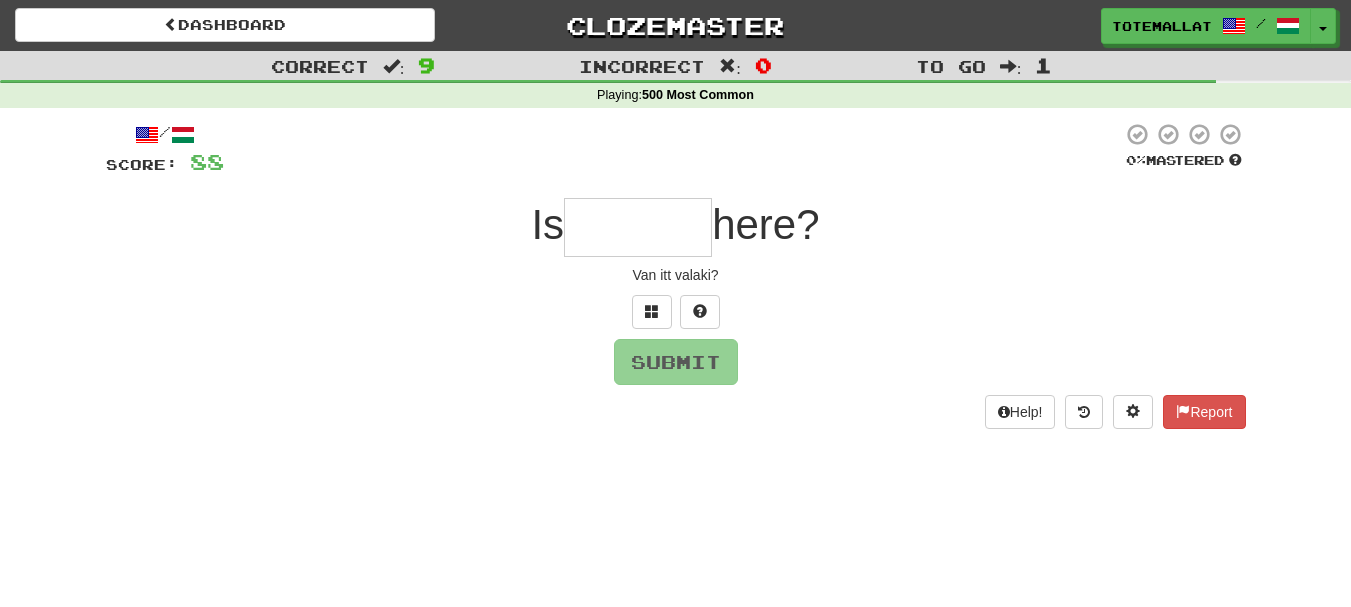 type on "*" 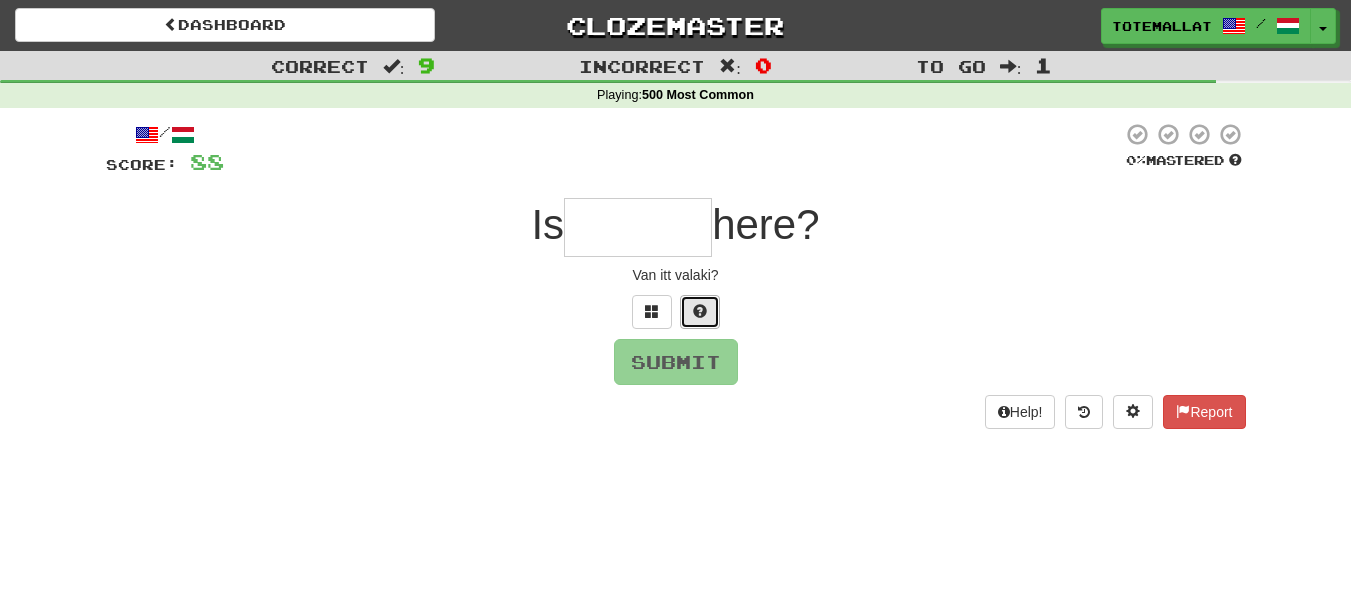 click at bounding box center [700, 311] 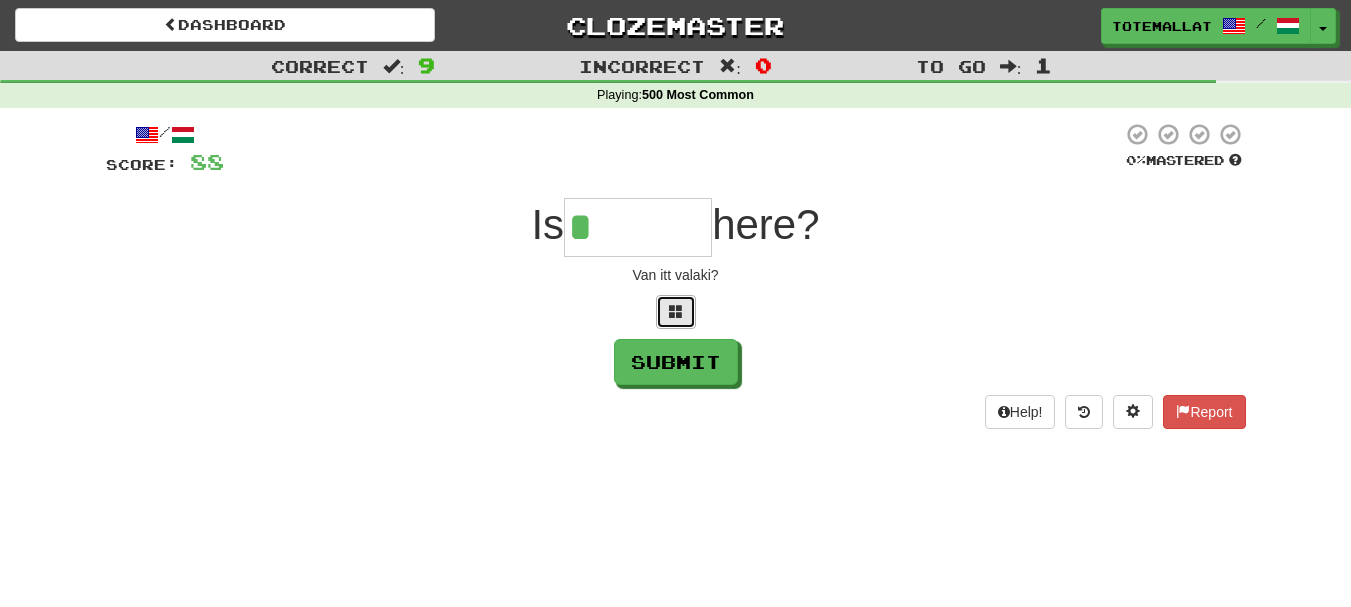 click at bounding box center [676, 311] 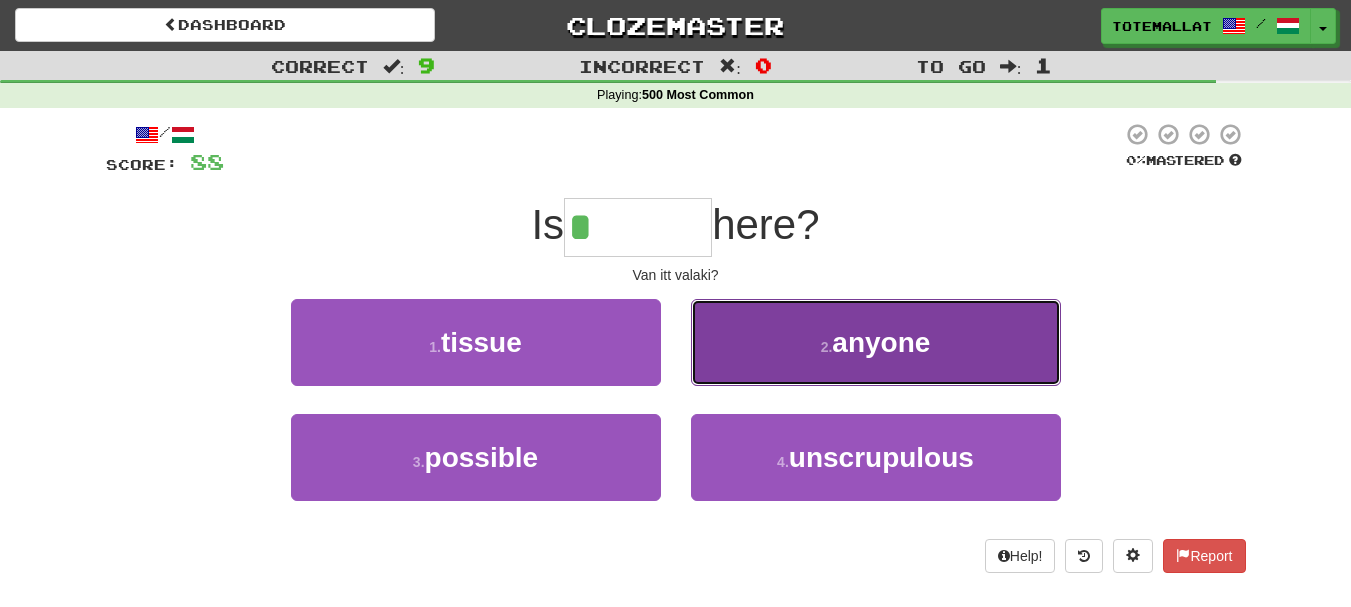 click on "anyone" at bounding box center [881, 342] 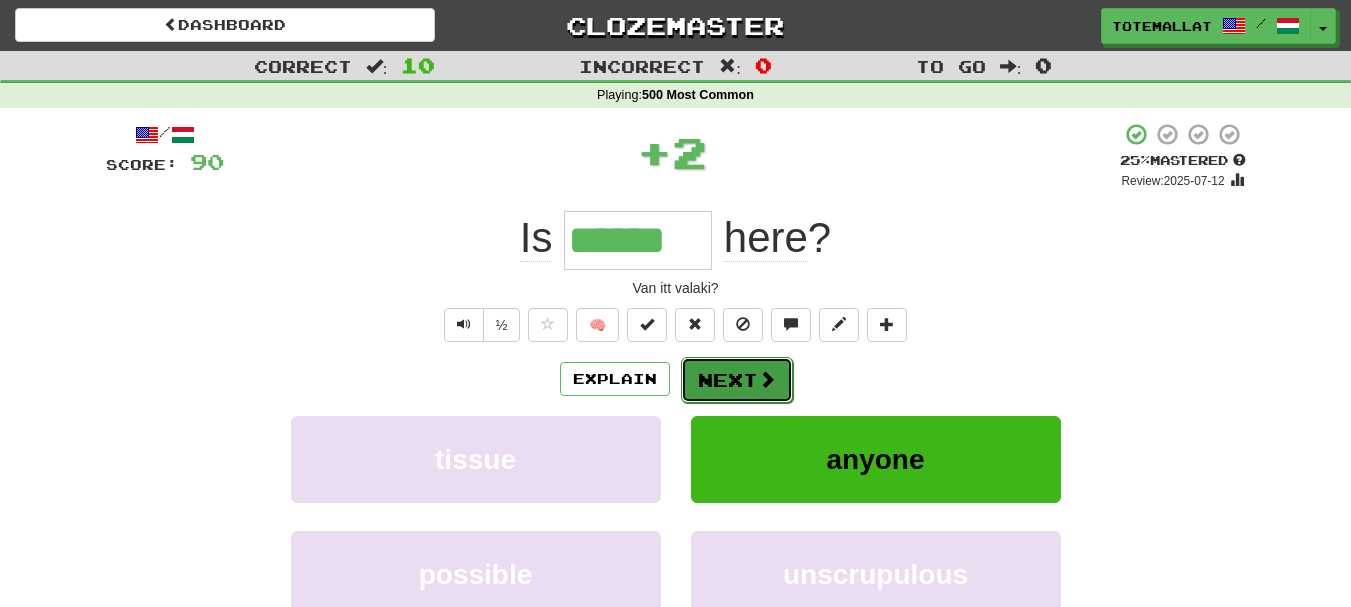 click on "Next" at bounding box center [737, 380] 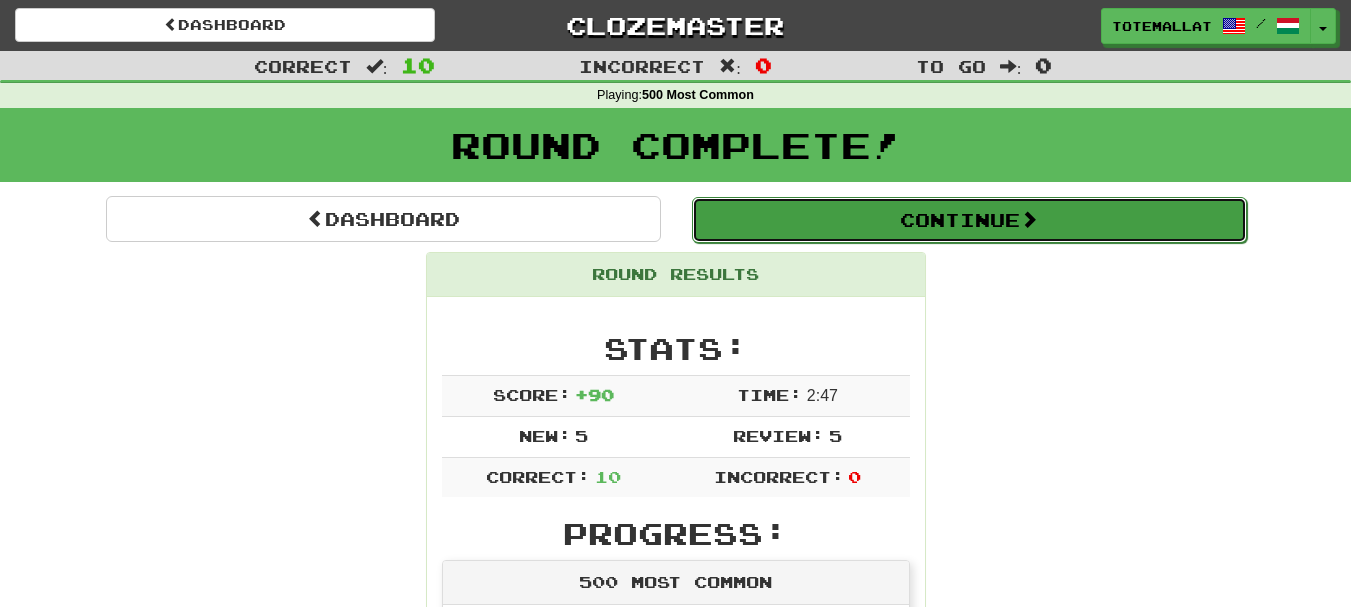click on "Continue" at bounding box center [969, 220] 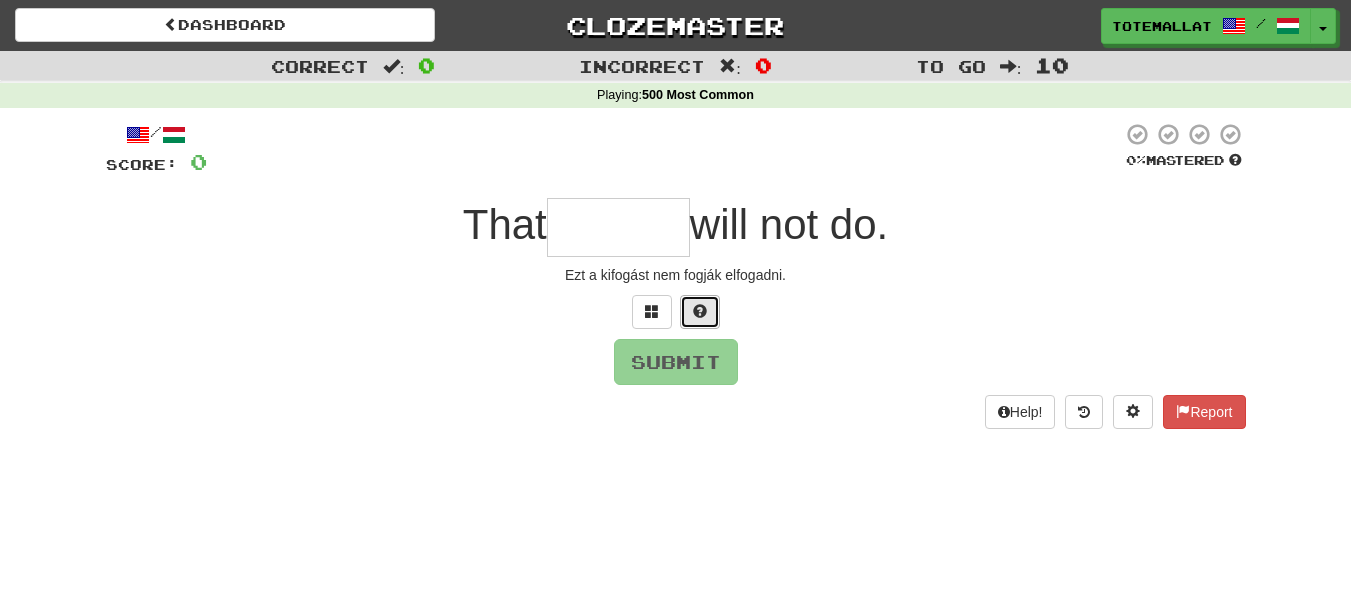 click at bounding box center [700, 311] 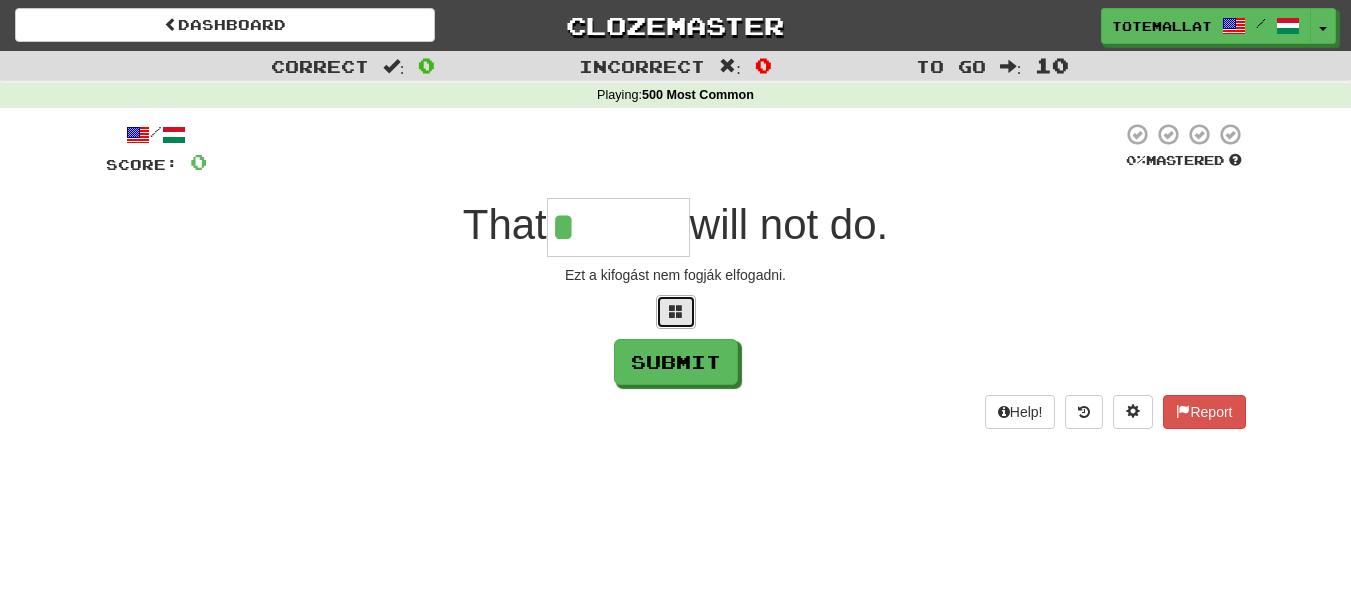 click at bounding box center (676, 311) 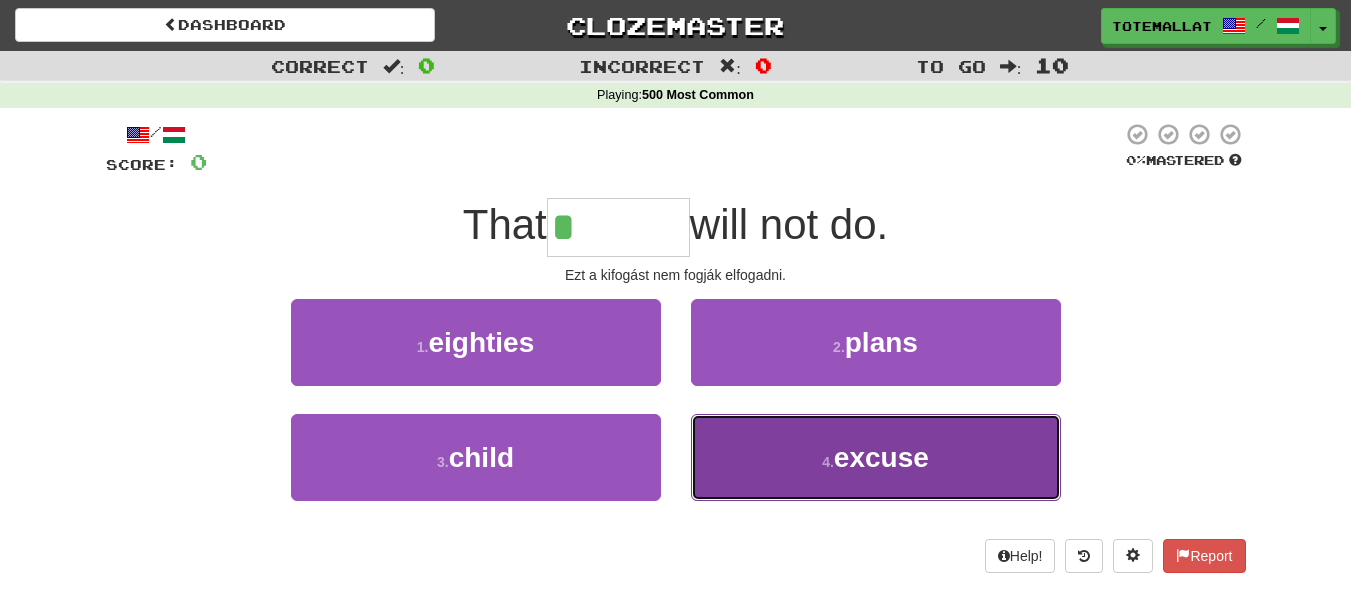 click on "excuse" at bounding box center (881, 457) 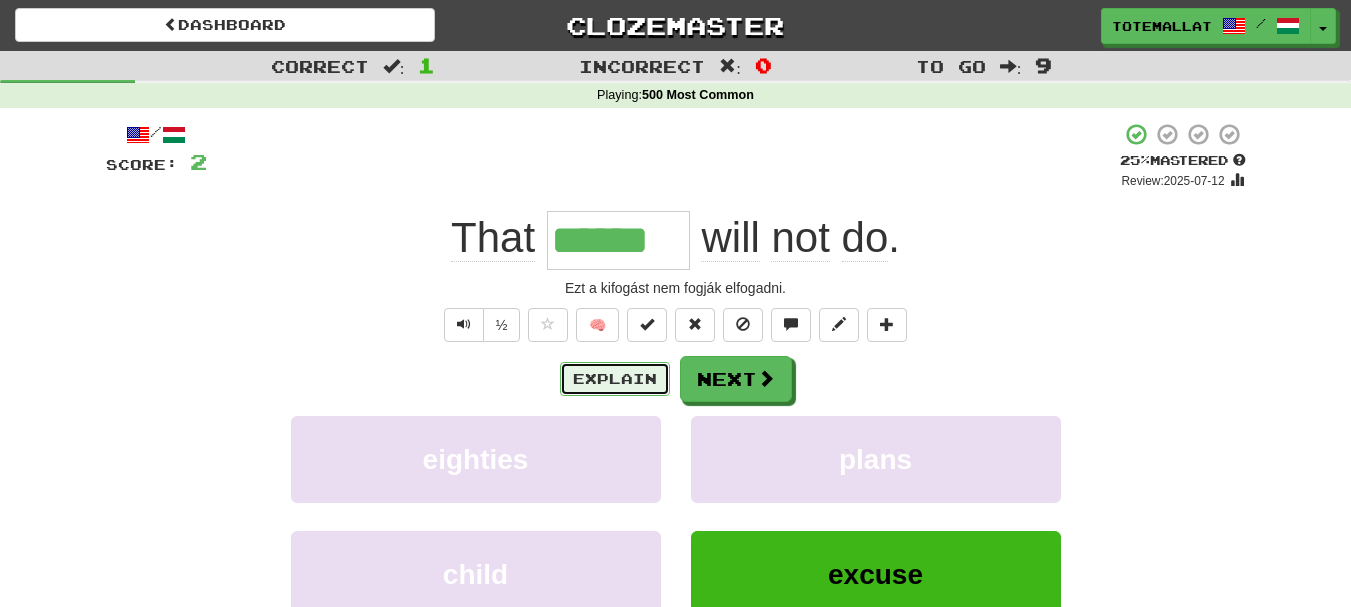 click on "Explain" at bounding box center (615, 379) 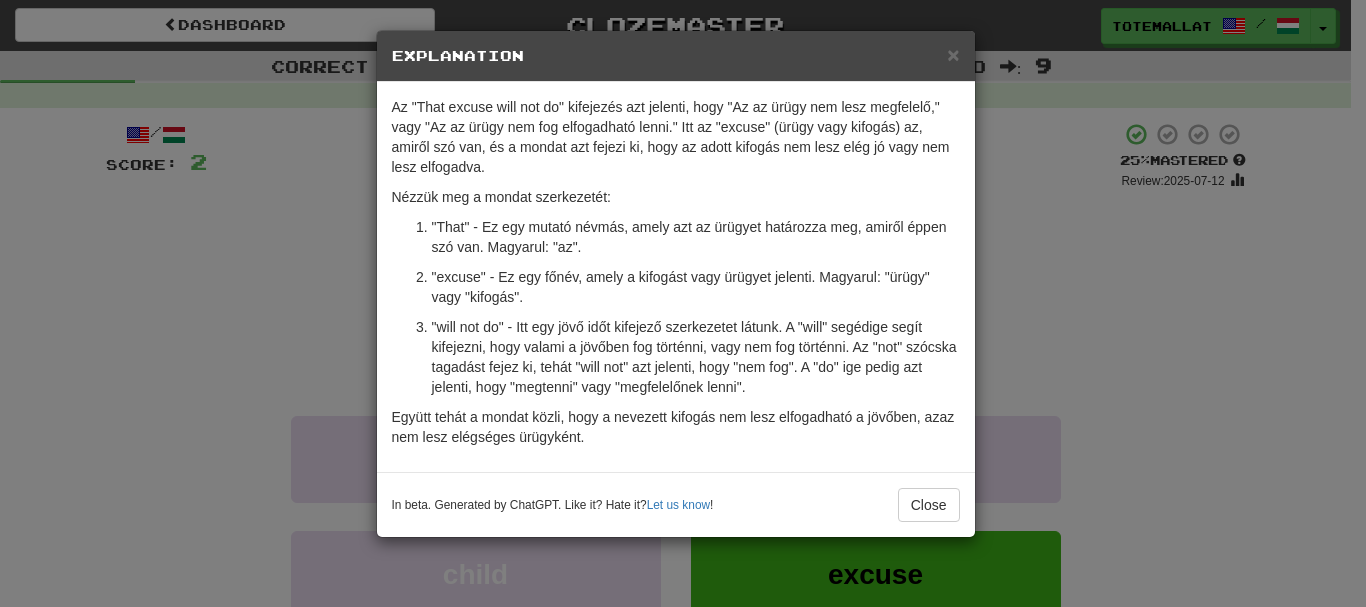 click on "× Explanation Az "That excuse will not do" kifejezés azt jelenti, hogy "Az az ürügy nem lesz megfelelő," vagy "Az az ürügy nem fog elfogadható lenni." Itt az "excuse" (ürügy vagy kifogás) az, amiről szó van, és a mondat azt fejezi ki, hogy az adott kifogás nem lesz elég jó vagy nem lesz elfogadva.
Nézzük meg a mondat szerkezetét:
"That" - Ez egy mutató névmás, amely azt az ürügyet határozza meg, amiről éppen szó van. Magyarul: "az".
"excuse" - Ez egy főnév, amely a kifogást vagy ürügyet jelenti. Magyarul: "ürügy" vagy "kifogás".
"will not do" - Itt egy jövő időt kifejező szerkezetet látunk. A "will" segédige segít kifejezni, hogy valami a jövőben fog történni, vagy nem fog történni. Az "not" szócska tagadást fejez ki, tehát "will not" azt jelenti, hogy "nem fog". A "do" ige pedig azt jelenti, hogy "megtenni" vagy "megfelelőnek lenni".
In beta. Generated by ChatGPT. Like it? Hate it?  Let us know ! Close" at bounding box center [683, 303] 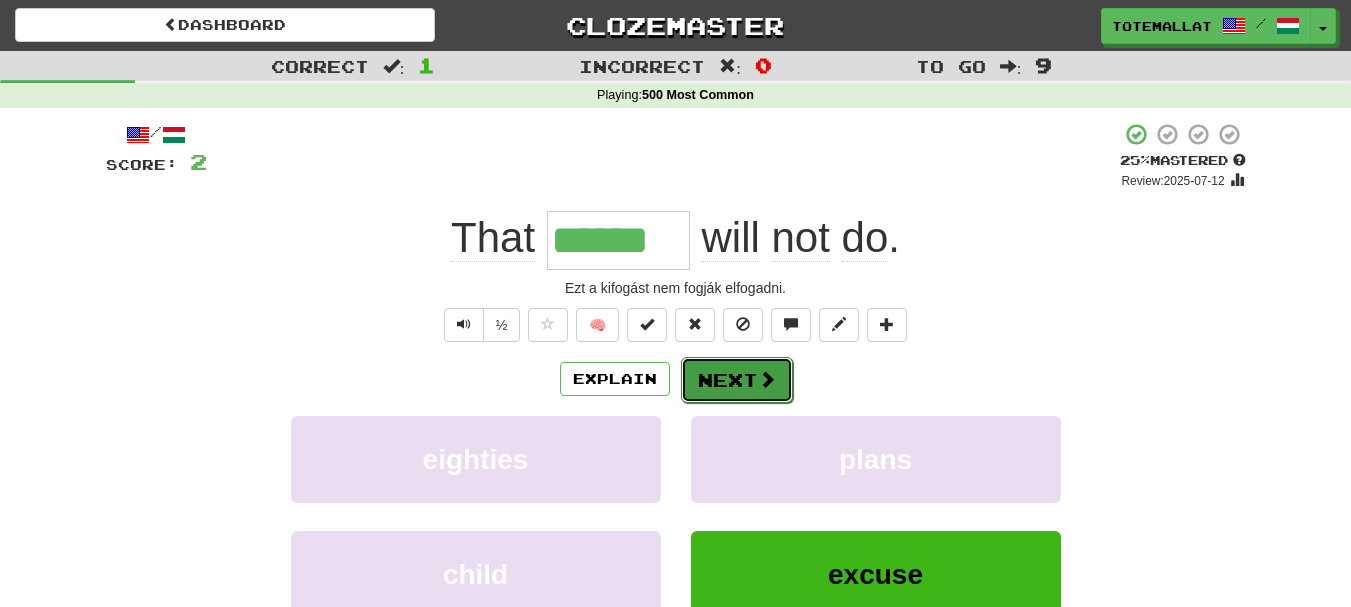 click on "Next" at bounding box center (737, 380) 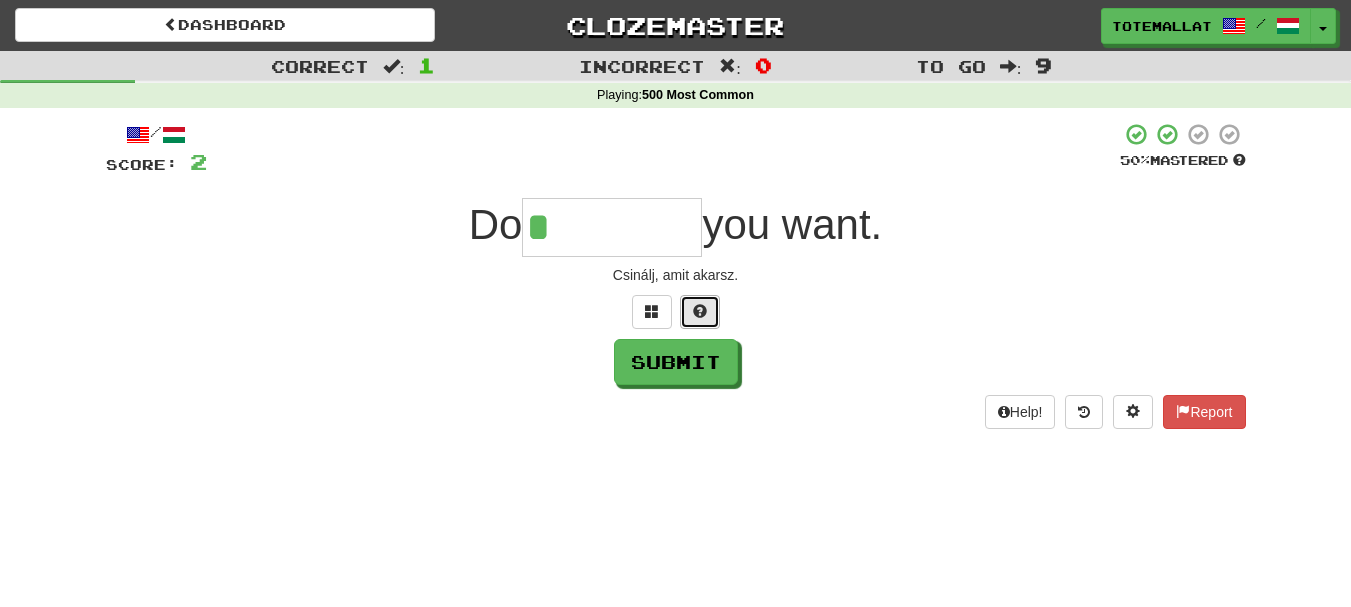 click at bounding box center [700, 312] 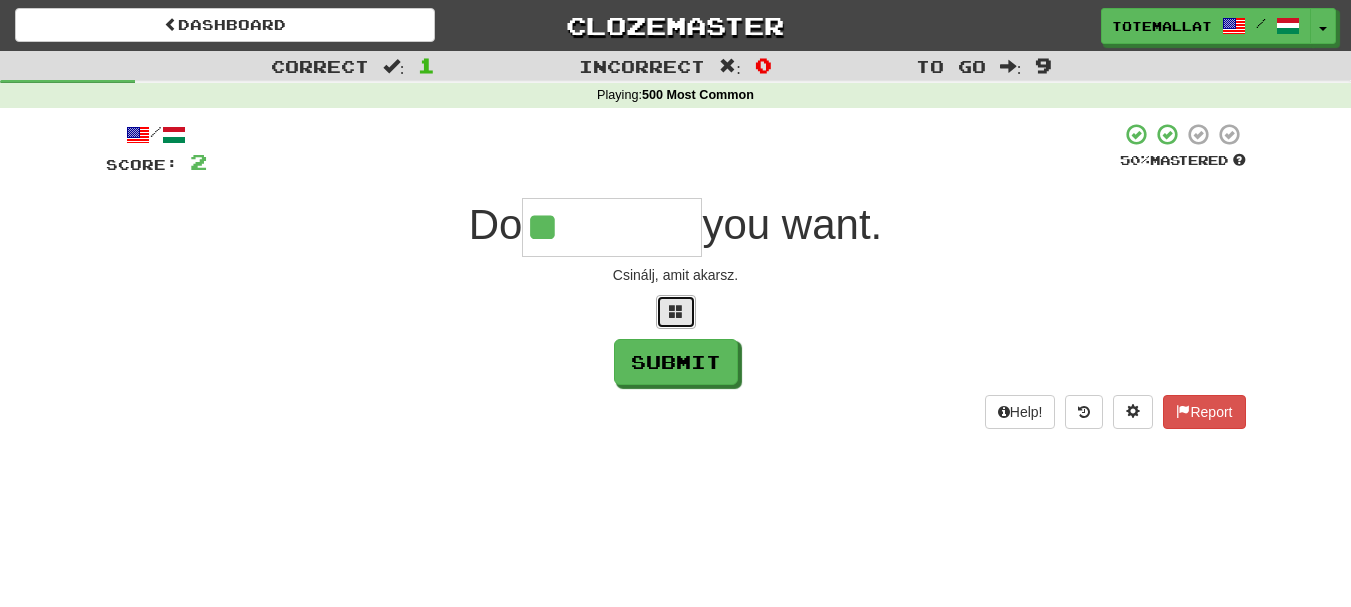 click at bounding box center [676, 312] 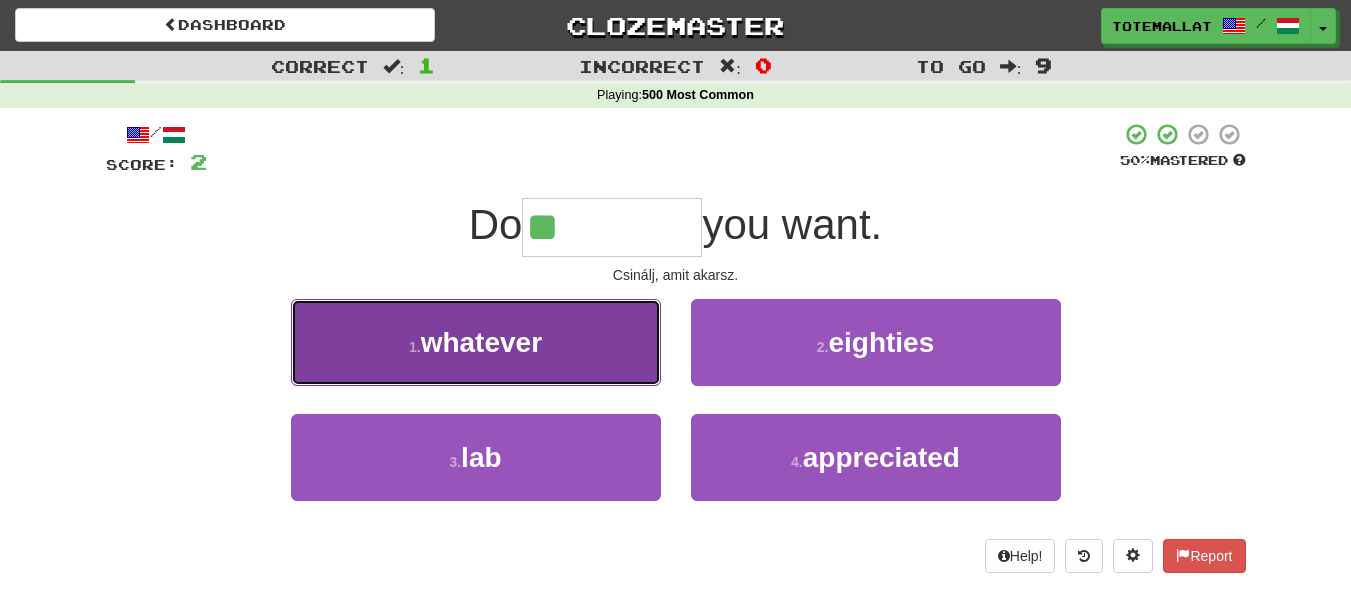 click on "1 .  whatever" at bounding box center (476, 342) 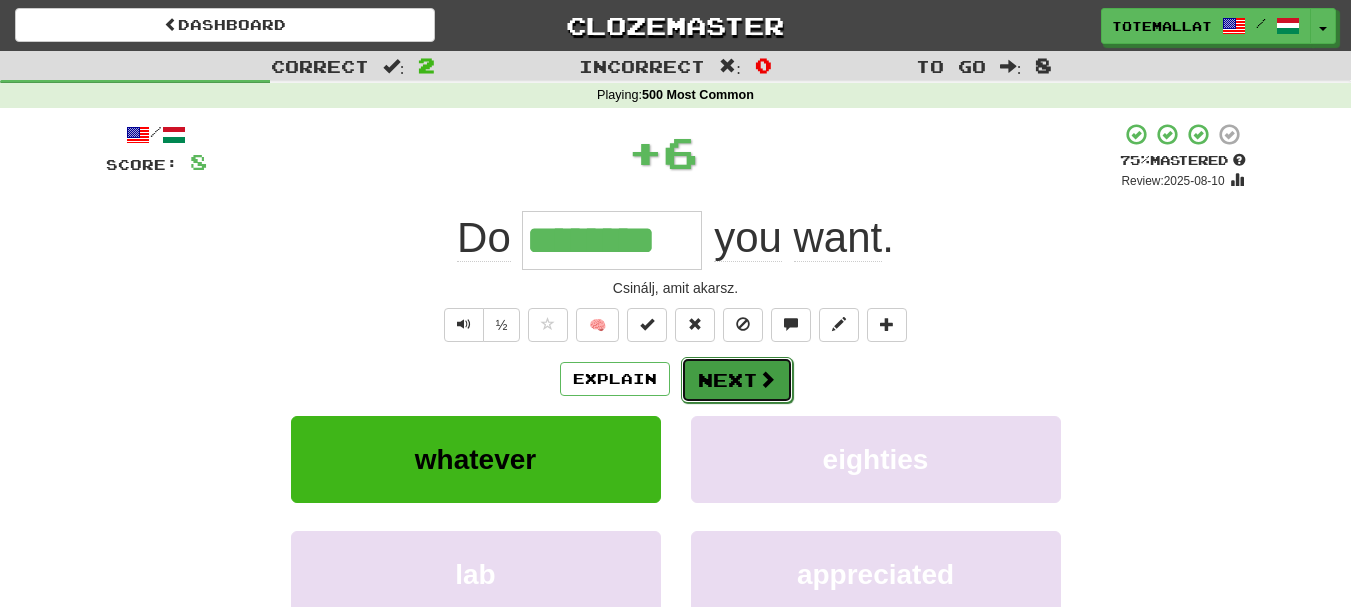 click on "Next" at bounding box center (737, 380) 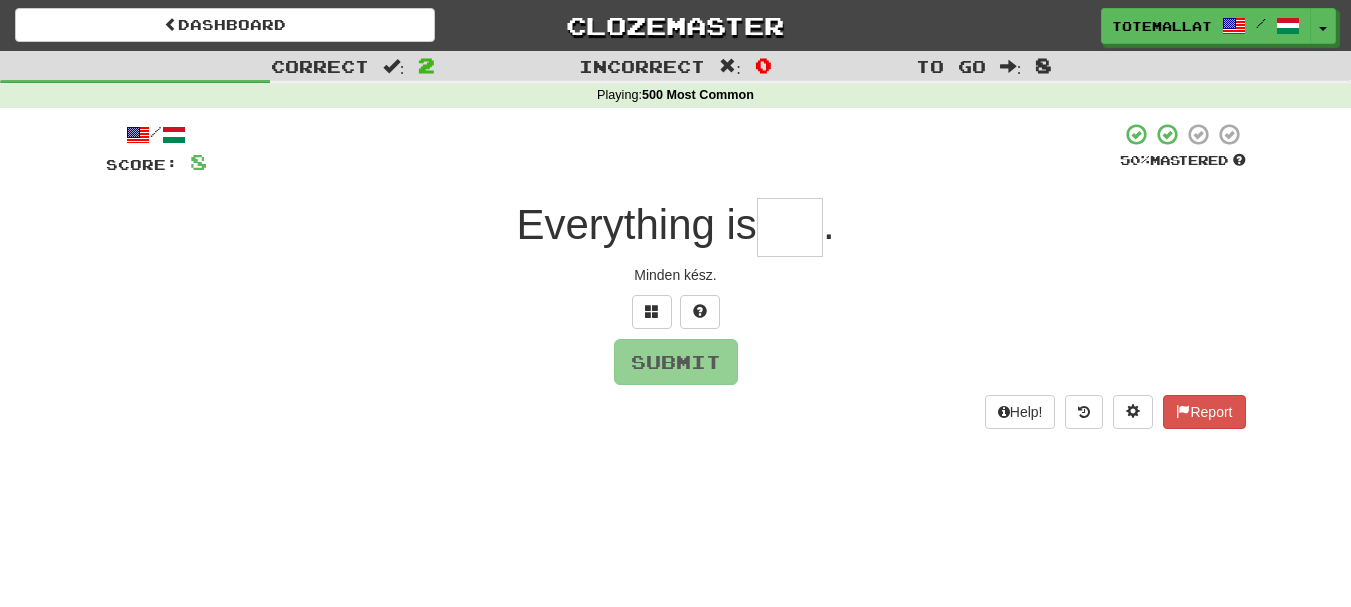 type on "*" 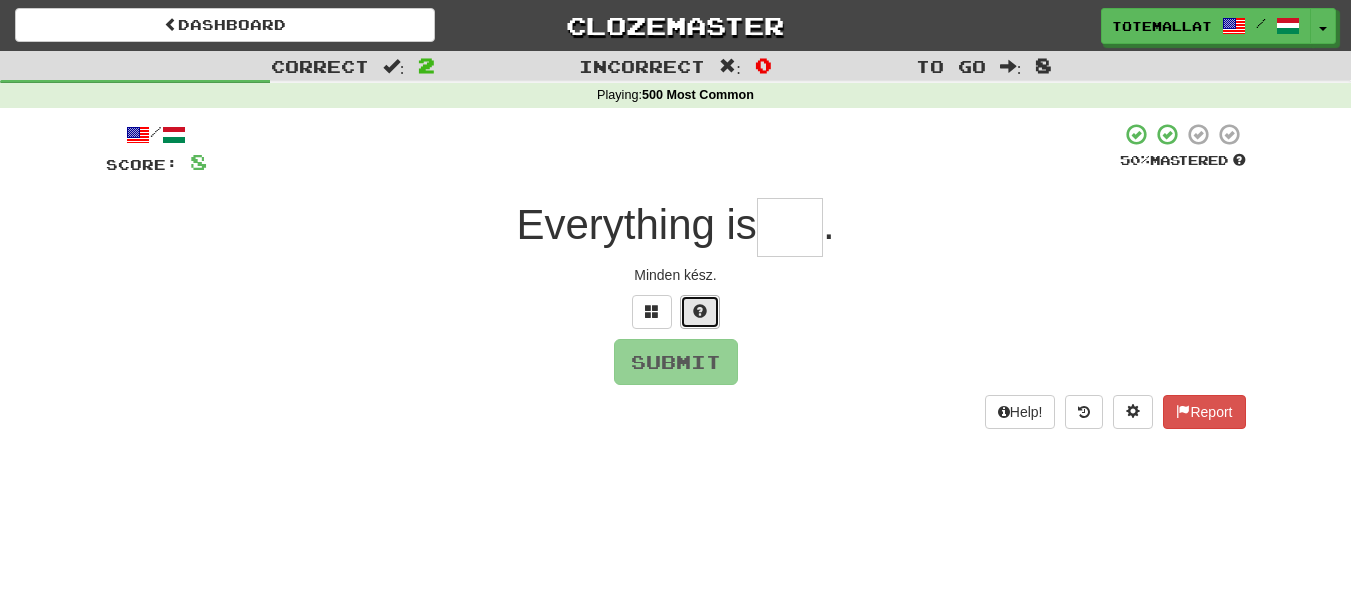 click at bounding box center [700, 311] 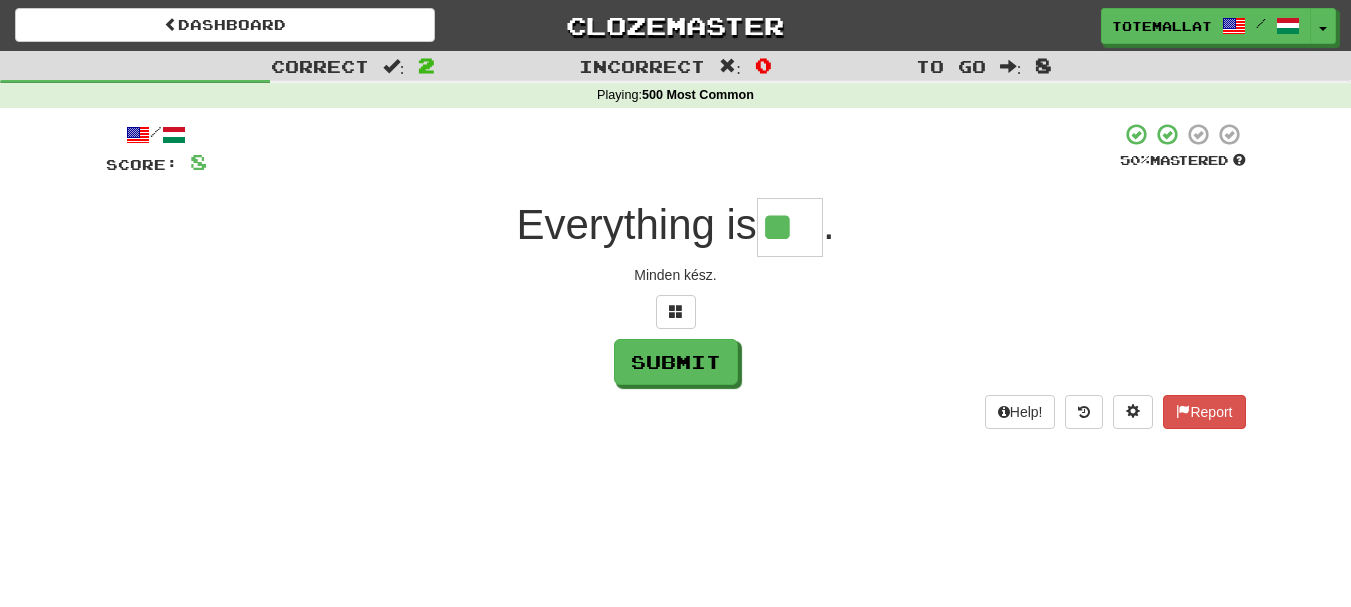 scroll, scrollTop: 0, scrollLeft: 0, axis: both 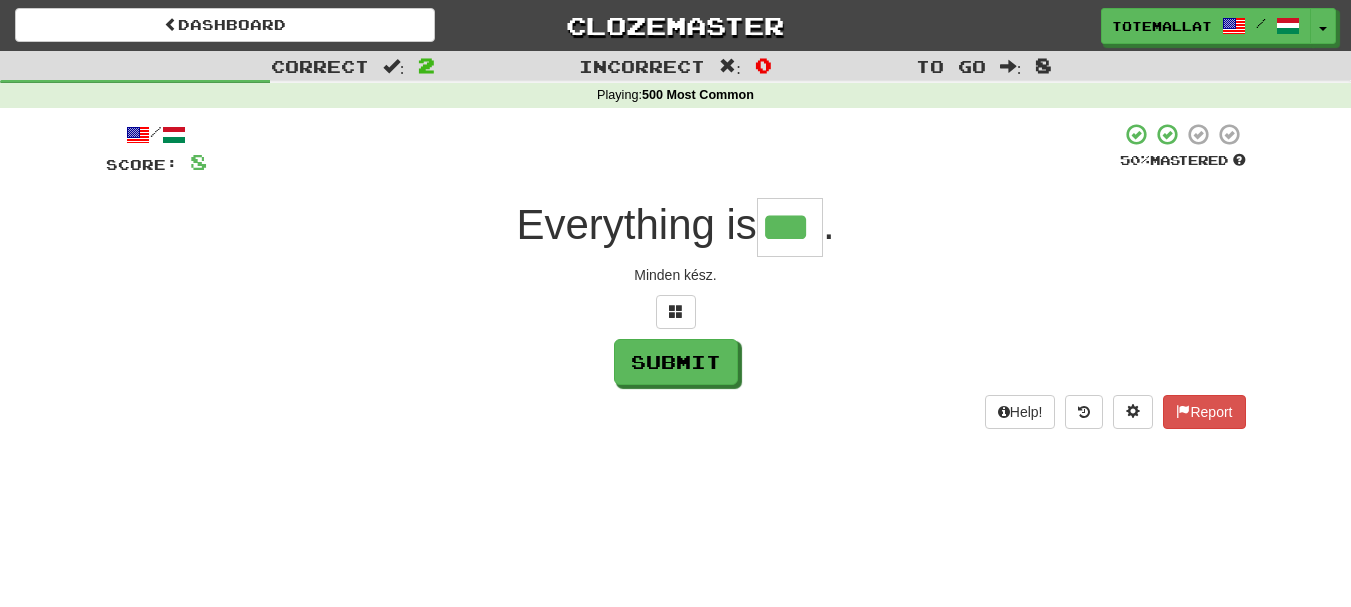 type on "***" 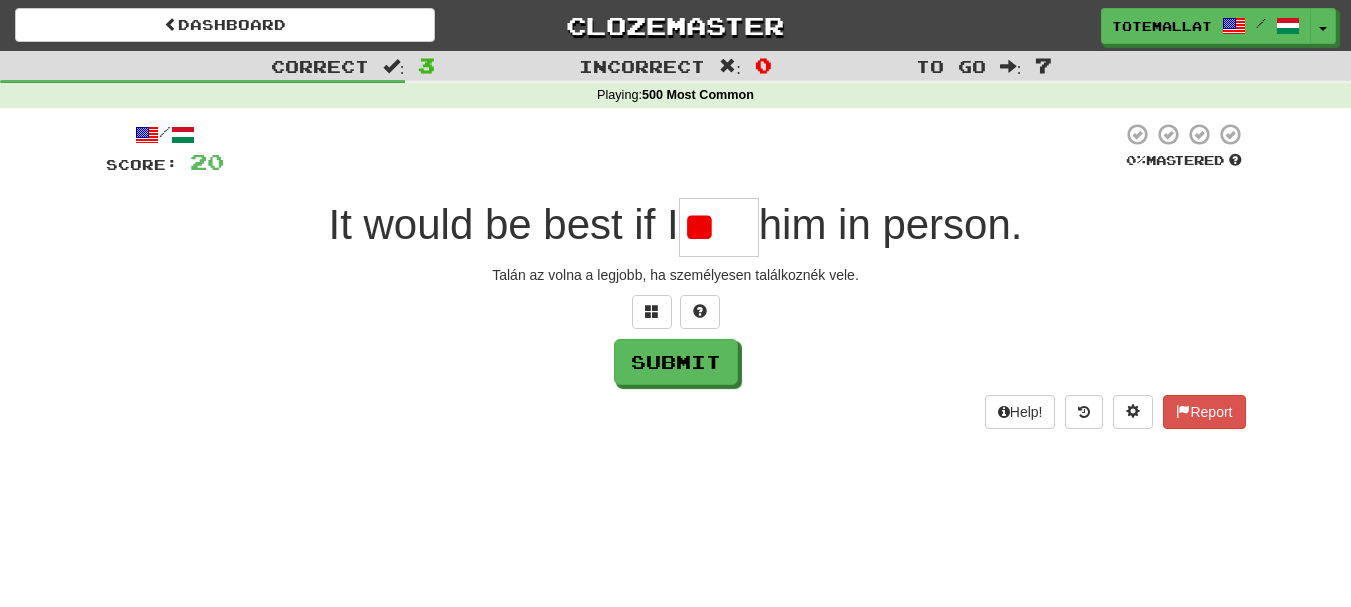 type on "*" 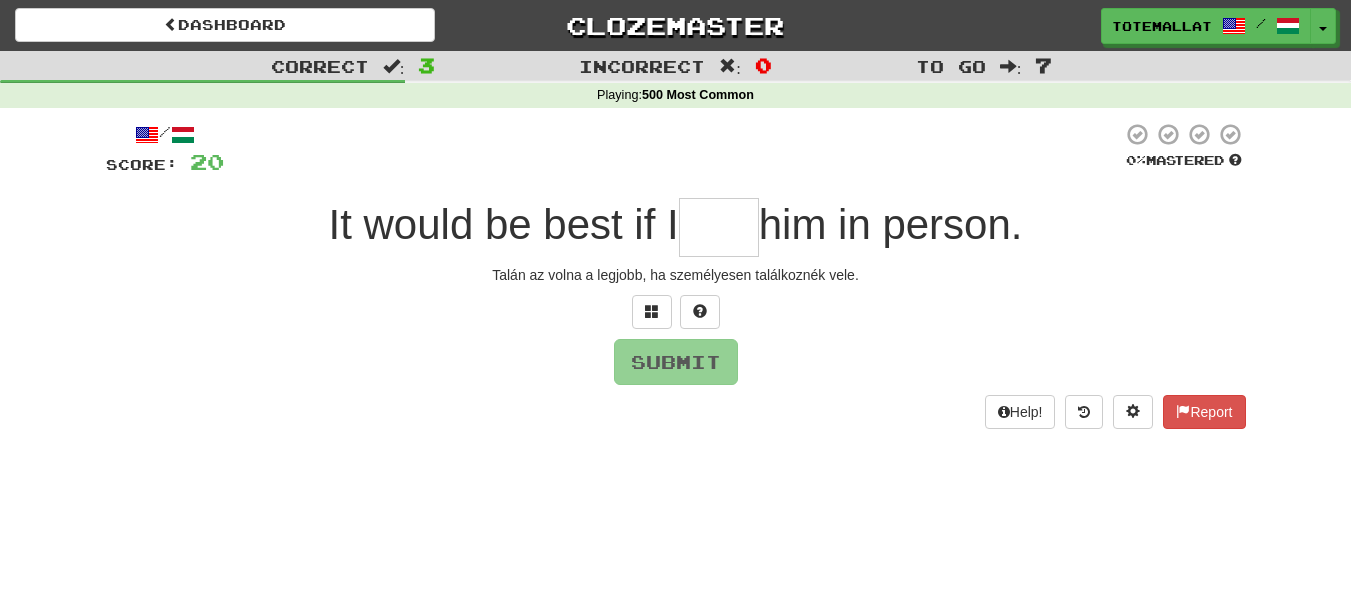 type on "*" 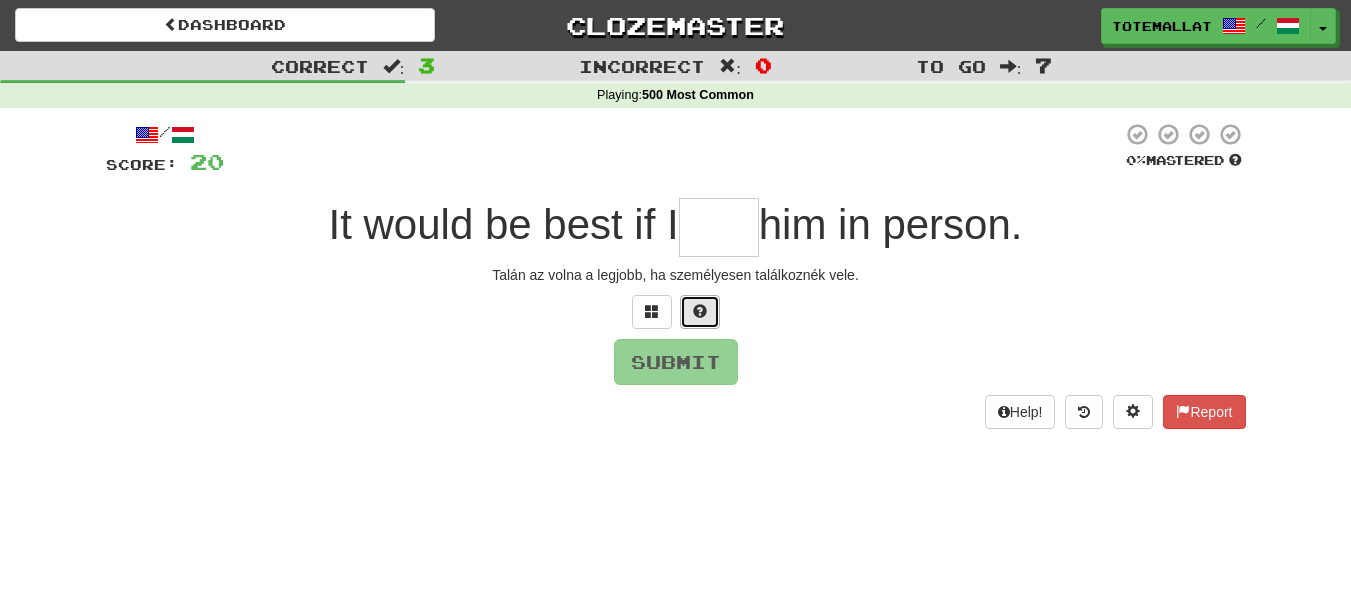 click at bounding box center [700, 311] 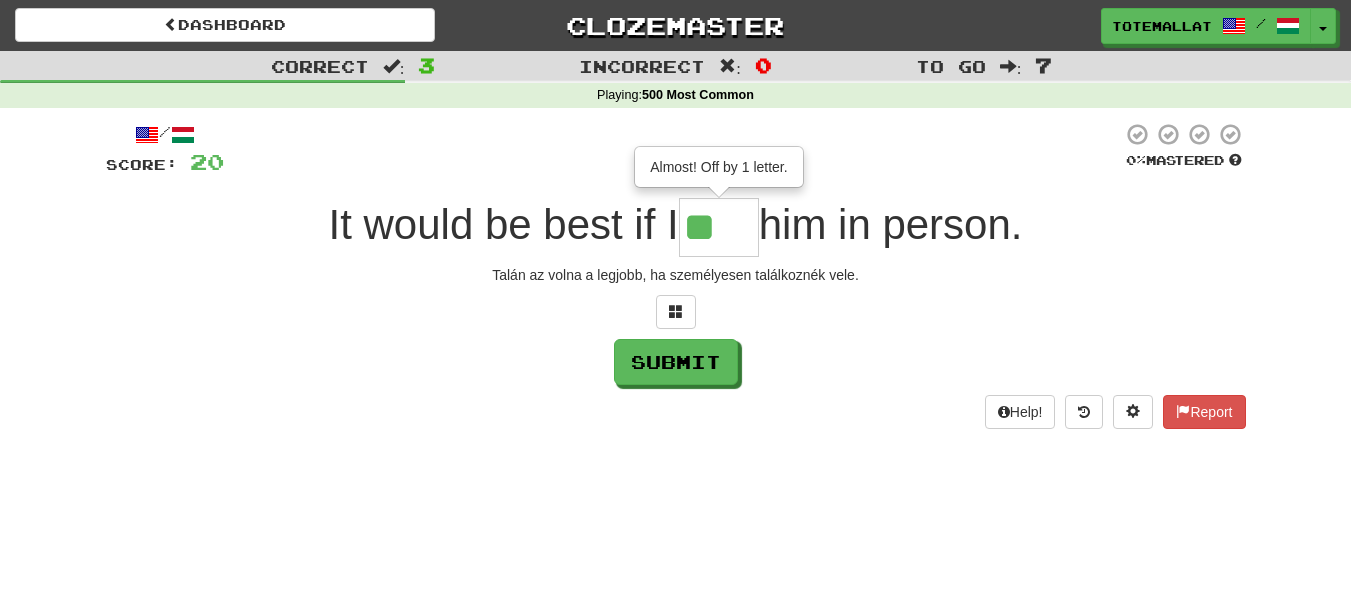 scroll, scrollTop: 0, scrollLeft: 0, axis: both 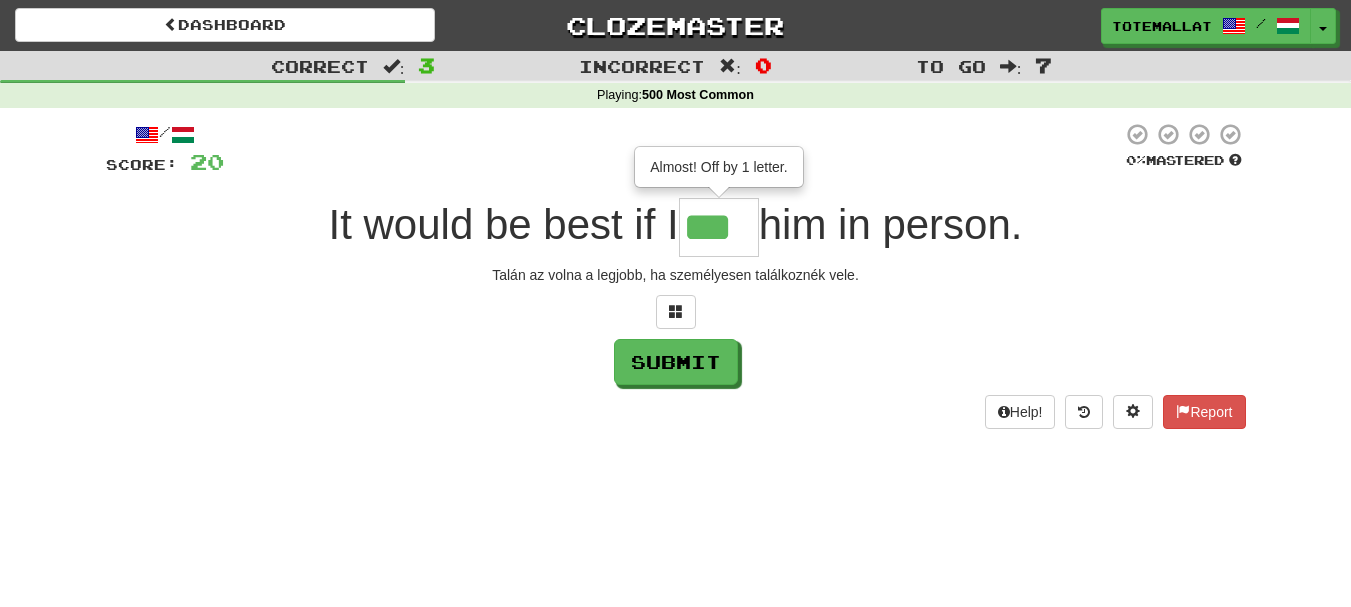 type on "***" 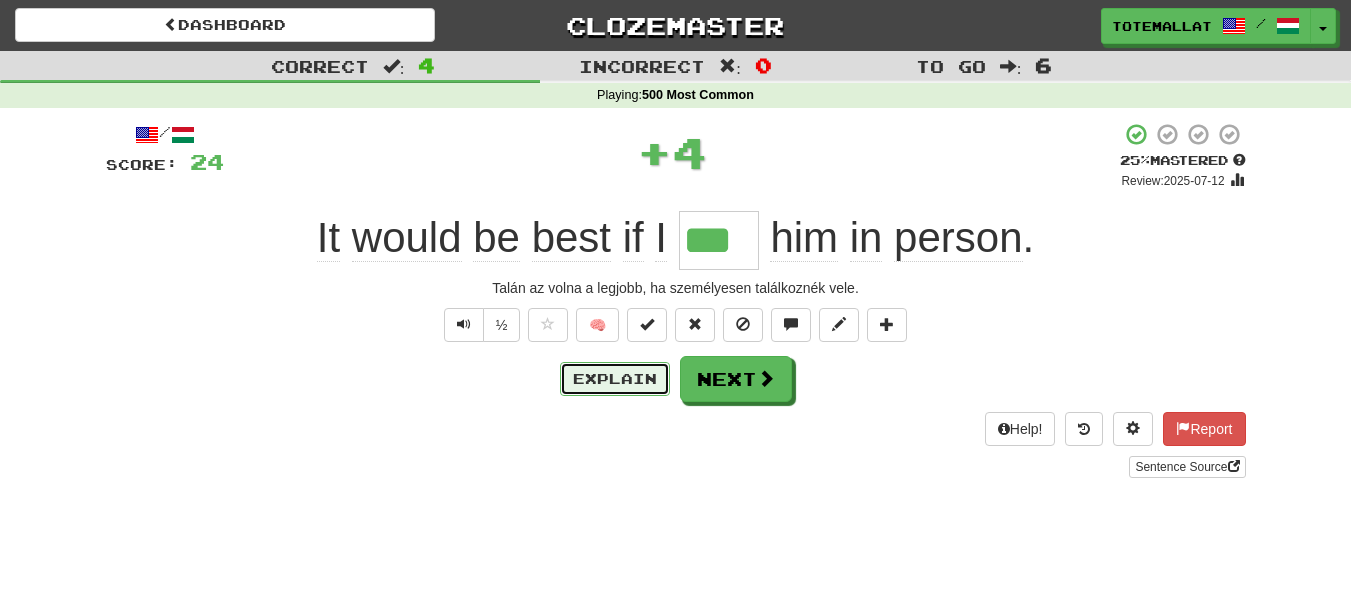 click on "Explain" at bounding box center [615, 379] 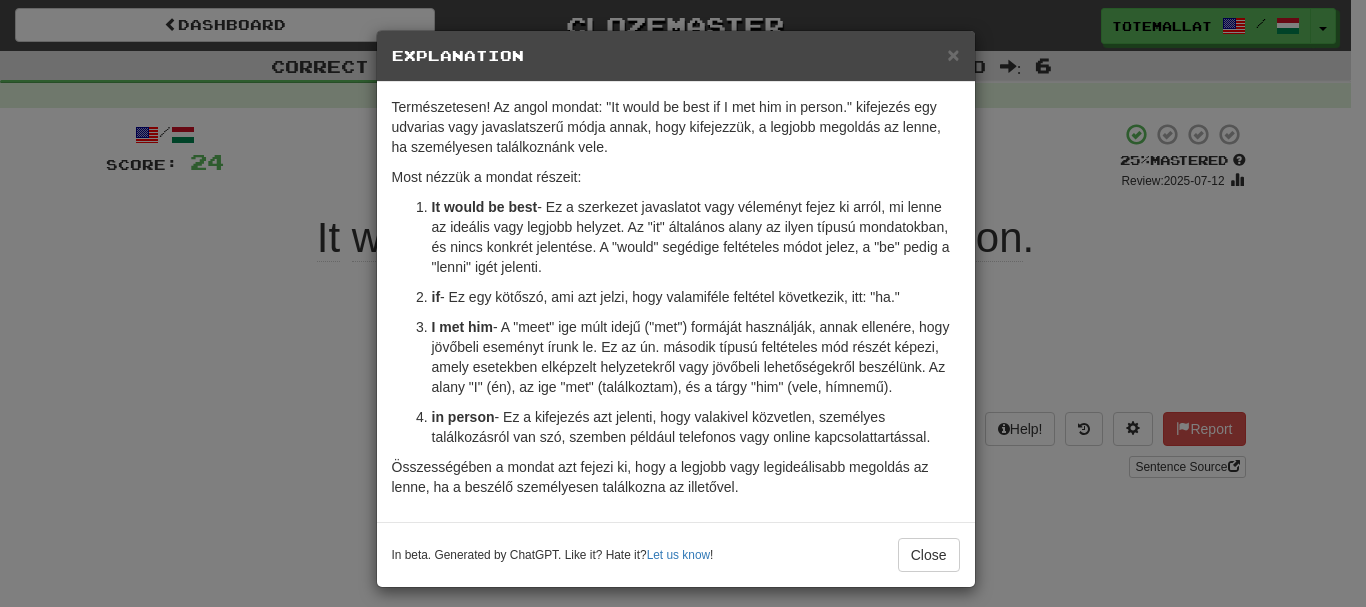 click on "× Explanation Természetesen! Az angol mondat: "It would be best if I met him in person." kifejezés egy udvarias vagy javaslatszerű módja annak, hogy kifejezzük, a legjobb megoldás az lenne, ha személyesen találkoznánk vele.
Most nézzük a mondat részeit:
It would be best  - Ez a szerkezet javaslatot vagy véleményt fejez ki arról, mi lenne az ideális vagy legjobb helyzet. Az "it" általános alany az ilyen típusú mondatokban, és nincs konkrét jelentése. A "would" segédige feltételes módot jelez, a "be" pedig a "lenni" igét jelenti.
if  - Ez egy kötőszó, ami azt jelzi, hogy valamiféle feltétel következik, itt: "ha."
I met him
in person  - Ez a kifejezés azt jelenti, hogy valakivel közvetlen, személyes találkozásról van szó, szemben például telefonos vagy online kapcsolattartással.
Összességében a mondat azt fejezi ki, hogy a legjobb vagy legideálisabb megoldás az lenne, ha a beszélő személyesen találkozna az illetővel. ! Close" at bounding box center [683, 303] 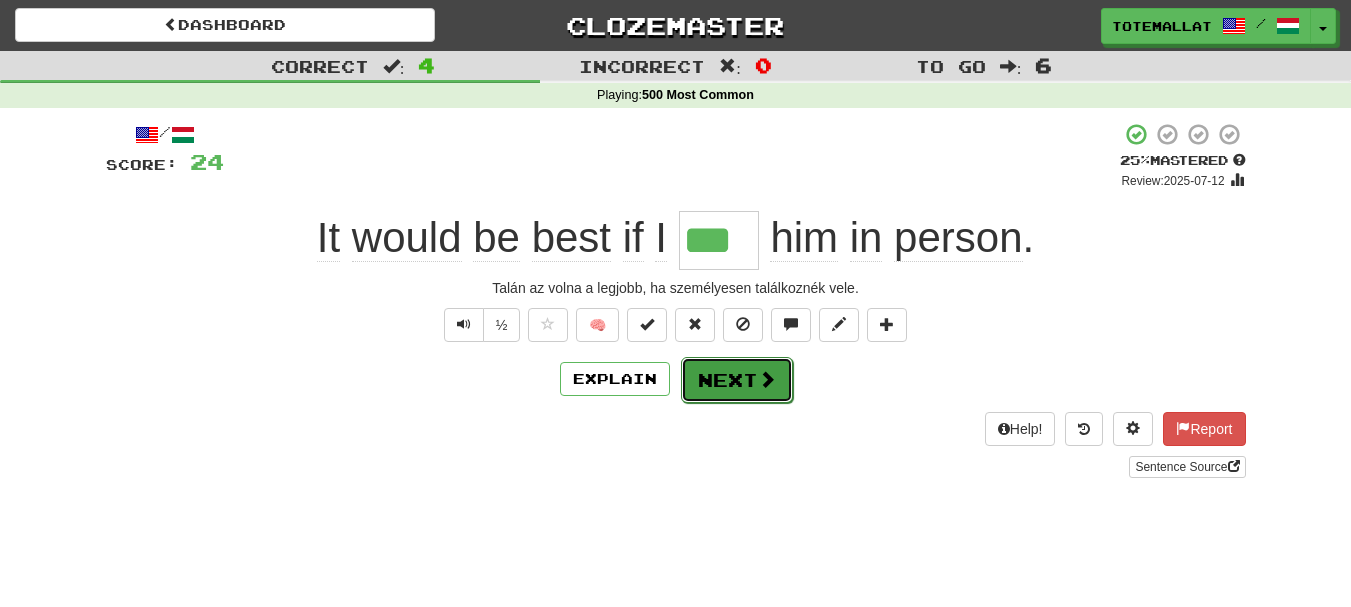 click on "Next" at bounding box center [737, 380] 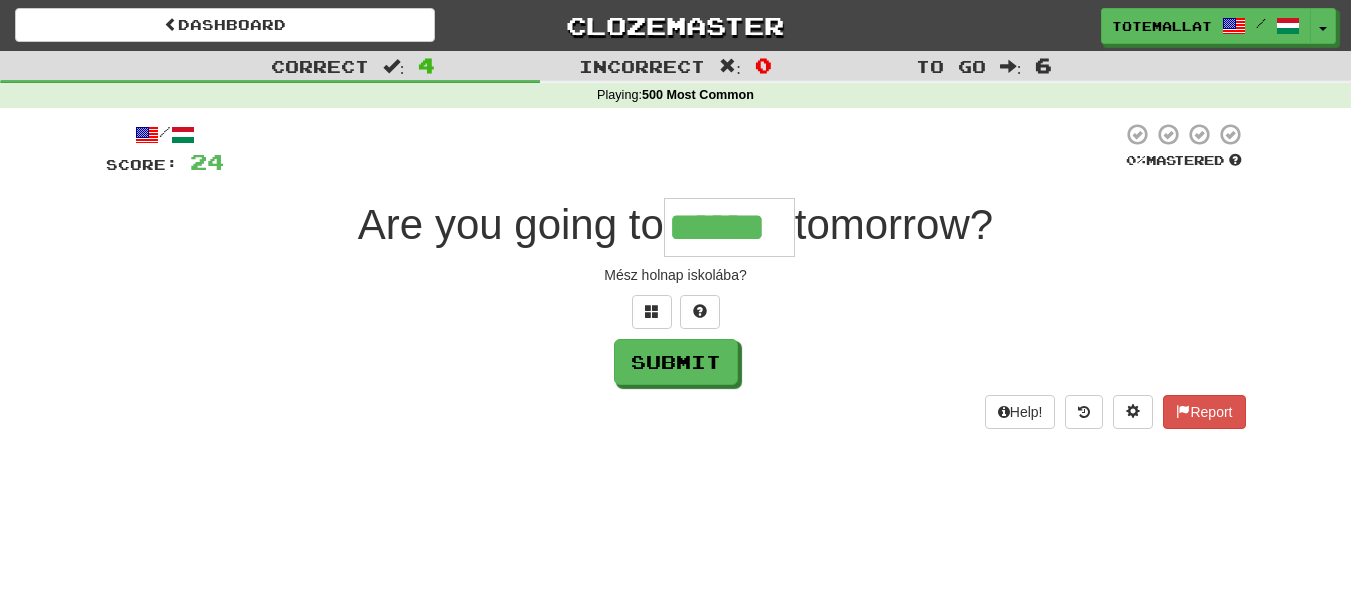 type on "******" 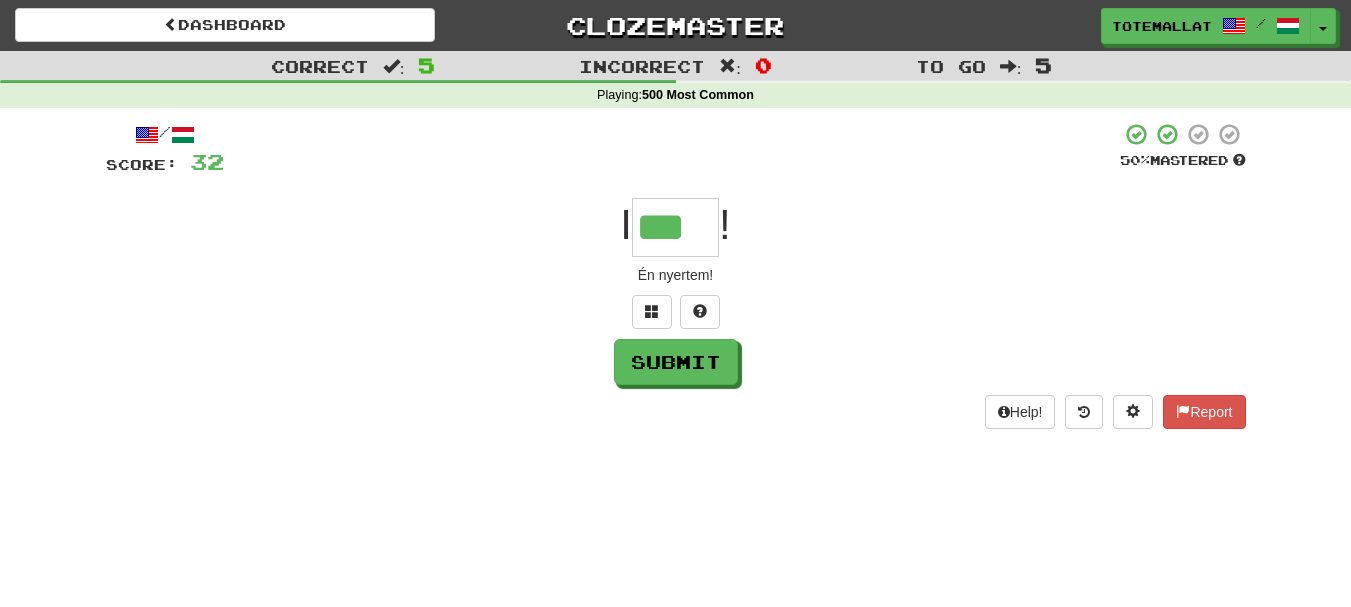type on "***" 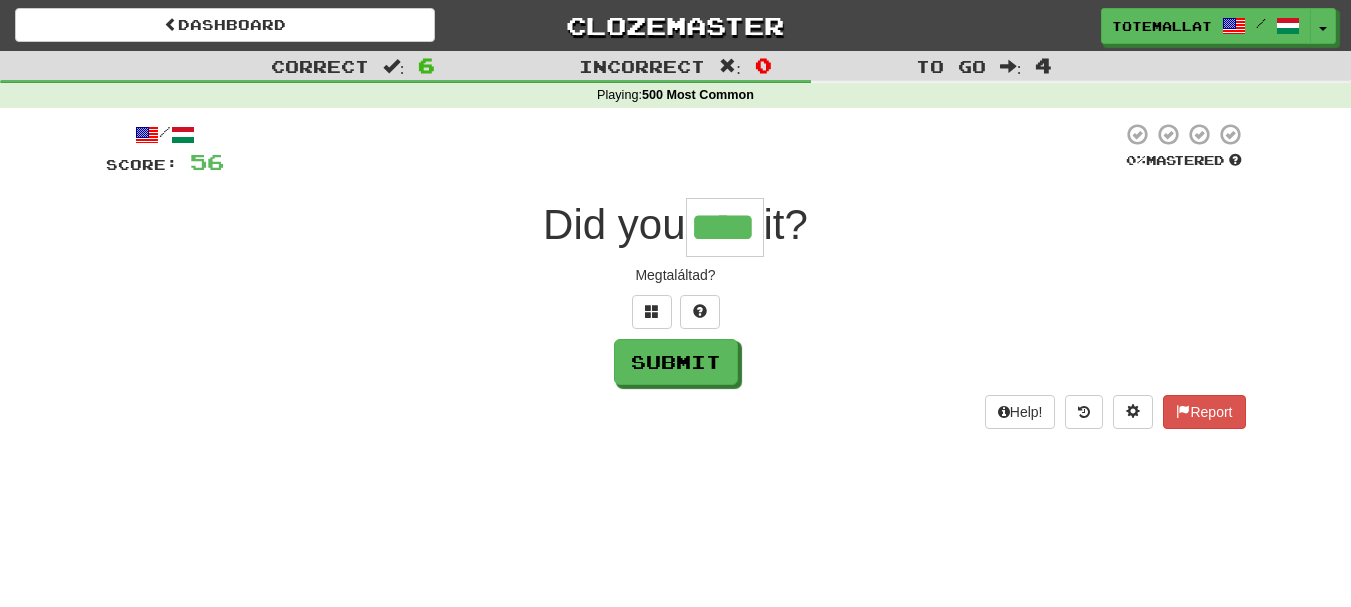 type on "****" 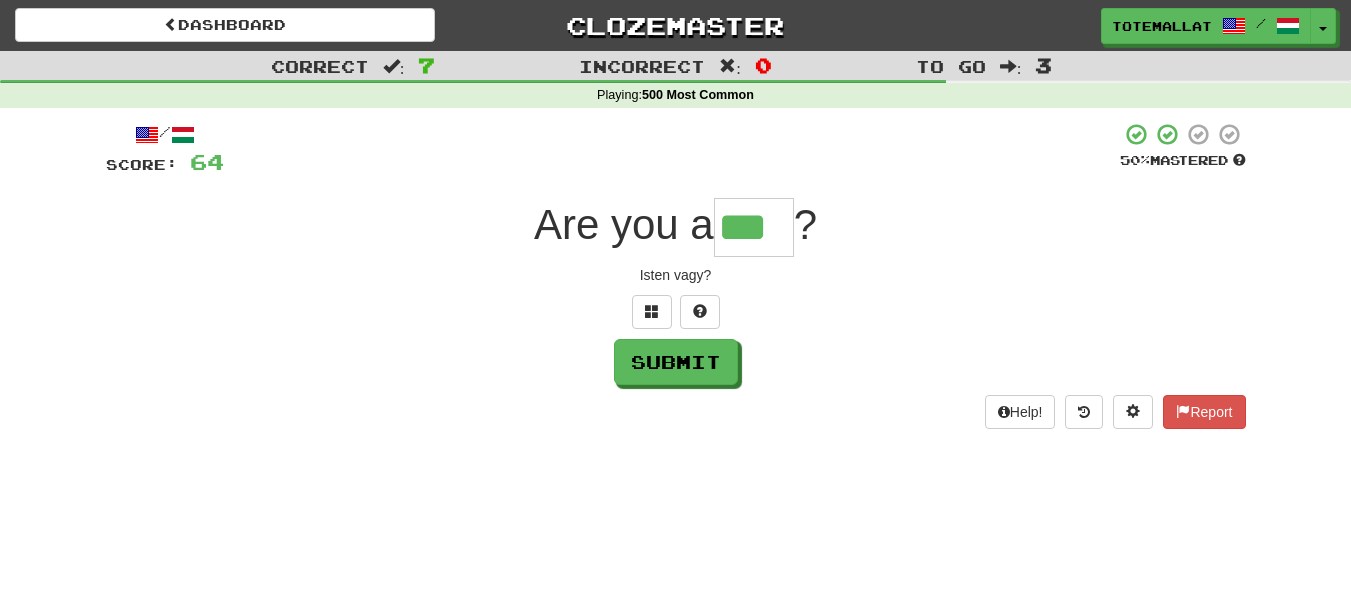 type on "***" 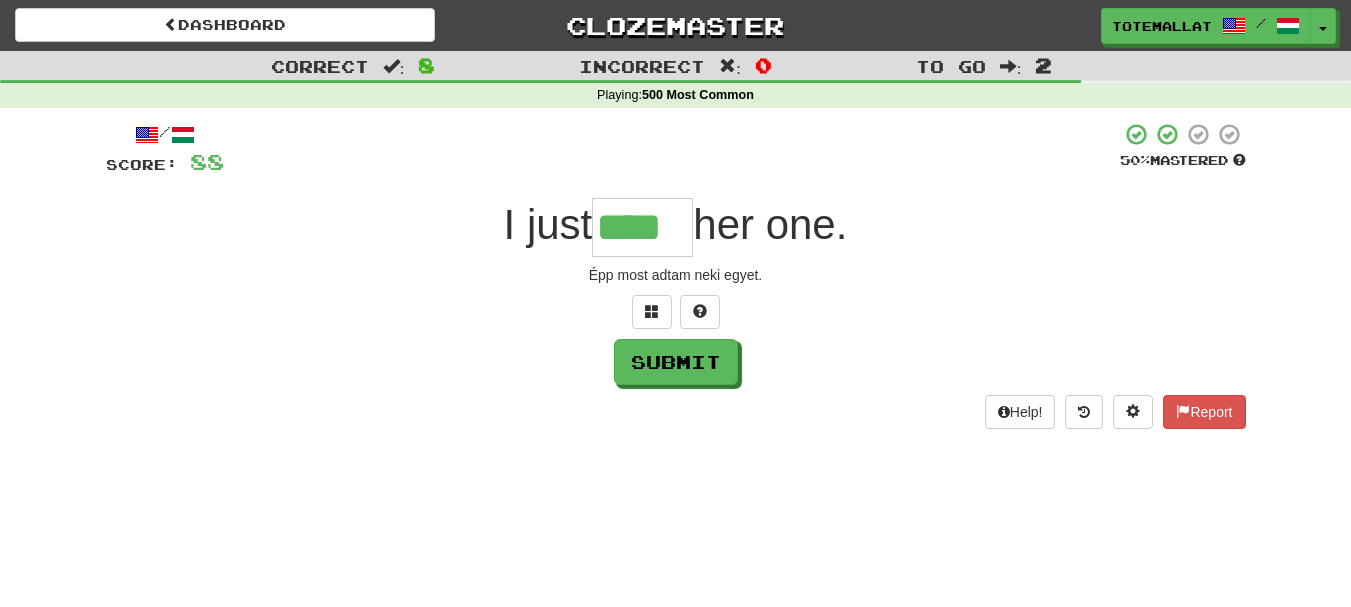 type on "****" 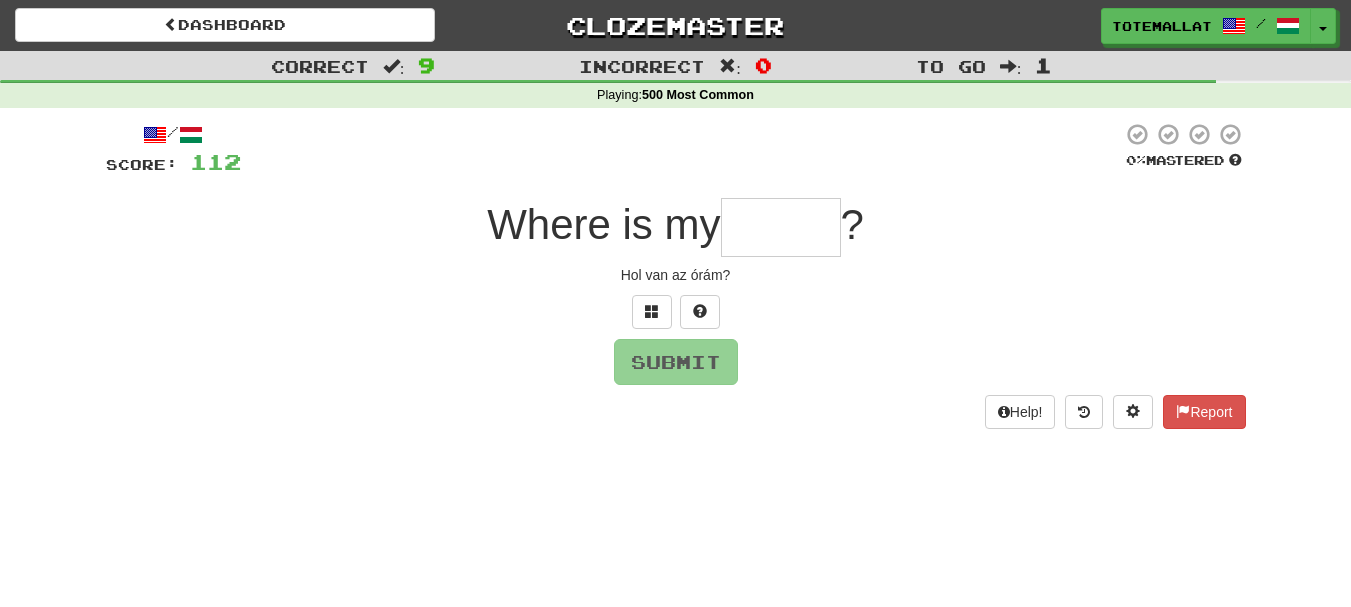 type on "*" 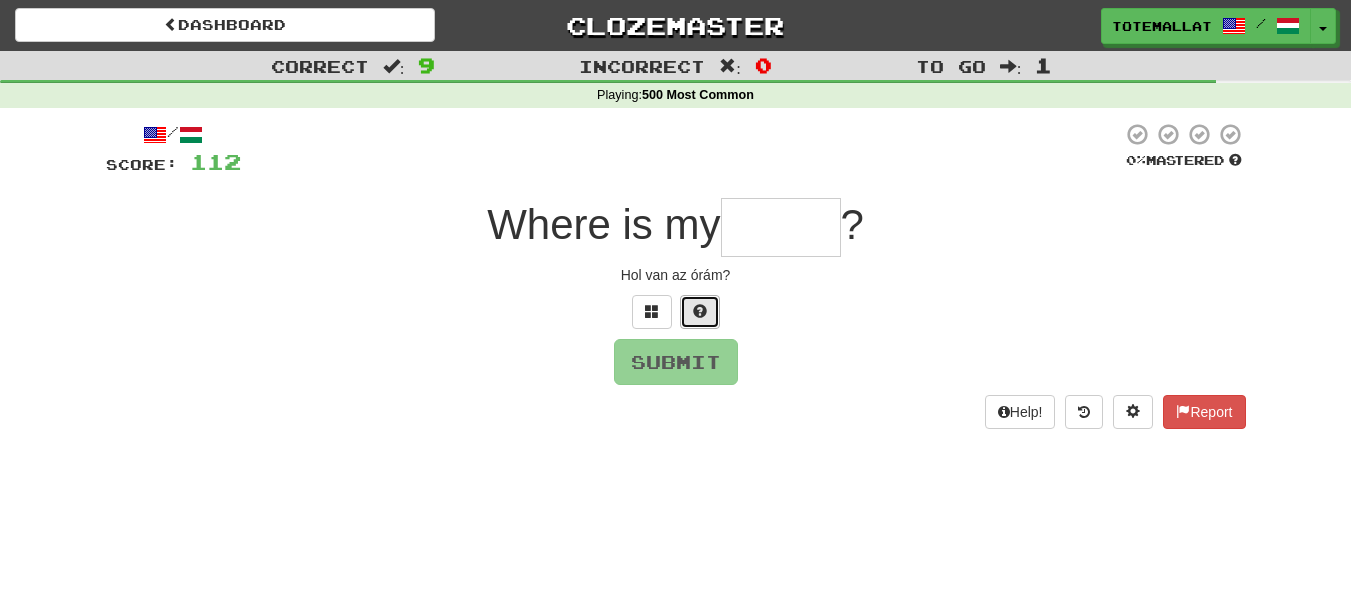 click at bounding box center [700, 312] 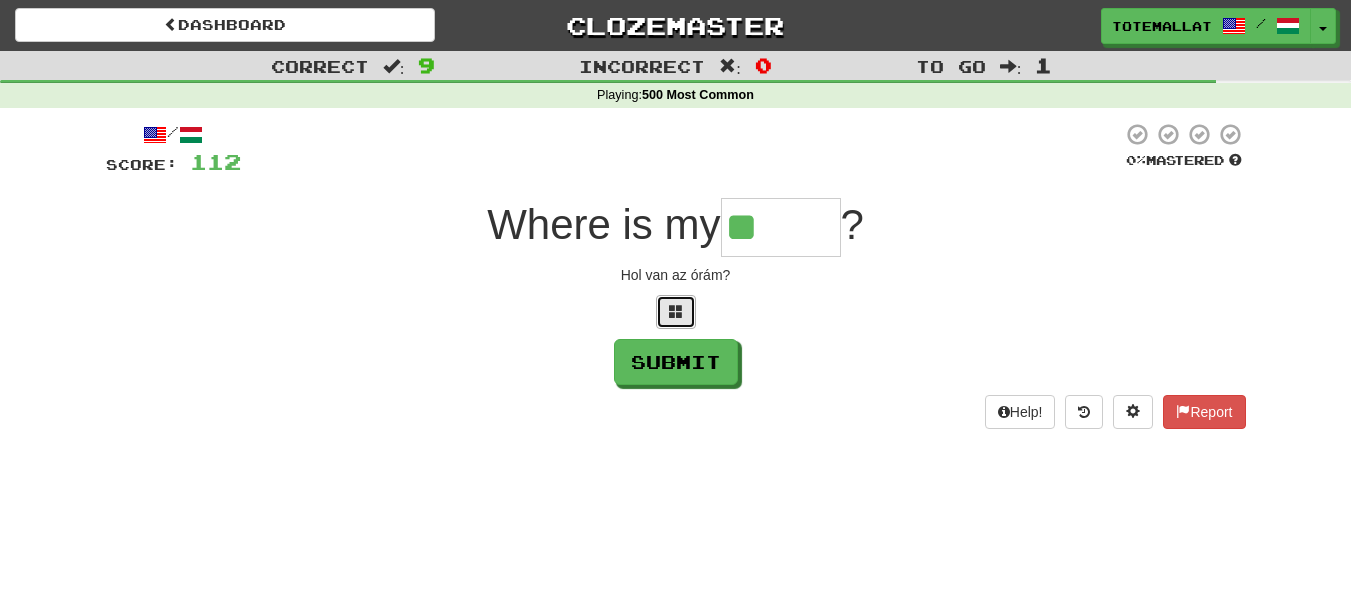 click at bounding box center [676, 312] 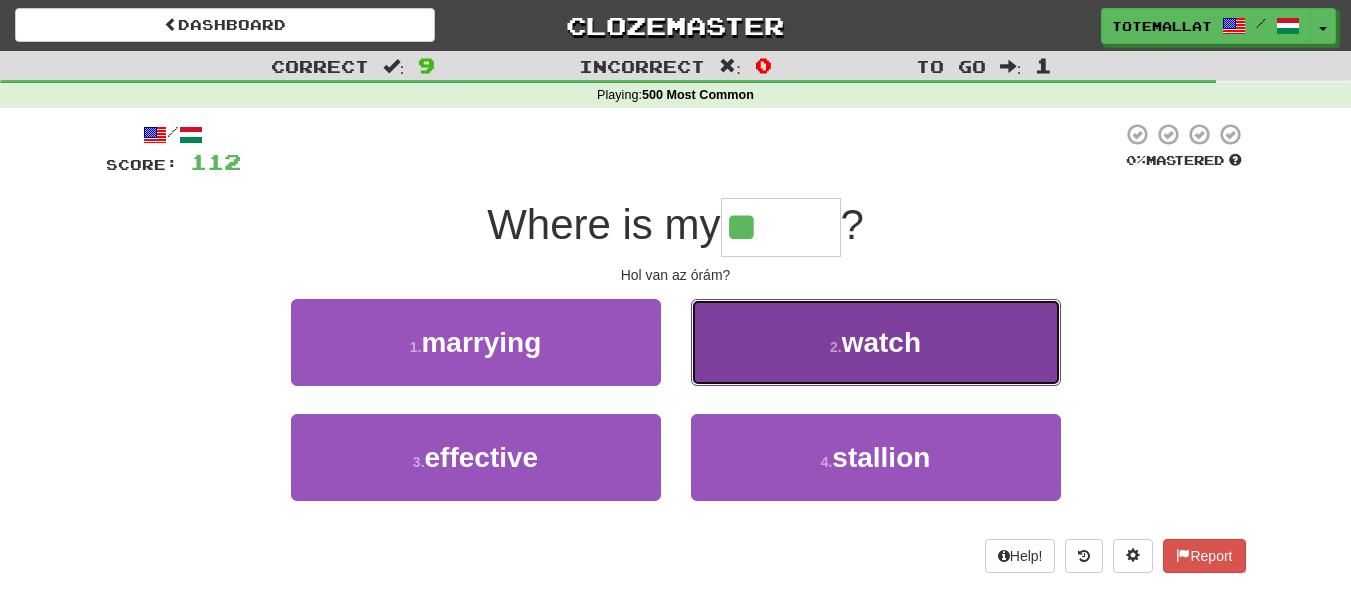 click on "2 .  watch" at bounding box center (876, 342) 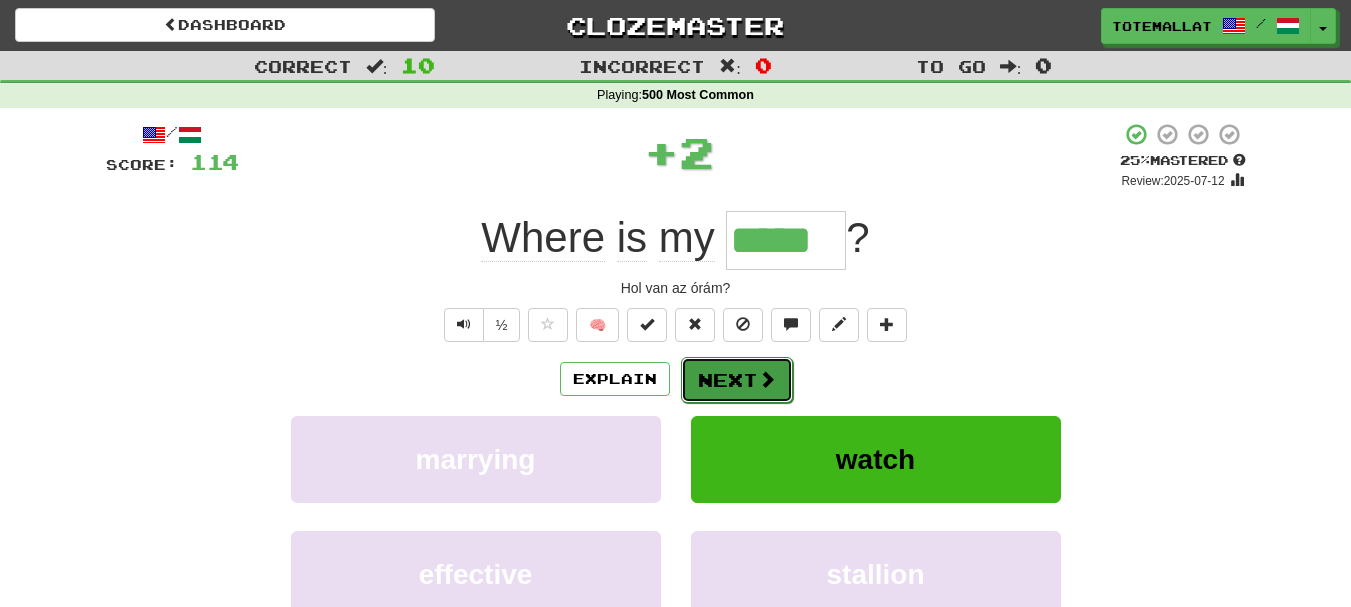 click at bounding box center [767, 379] 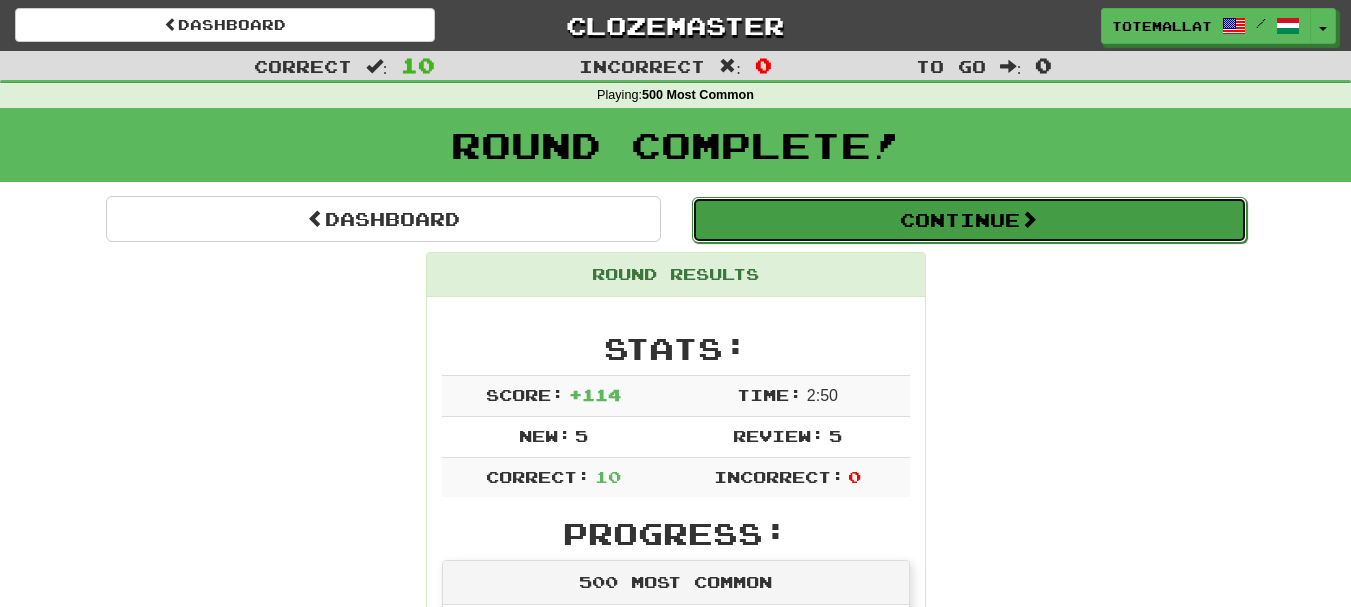 click on "Continue" at bounding box center [969, 220] 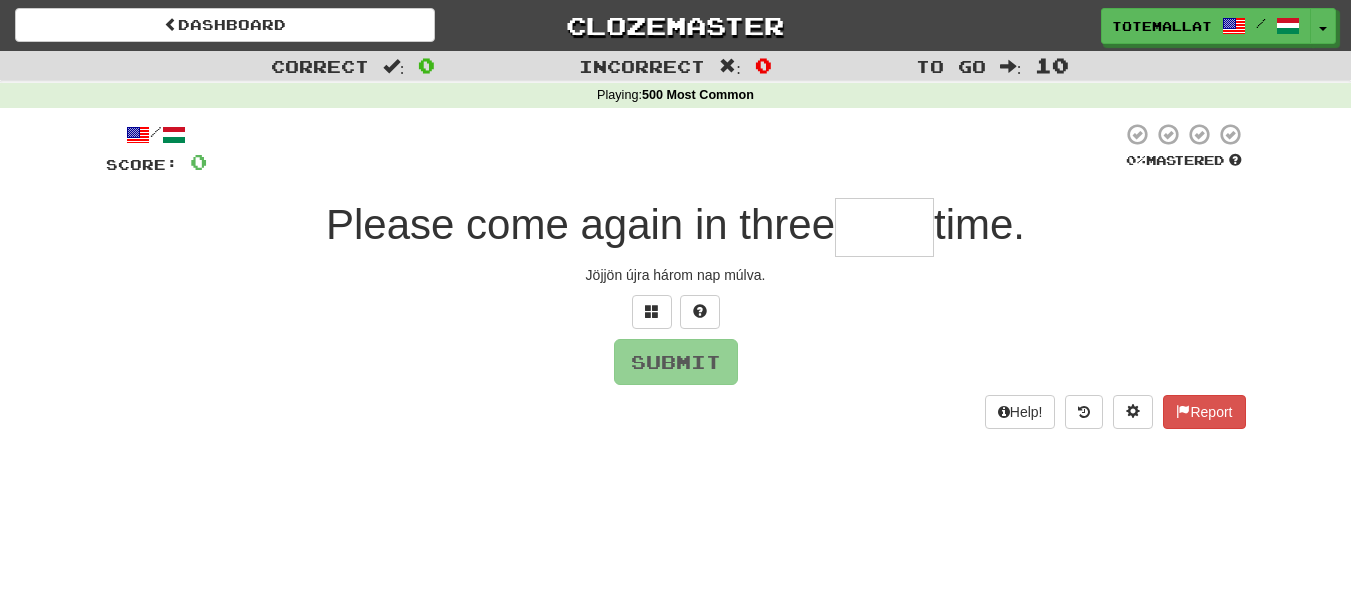 type on "*" 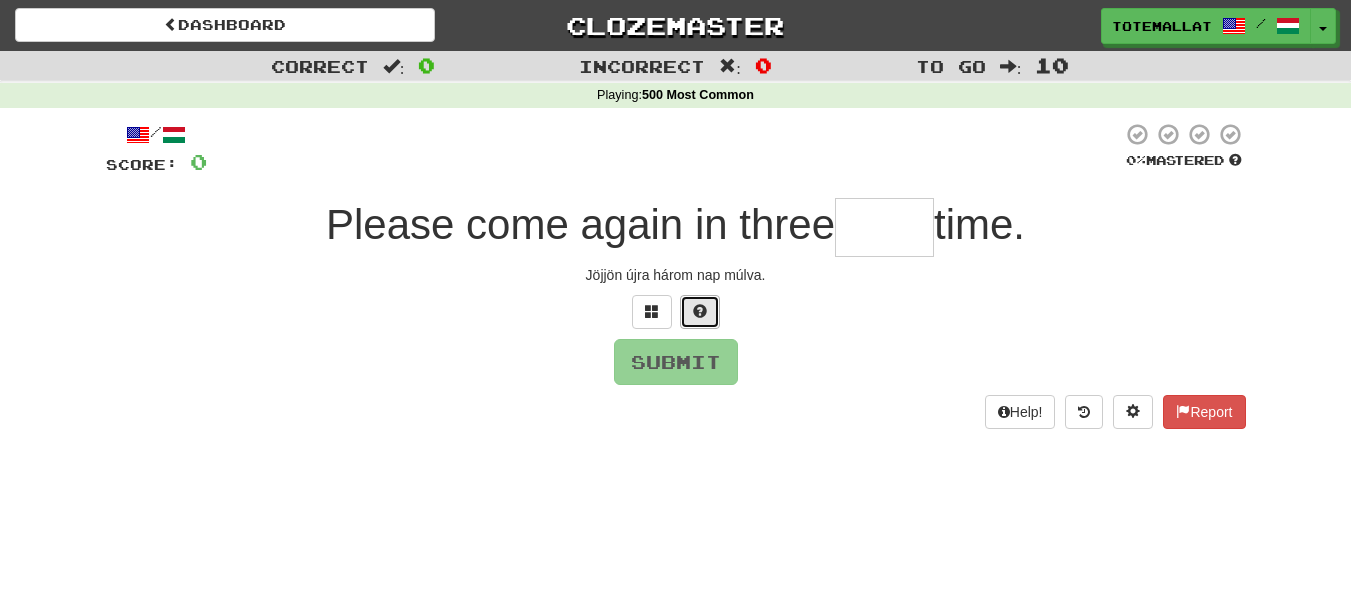 click at bounding box center (700, 312) 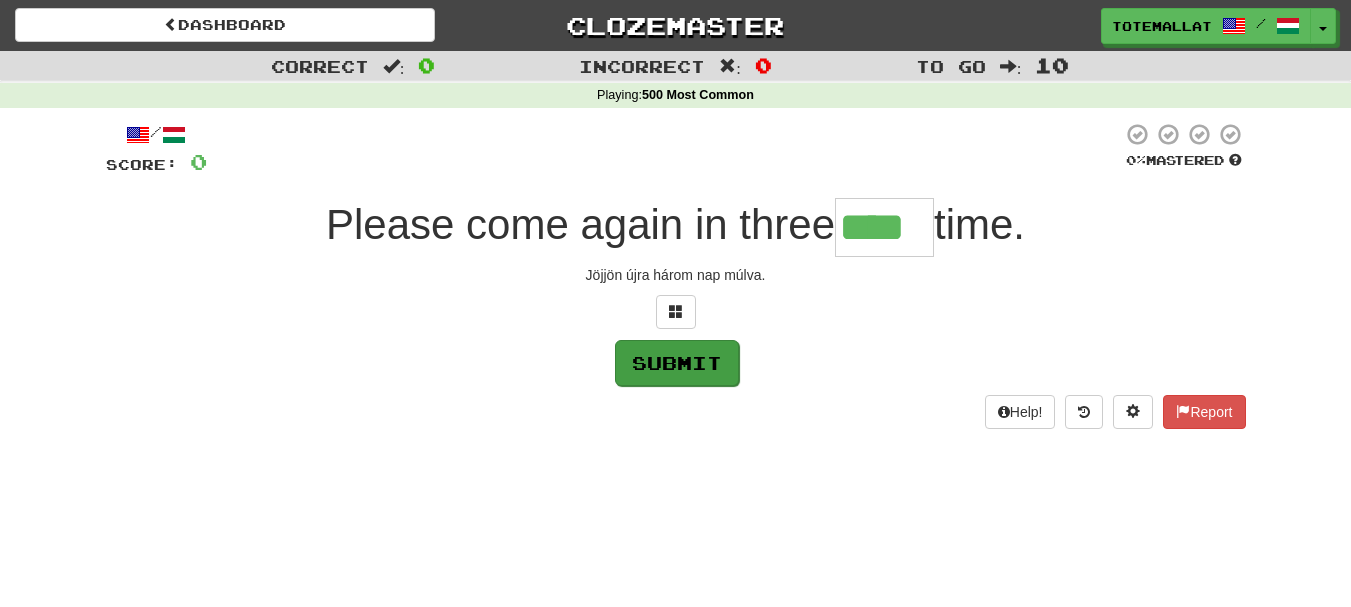 type on "****" 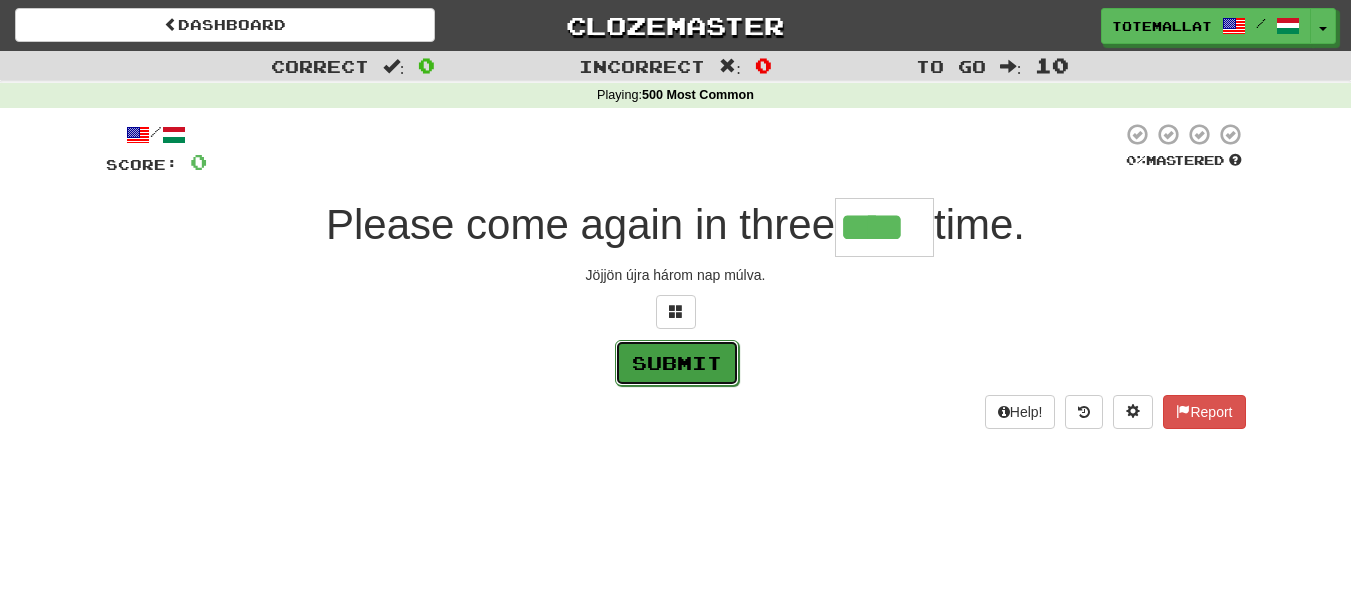 click on "Submit" at bounding box center (677, 363) 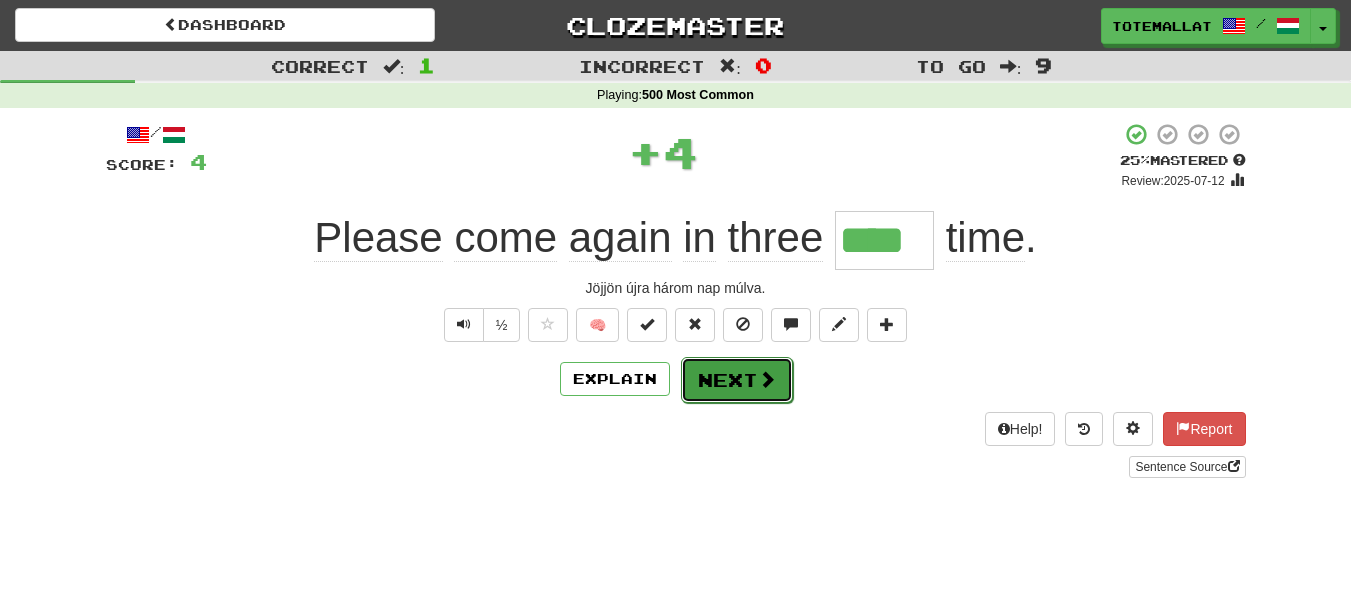 click at bounding box center (767, 379) 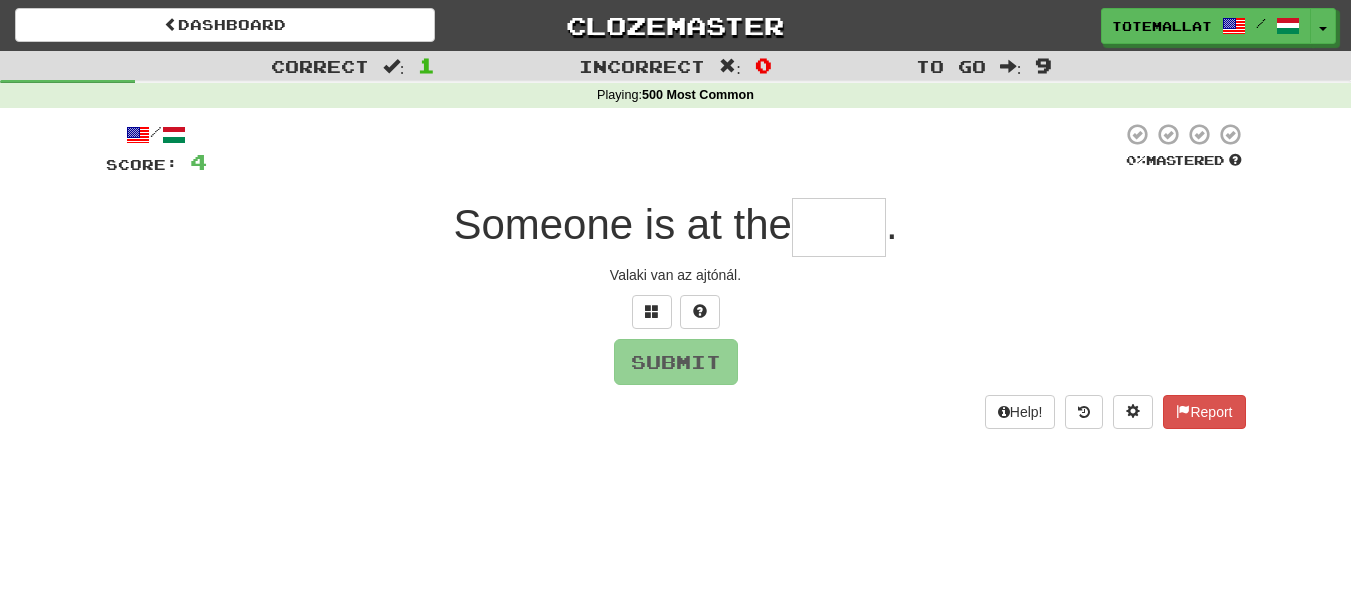 type 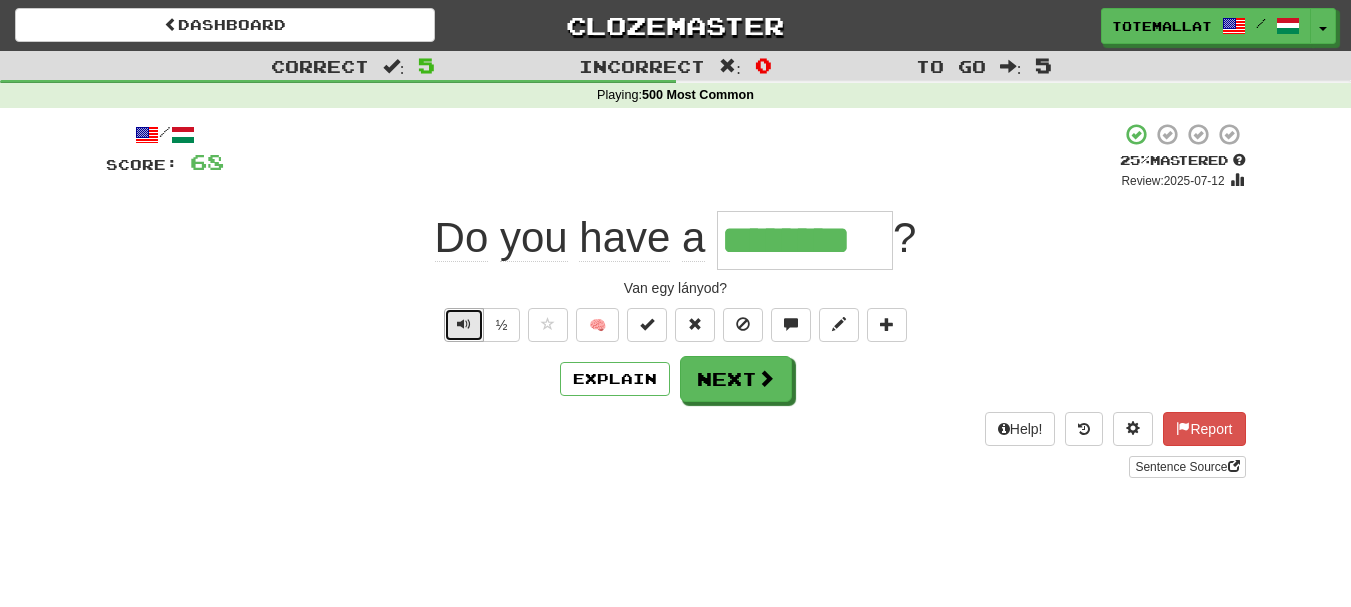 click at bounding box center (464, 324) 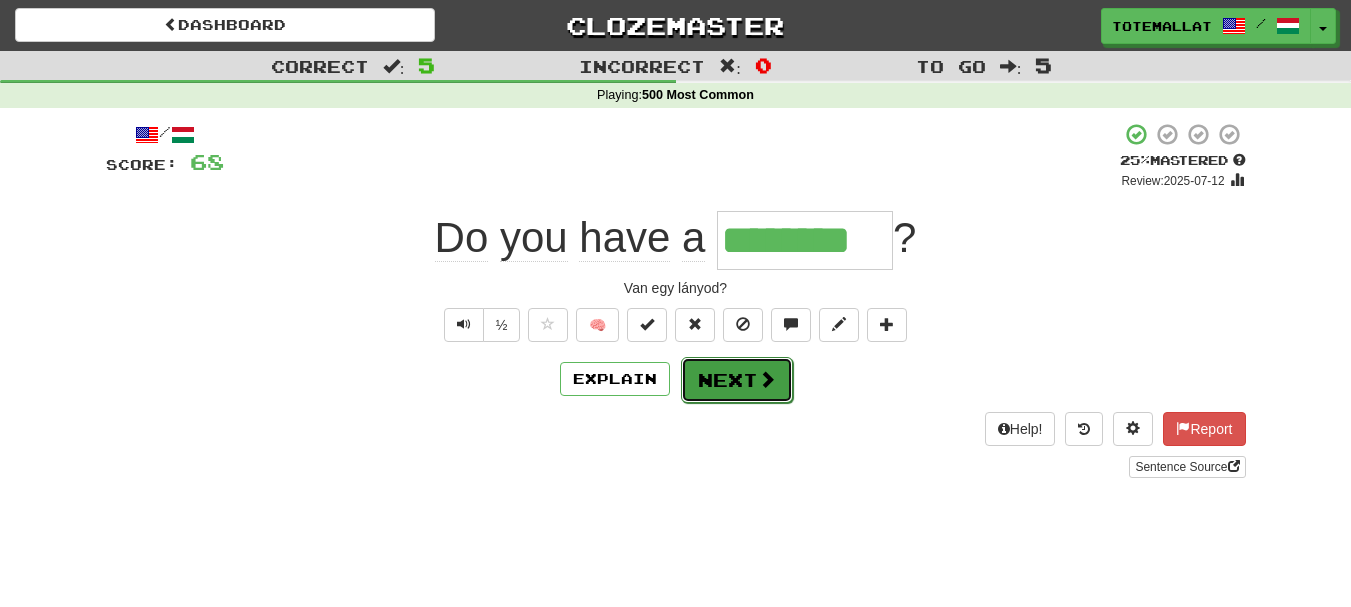 click on "Next" at bounding box center (737, 380) 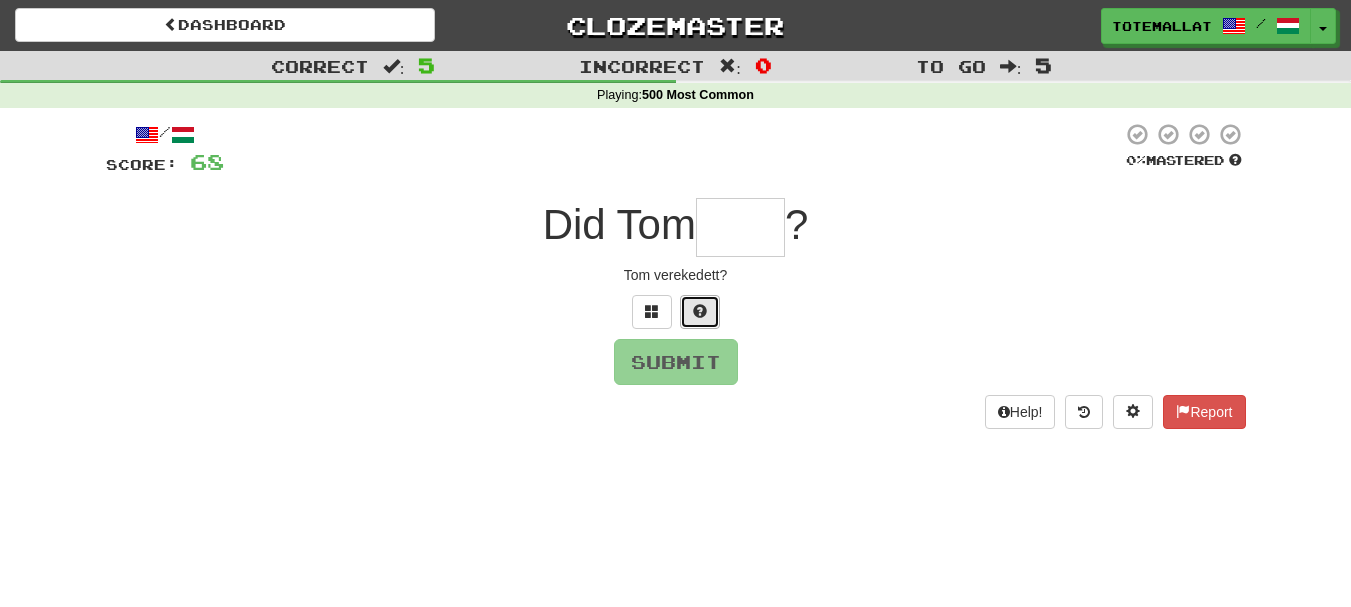 click at bounding box center (700, 311) 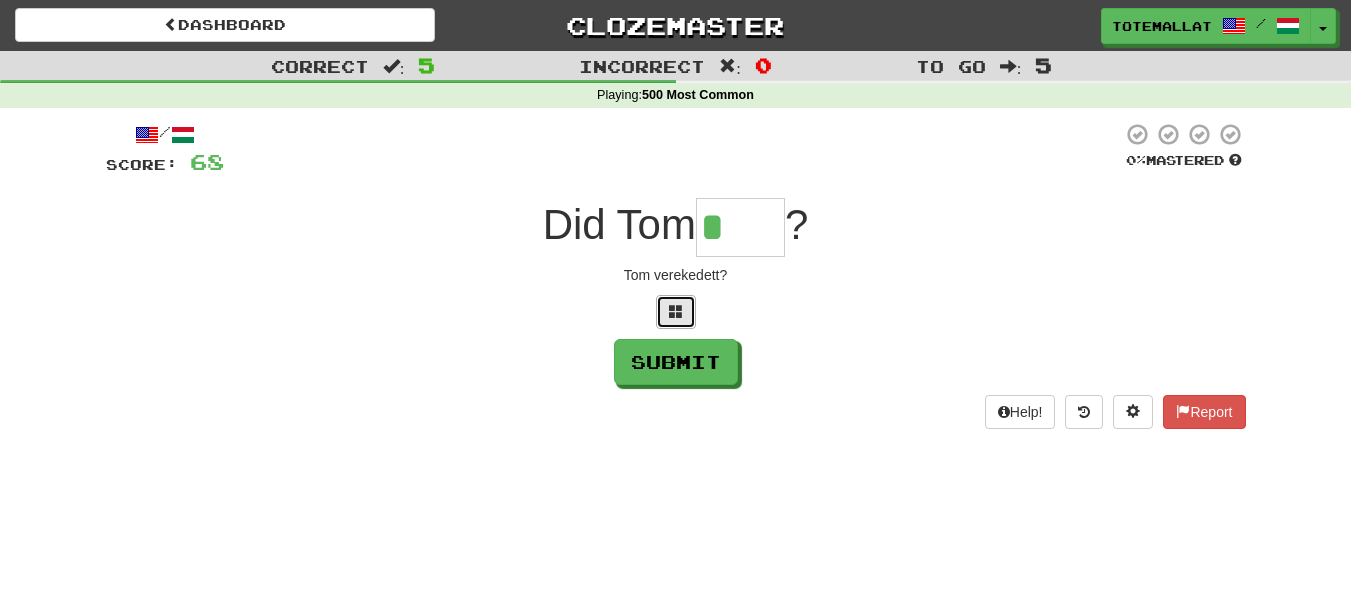 click at bounding box center (676, 312) 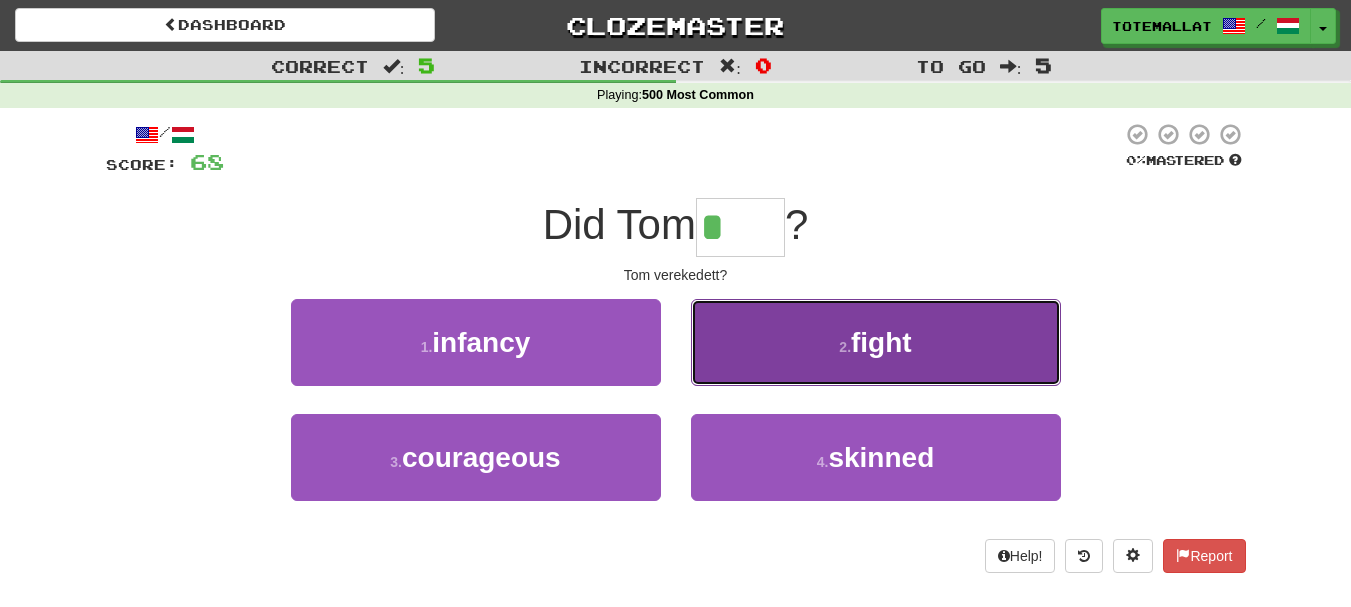 click on "2 ." at bounding box center (845, 347) 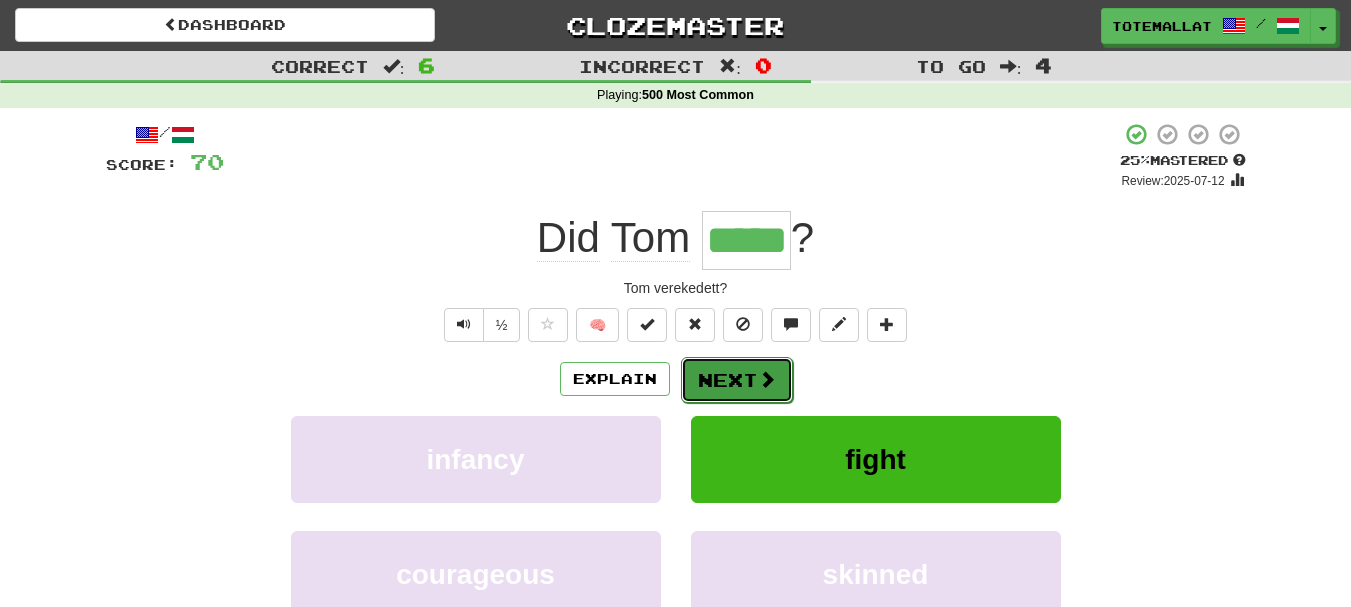 click at bounding box center [767, 379] 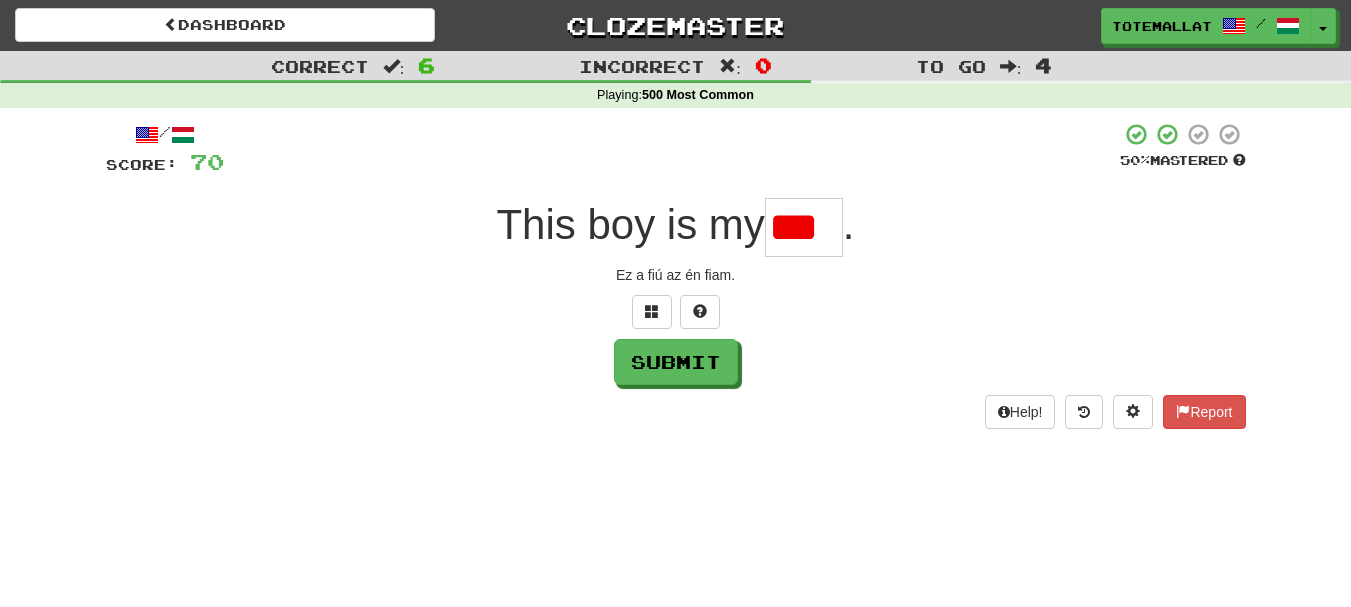 scroll, scrollTop: 0, scrollLeft: 0, axis: both 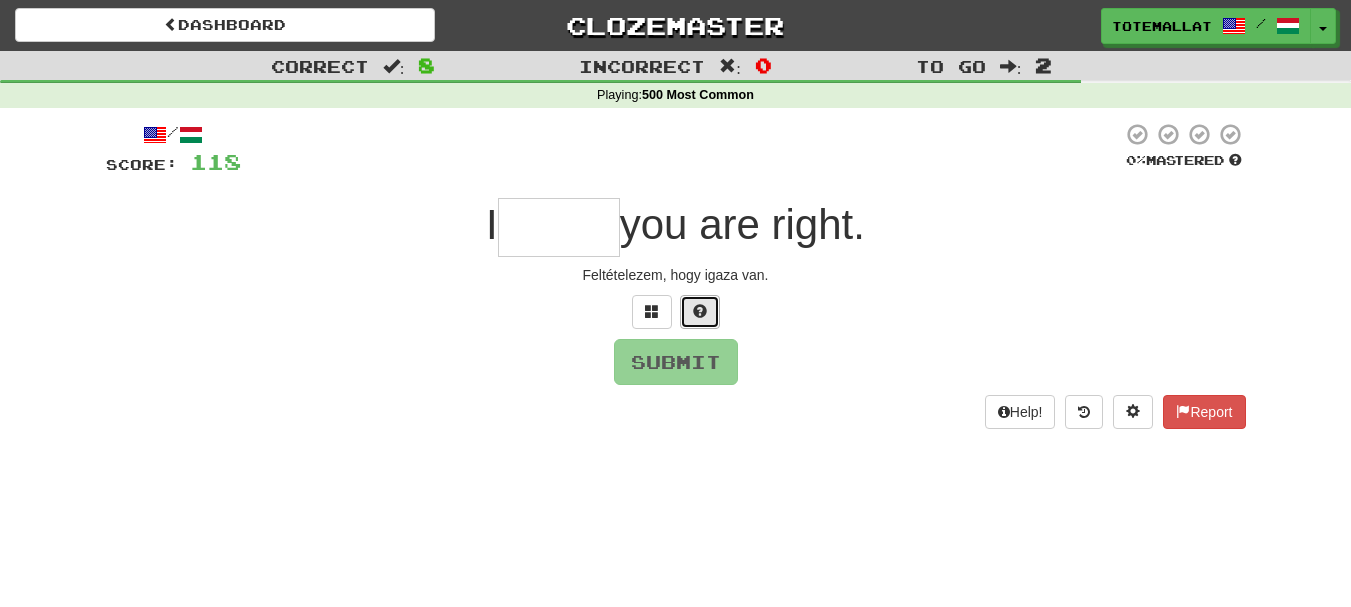 click at bounding box center [700, 312] 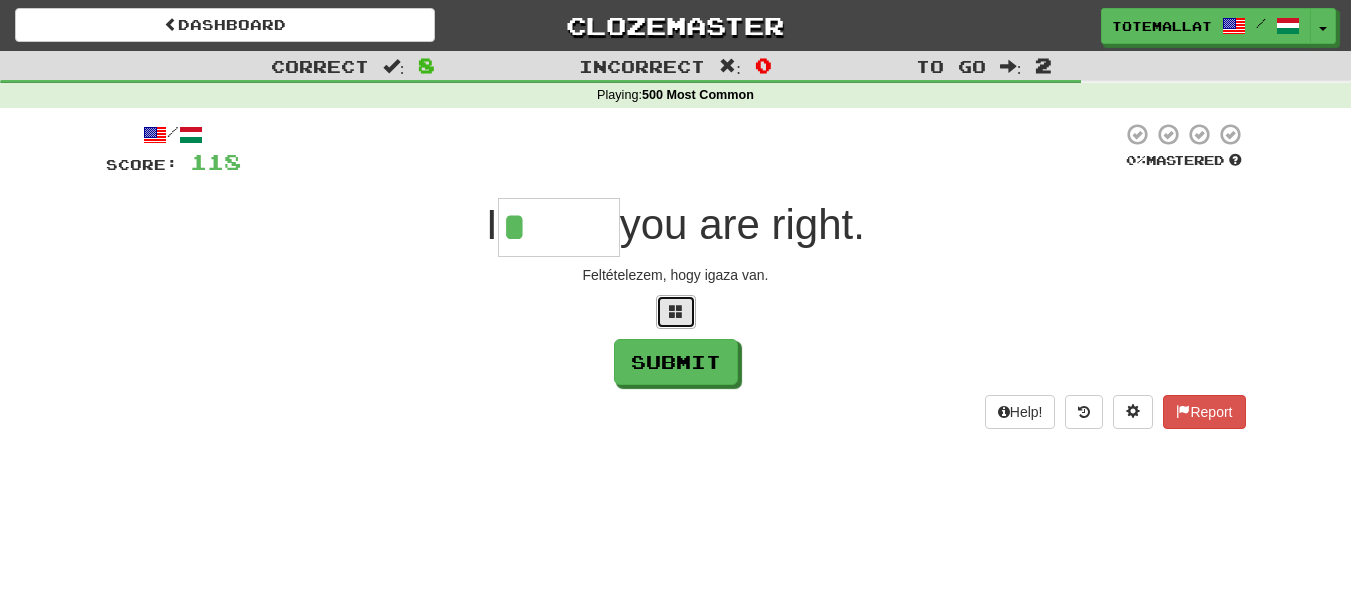 click at bounding box center (676, 312) 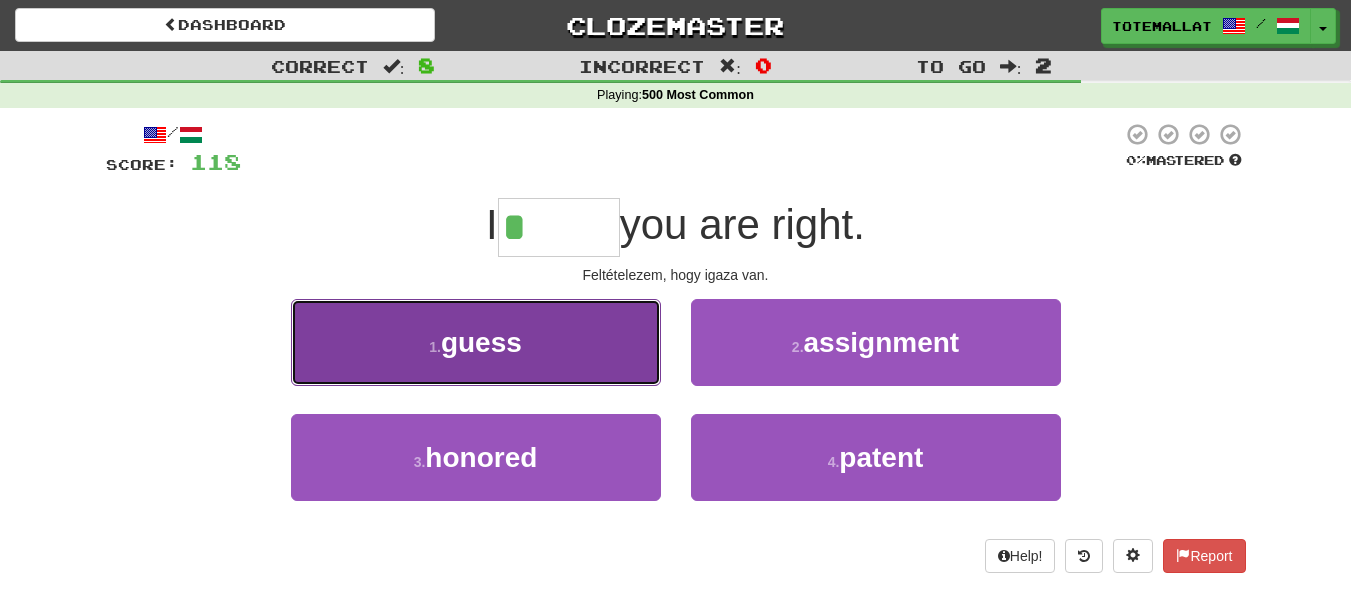 click on "1 .  guess" at bounding box center (476, 342) 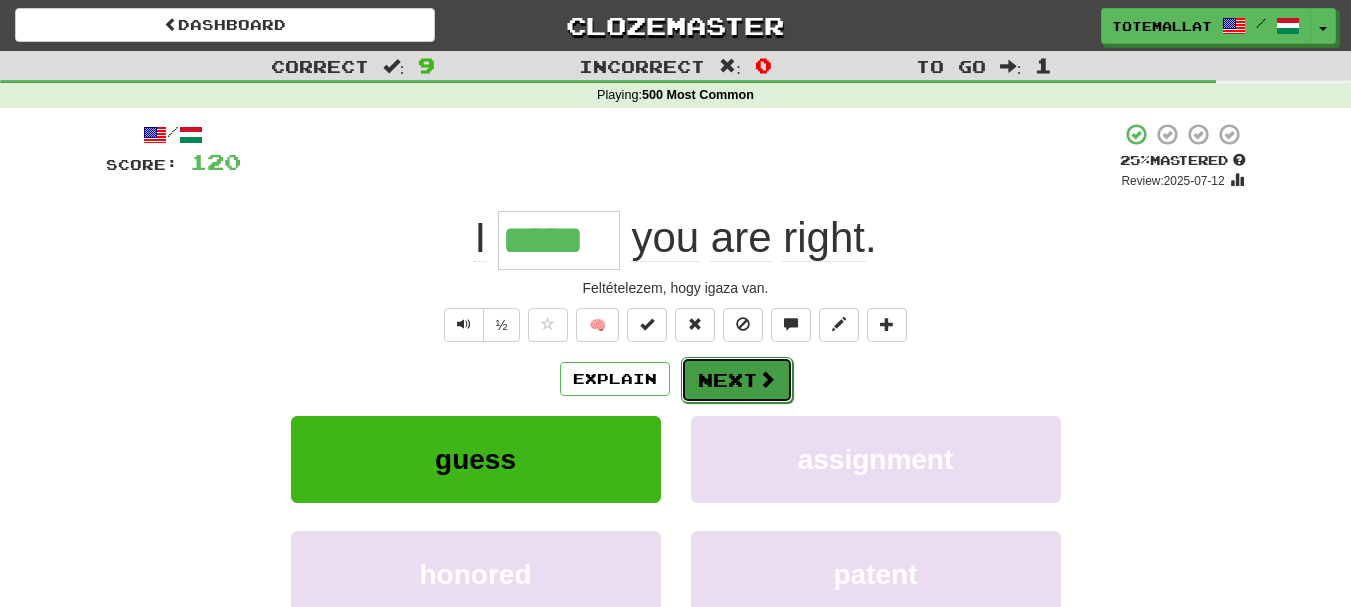 click on "Next" at bounding box center (737, 380) 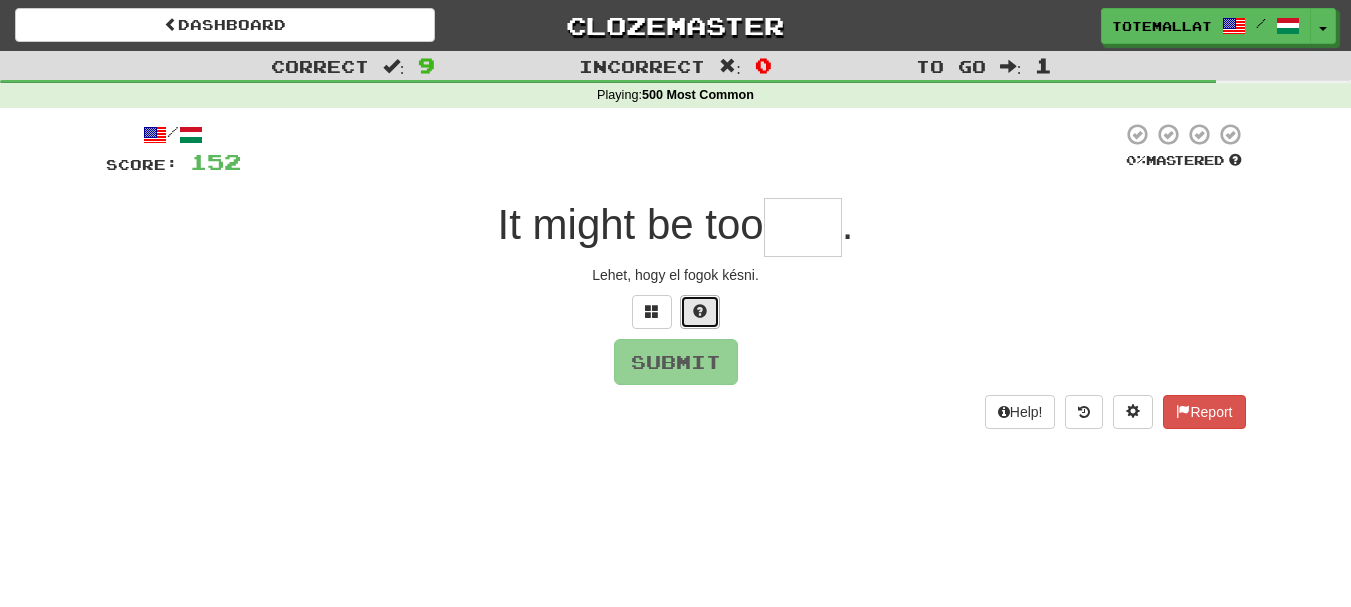 click at bounding box center (700, 311) 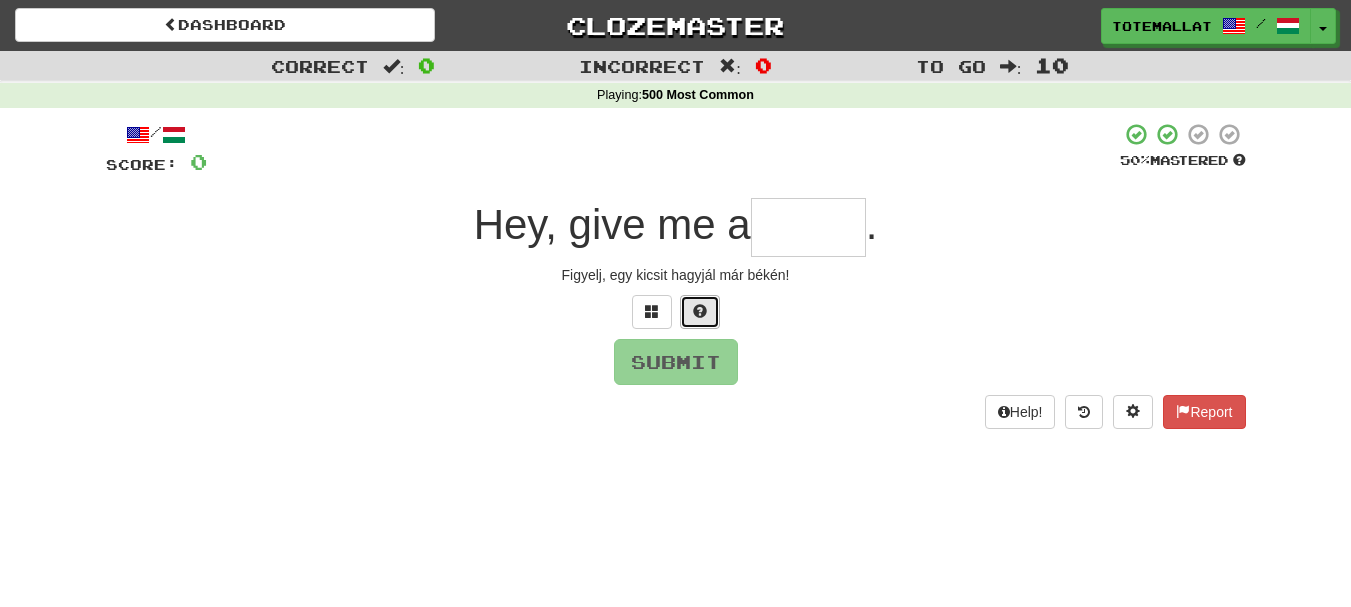 click at bounding box center (700, 312) 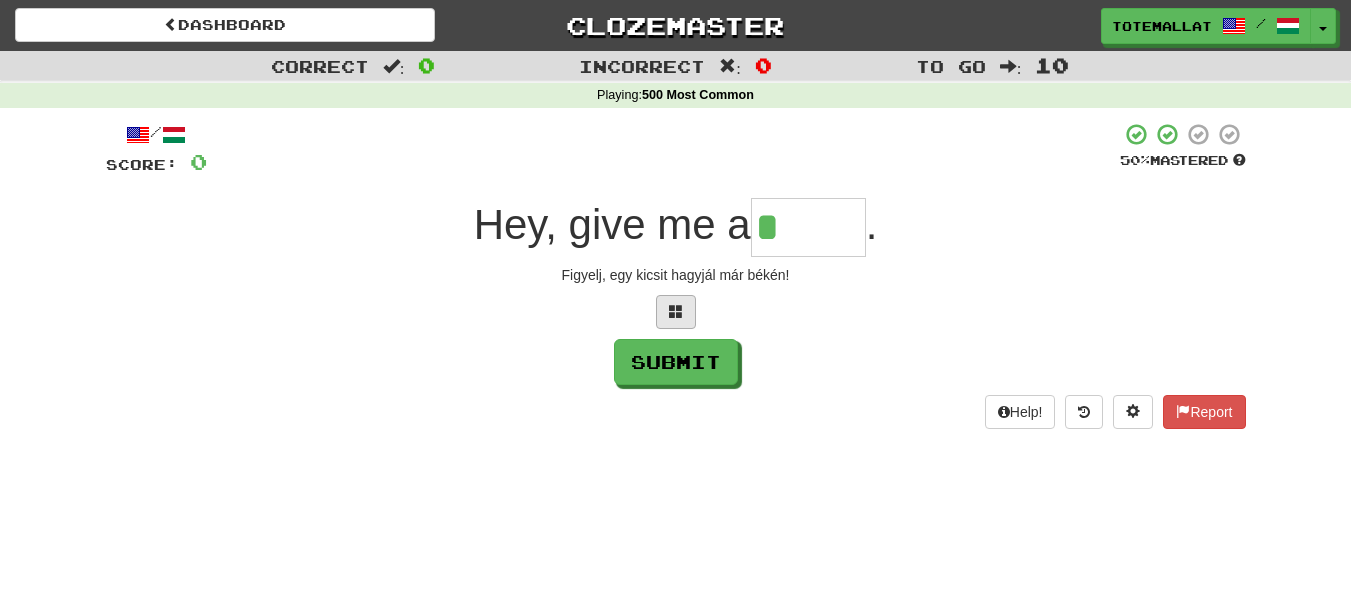 drag, startPoint x: 652, startPoint y: 289, endPoint x: 664, endPoint y: 297, distance: 14.422205 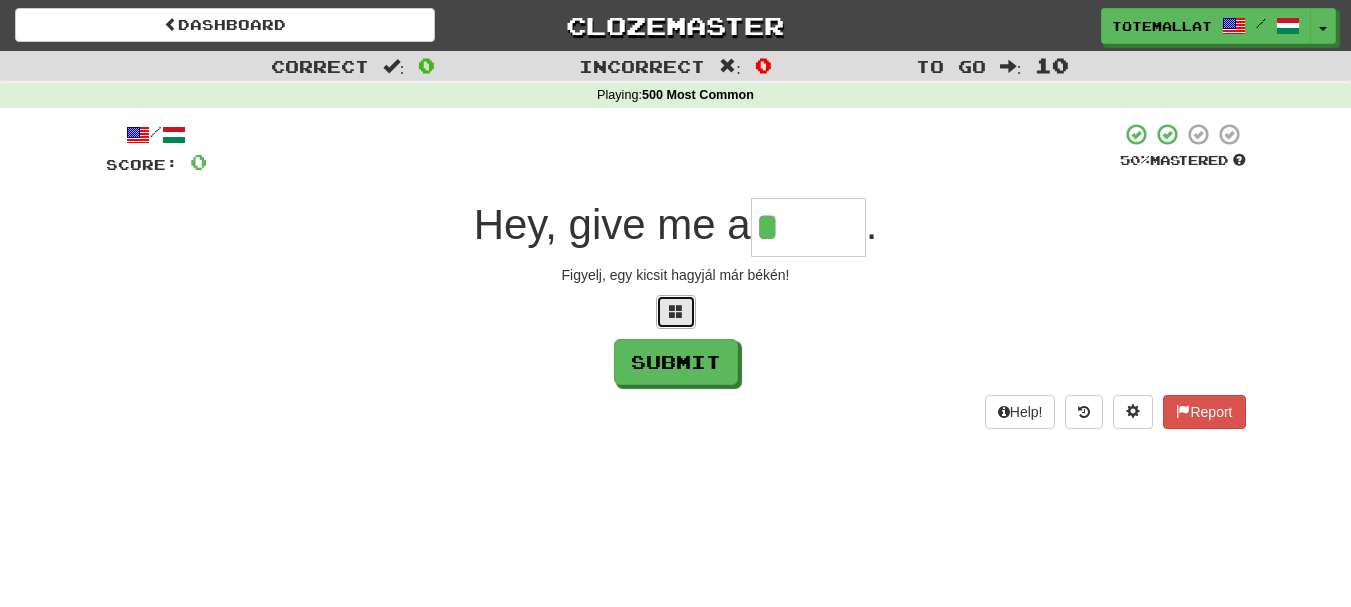 click at bounding box center [676, 312] 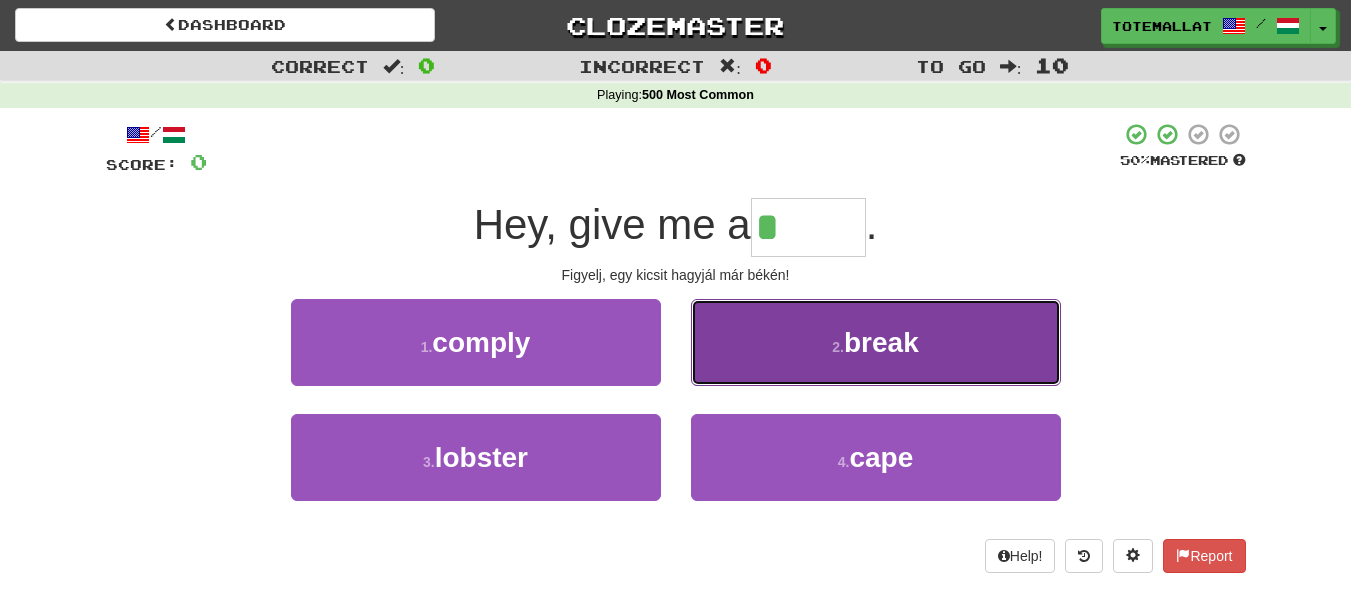 click on "break" at bounding box center (881, 342) 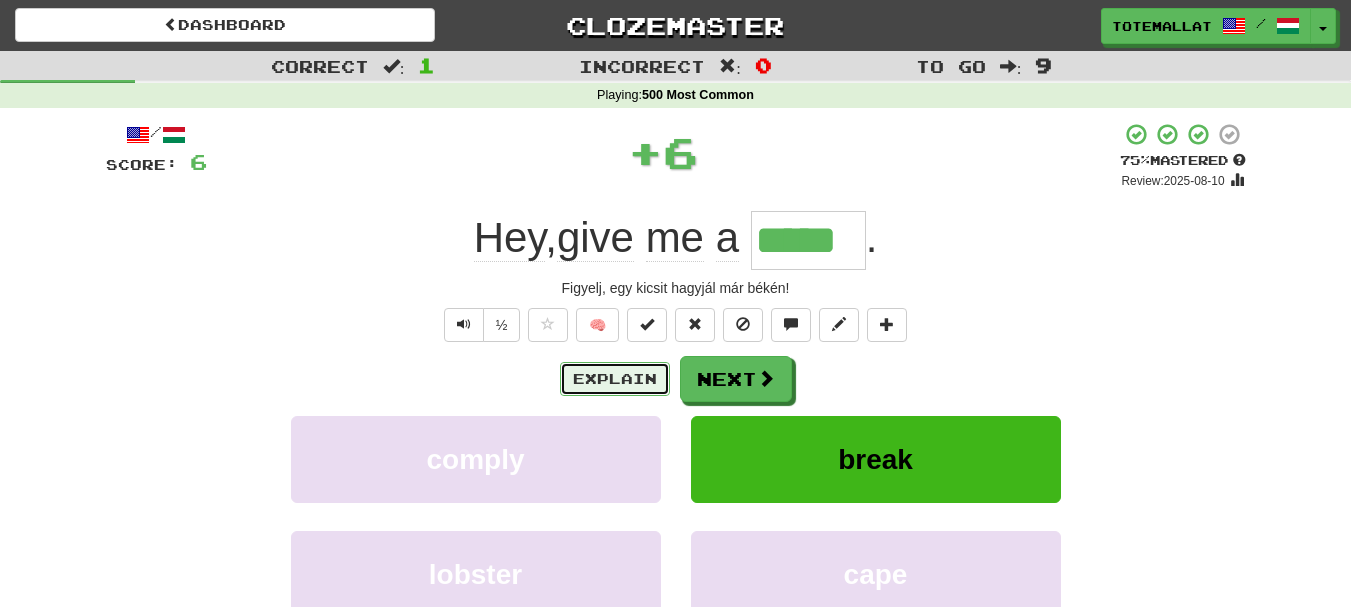 click on "Explain" at bounding box center (615, 379) 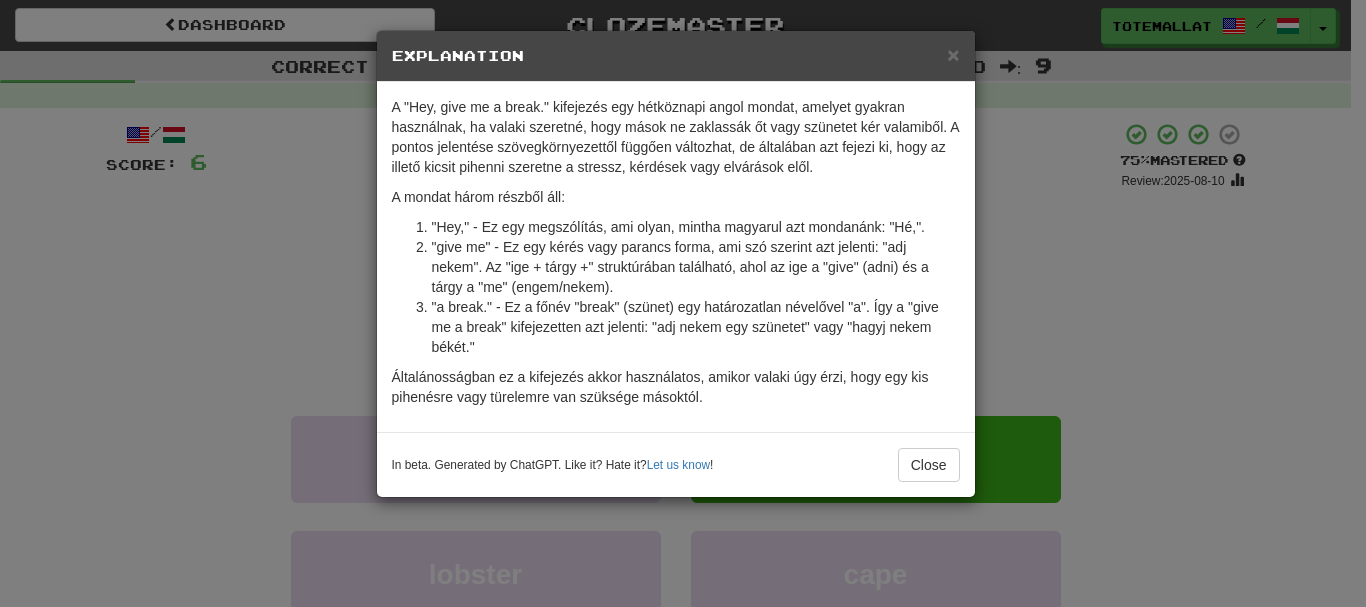 click on "× Explanation A "Hey, give me a break." kifejezés egy hétköznapi angol mondat, amelyet gyakran használnak, ha valaki szeretné, hogy mások ne zaklassák őt vagy szünetet kér valamiből. A pontos jelentése szövegkörnyezettől függően változhat, de általában azt fejezi ki, hogy az illető kicsit pihenni szeretne a stressz, kérdések vagy elvárások elől.
A mondat három részből áll:
"Hey," - Ez egy megszólítás, ami olyan, mintha magyarul azt mondanánk: "Hé,".
"give me" - Ez egy kérés vagy parancs forma, ami szó szerint azt jelenti: "adj nekem". Az "ige + tárgy +" struktúrában található, ahol az ige a "give" (adni) és a tárgy a "me" (engem/nekem).
"a break." - Ez a főnév "break" (szünet) egy határozatlan névelővel "a". Így a "give me a break" kifejezetten azt jelenti: "adj nekem egy szünetet" vagy "hagyj nekem békét."
In beta. Generated by ChatGPT. Like it? Hate it?  Let us know ! Close" at bounding box center (683, 303) 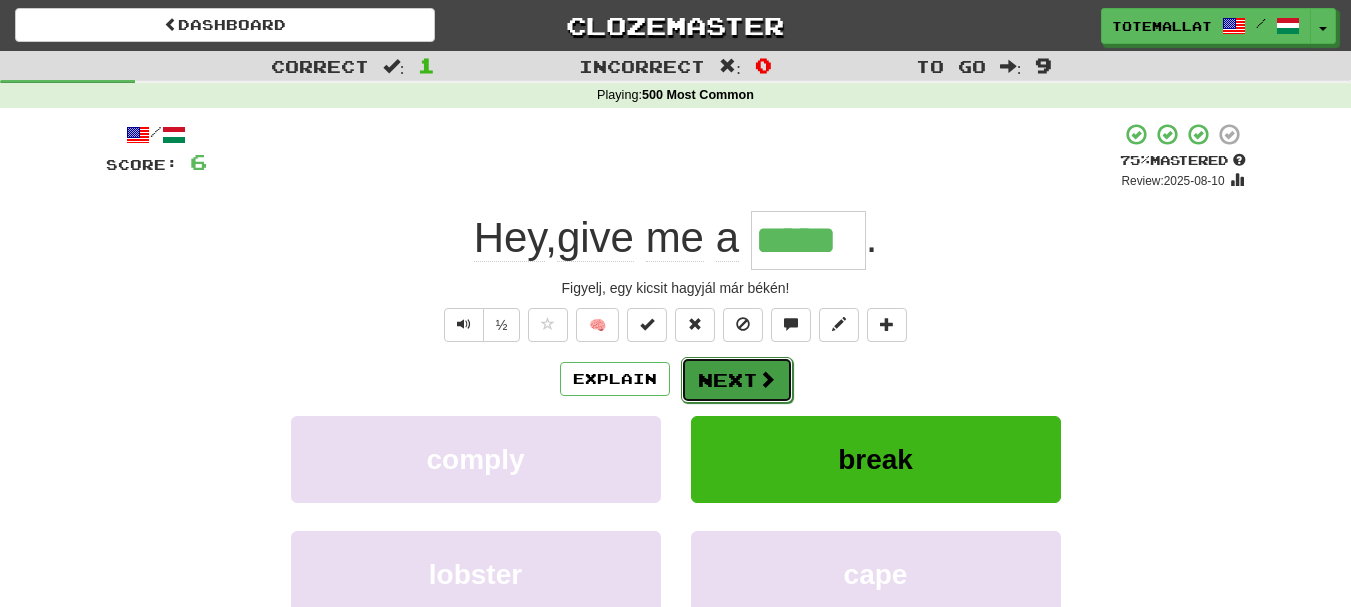 click on "Next" at bounding box center (737, 380) 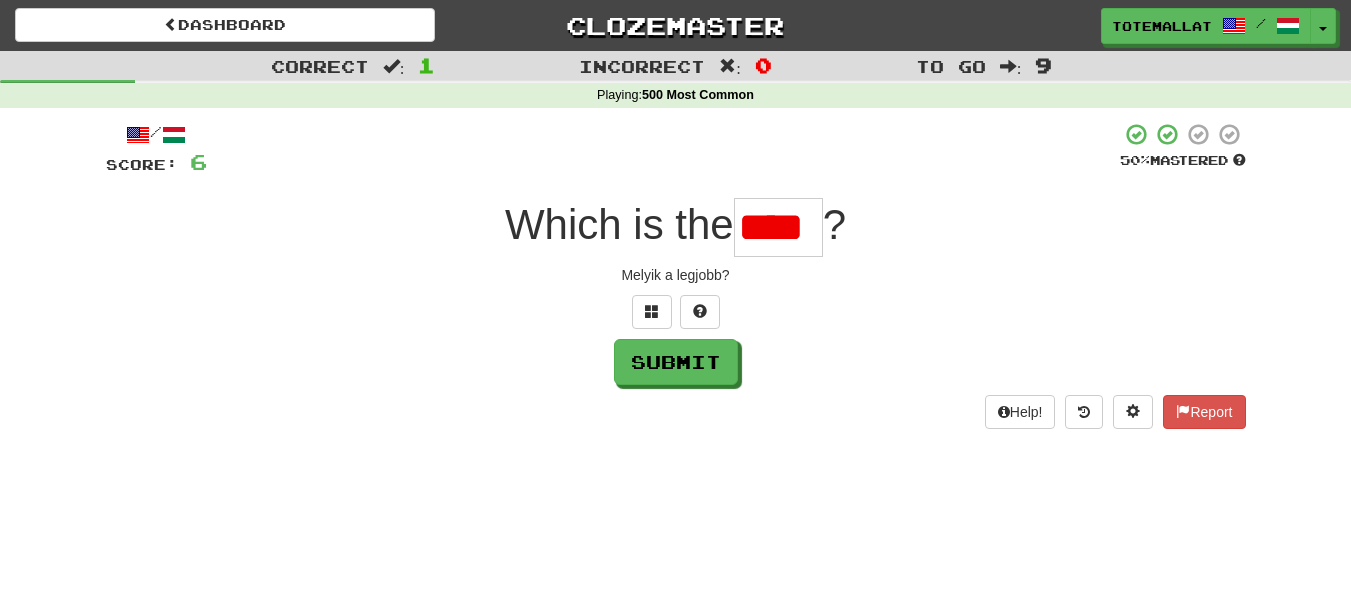 scroll, scrollTop: 0, scrollLeft: 0, axis: both 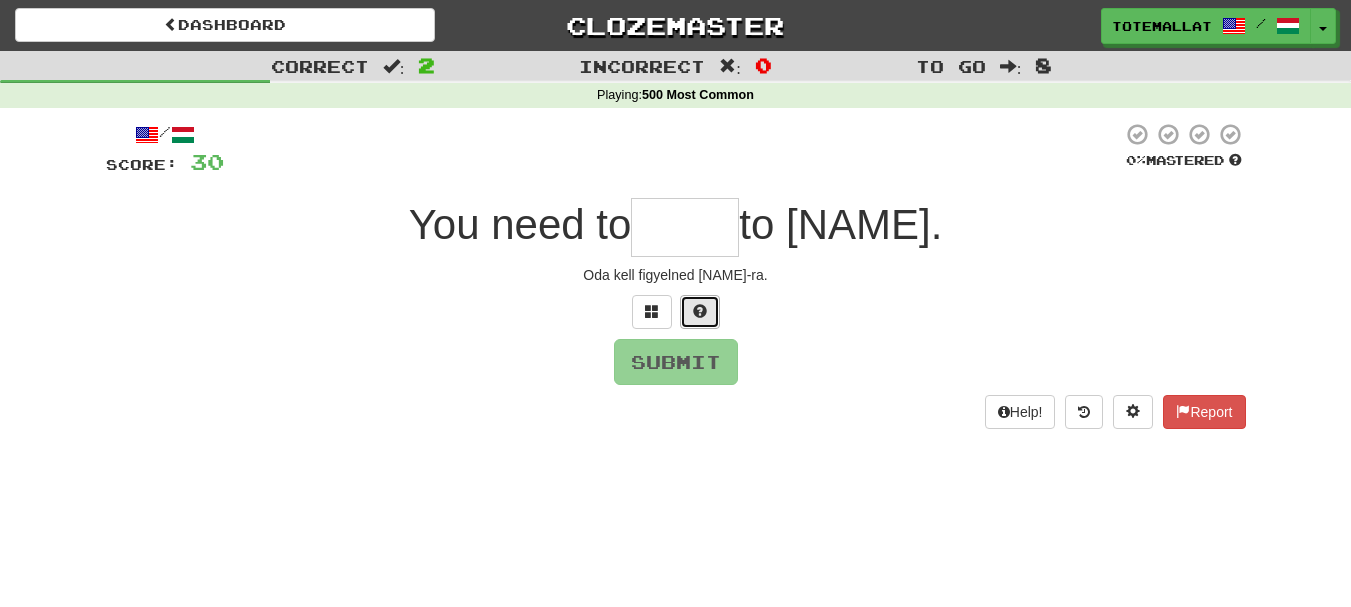 click at bounding box center [700, 312] 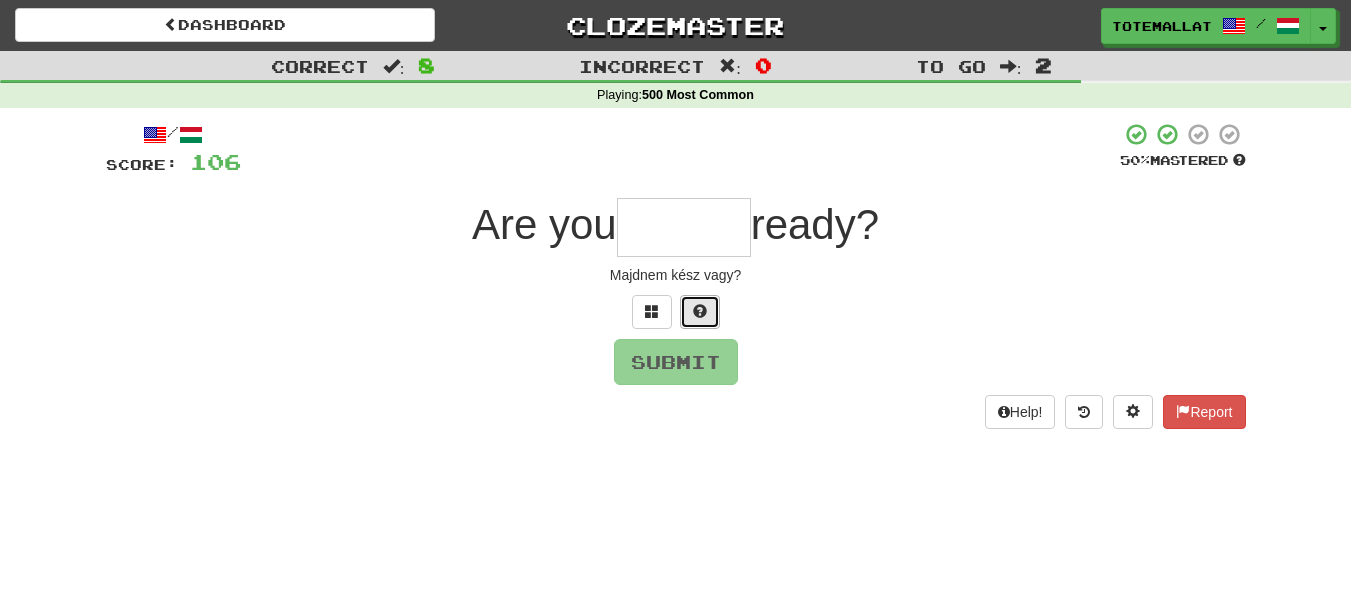 click at bounding box center (700, 312) 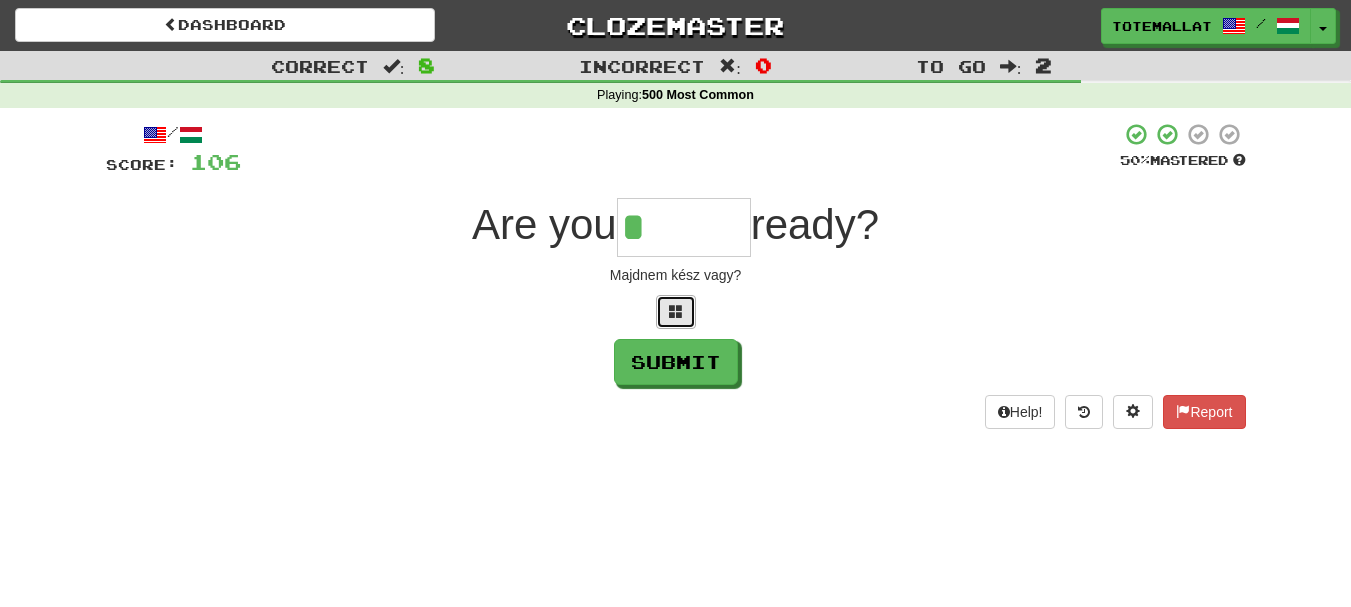 click at bounding box center (676, 311) 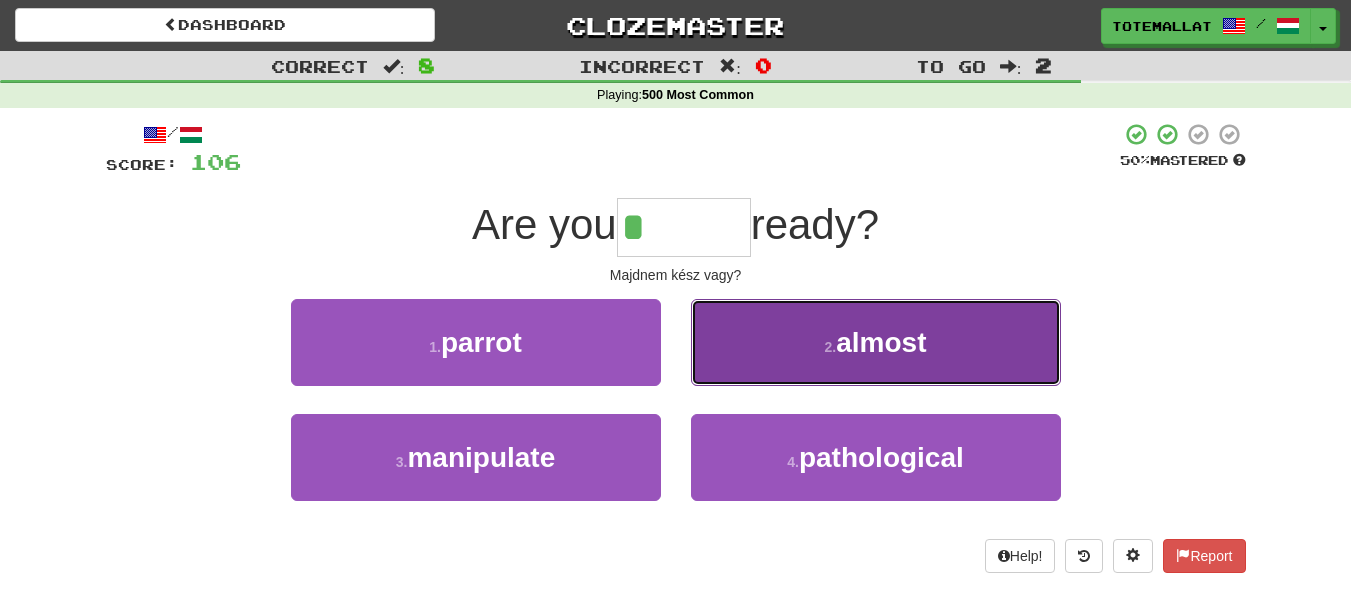 click on "2 .  almost" at bounding box center (876, 342) 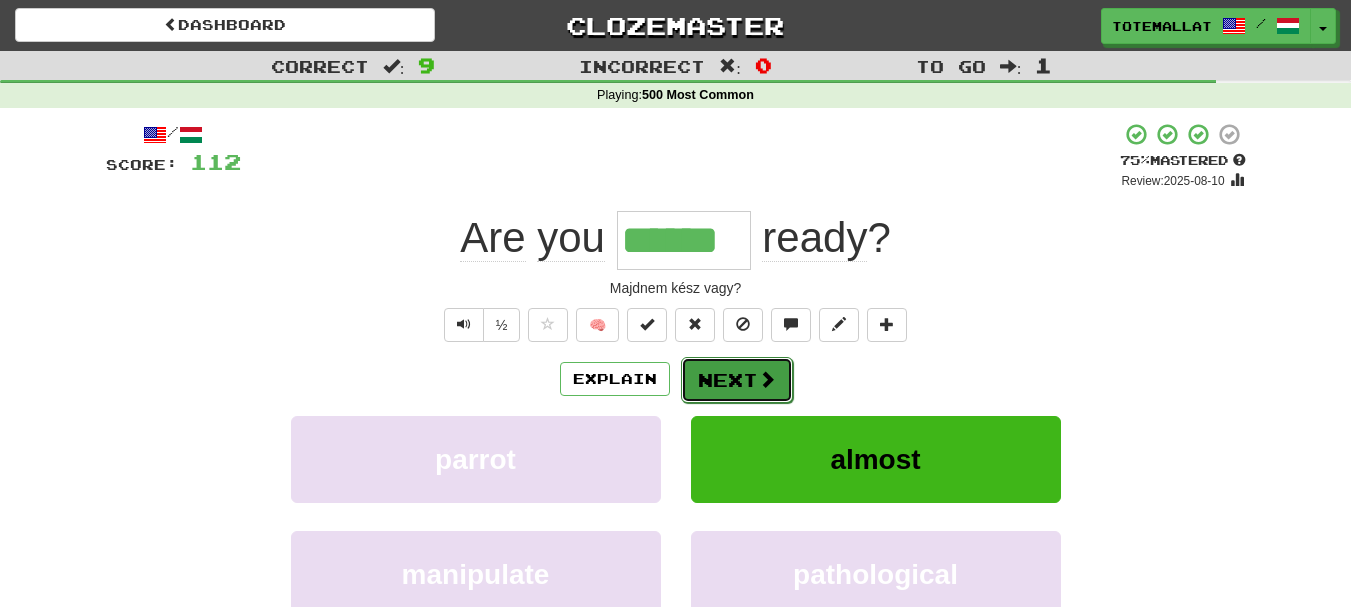 click at bounding box center [767, 379] 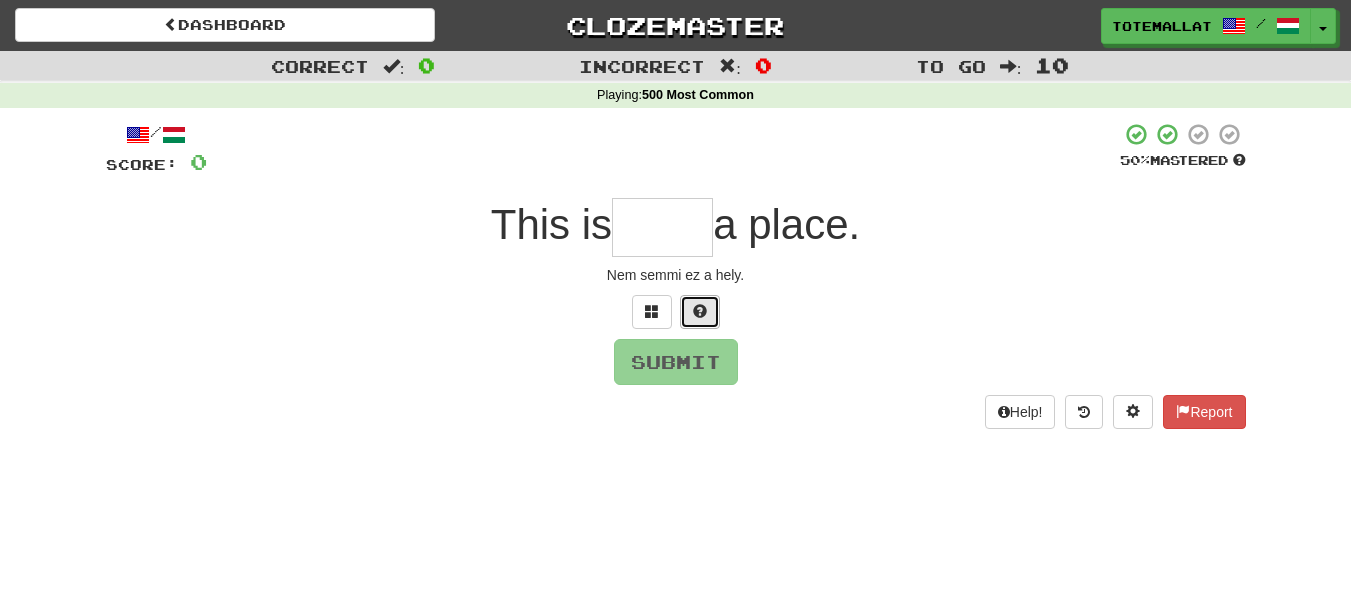 click at bounding box center (700, 312) 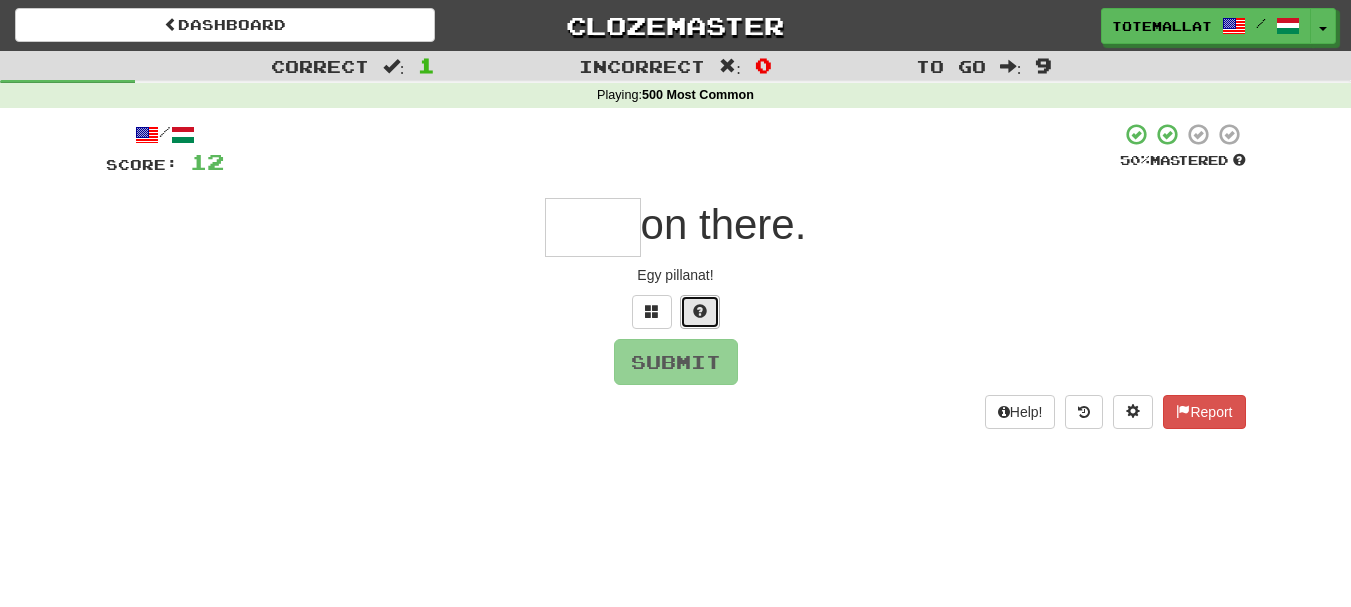 click at bounding box center (700, 311) 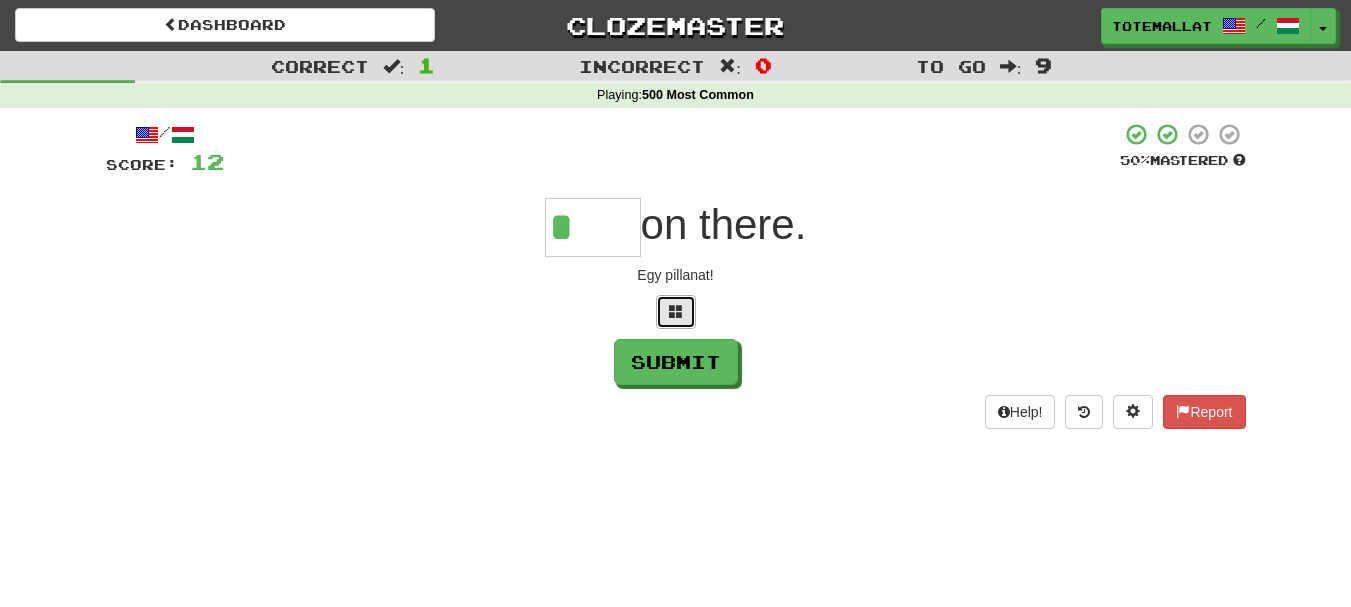 click at bounding box center (676, 311) 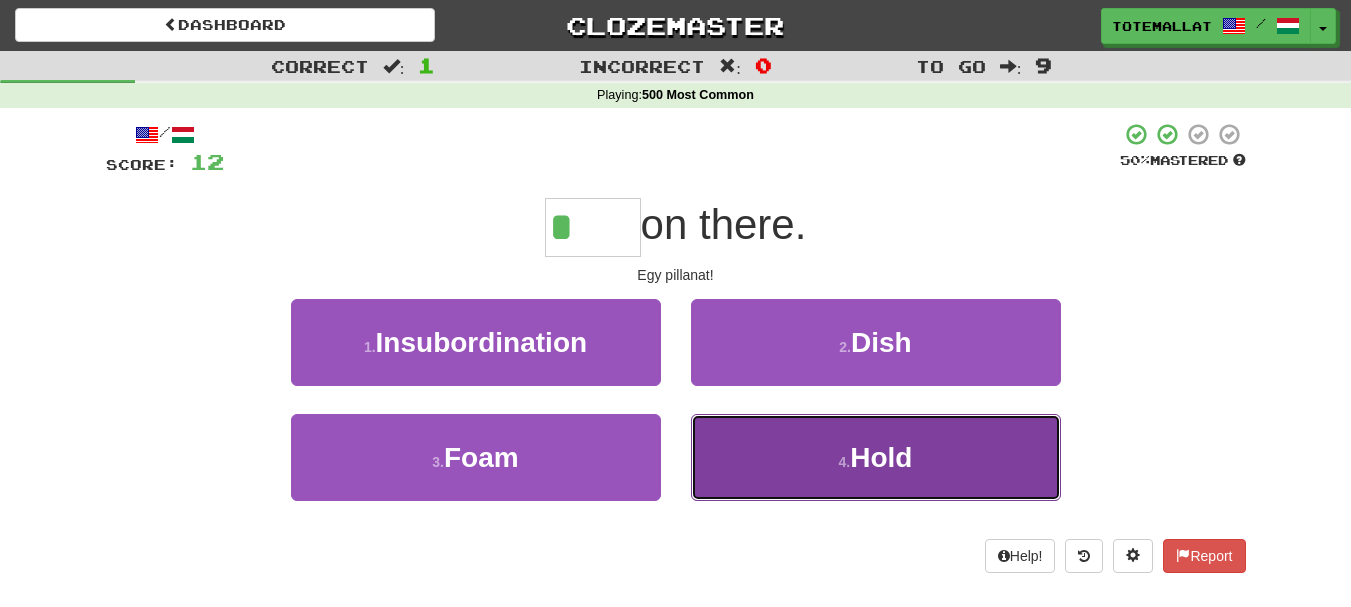 click on "4 ." at bounding box center [845, 462] 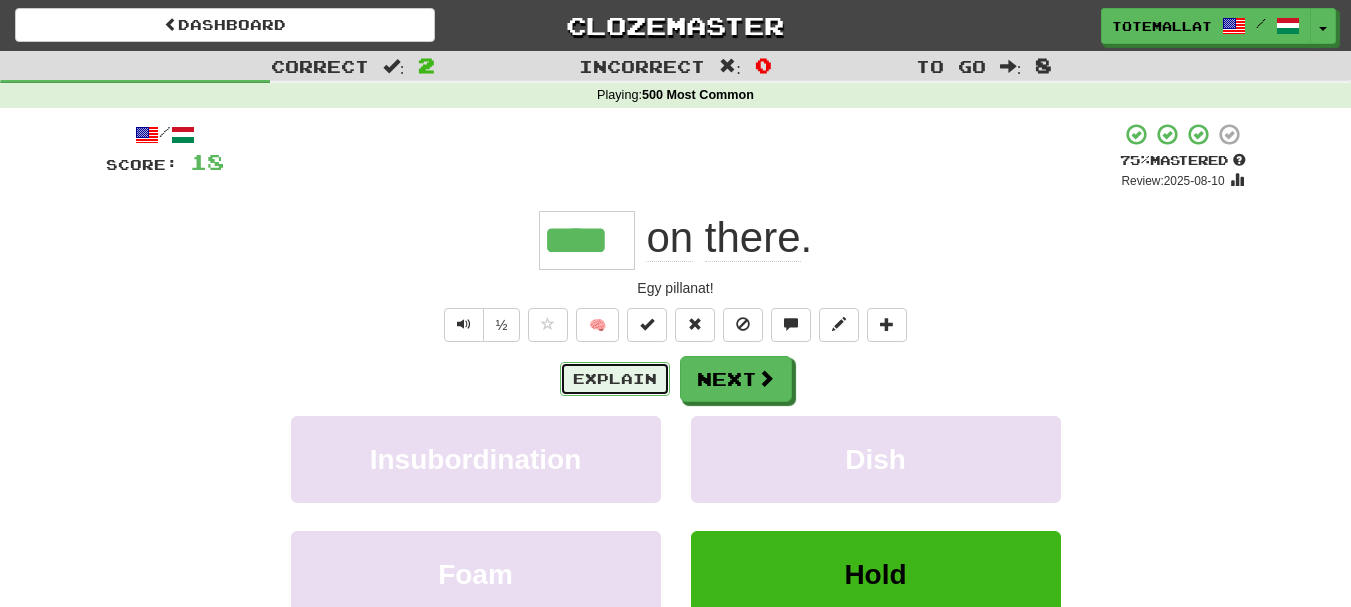 click on "Explain" at bounding box center (615, 379) 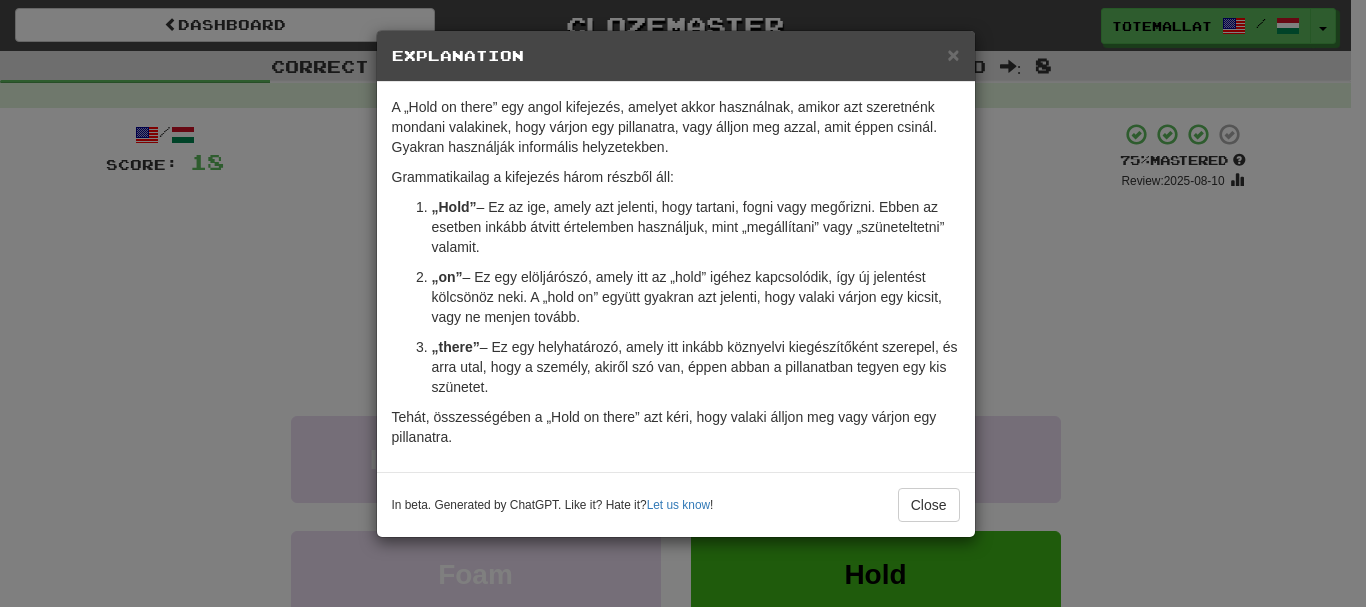 click on "× Explanation A „Hold on there” egy angol kifejezés, amelyet akkor használnak, amikor azt szeretnénk mondani valakinek, hogy várjon egy pillanatra, vagy álljon meg azzal, amit éppen csinál. Gyakran használják informális helyzetekben.
Grammatikailag a kifejezés három részből áll:
„Hold”  – Ez az ige, amely azt jelenti, hogy tartani, fogni vagy megőrizni. Ebben az esetben inkább átvitt értelemben használjuk, mint „megállítani” vagy „szüneteltetni” valamit.
„on”  – Ez egy elöljárószó, amely itt az „hold” igéhez kapcsolódik, így új jelentést kölcsönöz neki. A „hold on” együtt gyakran azt jelenti, hogy valaki várjon egy kicsit, vagy ne menjen tovább.
„there”  – Ez egy helyhatározó, amely itt inkább köznyelvi kiegészítőként szerepel, és arra utal, hogy a személy, akiről szó van, éppen abban a pillanatban tegyen egy kis szünetet.
In beta. Generated by ChatGPT. Like it? Hate it?  Let us know ! Close" at bounding box center (683, 303) 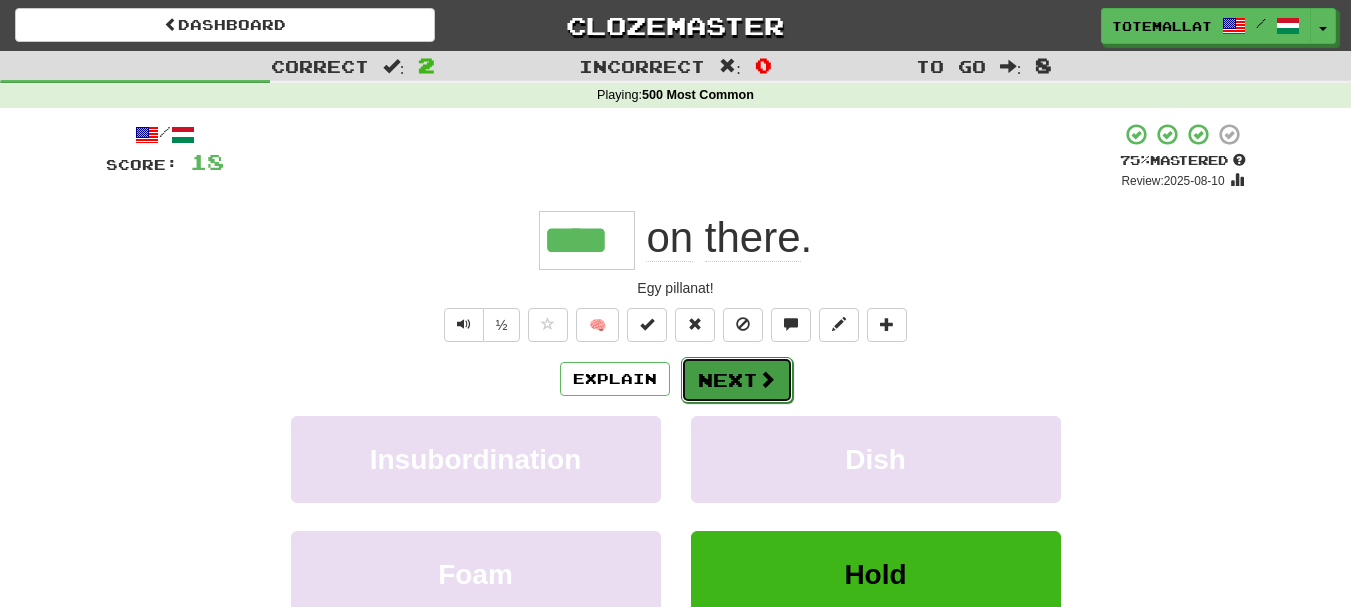 click on "Next" at bounding box center [737, 380] 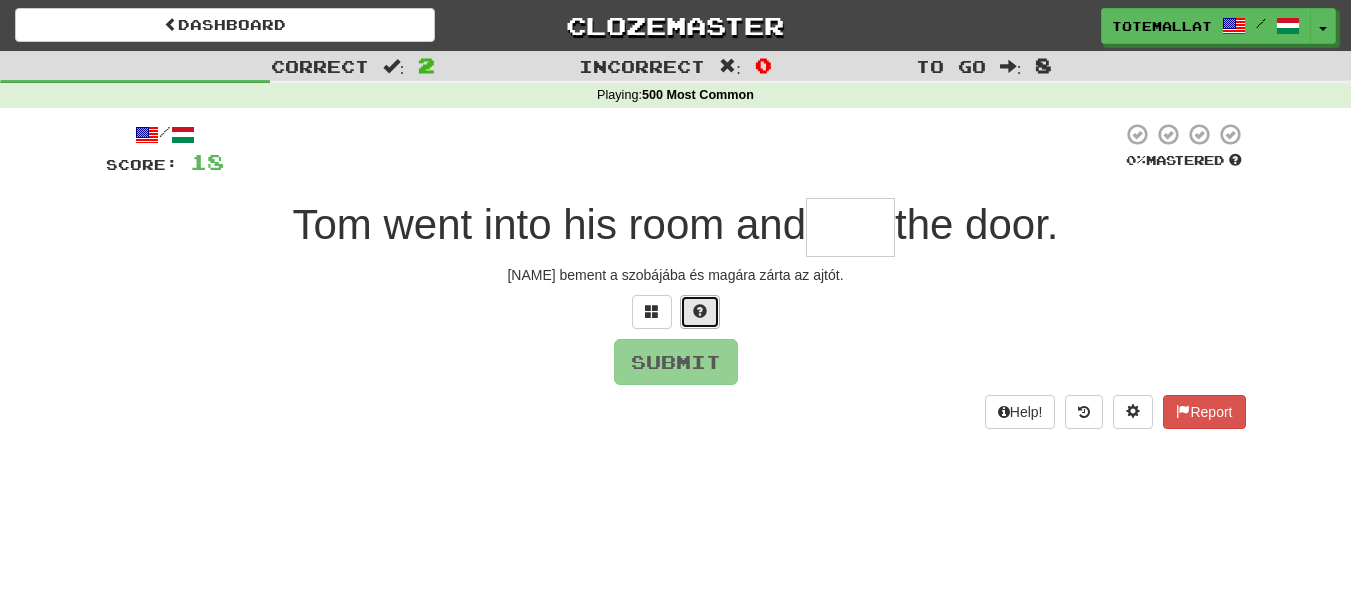 click at bounding box center (700, 312) 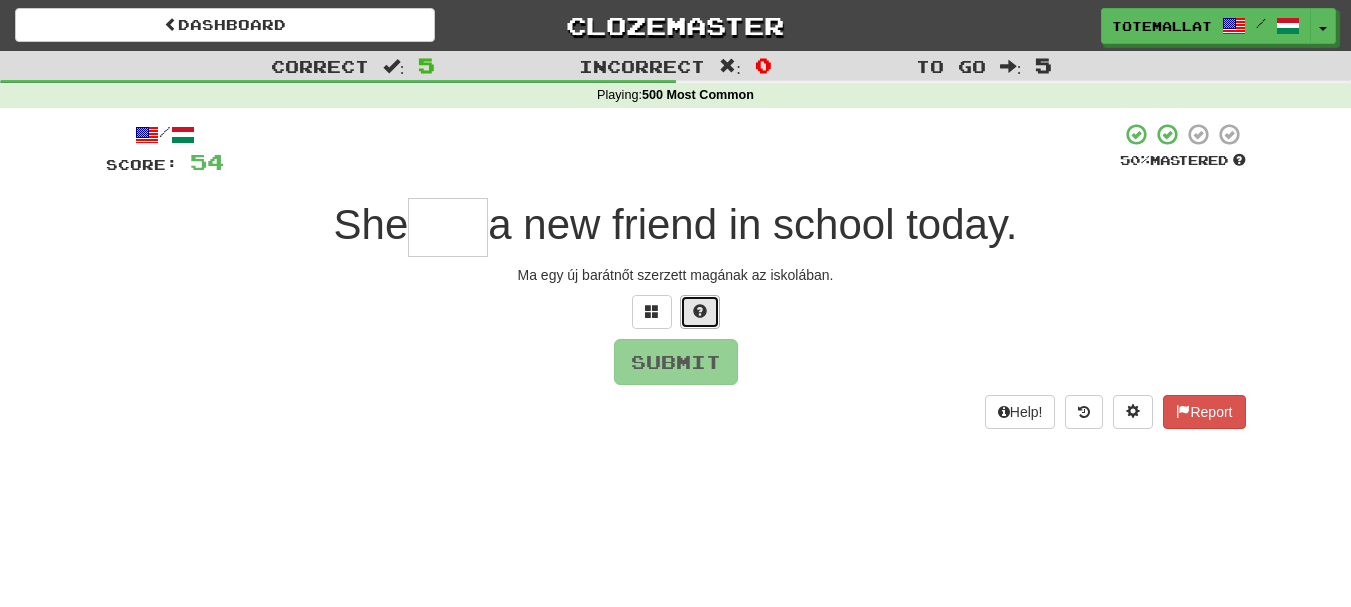 click at bounding box center (700, 312) 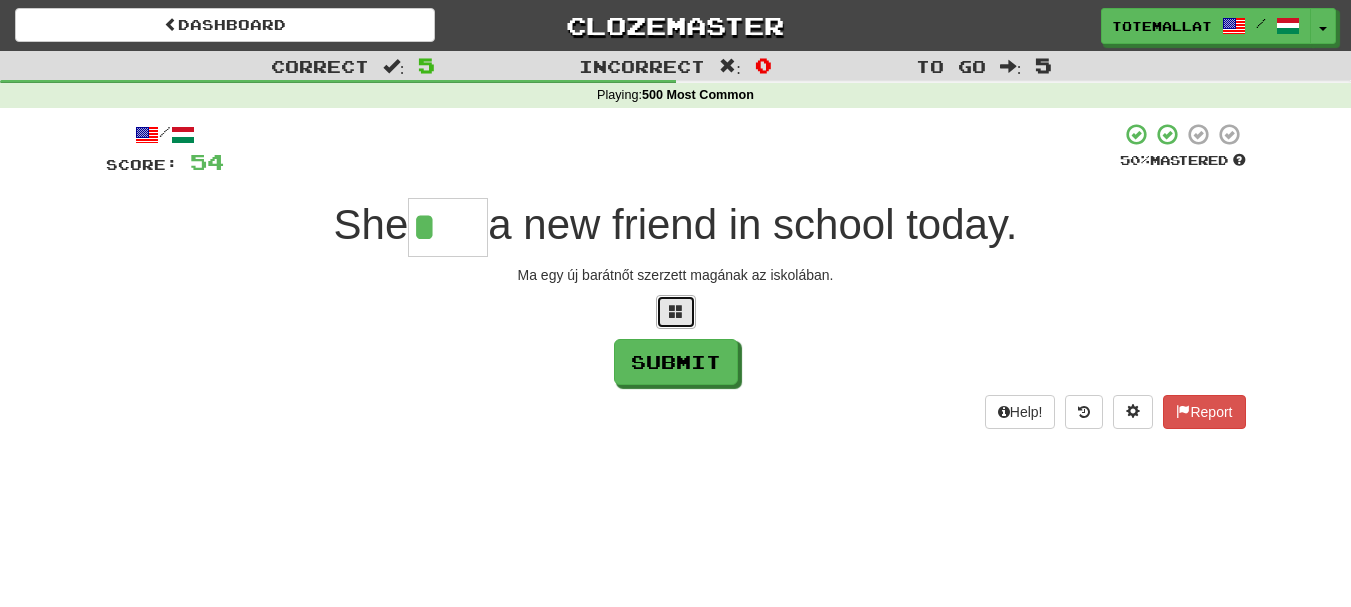 click at bounding box center [676, 312] 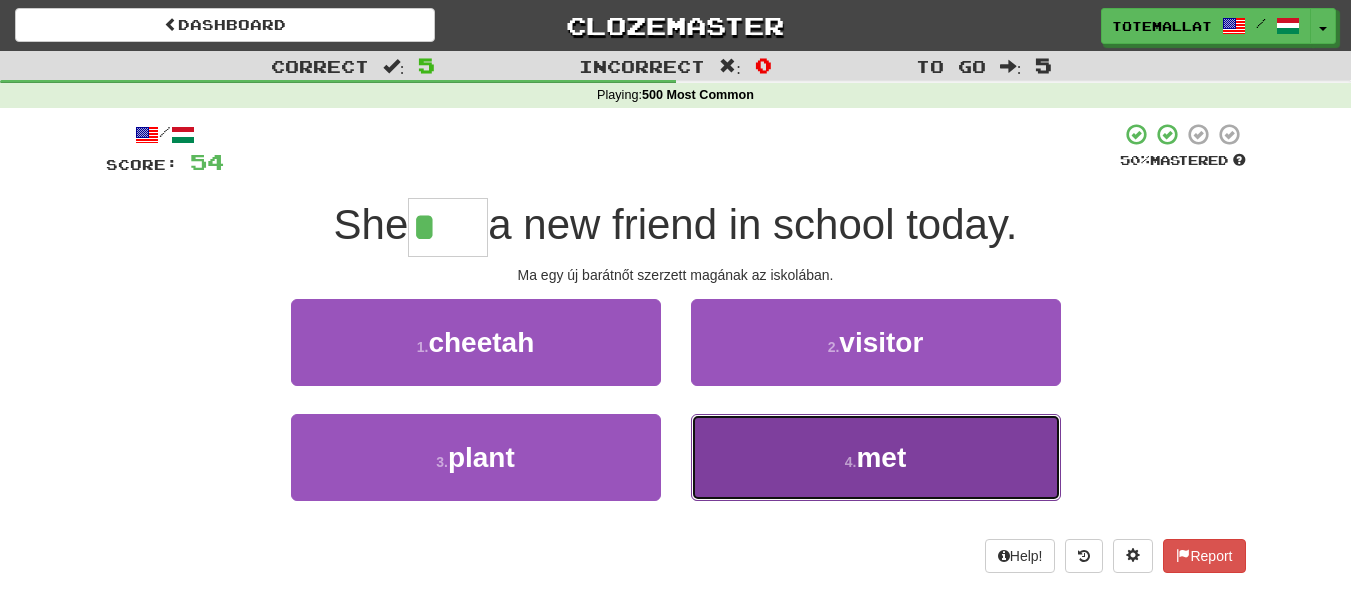 click on "4 .  met" at bounding box center [876, 457] 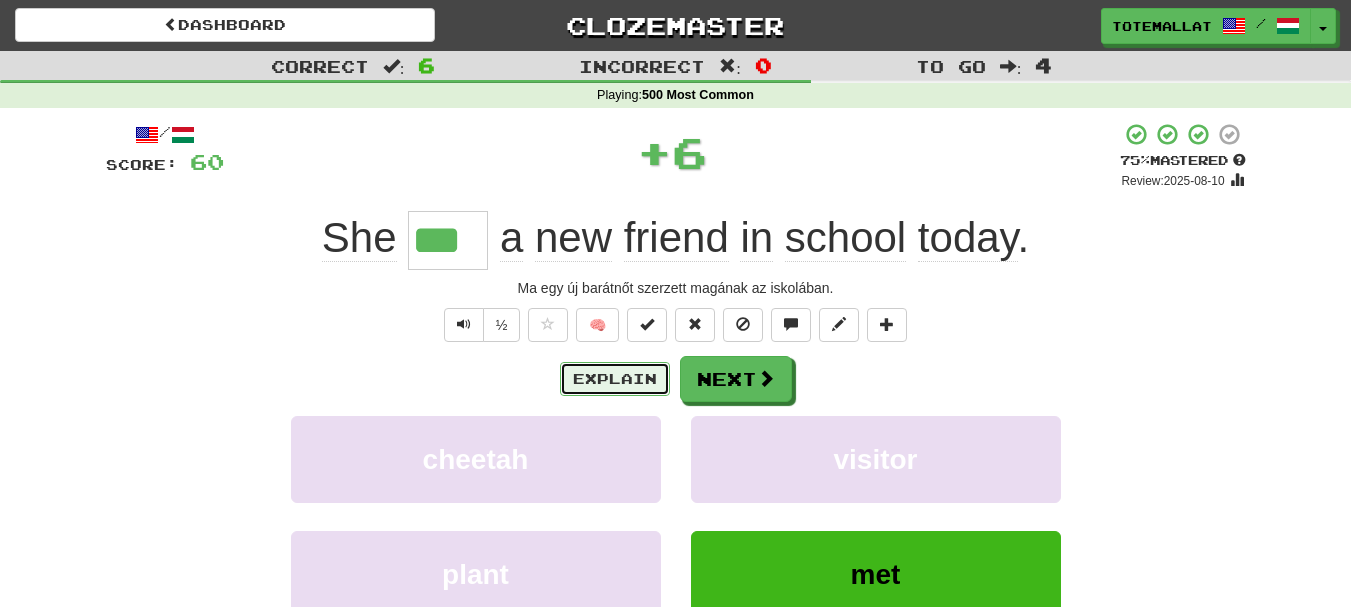 click on "Explain" at bounding box center (615, 379) 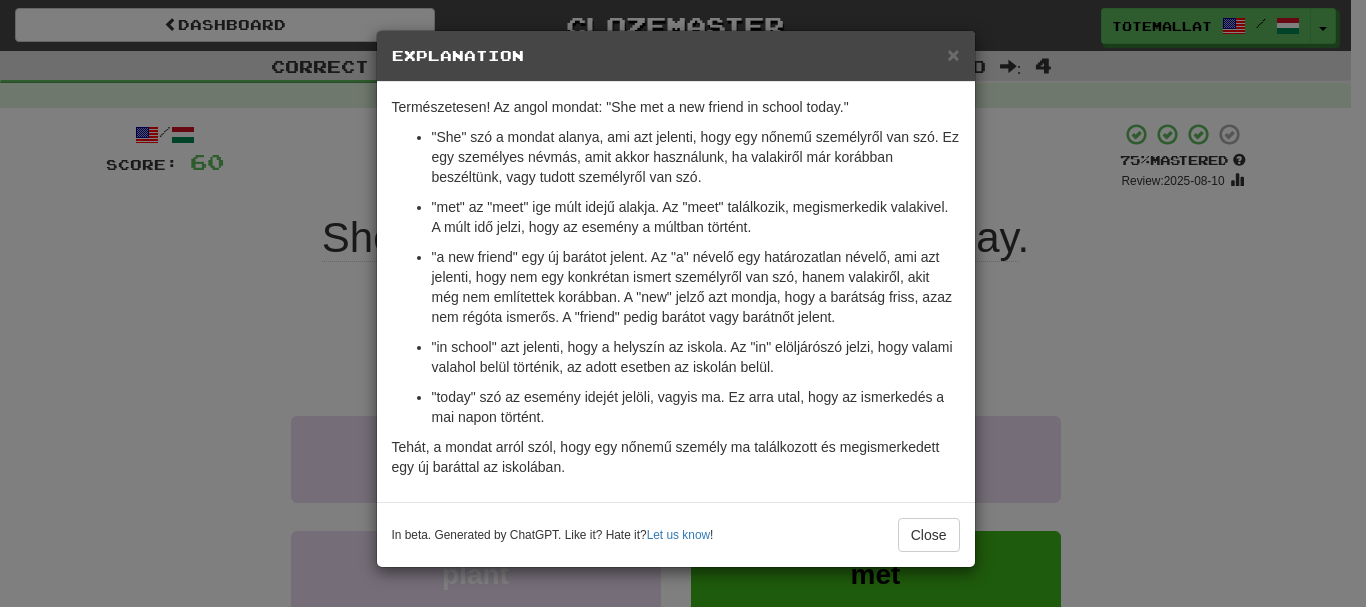 click on "× Explanation Természetesen! Az angol mondat: "She met a new friend in school today."
"She" szó a mondat alanya, ami azt jelenti, hogy egy nőnemű személyről van szó. Ez egy személyes névmás, amit akkor használunk, ha valakiről már korábban beszéltünk, vagy tudott személyről van szó.
"met" az "meet" ige múlt idejű alakja. Az "meet" találkozik, megismerkedik valakivel. A múlt idő jelzi, hogy az esemény a múltban történt.
"a new friend" egy új barátot jelent. Az "a" névelő egy határozatlan névelő, ami azt jelenti, hogy nem egy konkrétan ismert személyről van szó, hanem valakiről, akit még nem említettek korábban. A "new" jelző azt mondja, hogy a barátság friss, azaz nem régóta ismerős. A "friend" pedig barátot vagy barátnőt jelent.
"in school" azt jelenti, hogy a helyszín az iskola. Az "in" elöljárószó jelzi, hogy valami valahol belül történik, az adott esetben az iskolán belül.
Let us know ! Close" at bounding box center [683, 303] 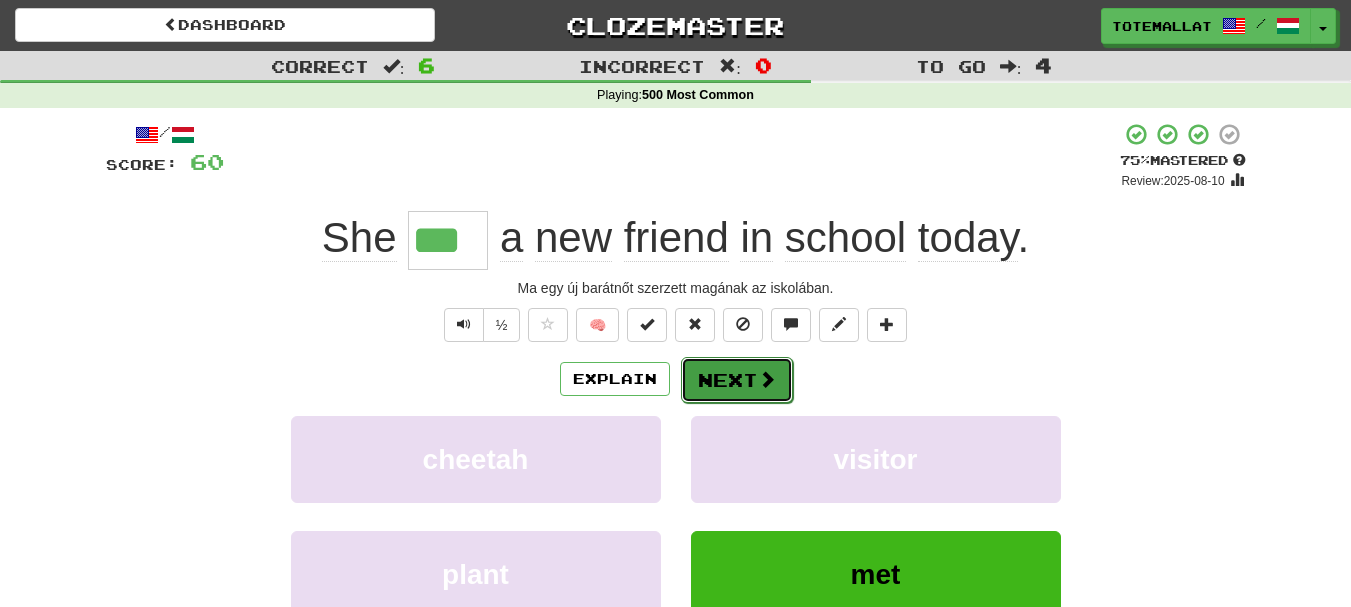 click on "Next" at bounding box center [737, 380] 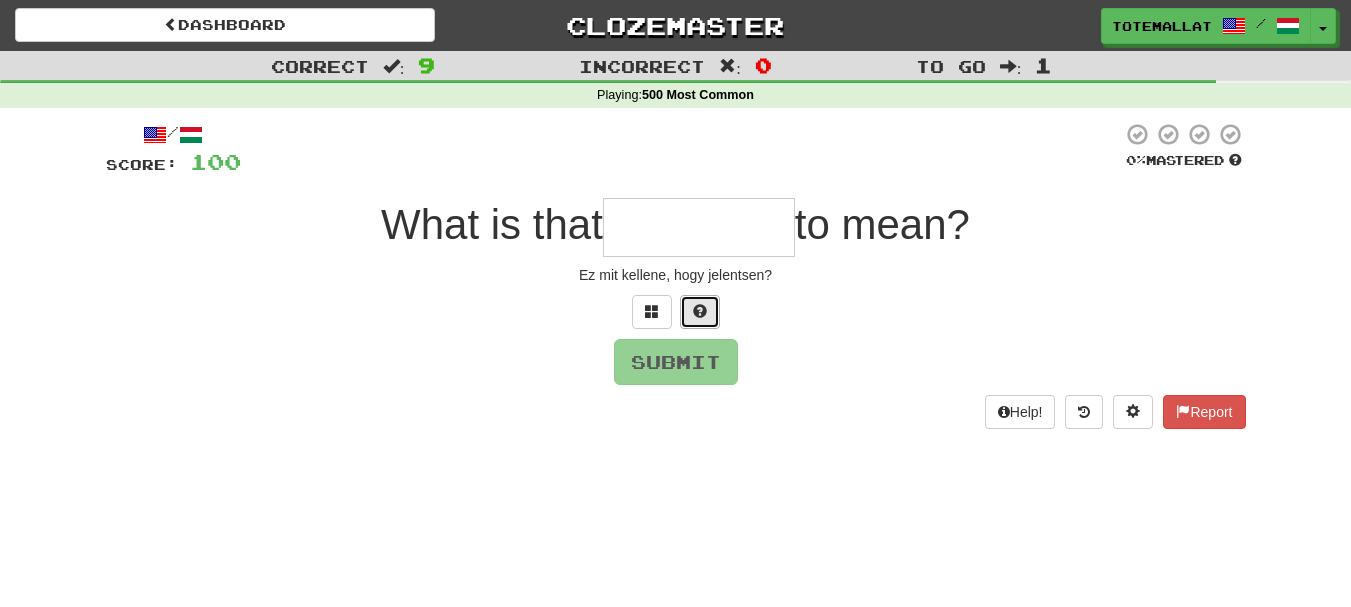 click at bounding box center [700, 312] 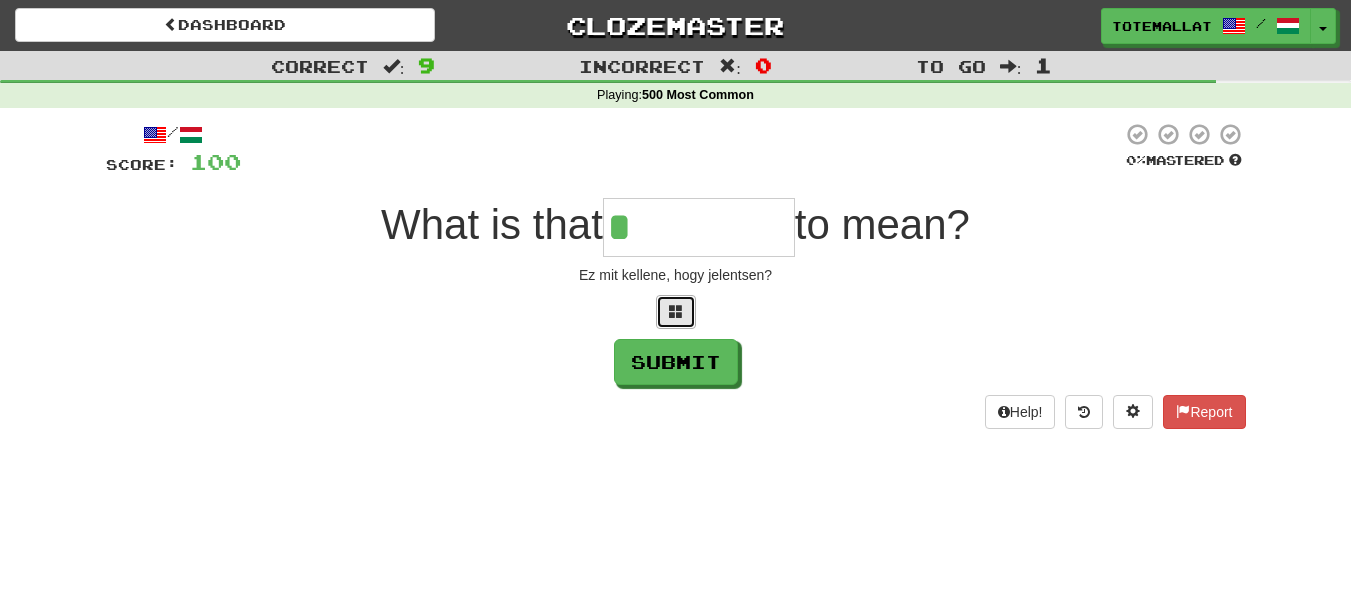 click at bounding box center (676, 311) 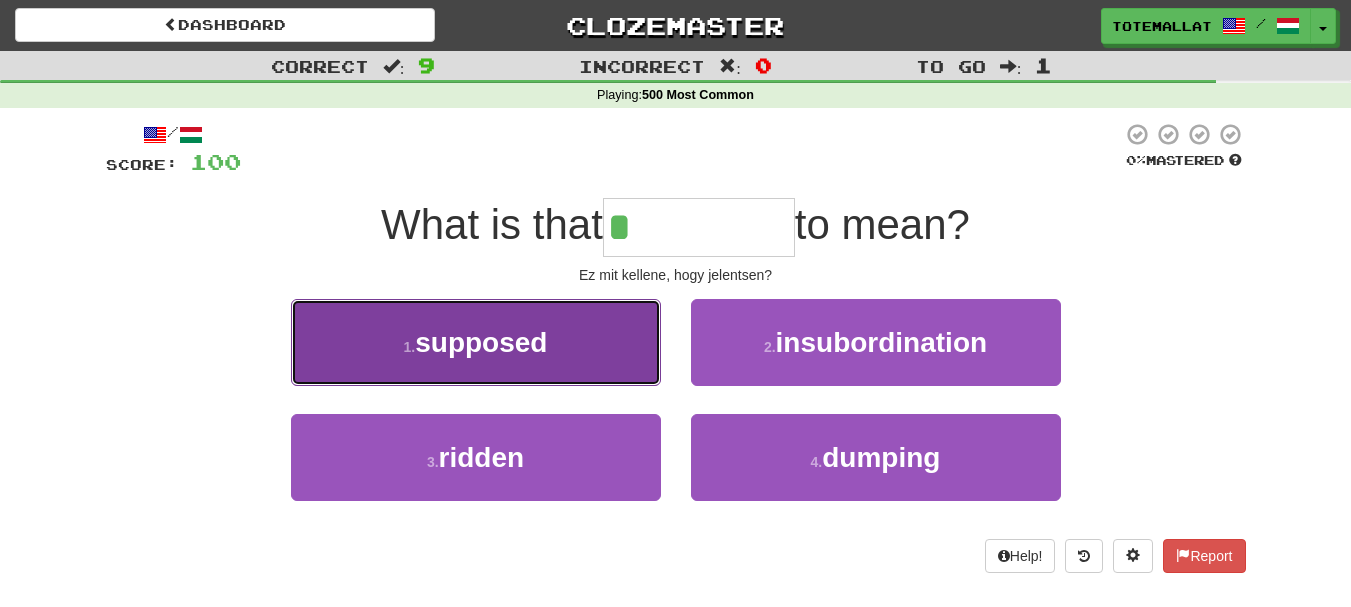 click on "1 .  supposed" at bounding box center (476, 342) 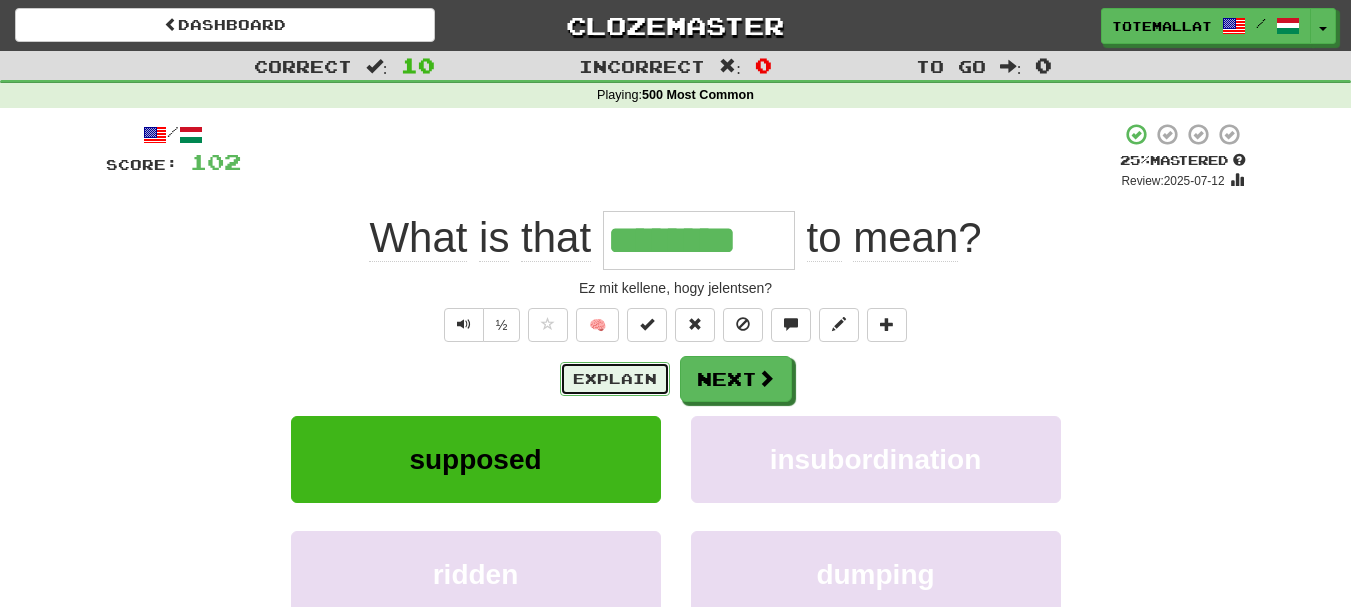 click on "Explain" at bounding box center (615, 379) 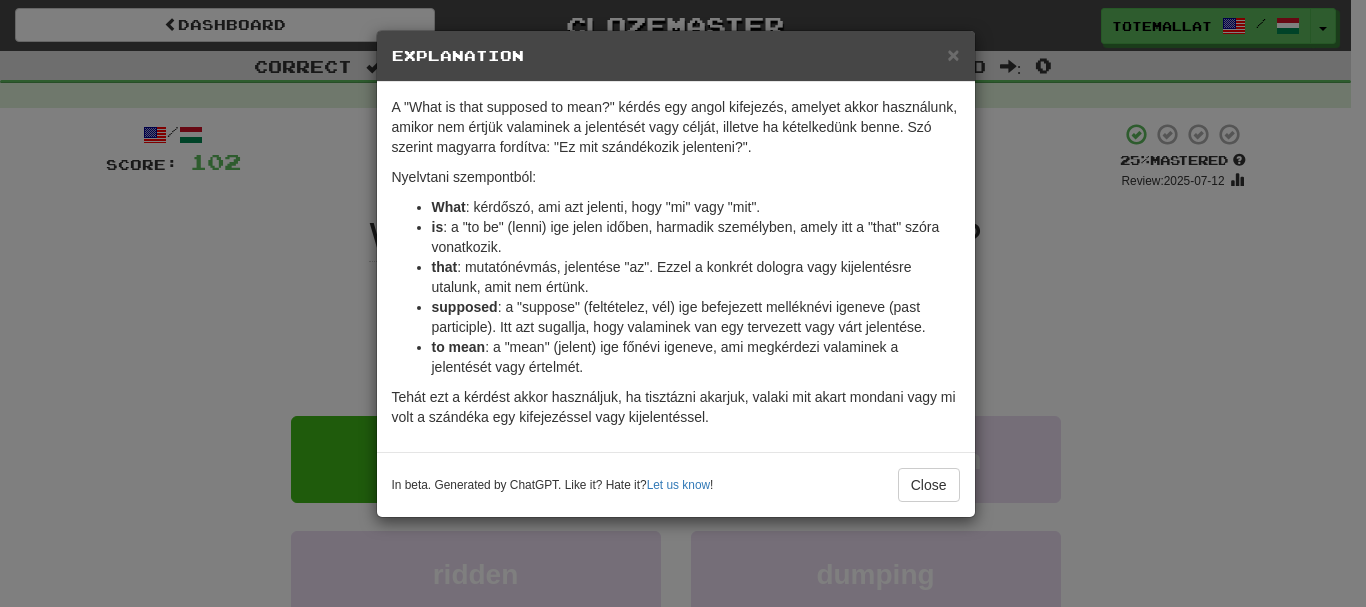 click on "× Explanation A "What is that supposed to mean?" kérdés egy angol kifejezés, amelyet akkor használunk, amikor nem értjük valaminek a jelentését vagy célját, illetve ha kételkedünk benne. Szó szerint magyarra fordítva: "Ez mit szándékozik jelenteni?".
Nyelvtani szempontból:
What : kérdőszó, ami azt jelenti, hogy "mi" vagy "mit".
is : a "to be" (lenni) ige jelen időben, harmadik személyben, amely itt a "that" szóra vonatkozik.
that : mutatónévmás, jelentése "az". Ezzel a konkrét dologra vagy kijelentésre utalunk, amit nem értünk.
supposed : a "suppose" (feltételez, vél) ige befejezett melléknévi igeneve (past participle). Itt azt sugallja, hogy valaminek van egy tervezett vagy várt jelentése.
to mean : a "mean" (jelent) ige főnévi igeneve, ami megkérdezi valaminek a jelentését vagy értelmét.
Tehát ezt a kérdést akkor használjuk, ha tisztázni akarjuk, valaki mit akart mondani vagy mi volt a szándéka egy kifejezéssel vagy kijelentéssel. !" at bounding box center (683, 303) 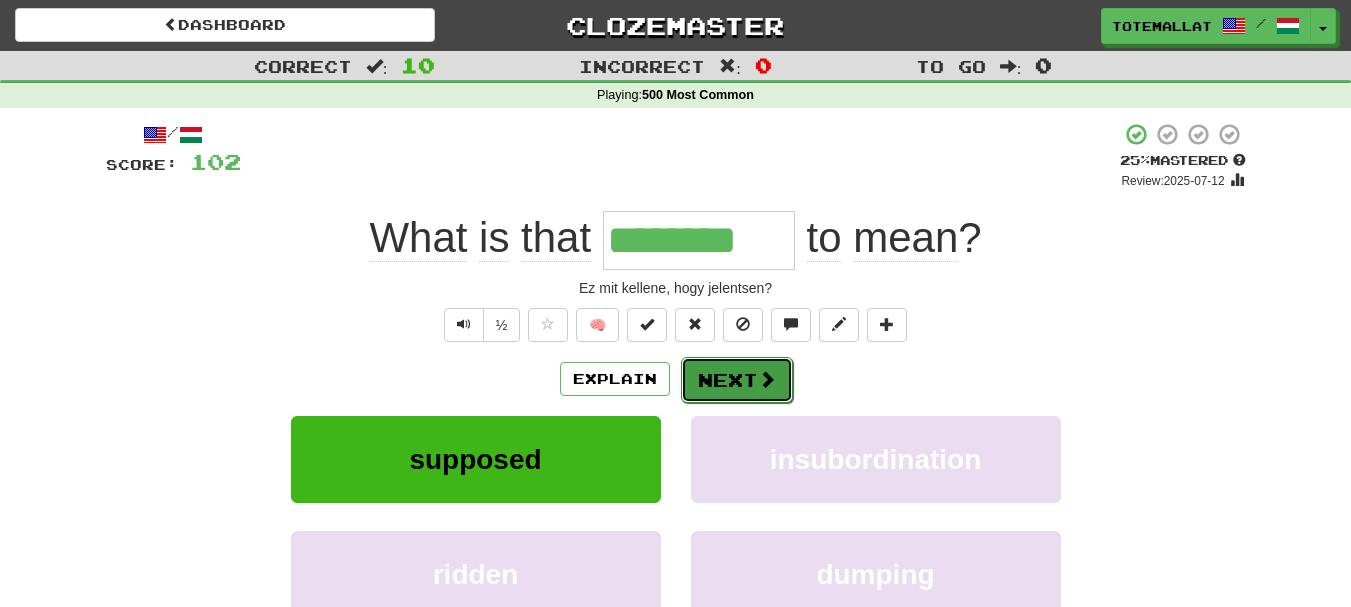 click at bounding box center [767, 379] 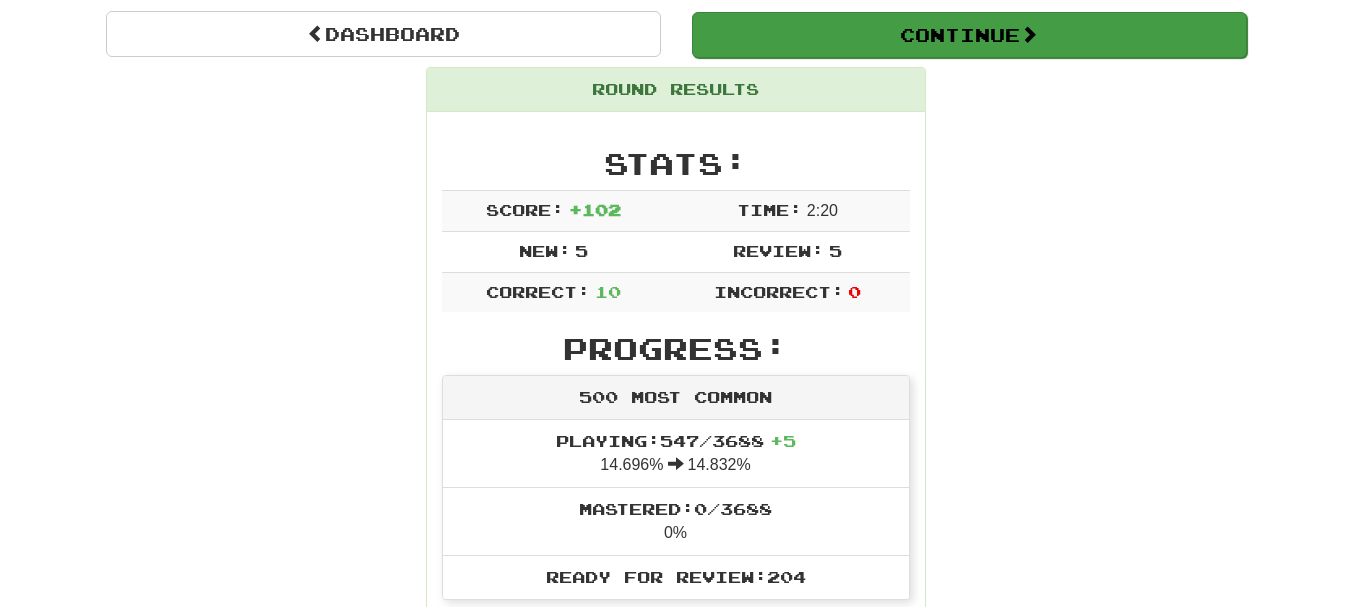scroll, scrollTop: 200, scrollLeft: 0, axis: vertical 